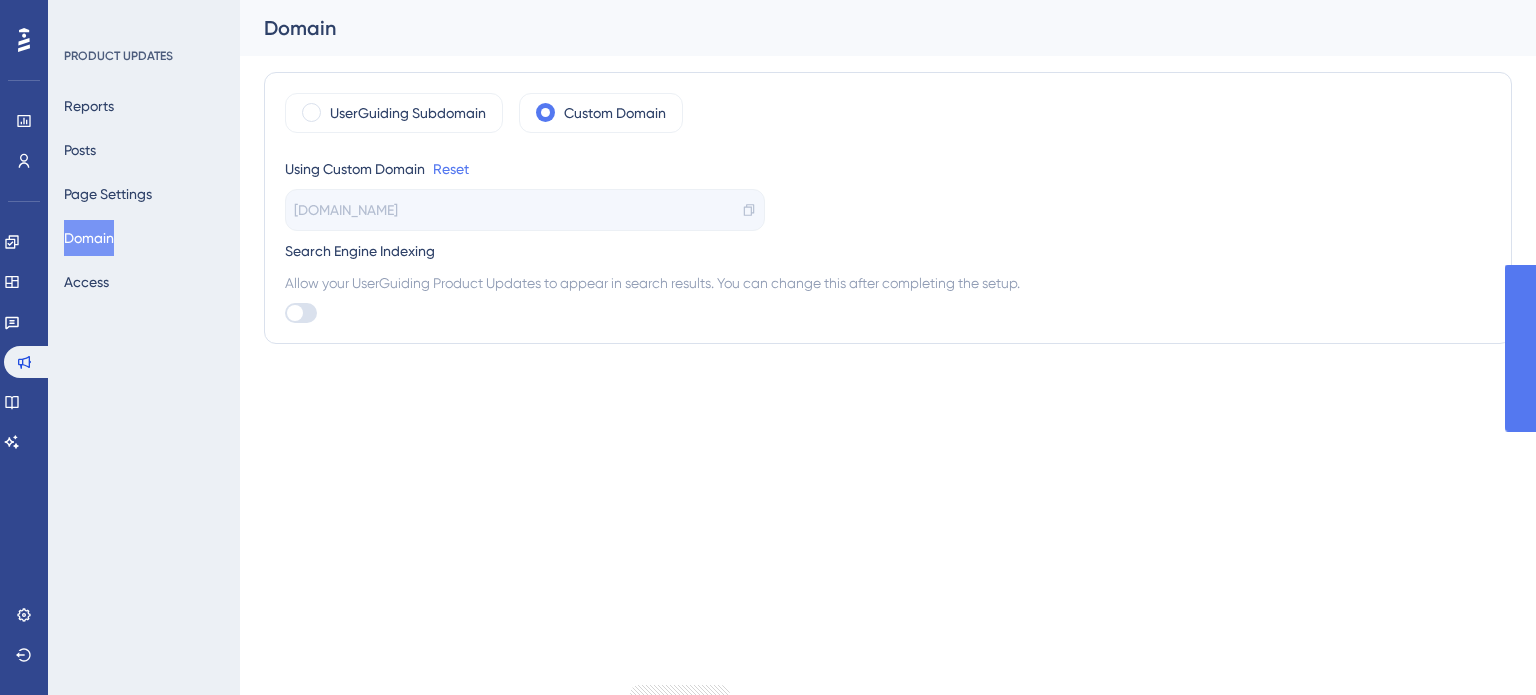 scroll, scrollTop: 0, scrollLeft: 0, axis: both 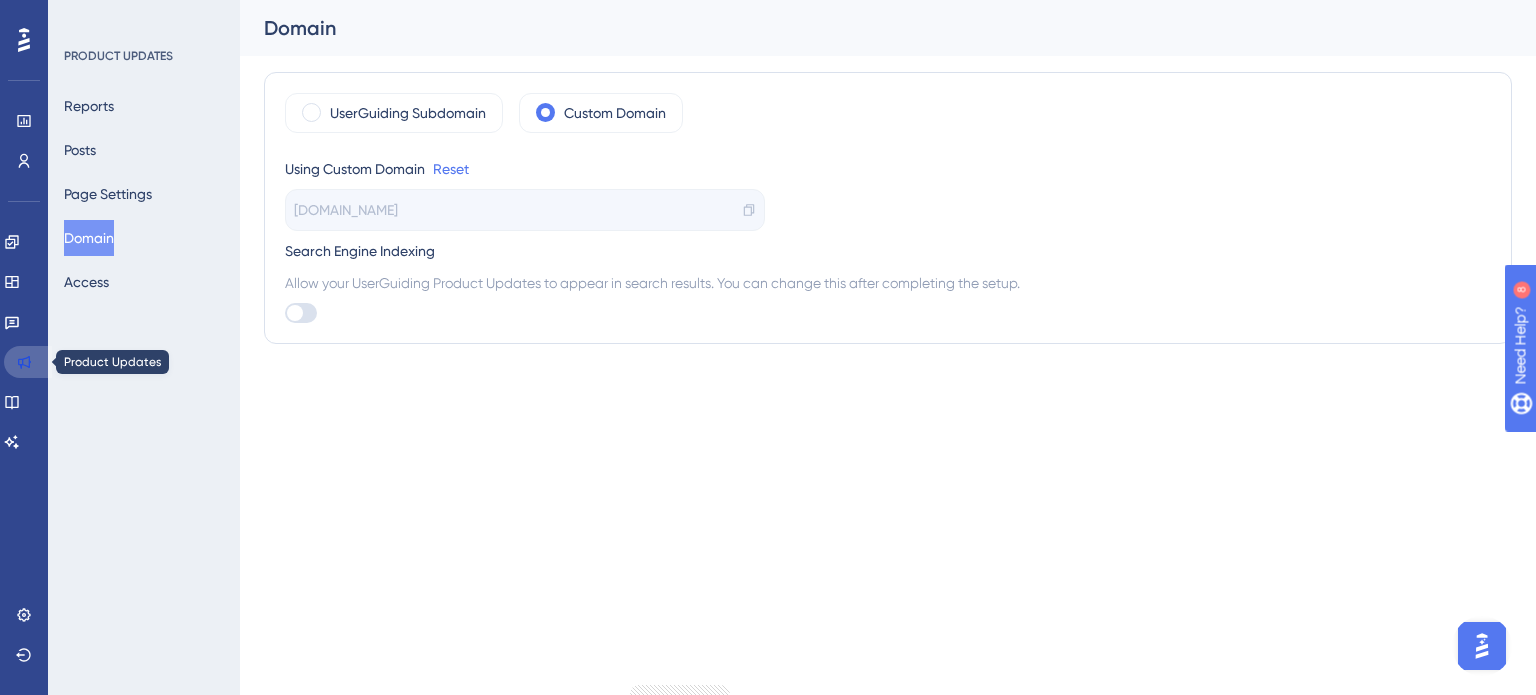 click 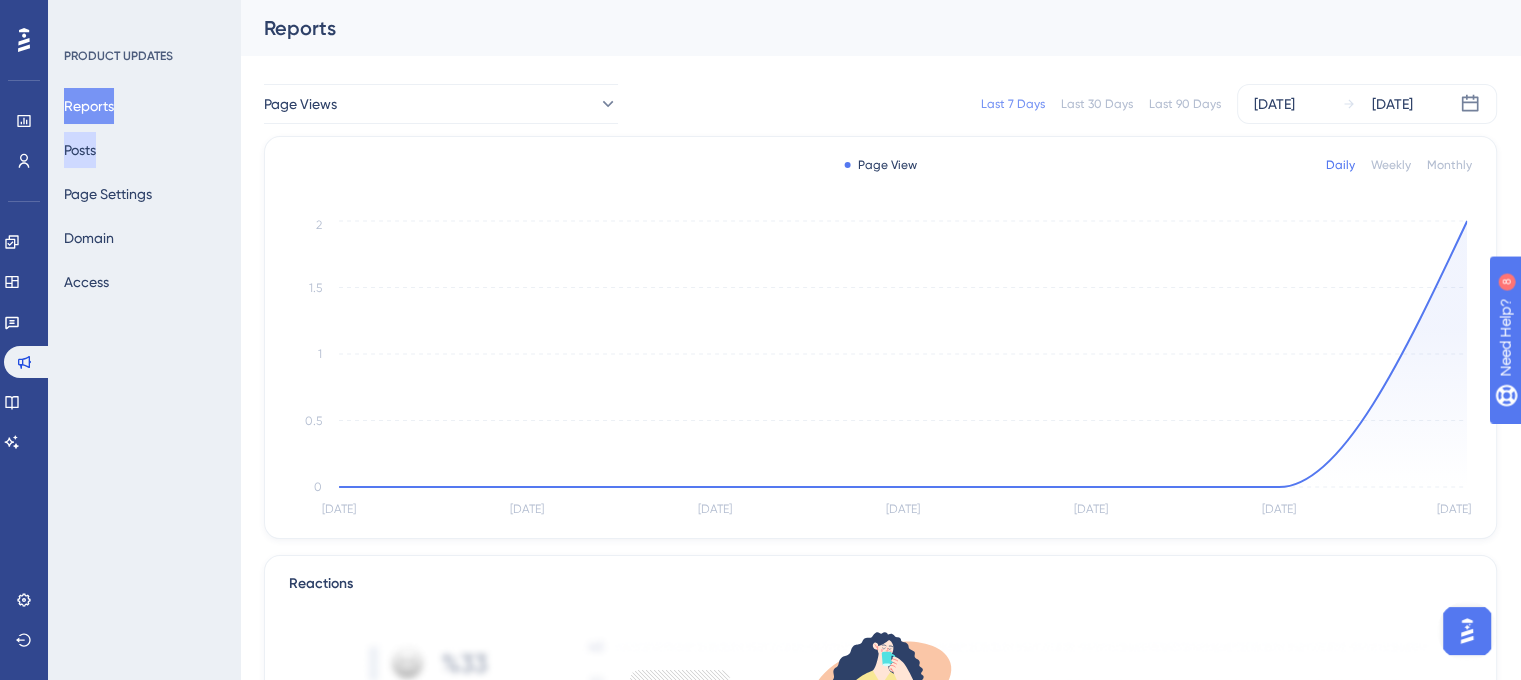click on "Posts" at bounding box center [80, 150] 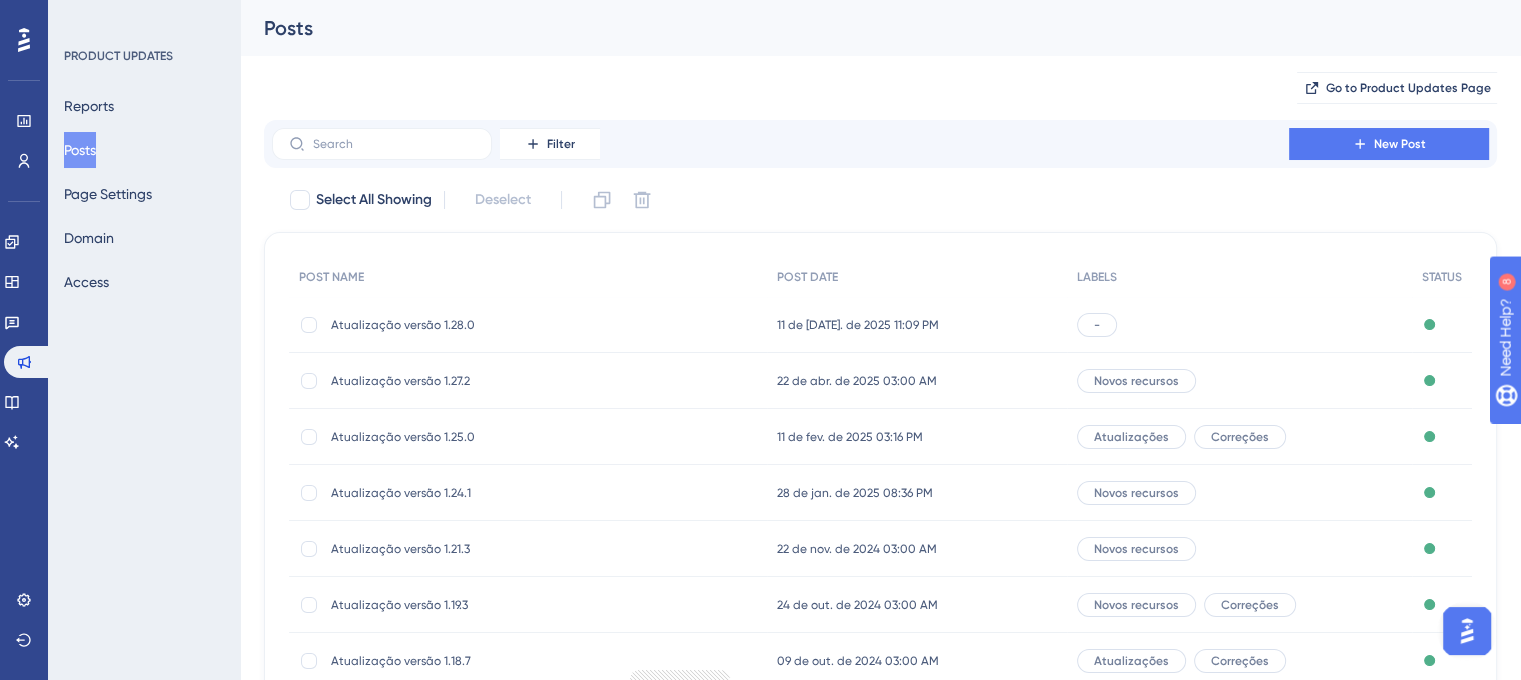 click on "11 de jul. de 2025 11:09 PM" at bounding box center [858, 325] 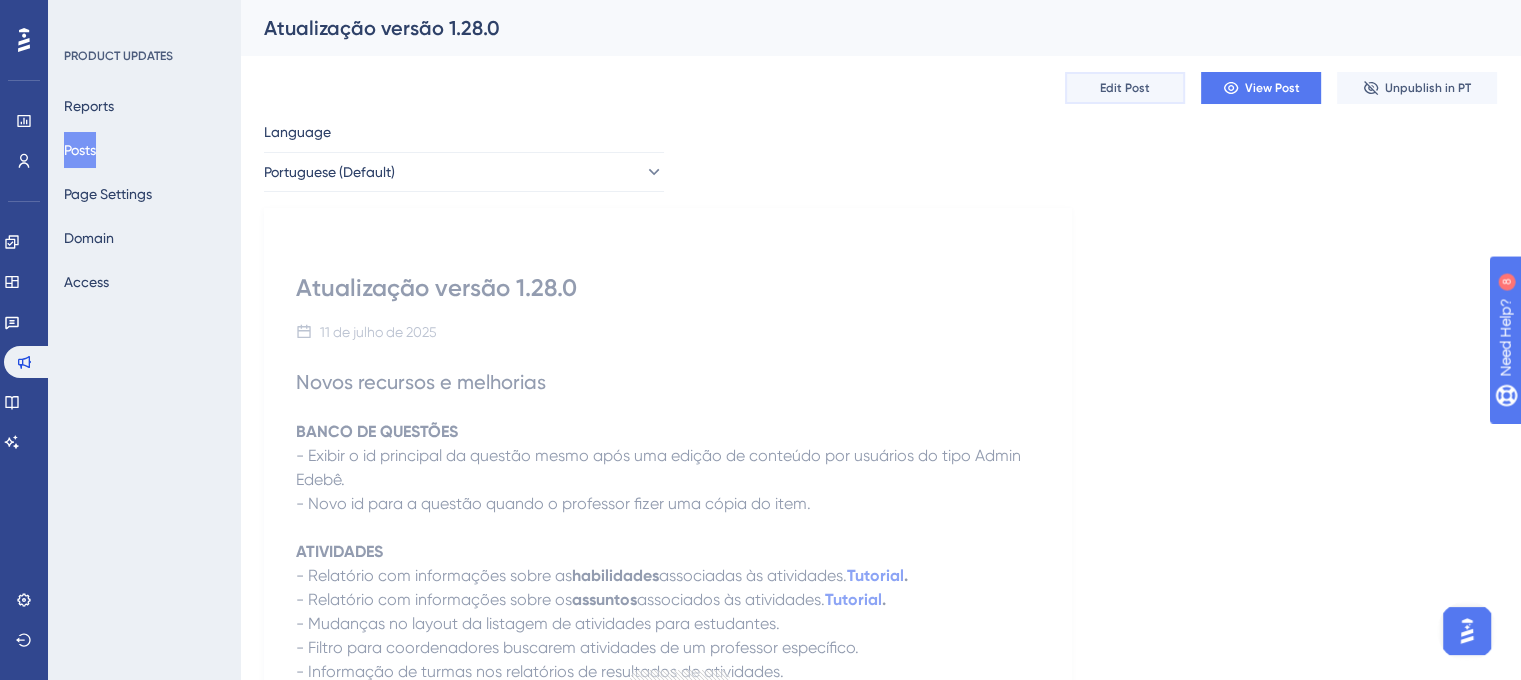 click on "Edit Post" at bounding box center (1125, 88) 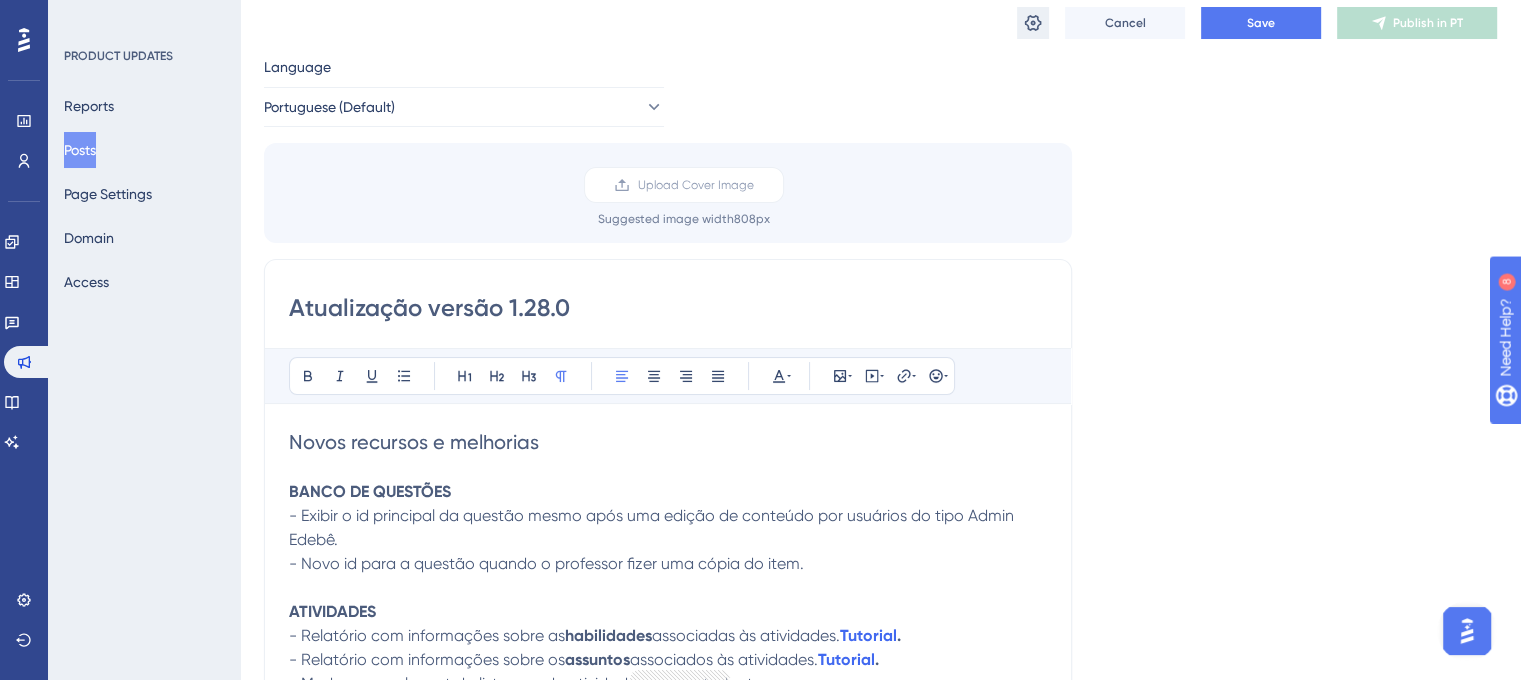 scroll, scrollTop: 25, scrollLeft: 0, axis: vertical 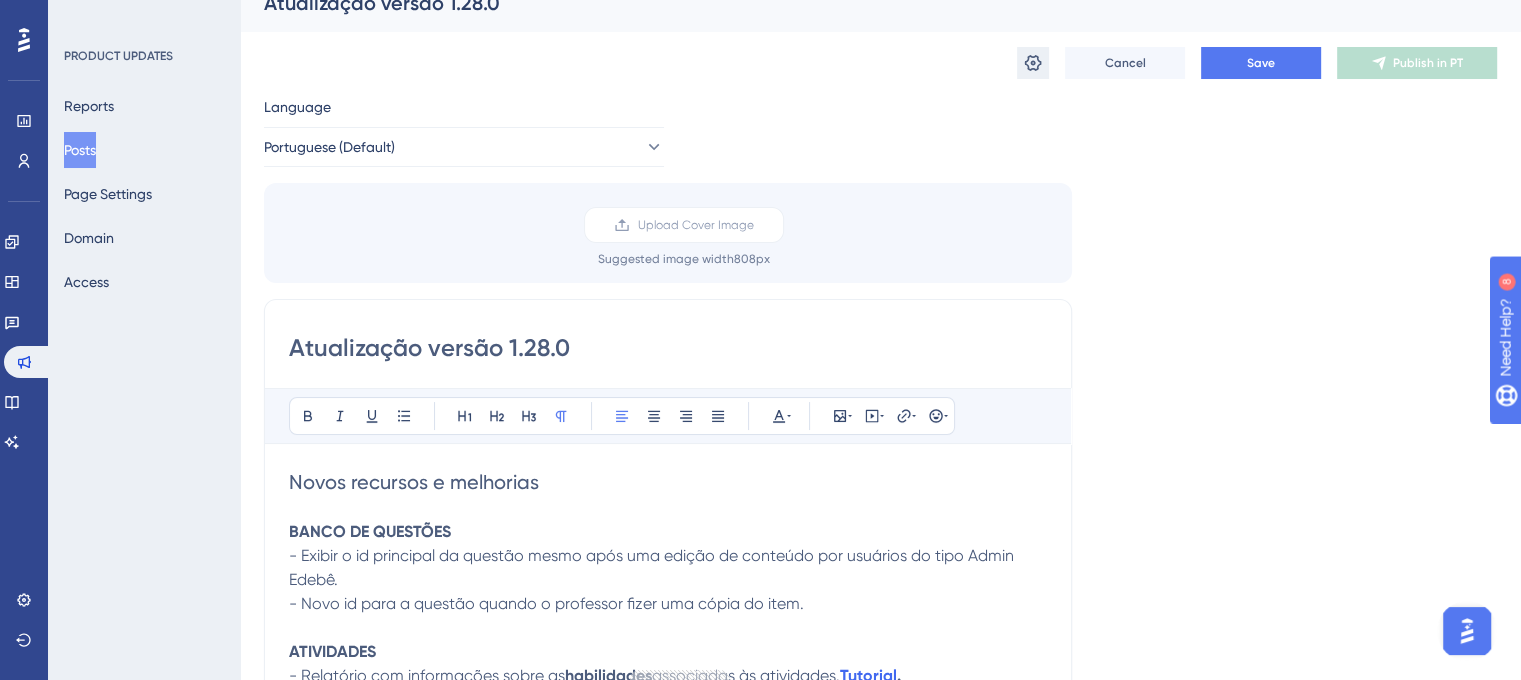 click at bounding box center (1033, 63) 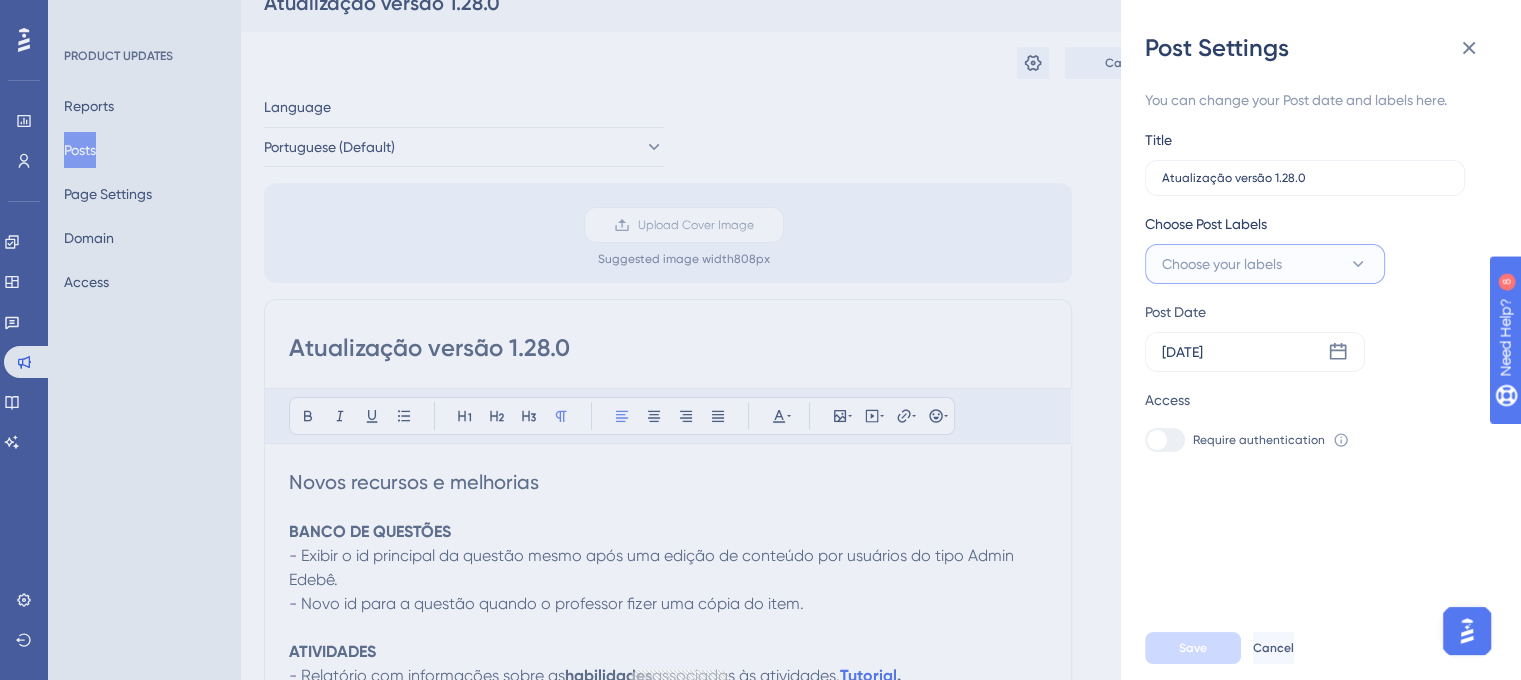 click on "Choose your labels" at bounding box center [1265, 264] 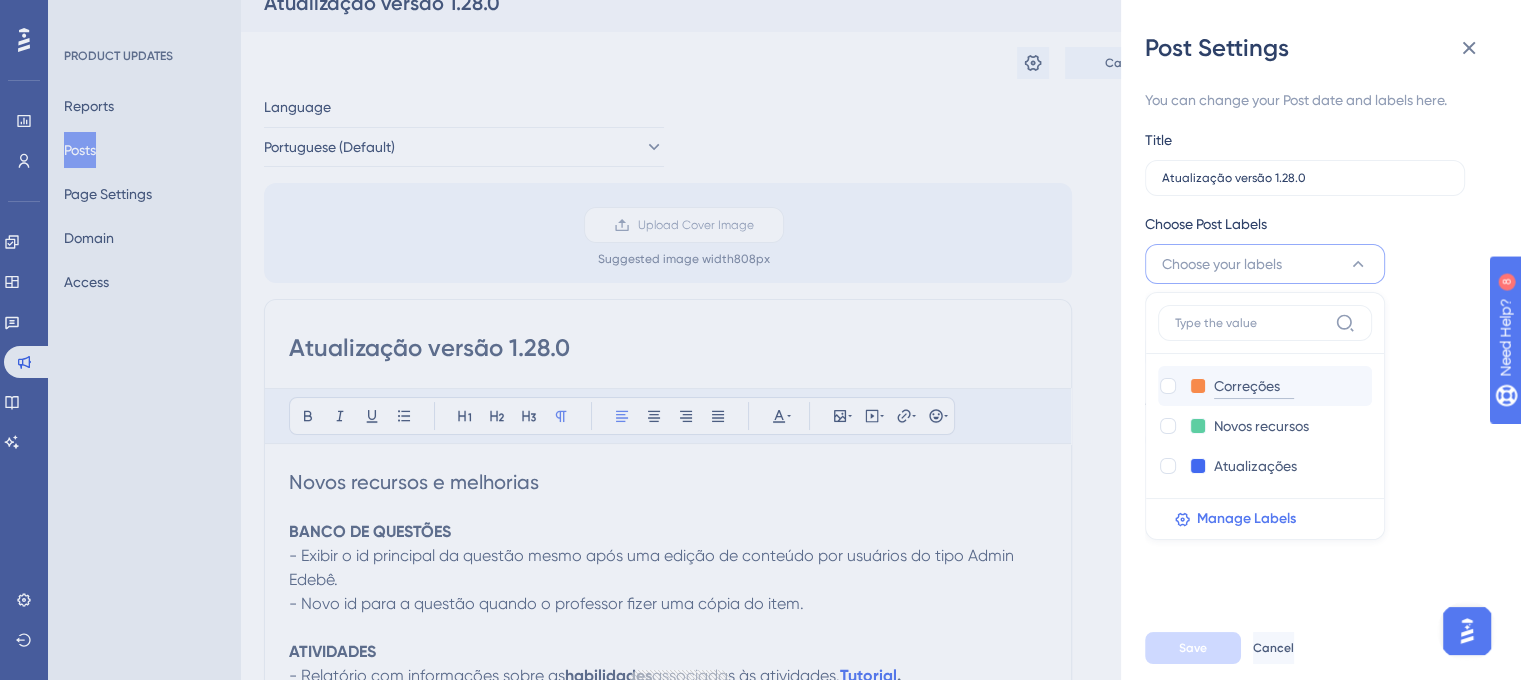 click on "Correções" at bounding box center [1254, 386] 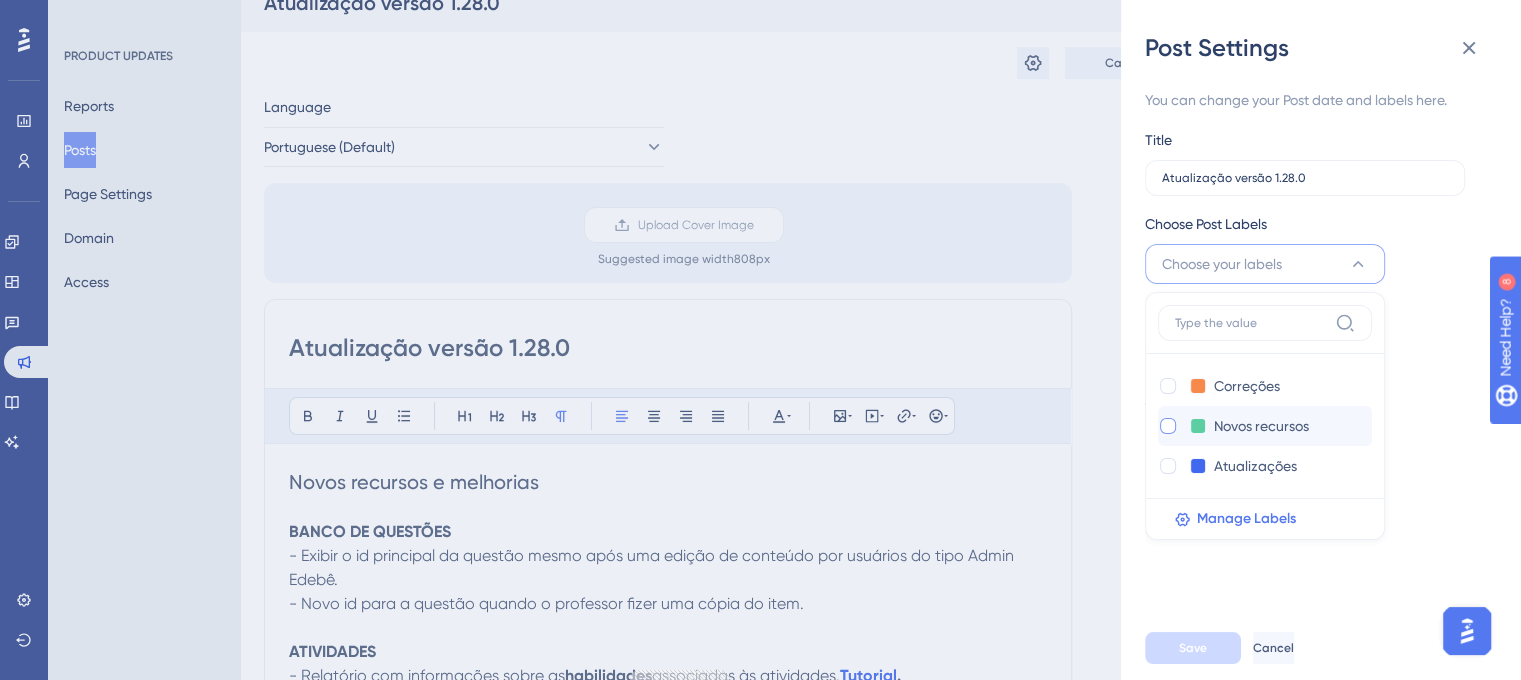 click at bounding box center (1168, 426) 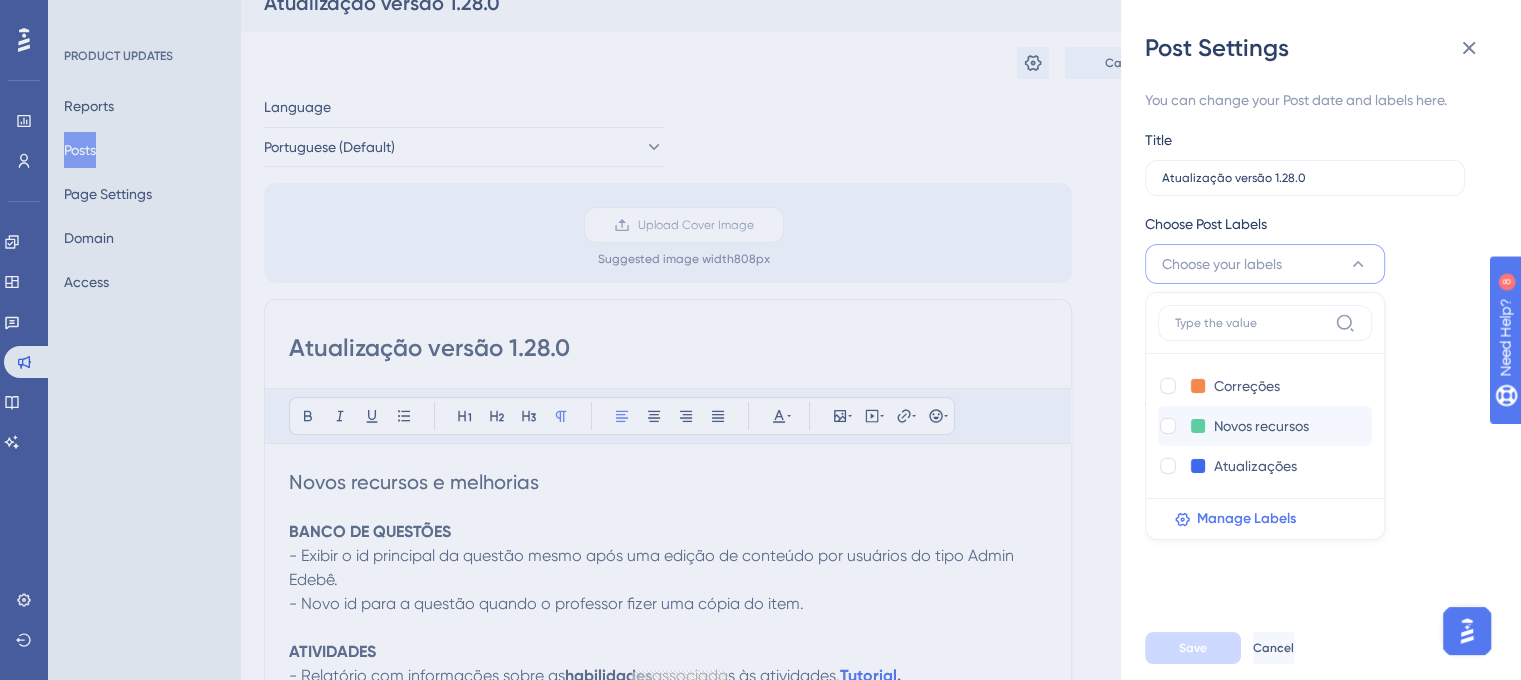 checkbox on "true" 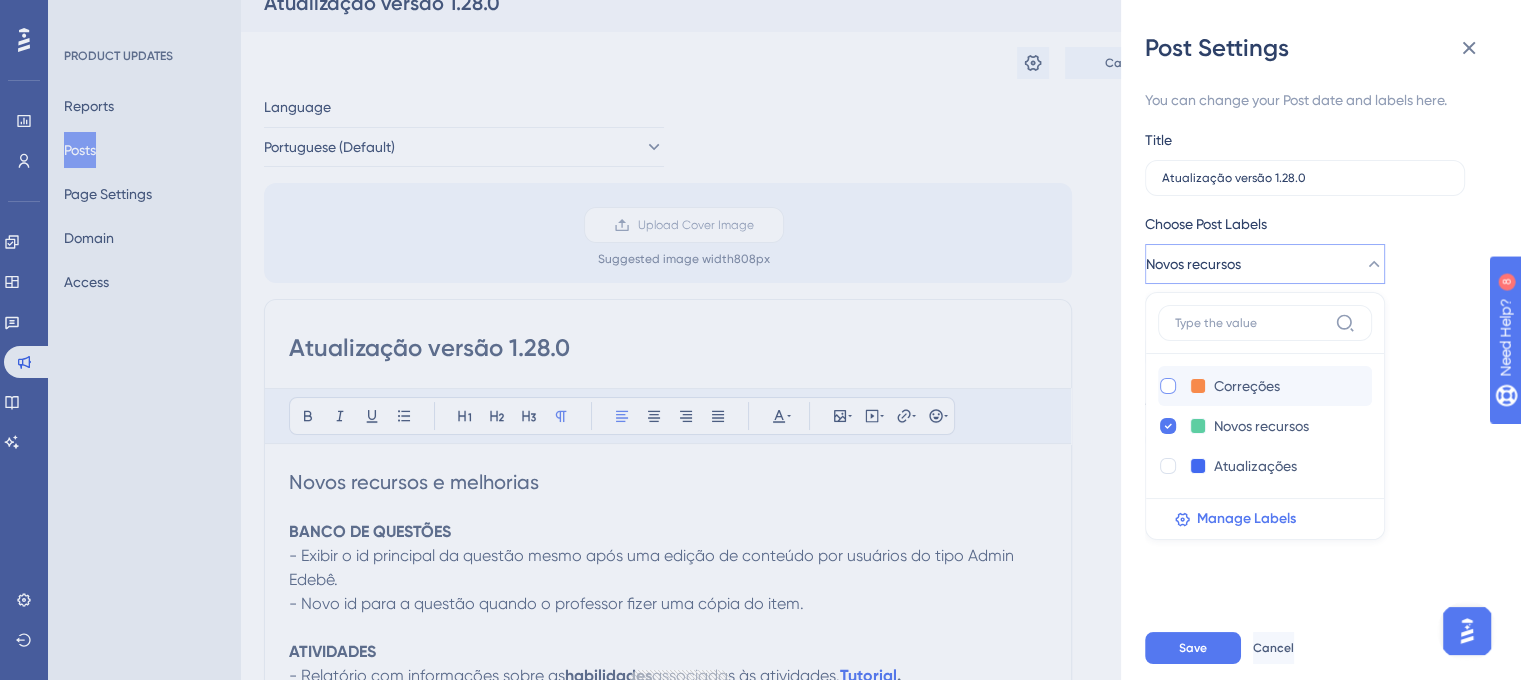 click at bounding box center (1168, 386) 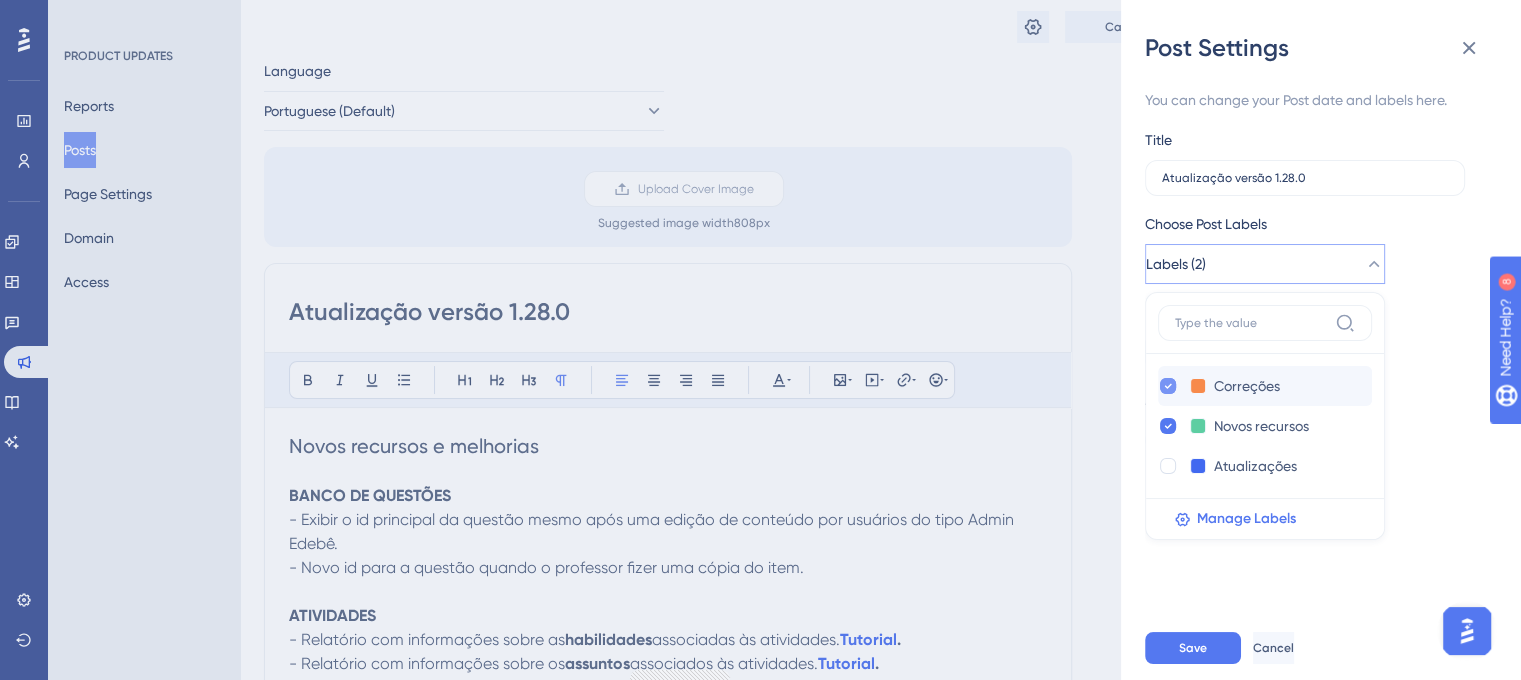 scroll, scrollTop: 125, scrollLeft: 0, axis: vertical 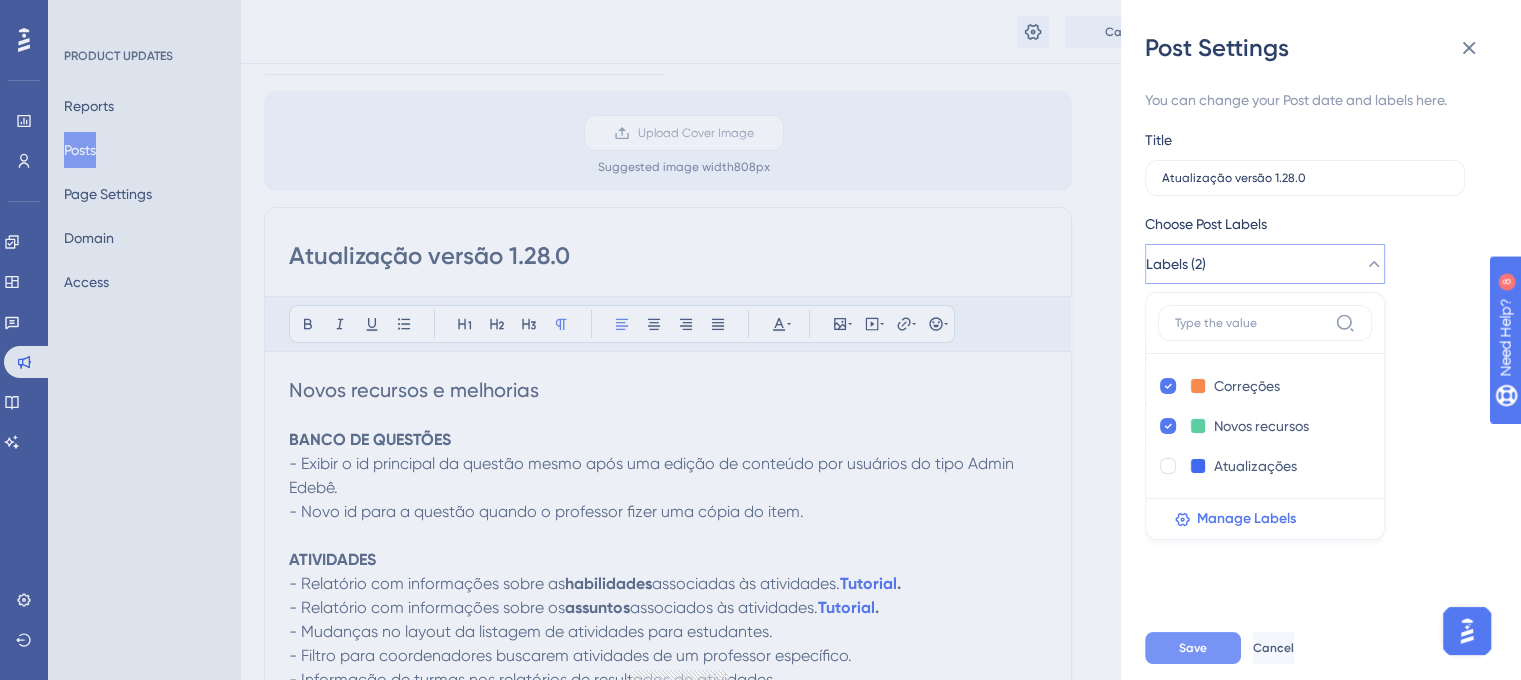 click on "Save" at bounding box center (1193, 648) 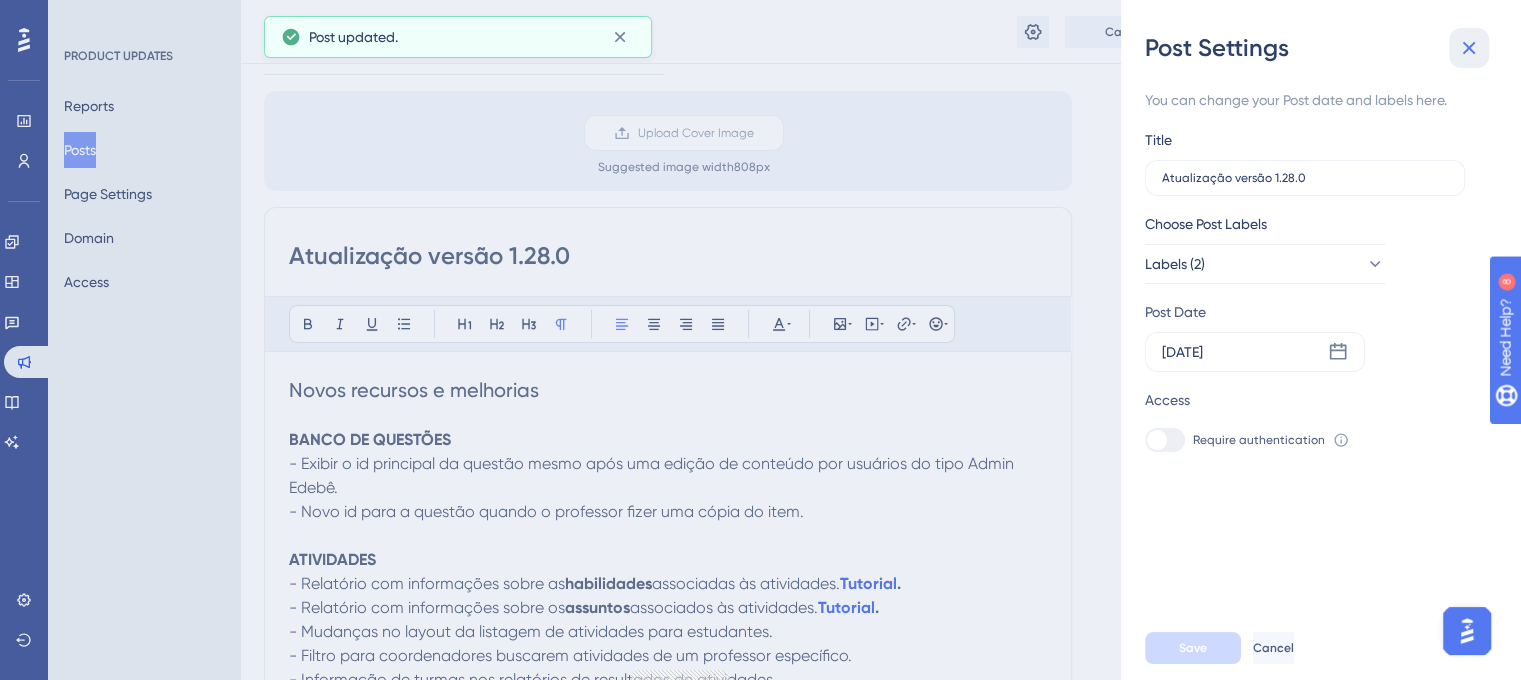 drag, startPoint x: 1474, startPoint y: 44, endPoint x: 873, endPoint y: 245, distance: 633.72076 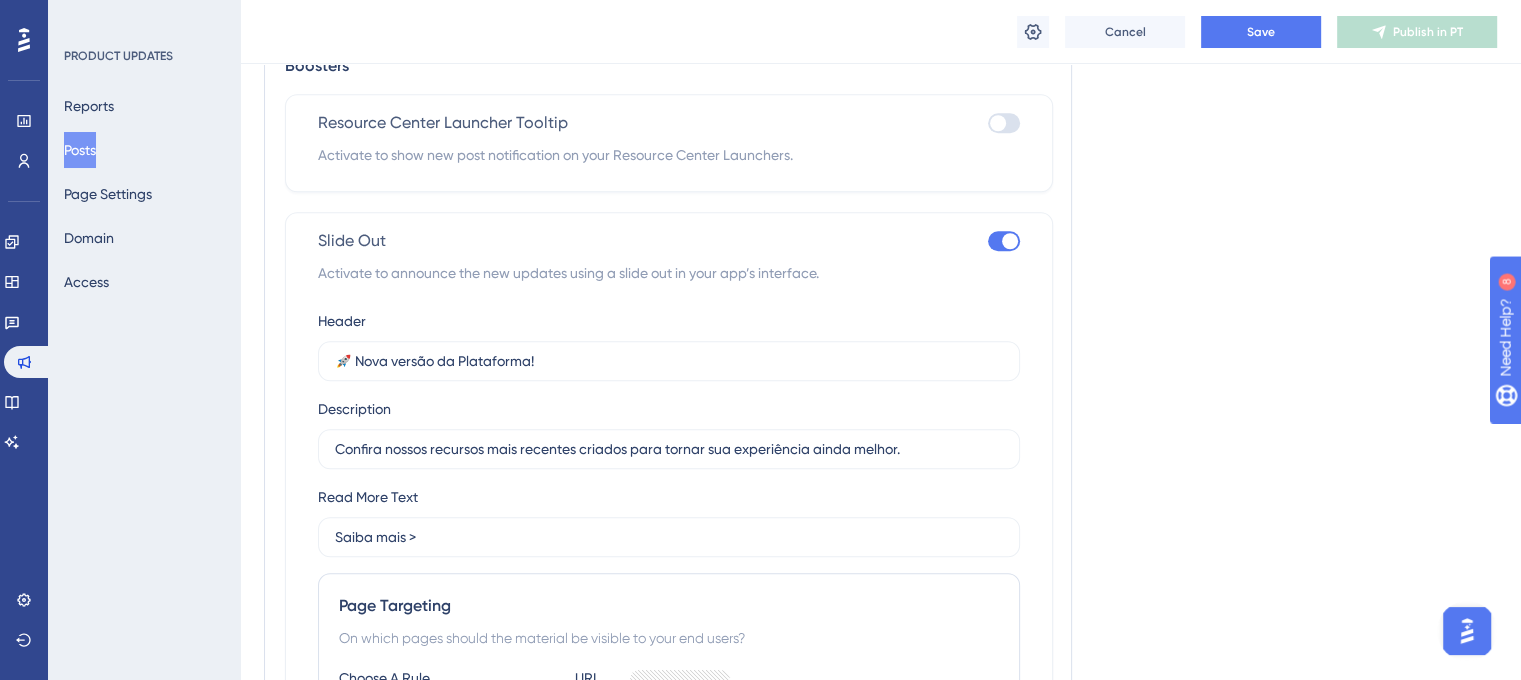 scroll, scrollTop: 1831, scrollLeft: 0, axis: vertical 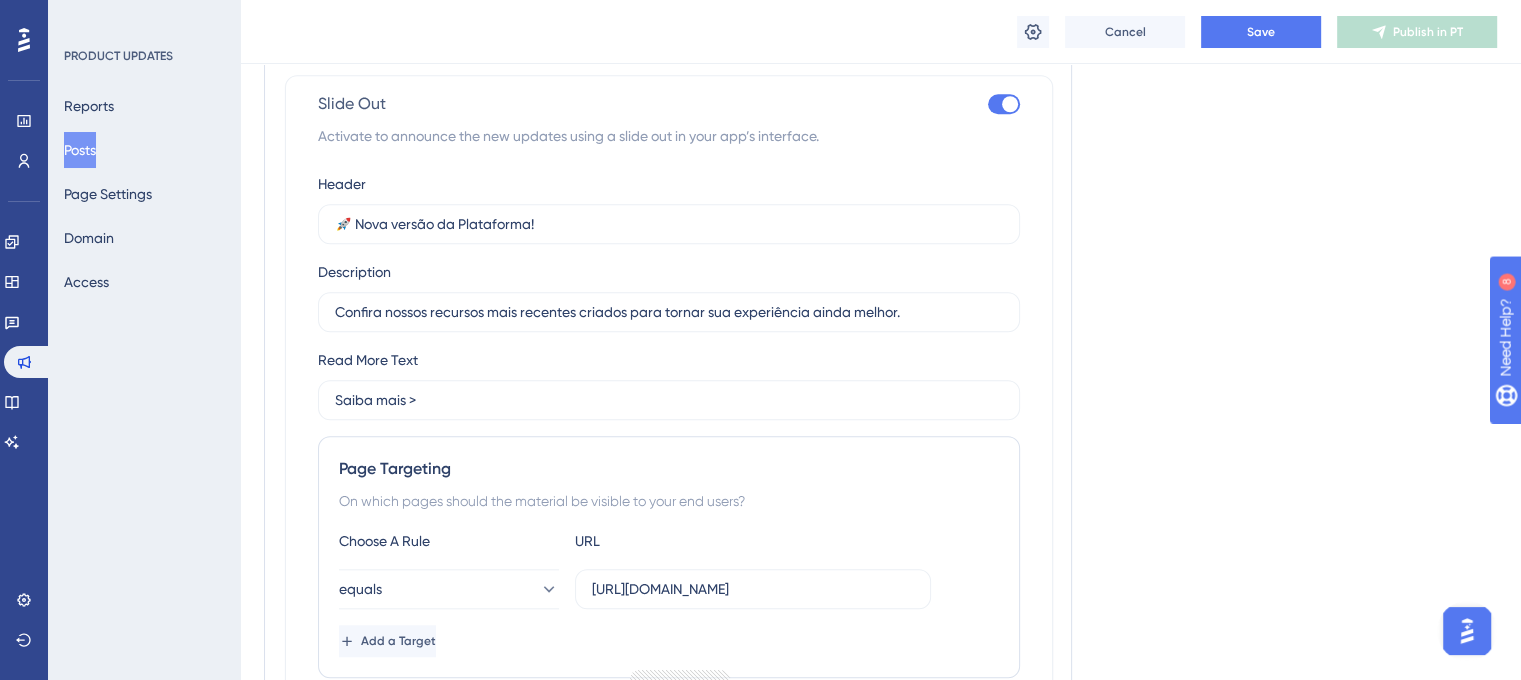 click on "Language Portuguese (Default) Upload Cover Image Suggested image width  808 px Atualização versão 1.28.0 Bold Italic Underline Bullet Point Heading 1 Heading 2 Heading 3 Normal Align Left Align Center Align Right Align Justify Text Color Insert Image Embed Video Hyperlink Emojis Novos recursos e melhorias BANCO DE QUESTÕES - Exibir o id principal da questão mesmo após uma edição de conteúdo por usuários do tipo Admin Edebê. - Novo id para a questão quando o professor fizer uma cópia do item.  ATIVIDADES - Relatório com informações sobre as  habilidades  associadas às atividades.  Tutorial . - Relatório com informações sobre os  assuntos  associados às atividades.  Tutorial . - Mudanças no layout da listagem de atividades para estudantes.  - Filtro para coordenadores buscarem atividades de um professor específico. - Informação de turmas nos relatórios de resultados de atividades. - Melhoria na navegação da página de "Detalhes de atividades" ao clicar na opção "Voltar". DASHBOARD" at bounding box center (880, -446) 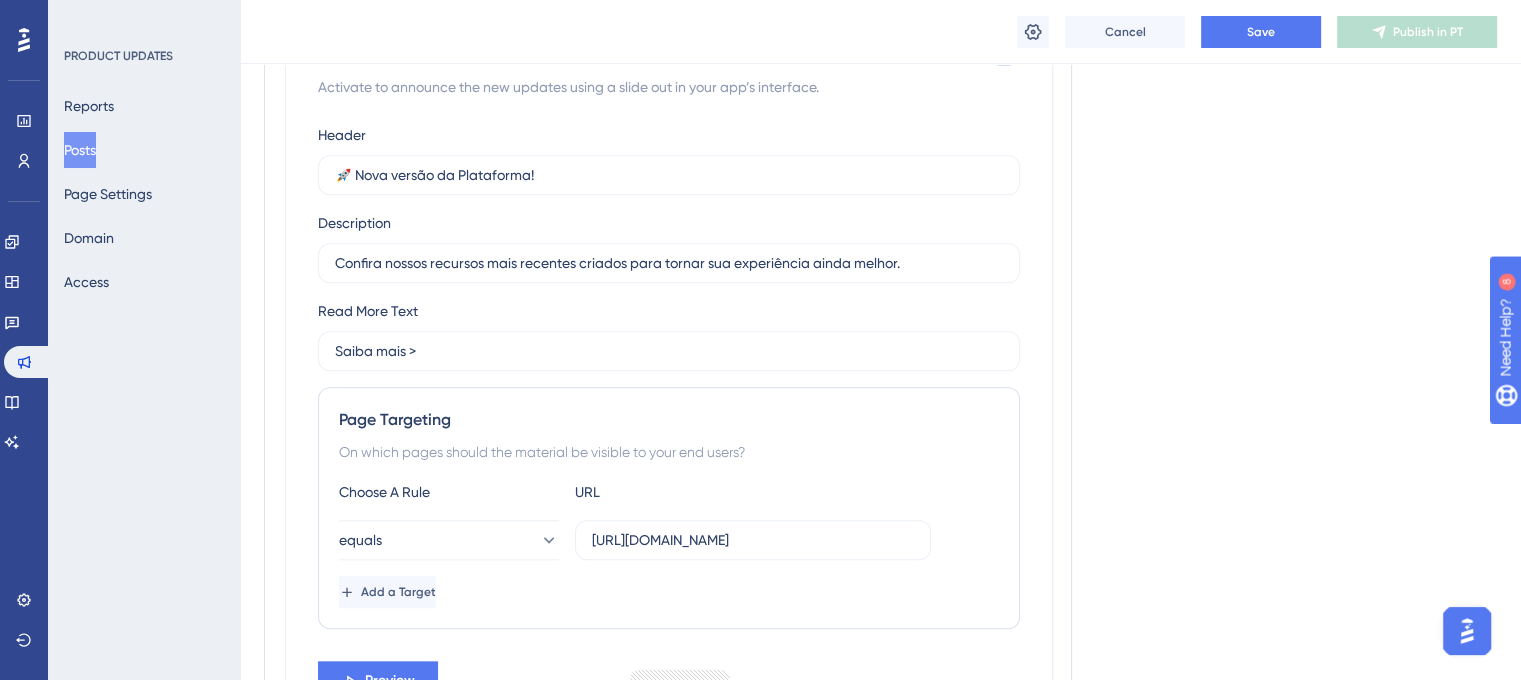 scroll, scrollTop: 1931, scrollLeft: 0, axis: vertical 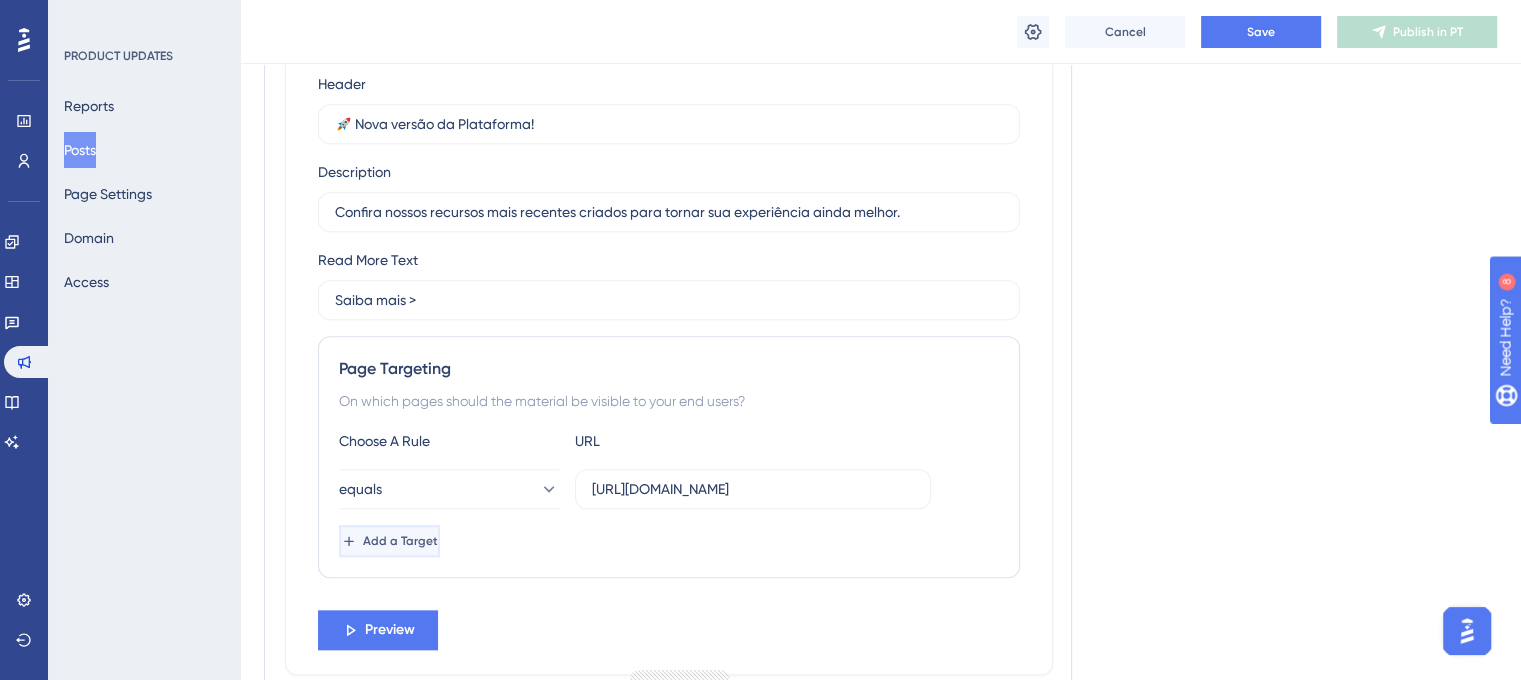 click on "Add a Target" at bounding box center (400, 541) 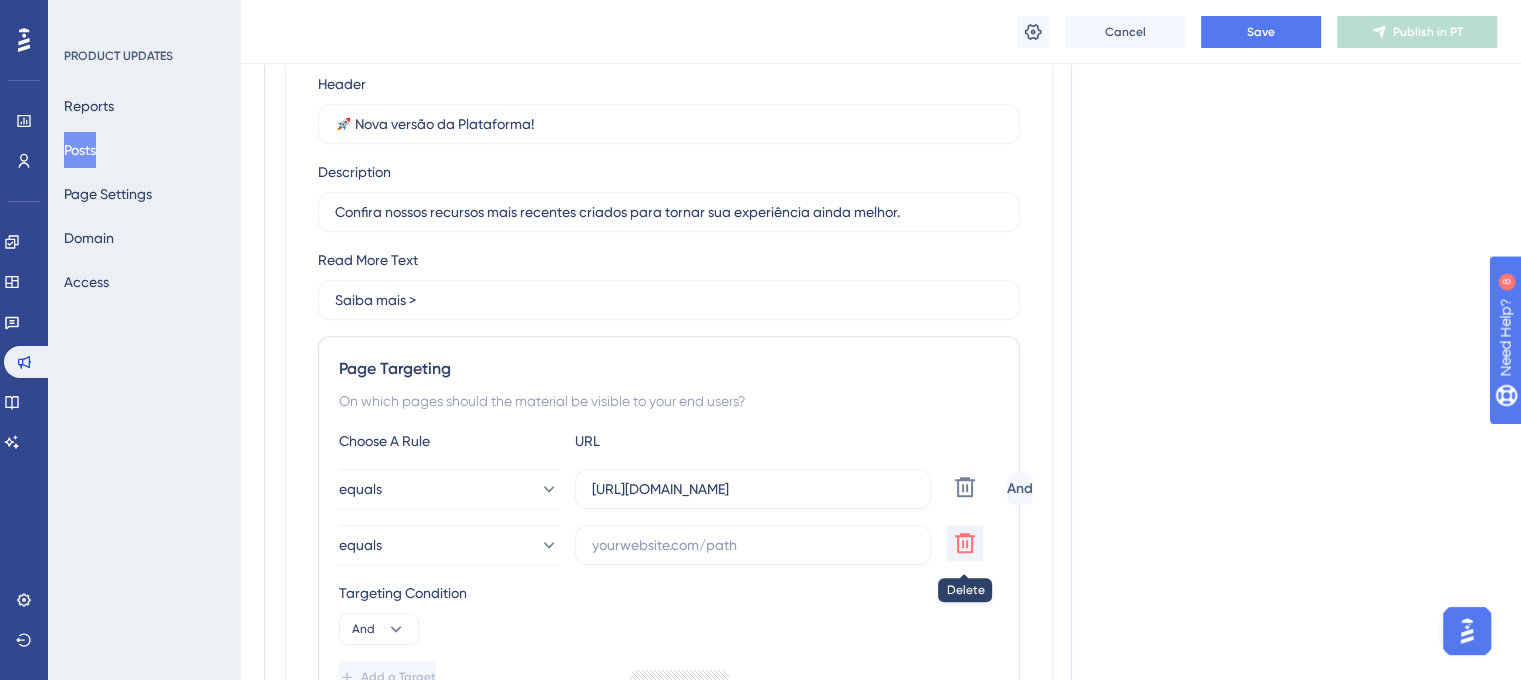 click 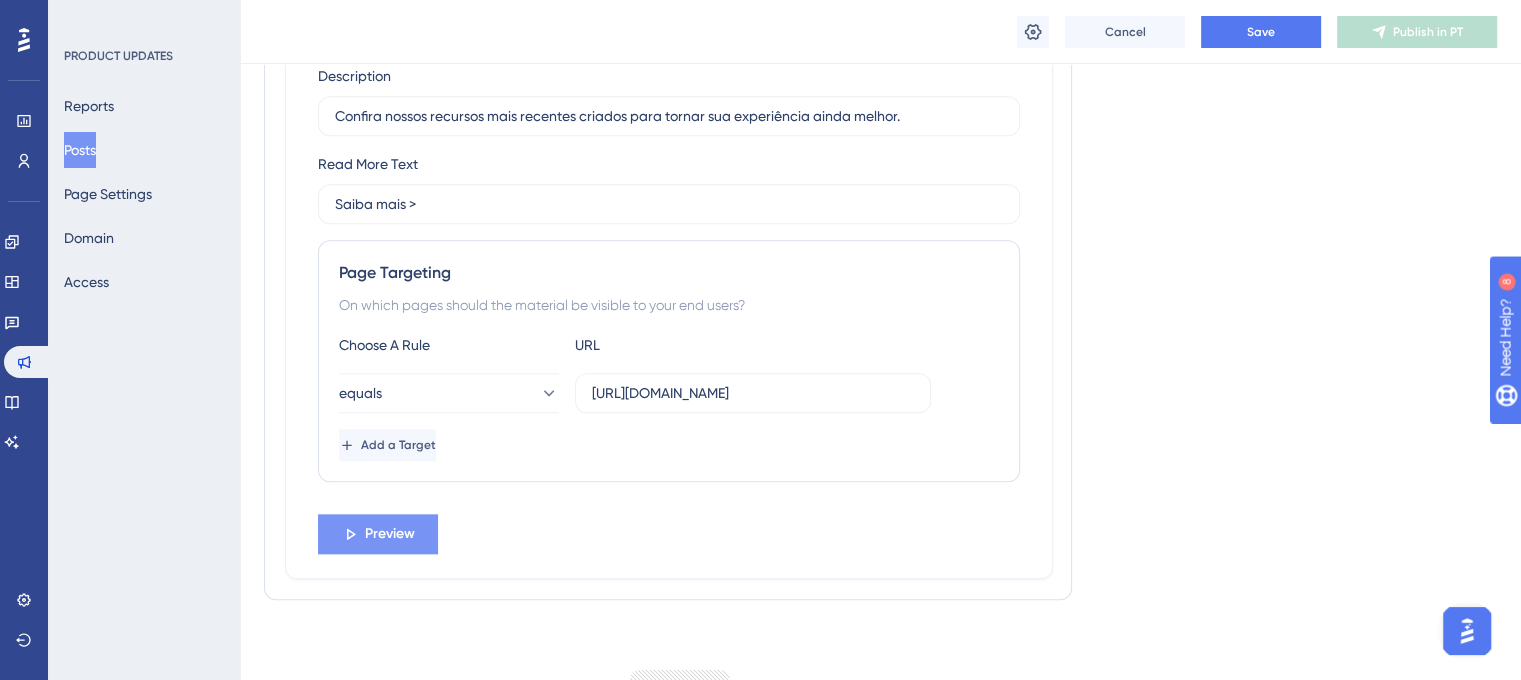 scroll, scrollTop: 2031, scrollLeft: 0, axis: vertical 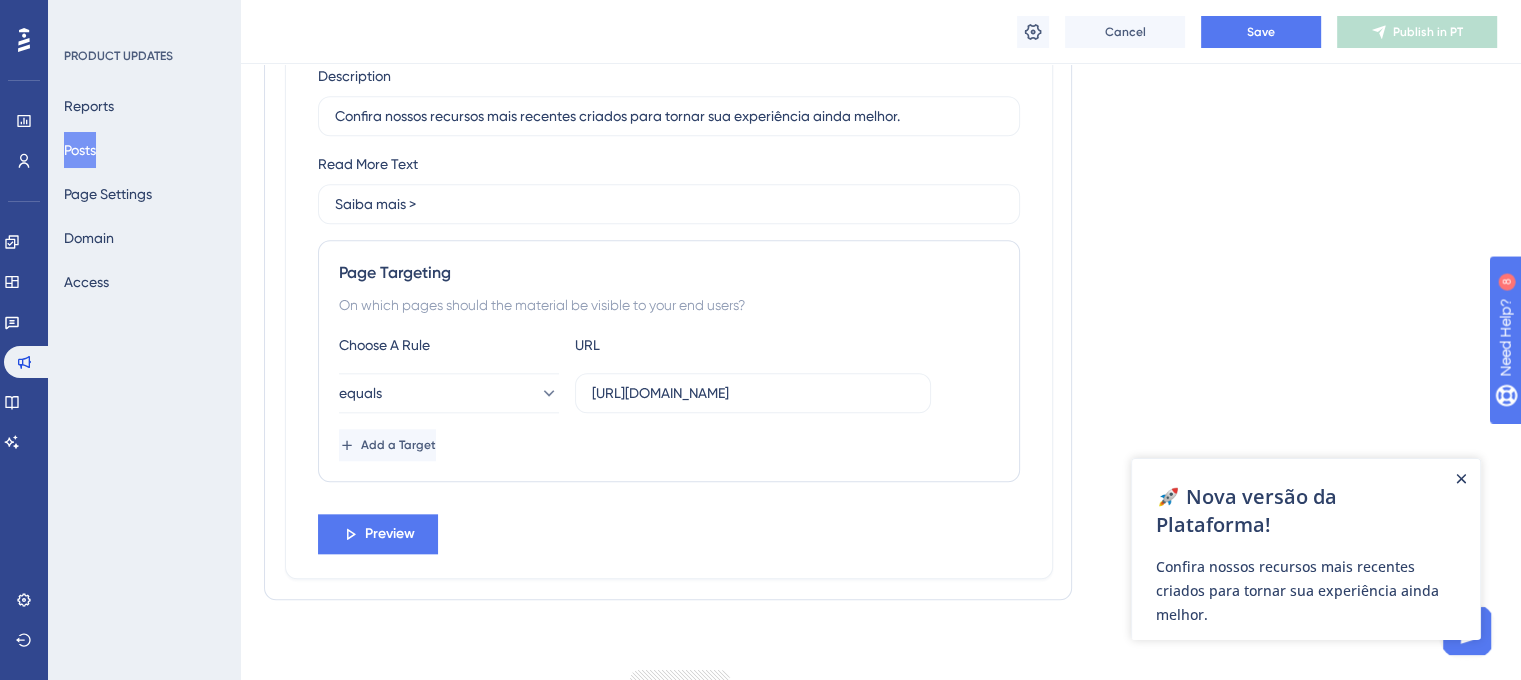 click 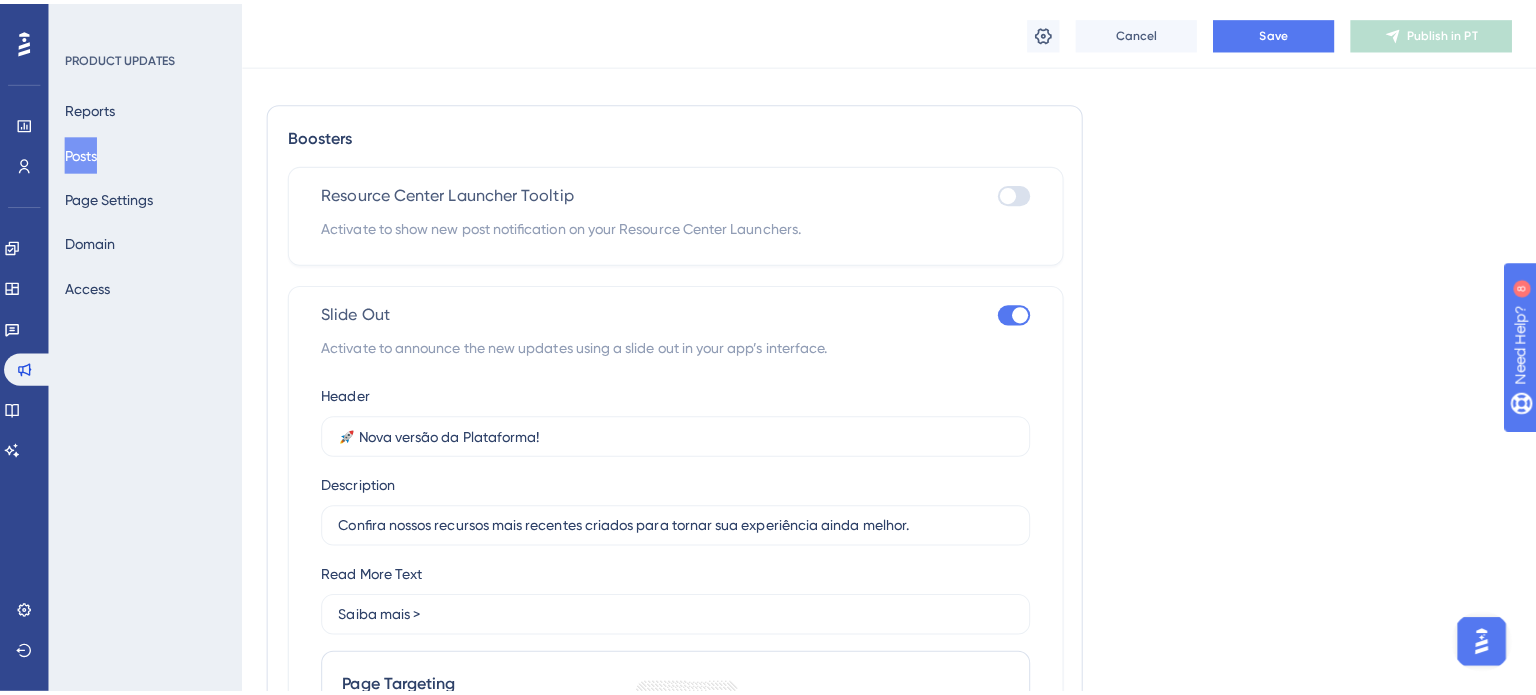 scroll, scrollTop: 1631, scrollLeft: 0, axis: vertical 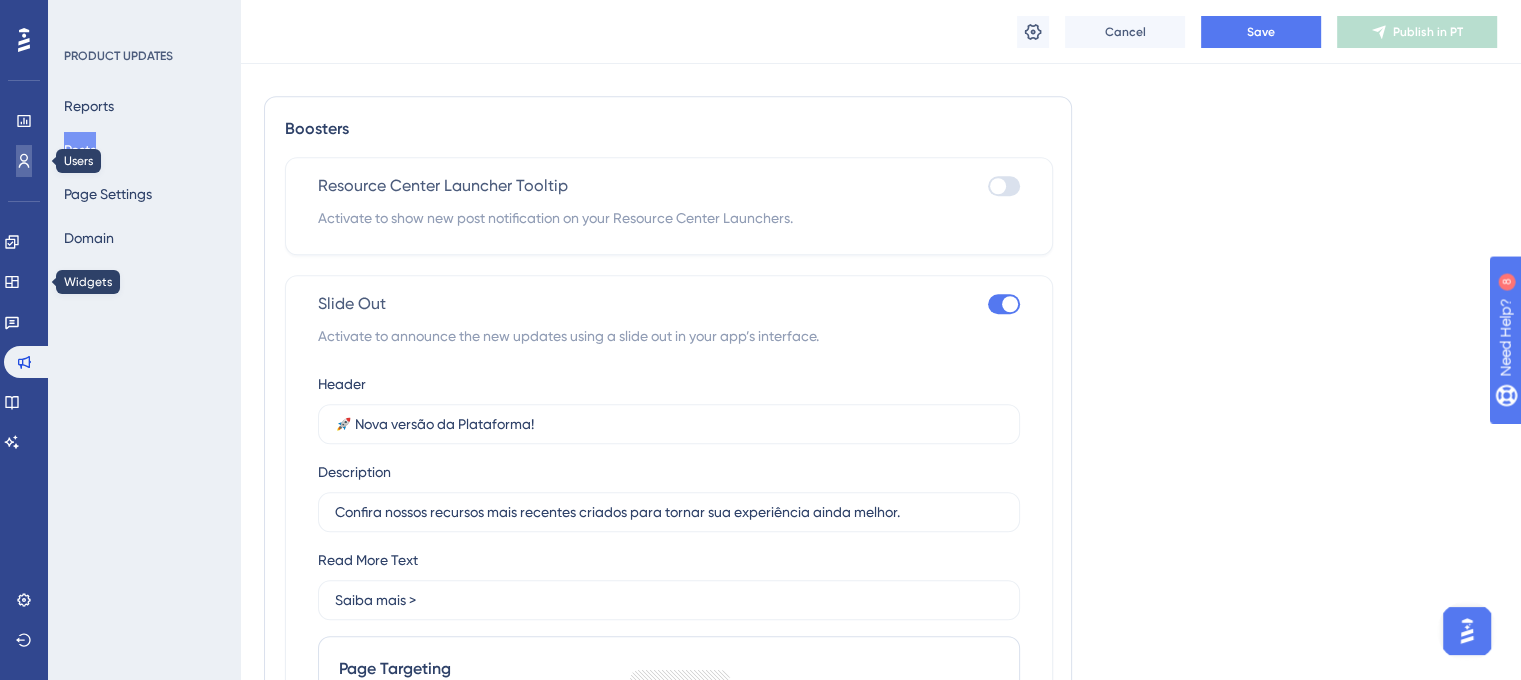 click at bounding box center (24, 161) 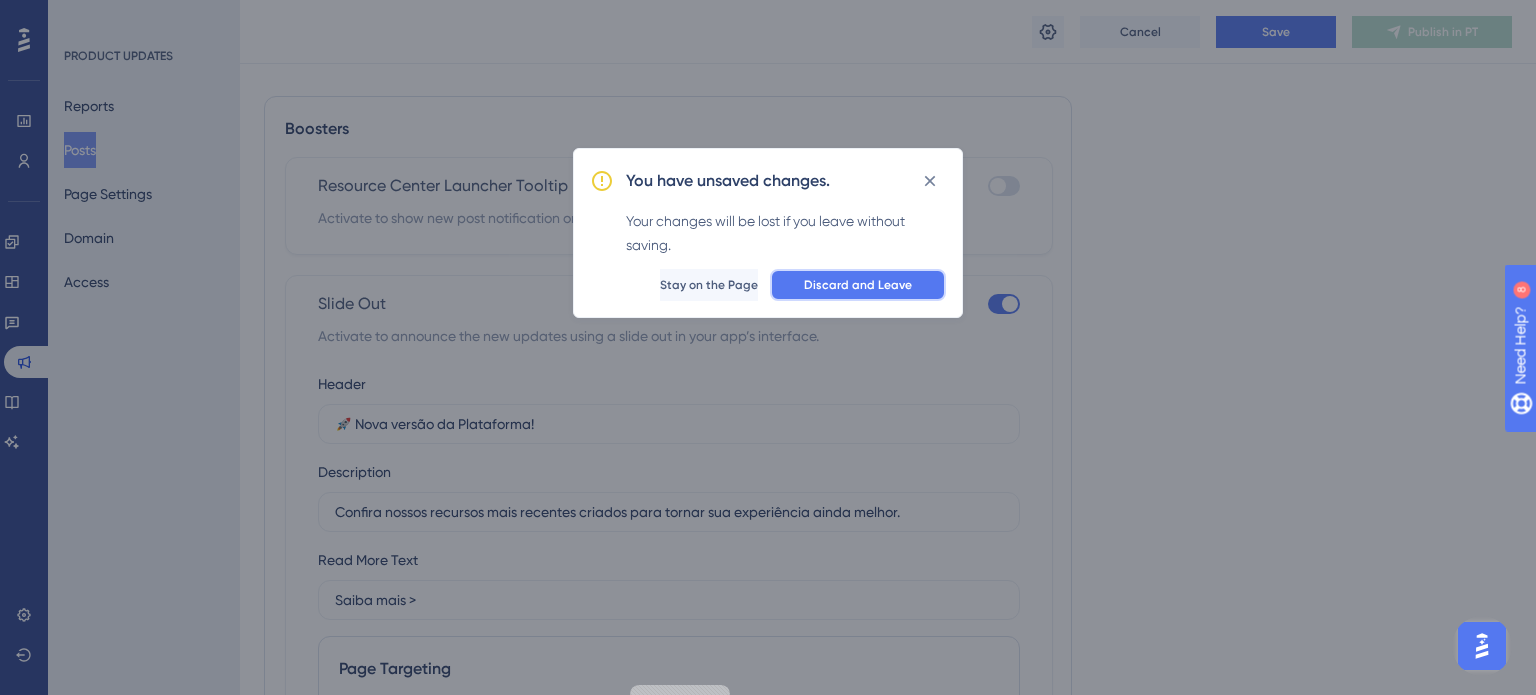 click on "Discard and Leave" at bounding box center [858, 285] 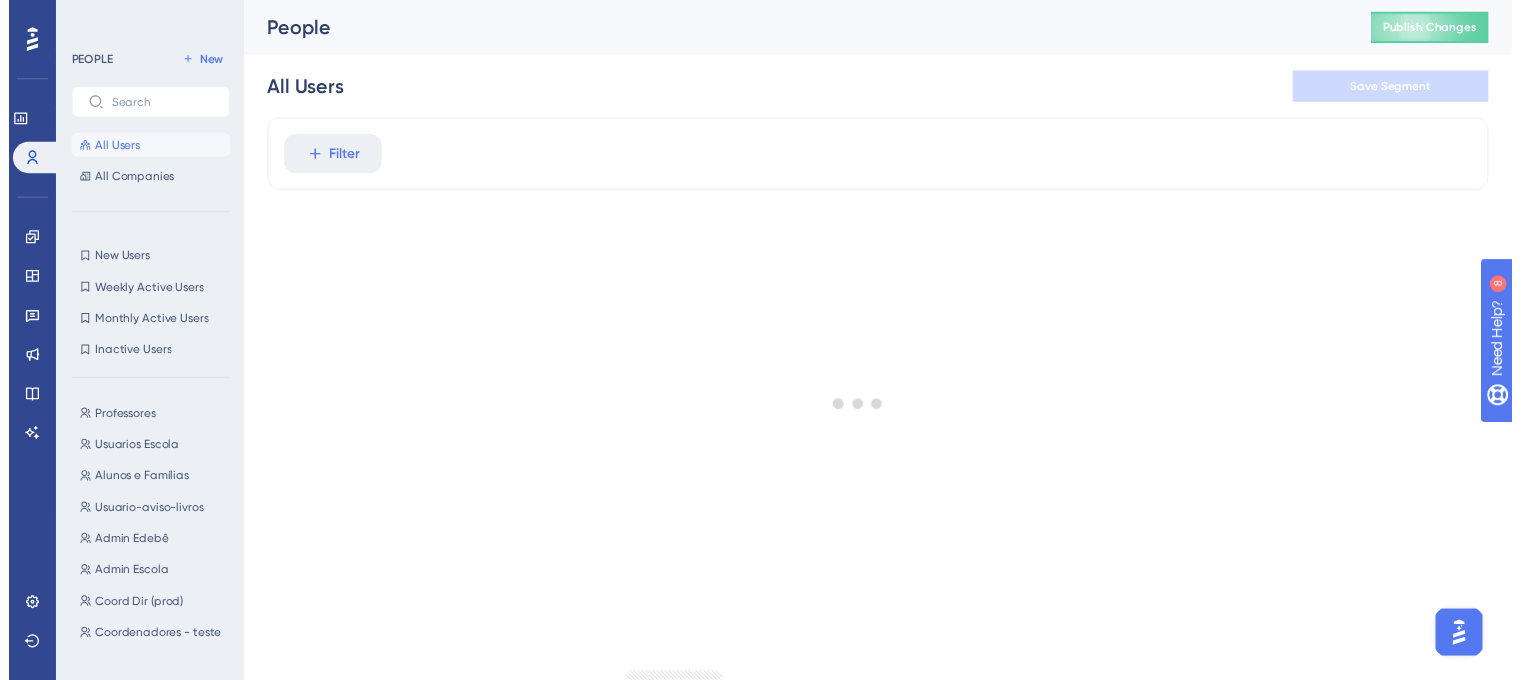scroll, scrollTop: 0, scrollLeft: 0, axis: both 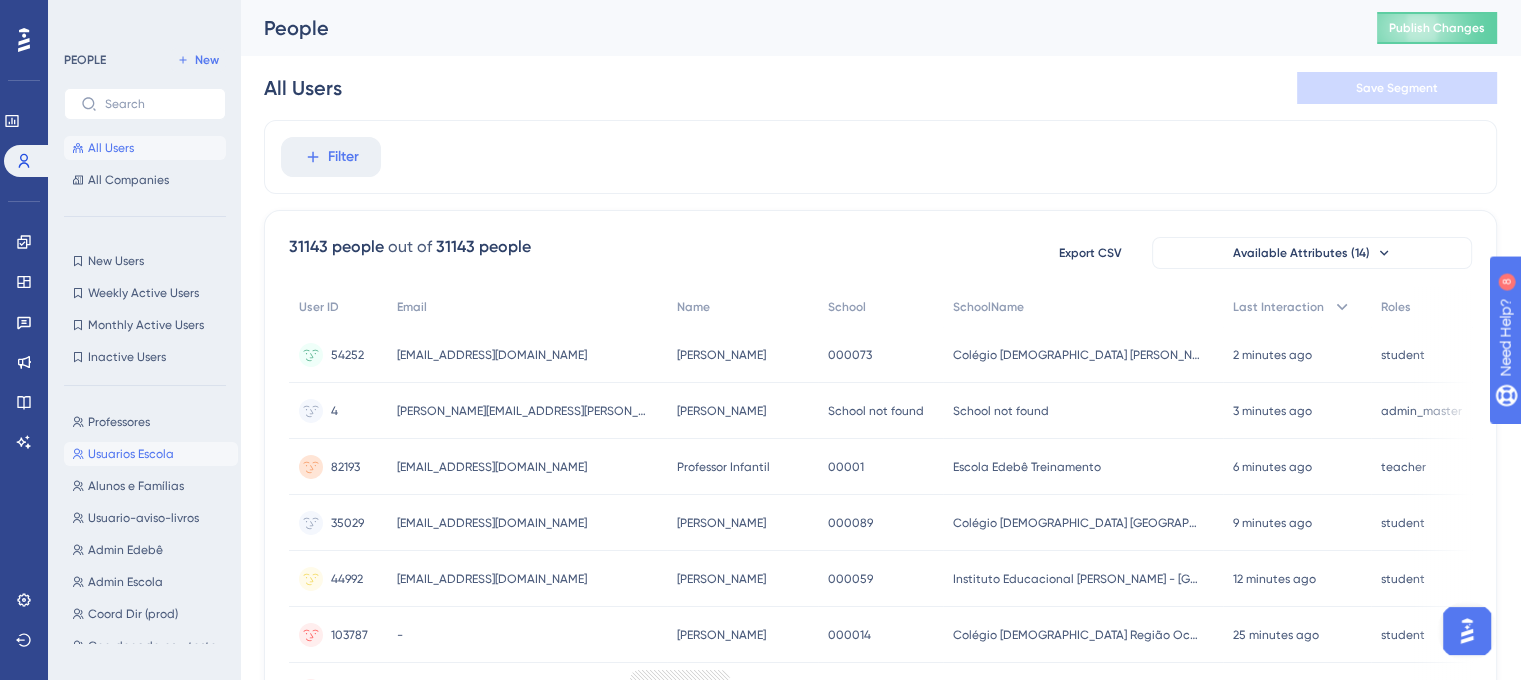 click on "Usuarios Escola" at bounding box center [131, 454] 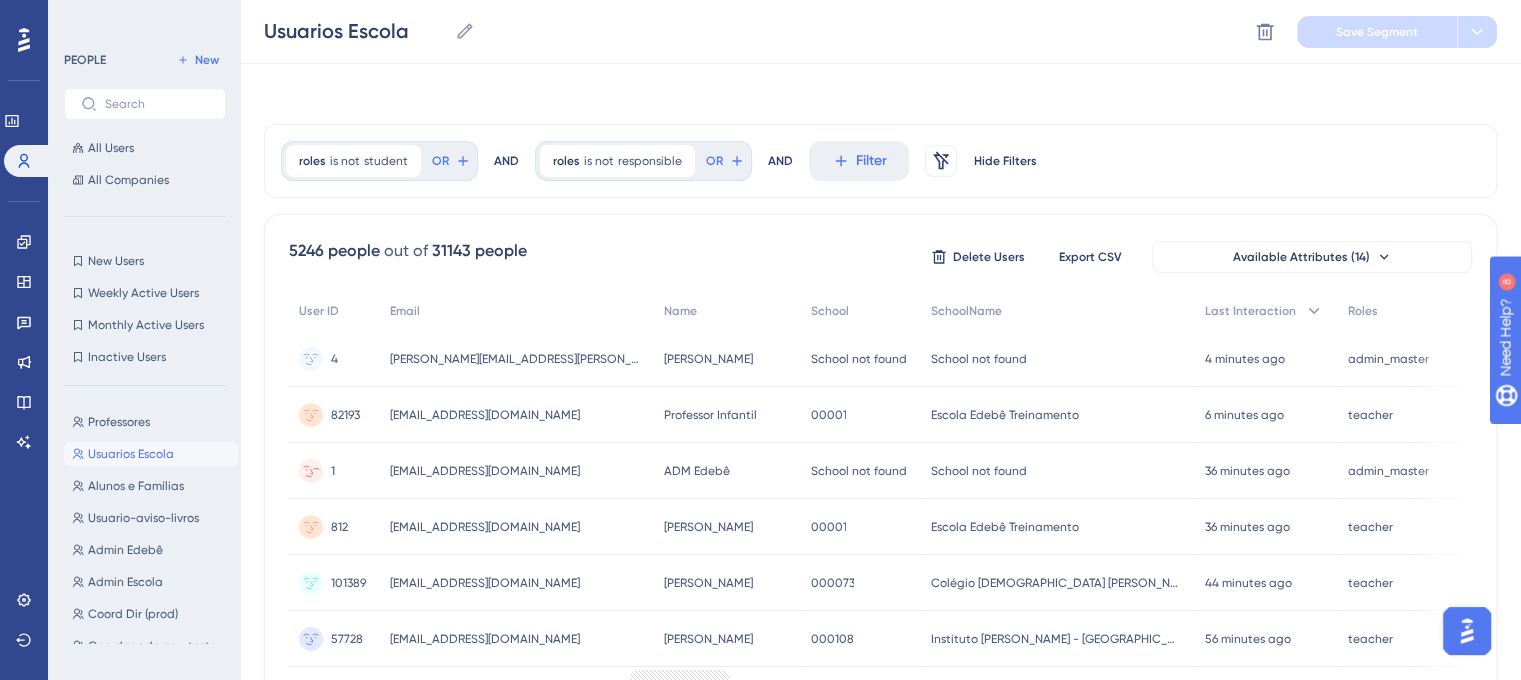 scroll, scrollTop: 0, scrollLeft: 0, axis: both 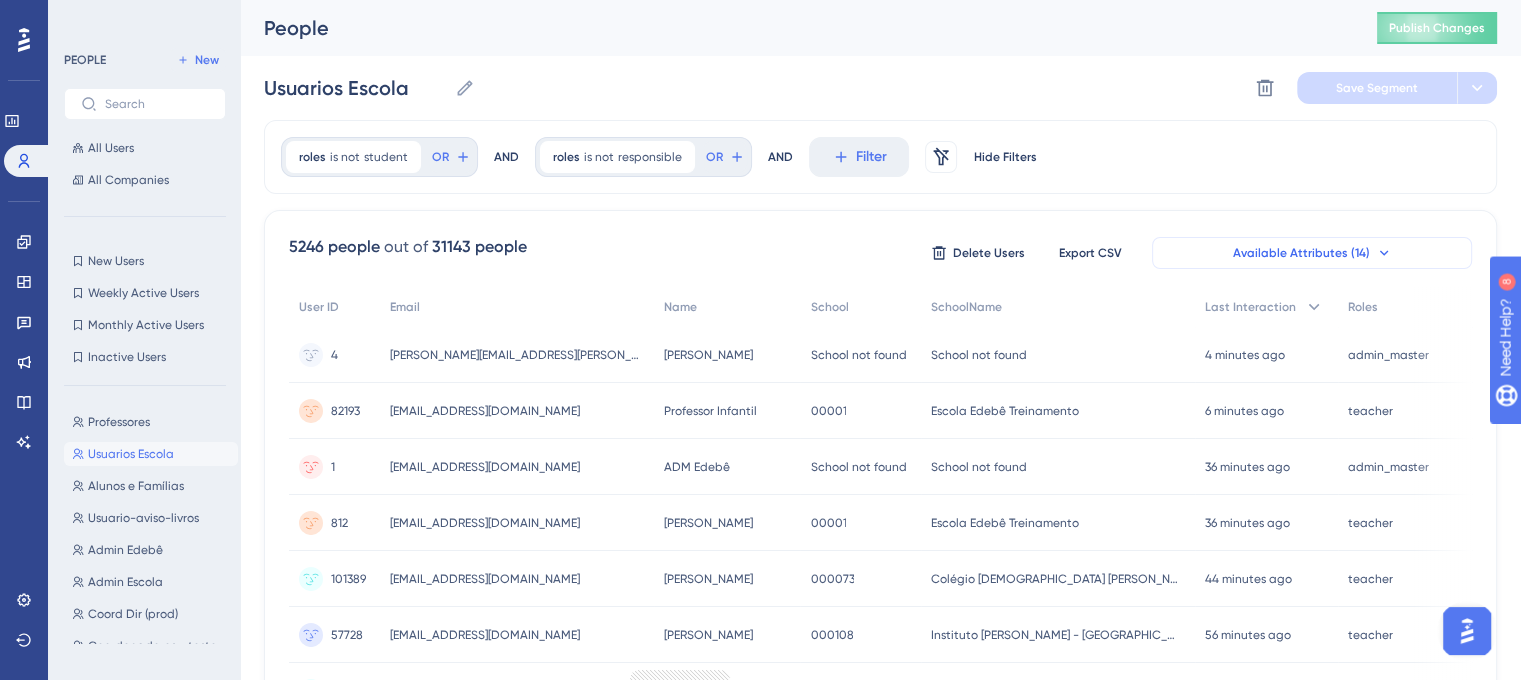 click on "Available Attributes (14)" at bounding box center (1301, 253) 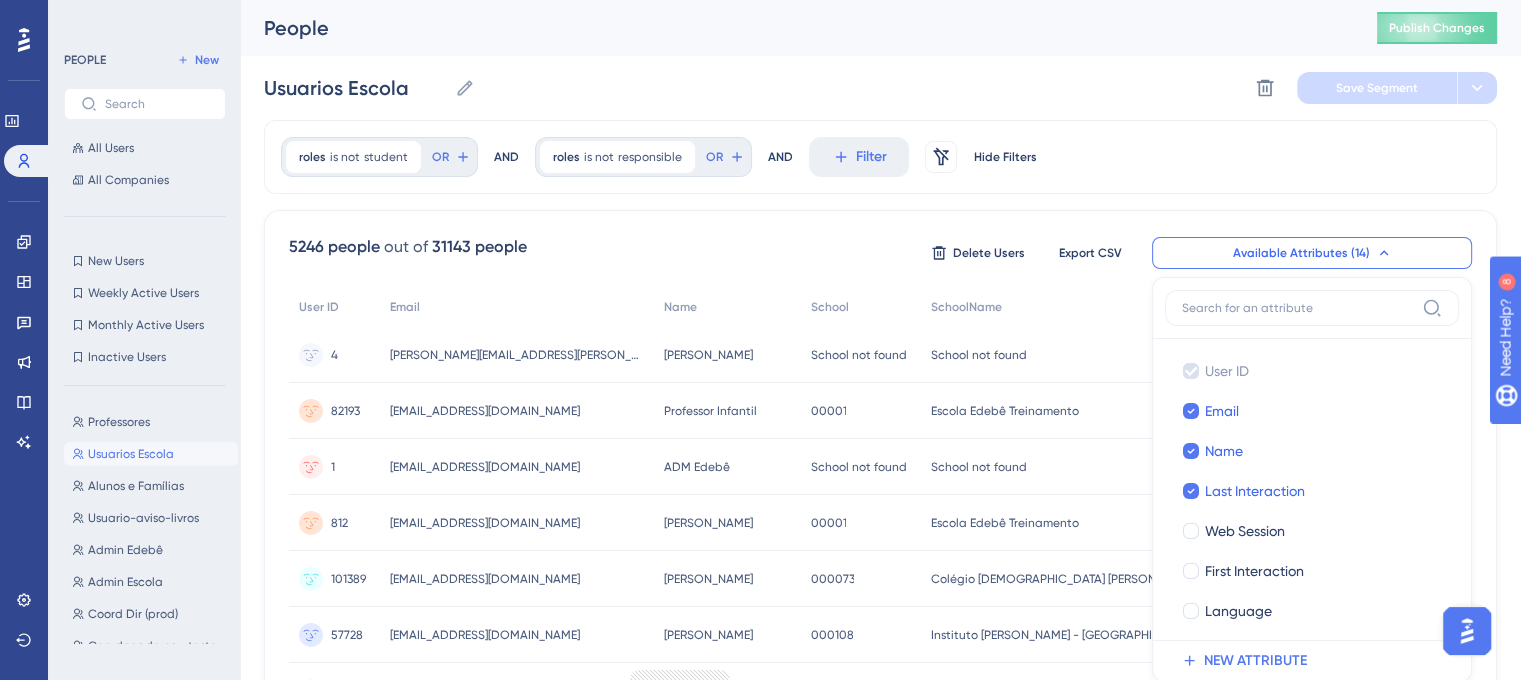 scroll, scrollTop: 138, scrollLeft: 0, axis: vertical 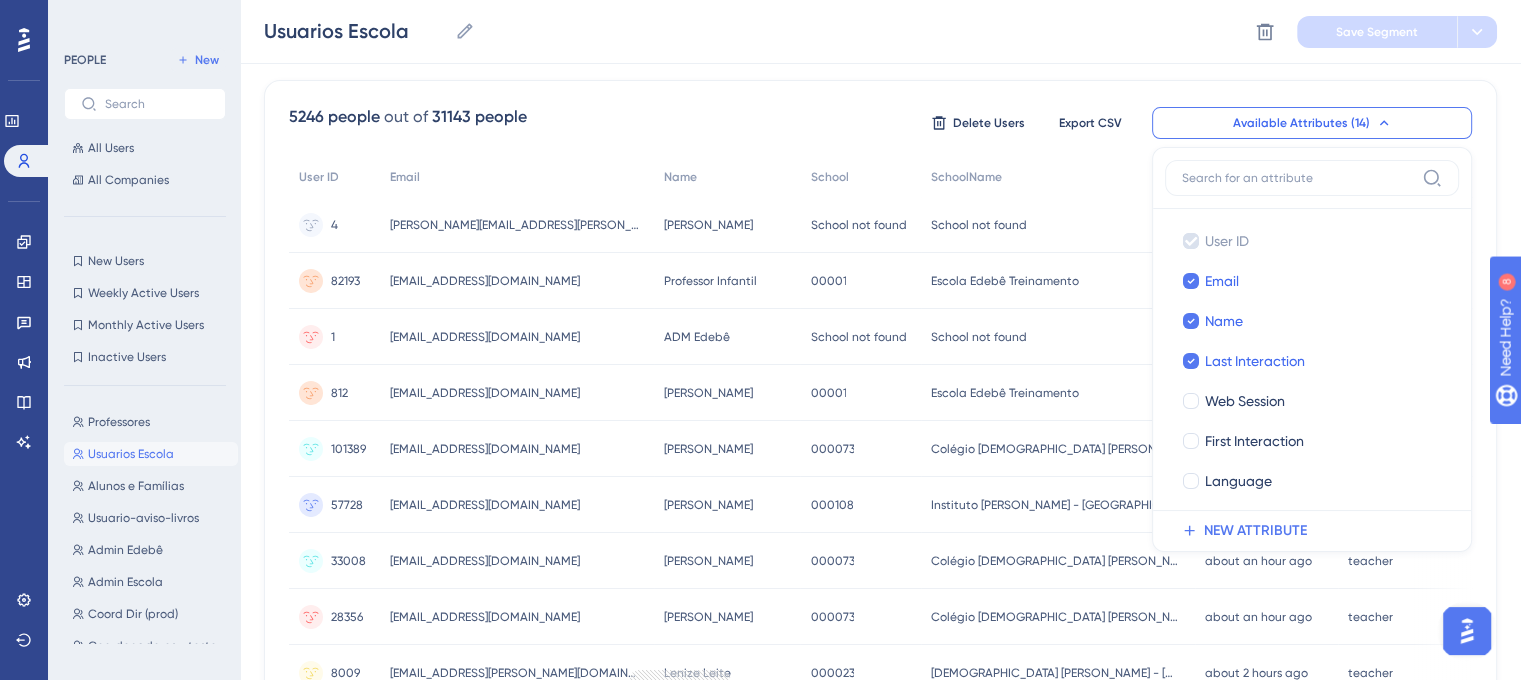 click on "5246   people out of 31143   people Delete Users Export CSV Available Attributes (14) User ID User ID Email Email Name Name Last Interaction Last Interaction Web Session Web Session First Interaction First Interaction Language Language Browser Browser Device Device Operating System Operating System created_at created_at roles roles school school schoolName schoolName NEW ATTRIBUTE User ID Email Name School SchoolName Last Interaction Roles 4 4 rafael.mendes@edebe.com.br rafael.mendes@edebe.com.br Rafael Borgate Rafael Borgate School not found School not found School not found School not found 4 minutes ago 12 Jul 2025, 09:22 admin_master admin_master 82193 82193 profedebeinfantil@mailinator.com profedebeinfantil@mailinator.com Professor Infantil Professor Infantil 00001 00001 Escola Edebê Treinamento Escola Edebê Treinamento 6 minutes ago 12 Jul 2025, 09:19 teacher teacher 1 1 admin.edebe@email.com admin.edebe@email.com ADM Edebê ADM Edebê School not found School not found School not found 36 minutes ago" at bounding box center (880, 743) 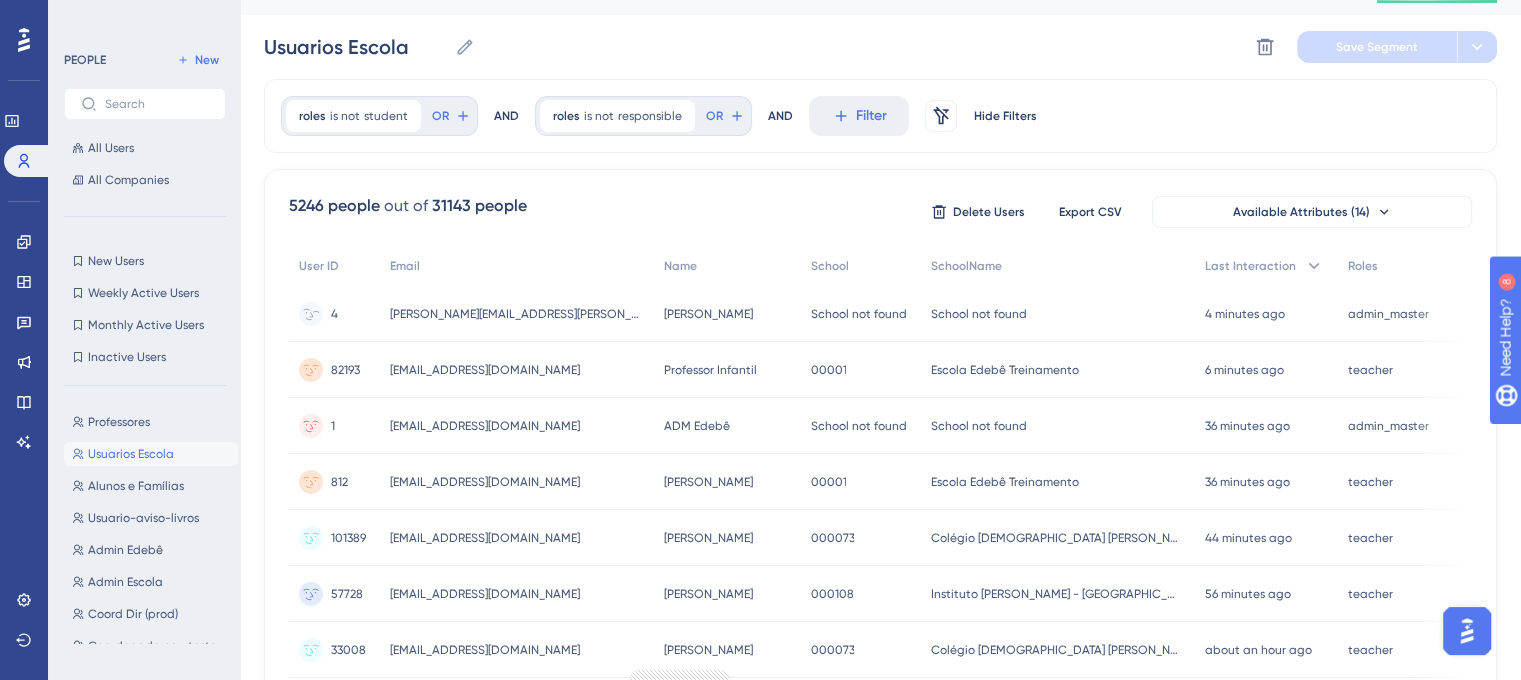 scroll, scrollTop: 38, scrollLeft: 0, axis: vertical 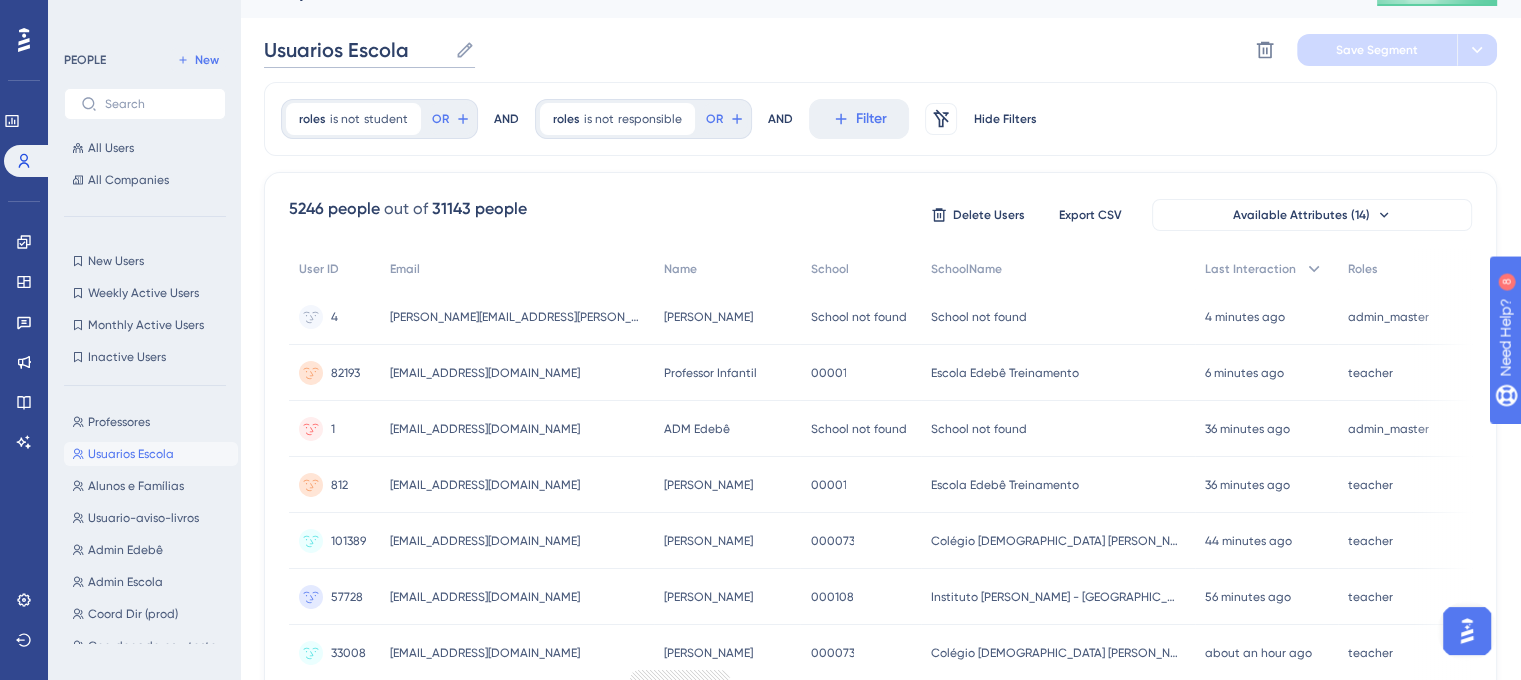 click on "Usuarios Escola" at bounding box center (355, 50) 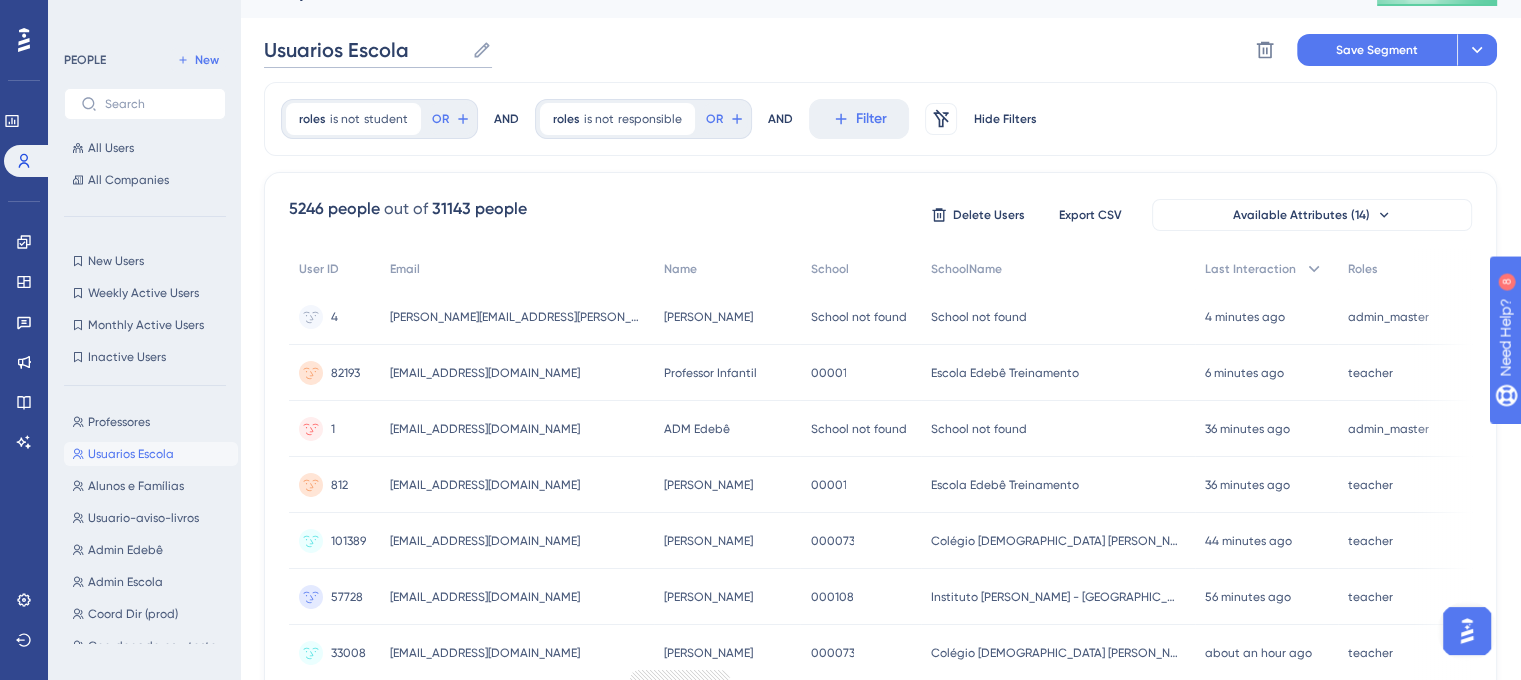 type on "Usuarios Escola" 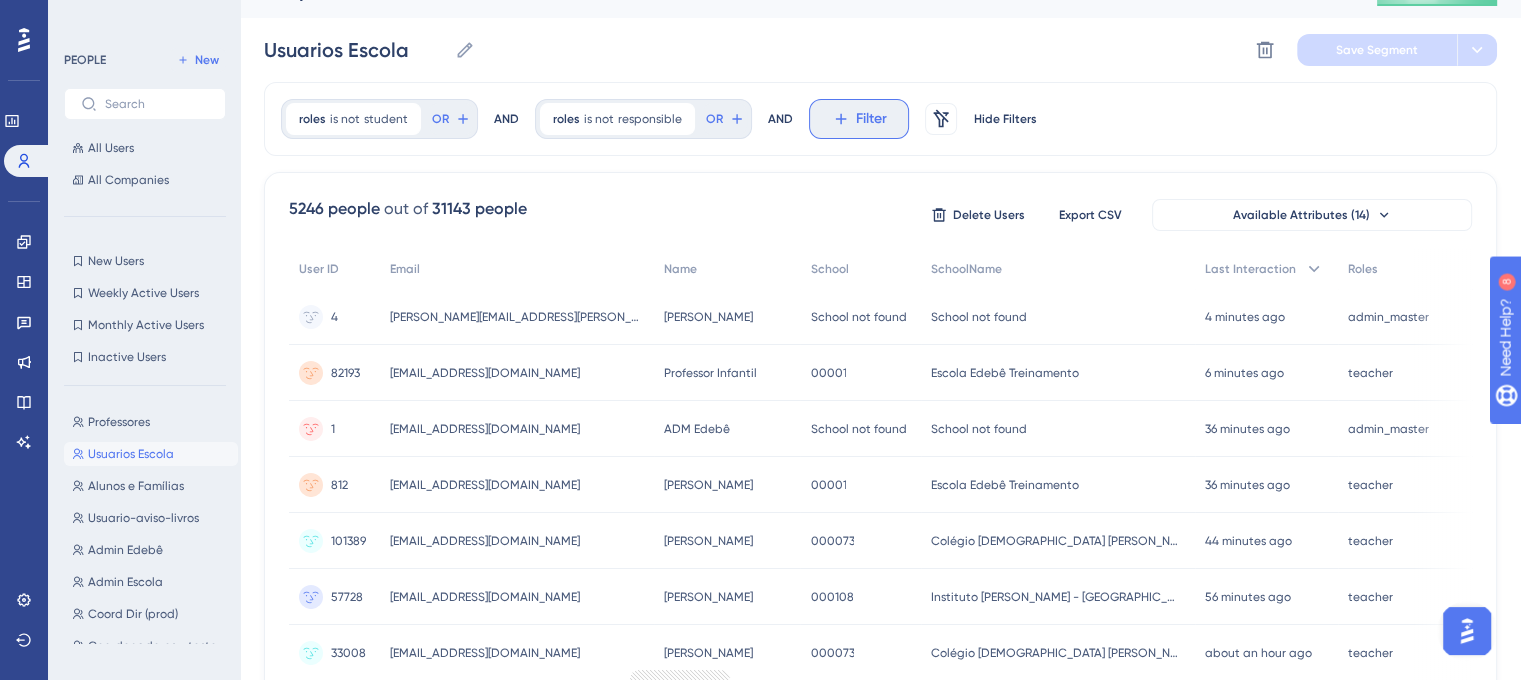 click on "Filter" at bounding box center [859, 119] 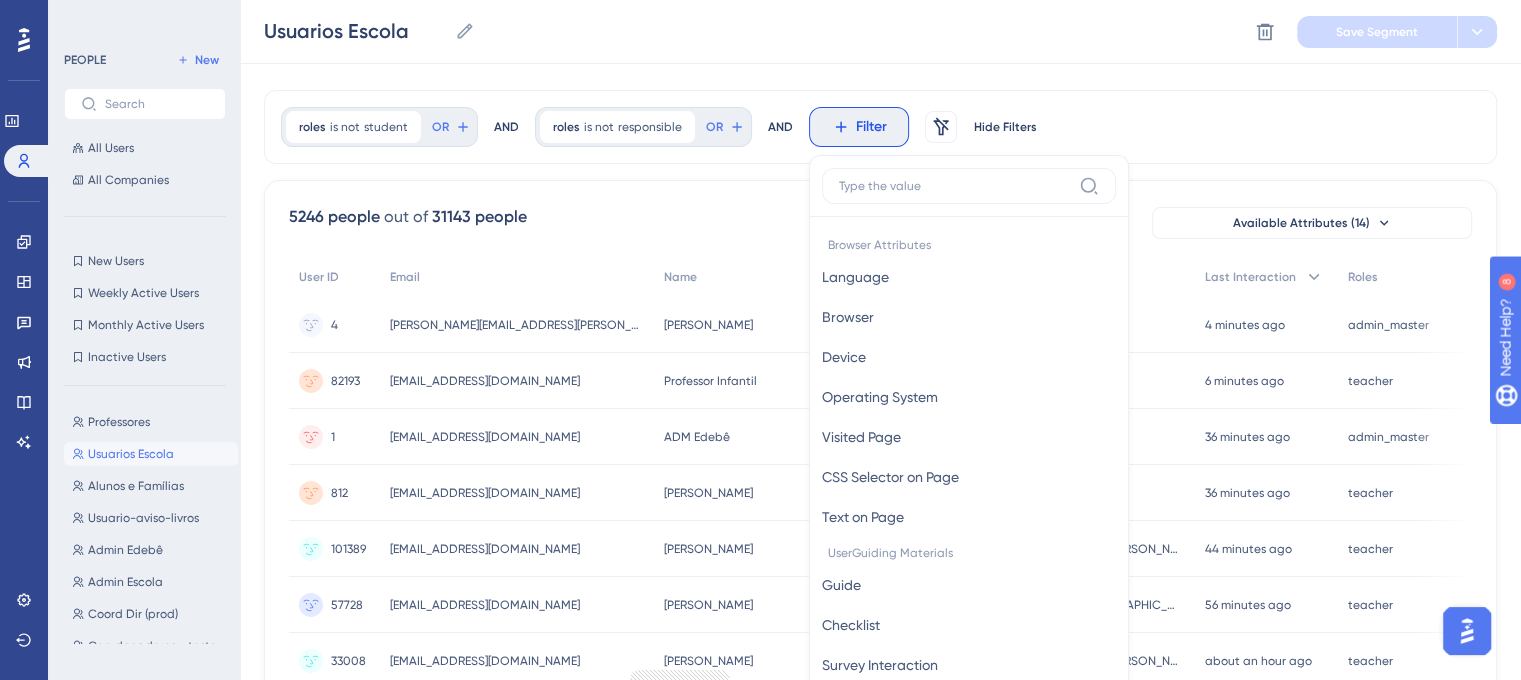 scroll, scrollTop: 112, scrollLeft: 0, axis: vertical 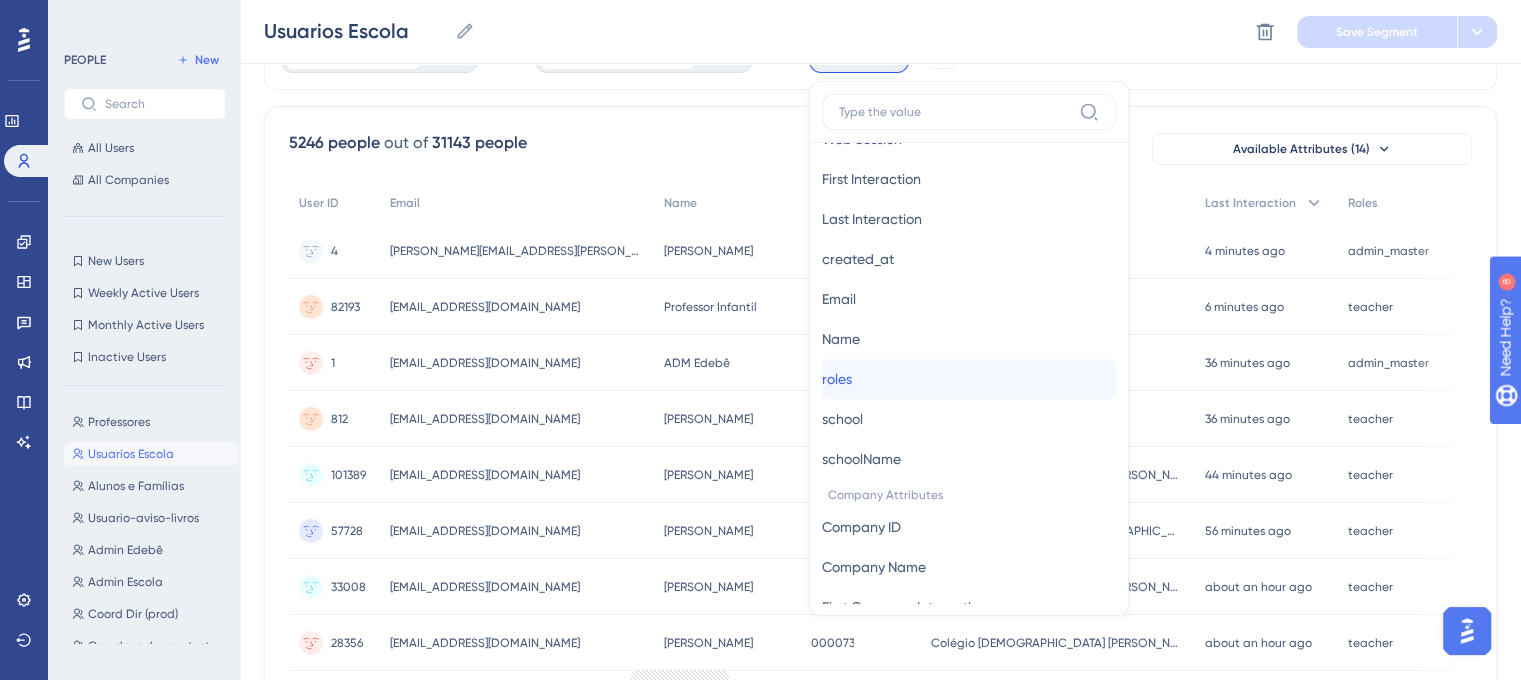 click on "roles" at bounding box center (837, 379) 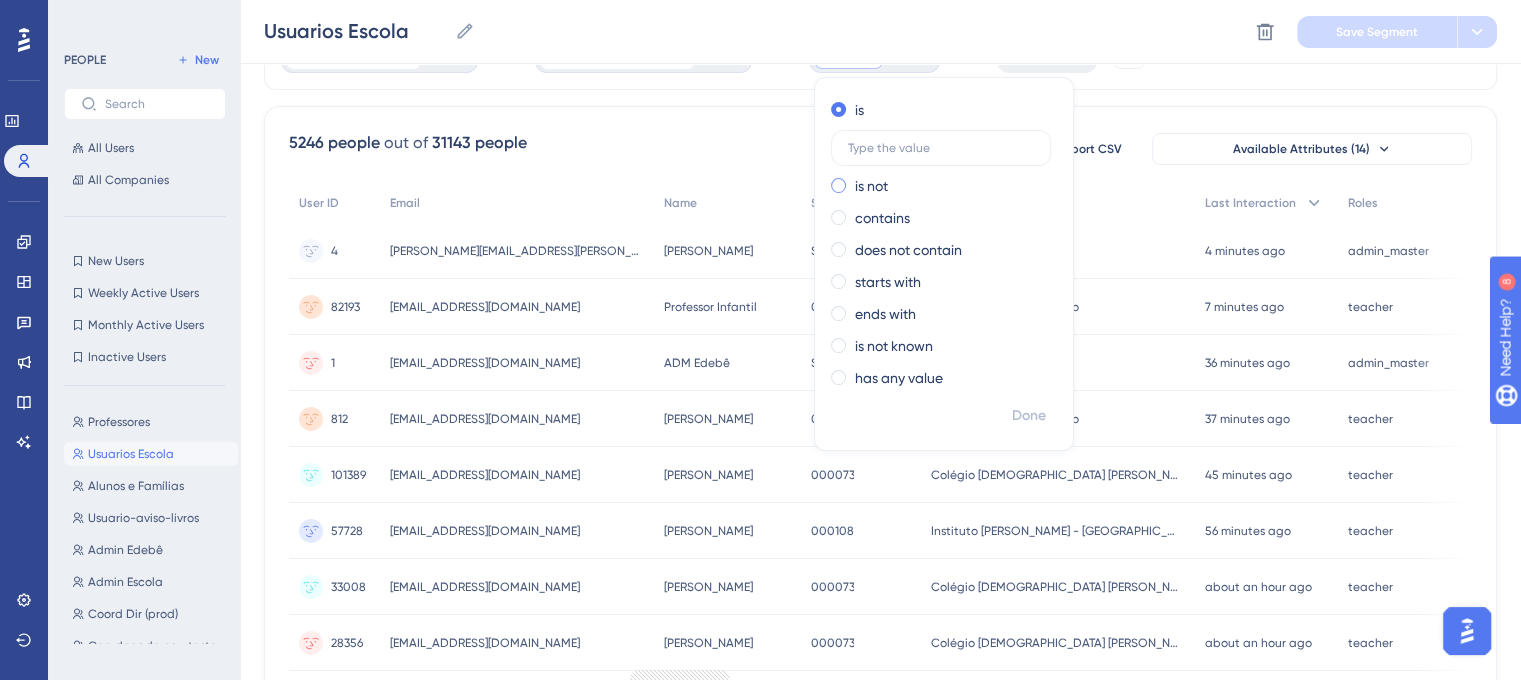 click on "is not" at bounding box center (871, 186) 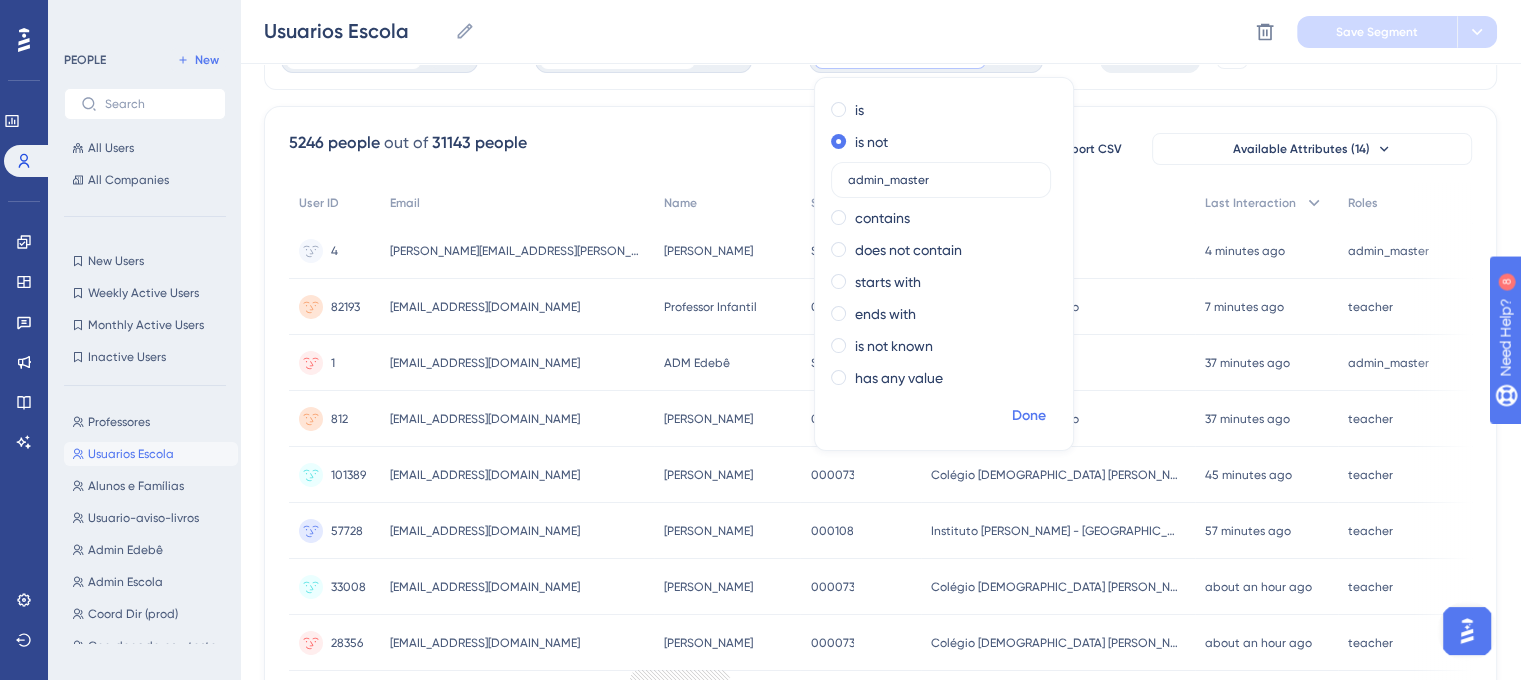 type on "admin_master" 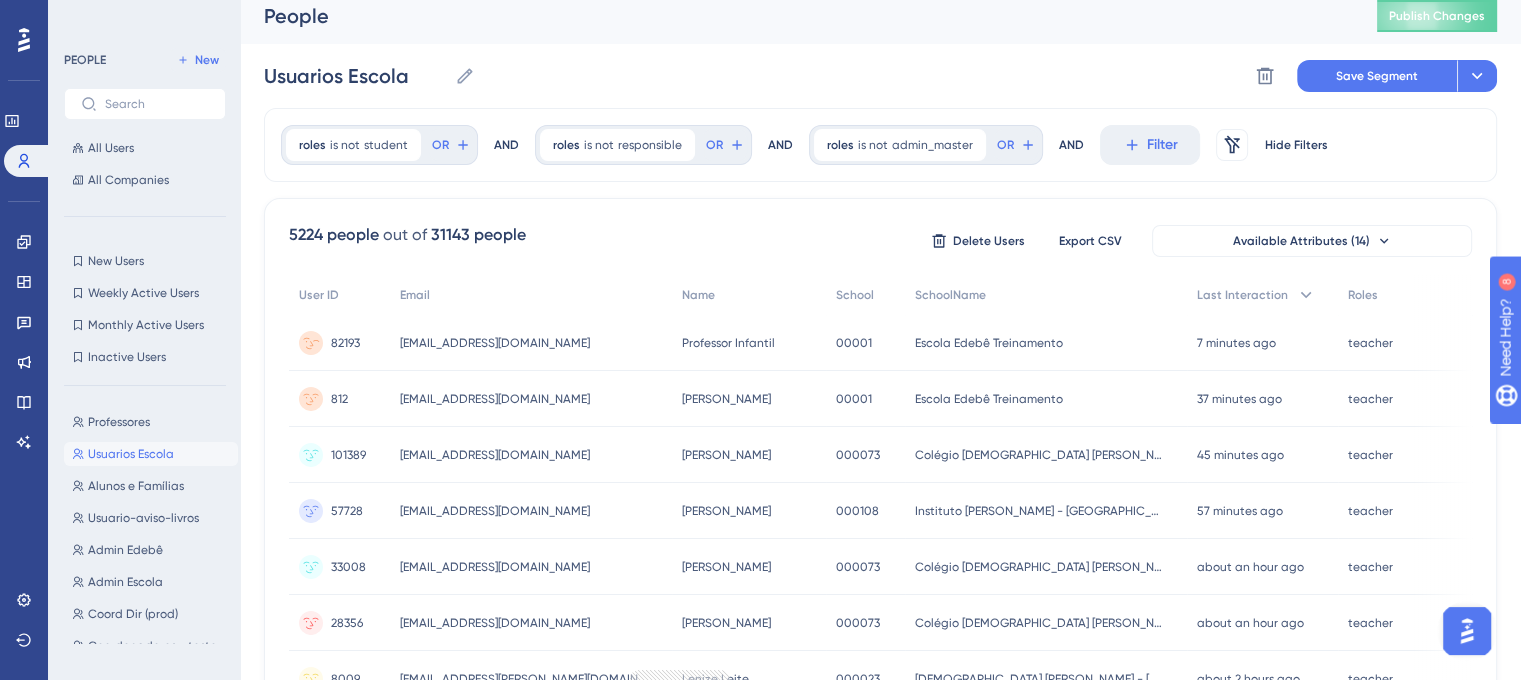 scroll, scrollTop: 0, scrollLeft: 0, axis: both 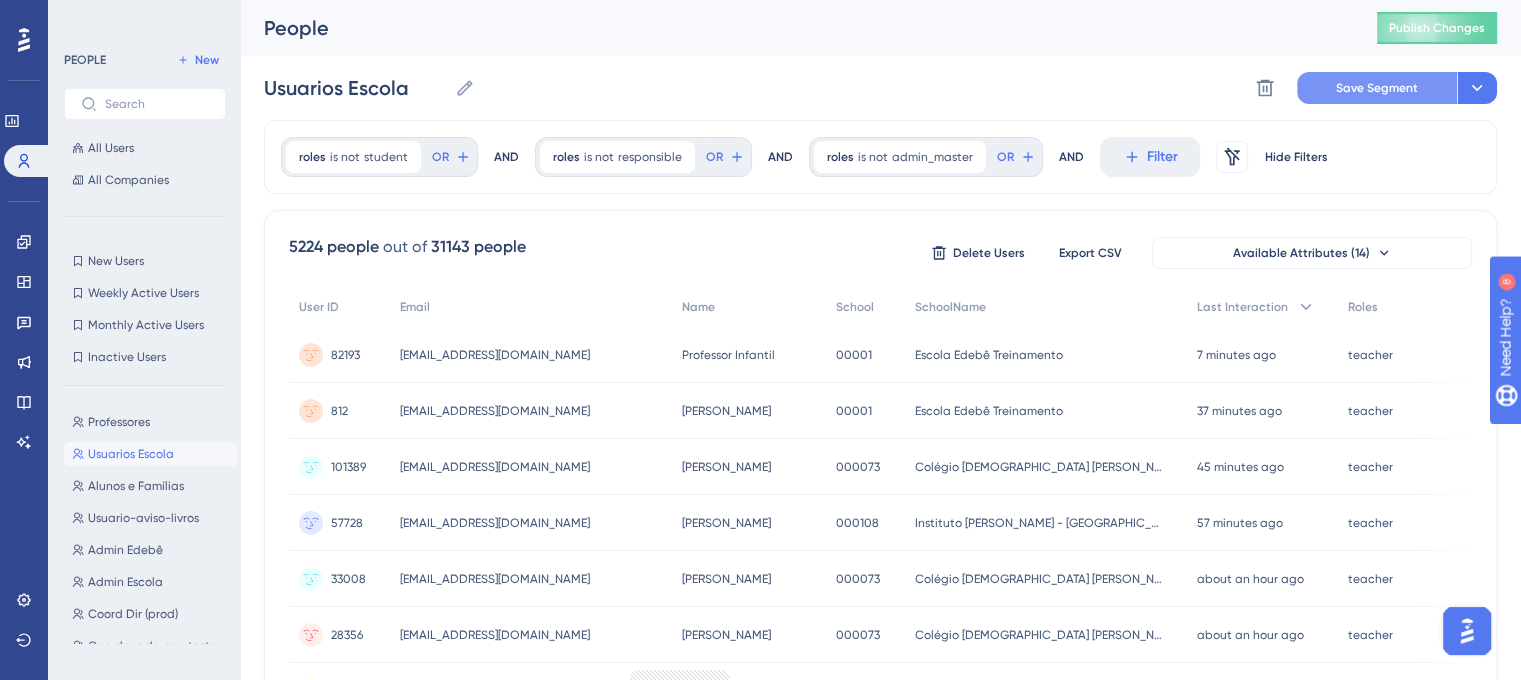 click on "Save Segment" at bounding box center (1377, 88) 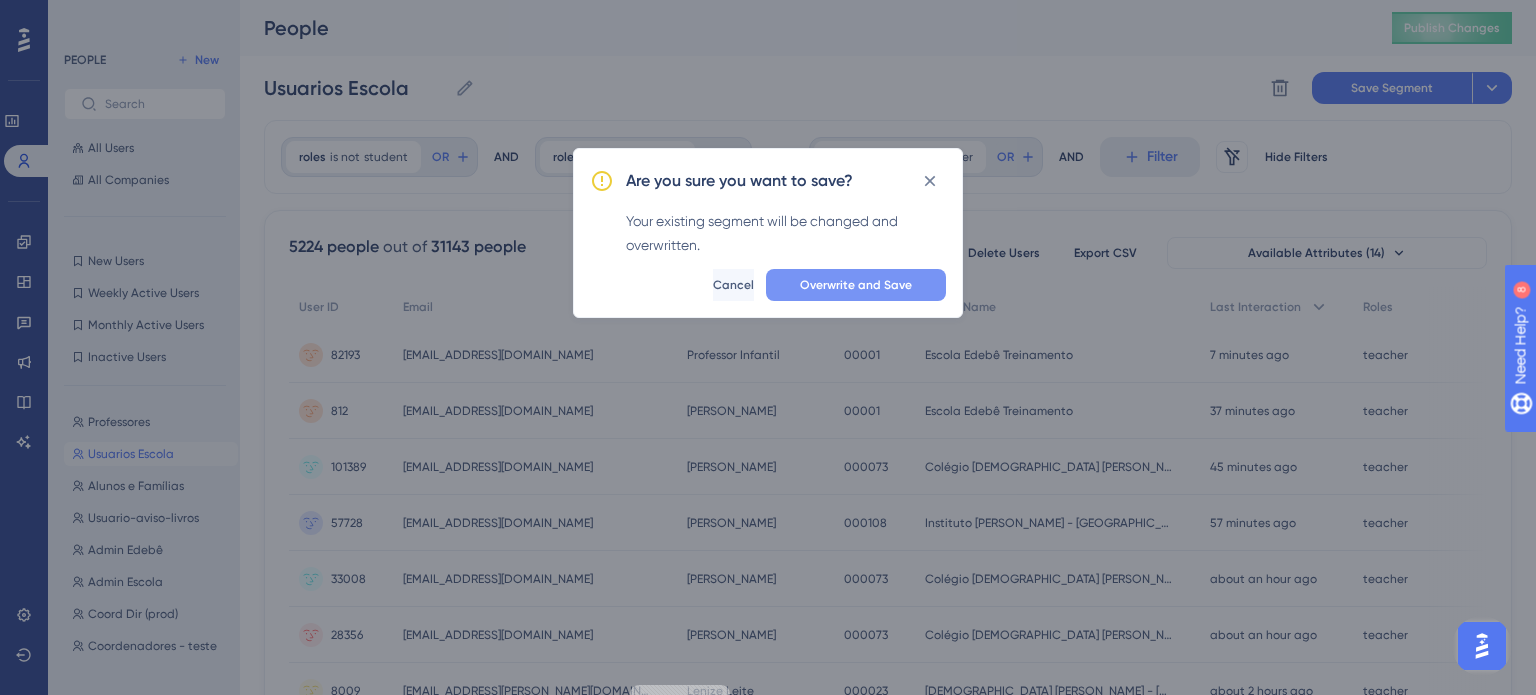 click on "Overwrite and Save" at bounding box center [856, 285] 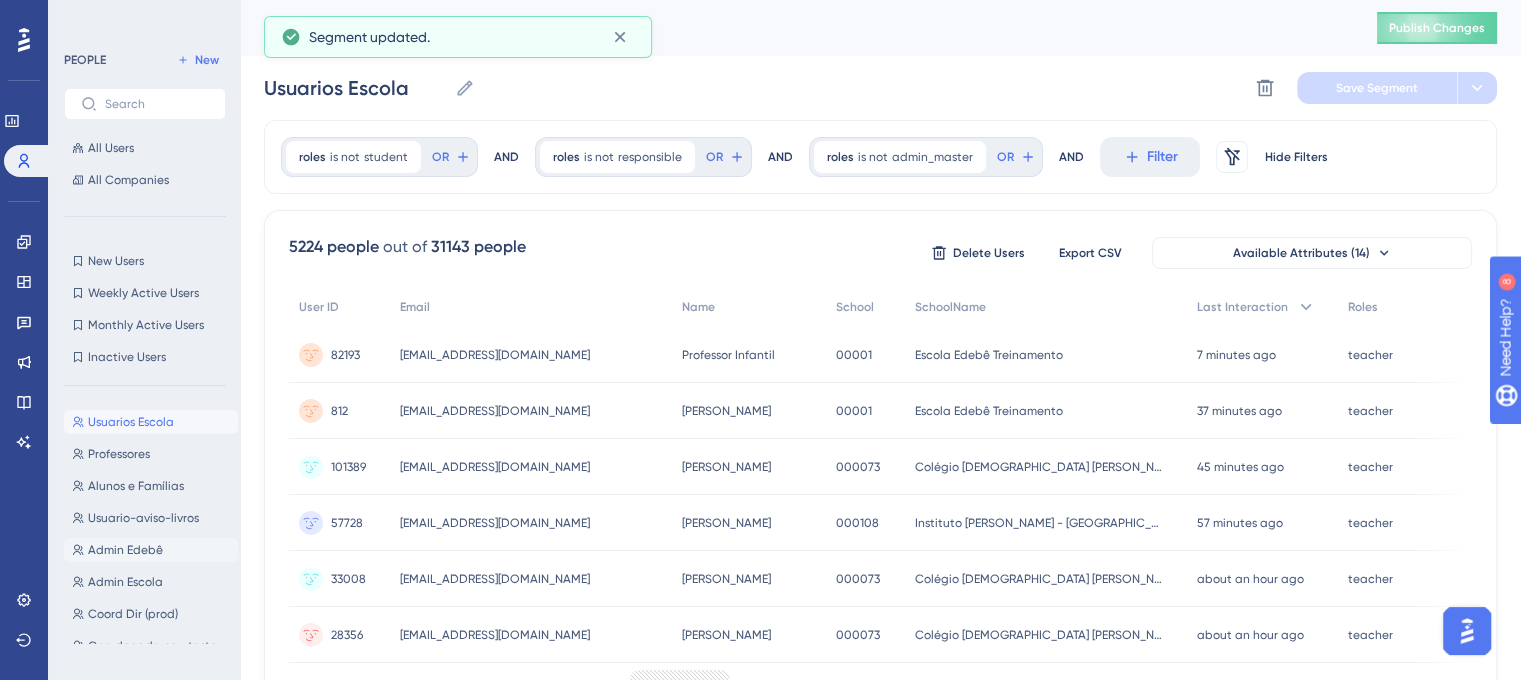click on "Admin Edebê" at bounding box center (125, 550) 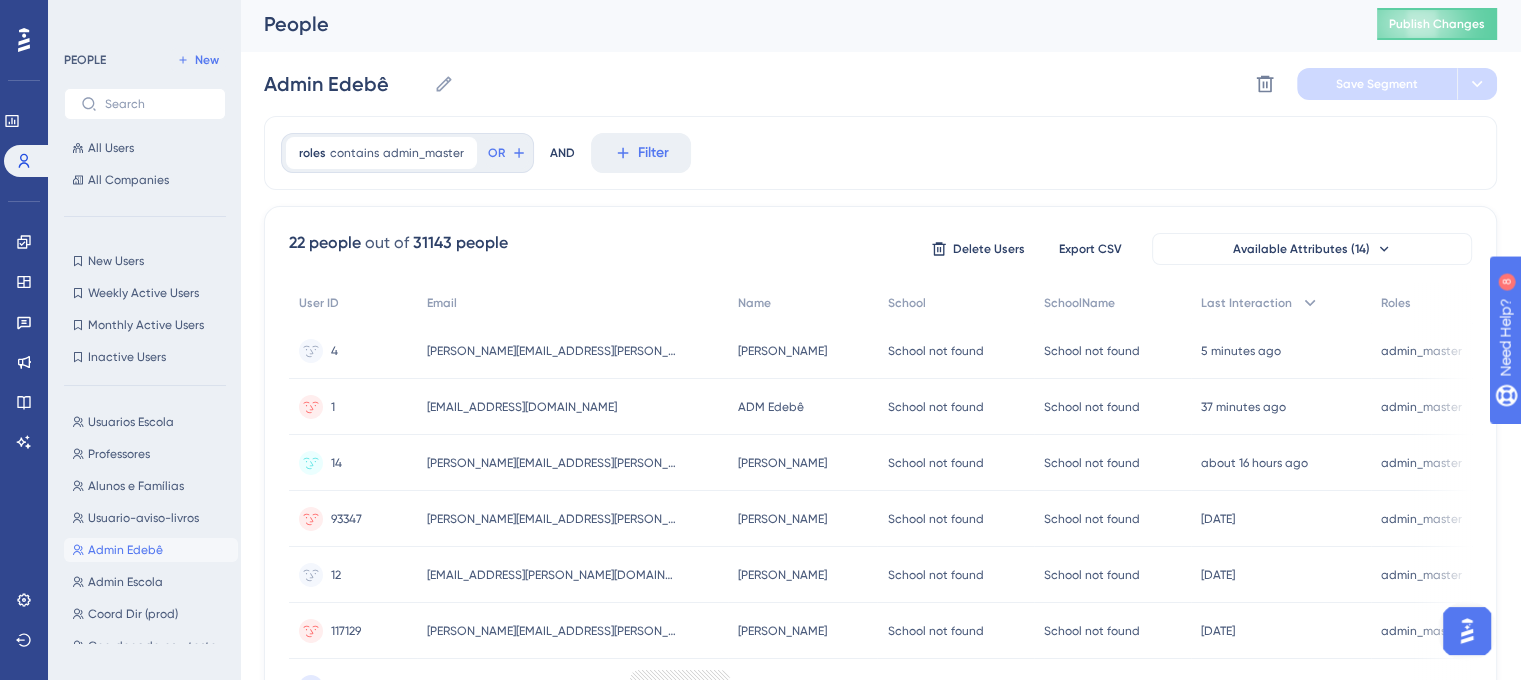 scroll, scrollTop: 0, scrollLeft: 0, axis: both 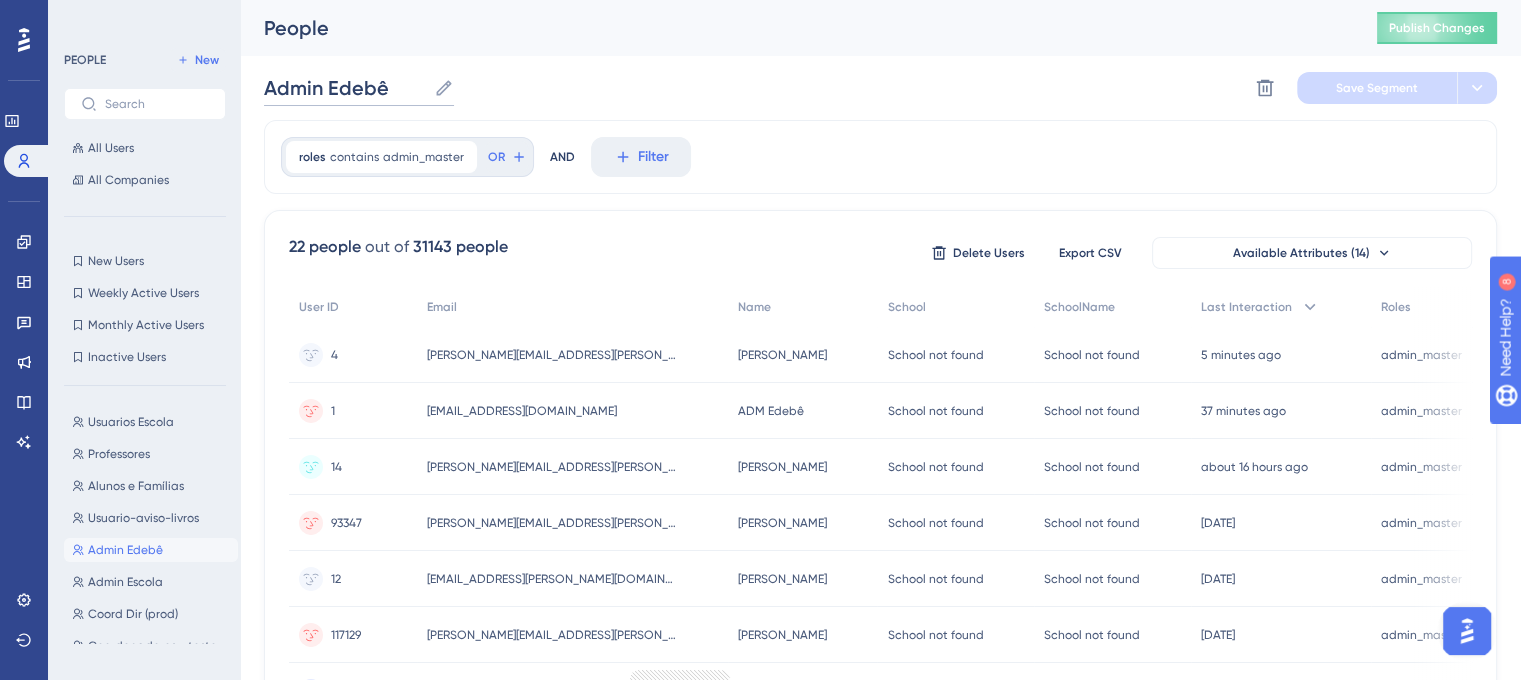 click on "Admin Edebê" at bounding box center (345, 88) 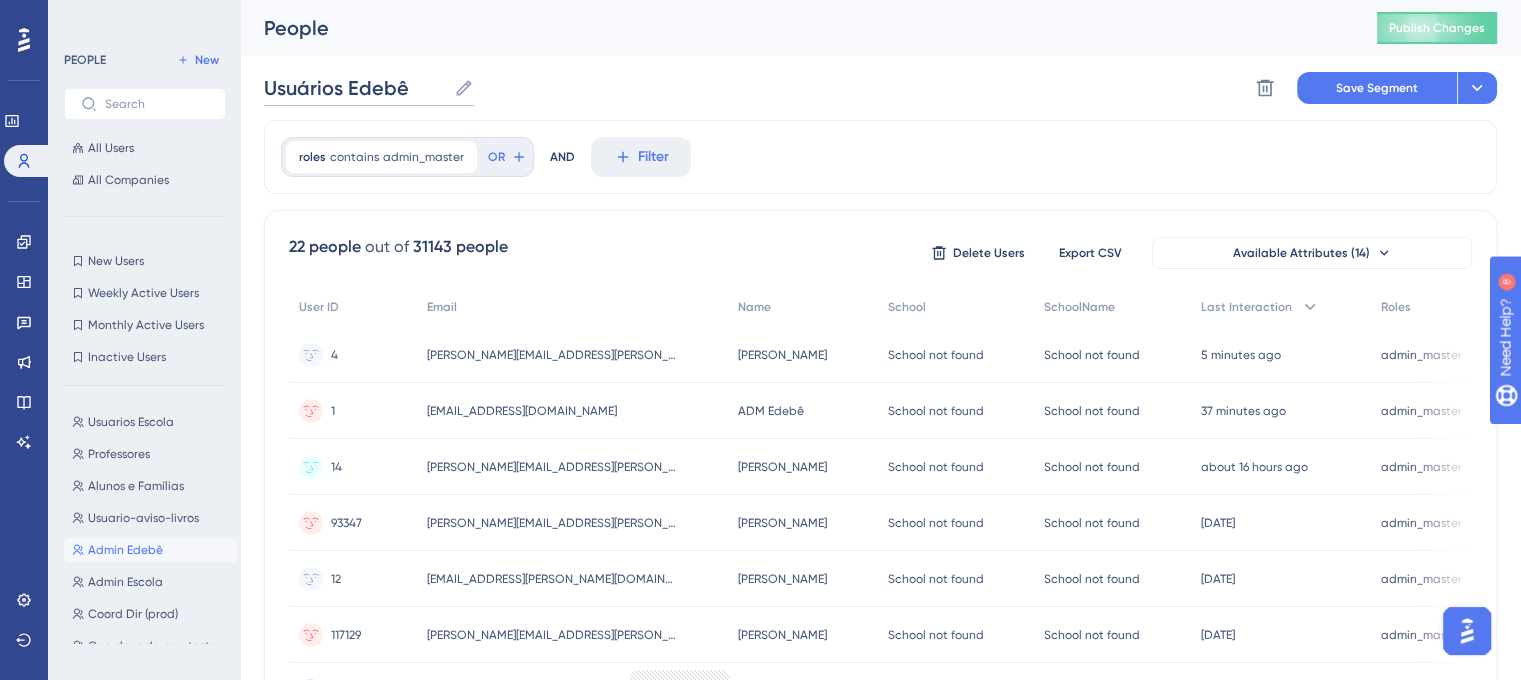 type on "Usuários Edebê" 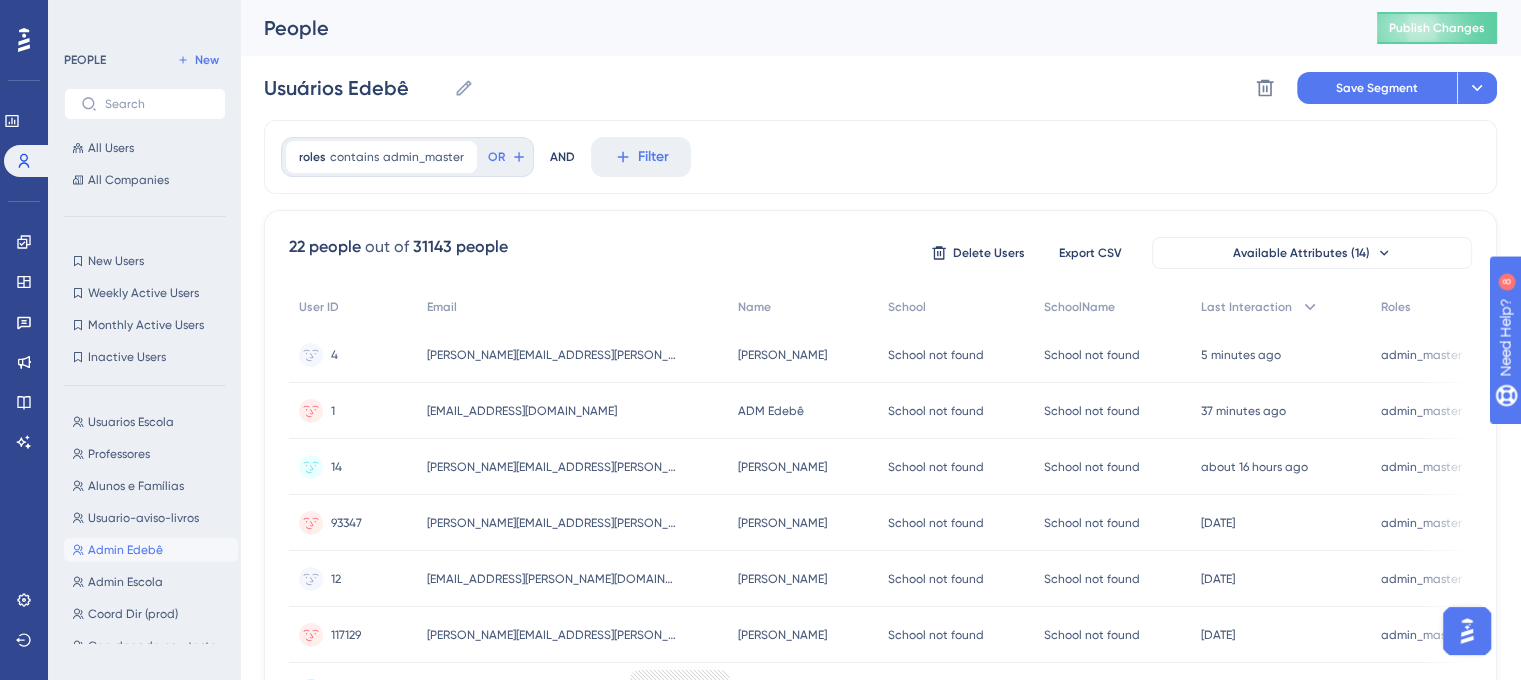 click on "Usuários Edebê Usuários Edebê Delete Segment Save Segment Actions" at bounding box center (880, 88) 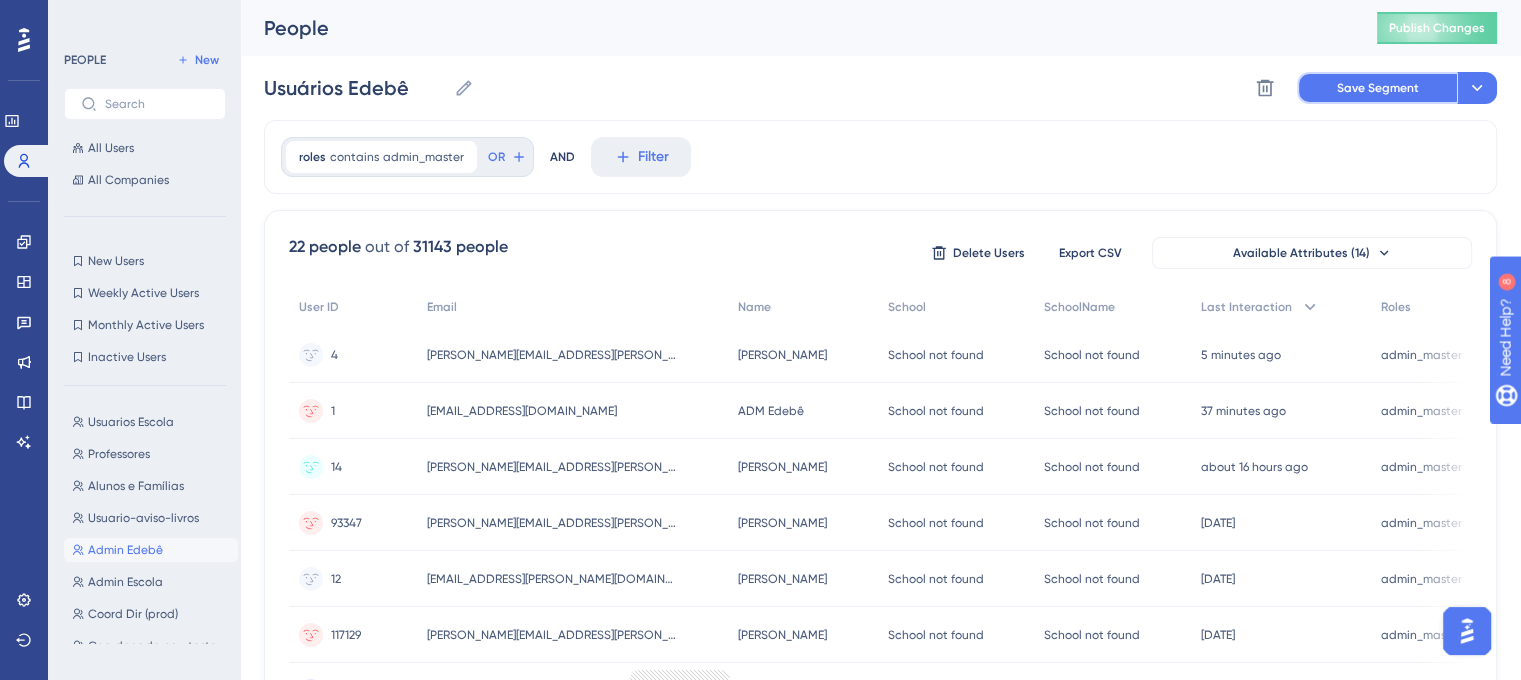 click on "Save Segment" at bounding box center (1378, 88) 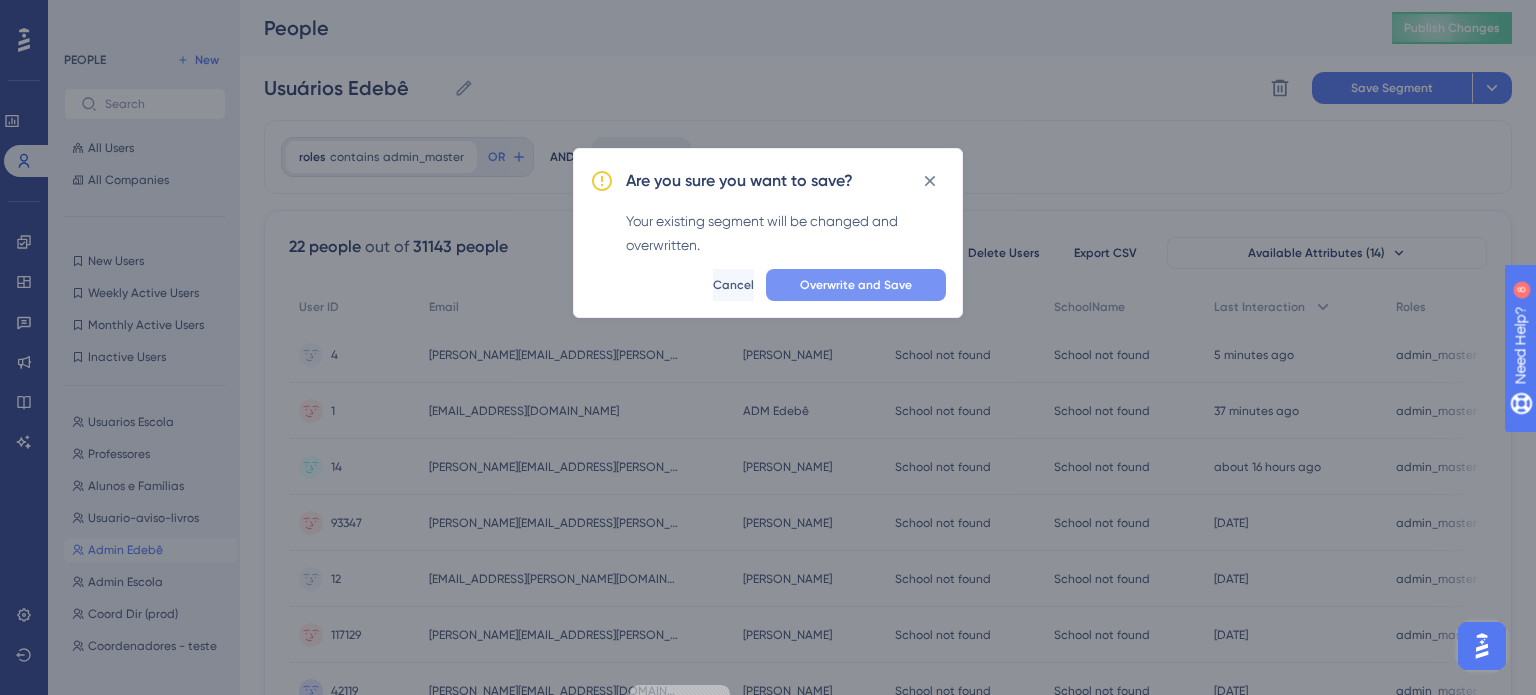 click on "Overwrite and Save" at bounding box center [856, 285] 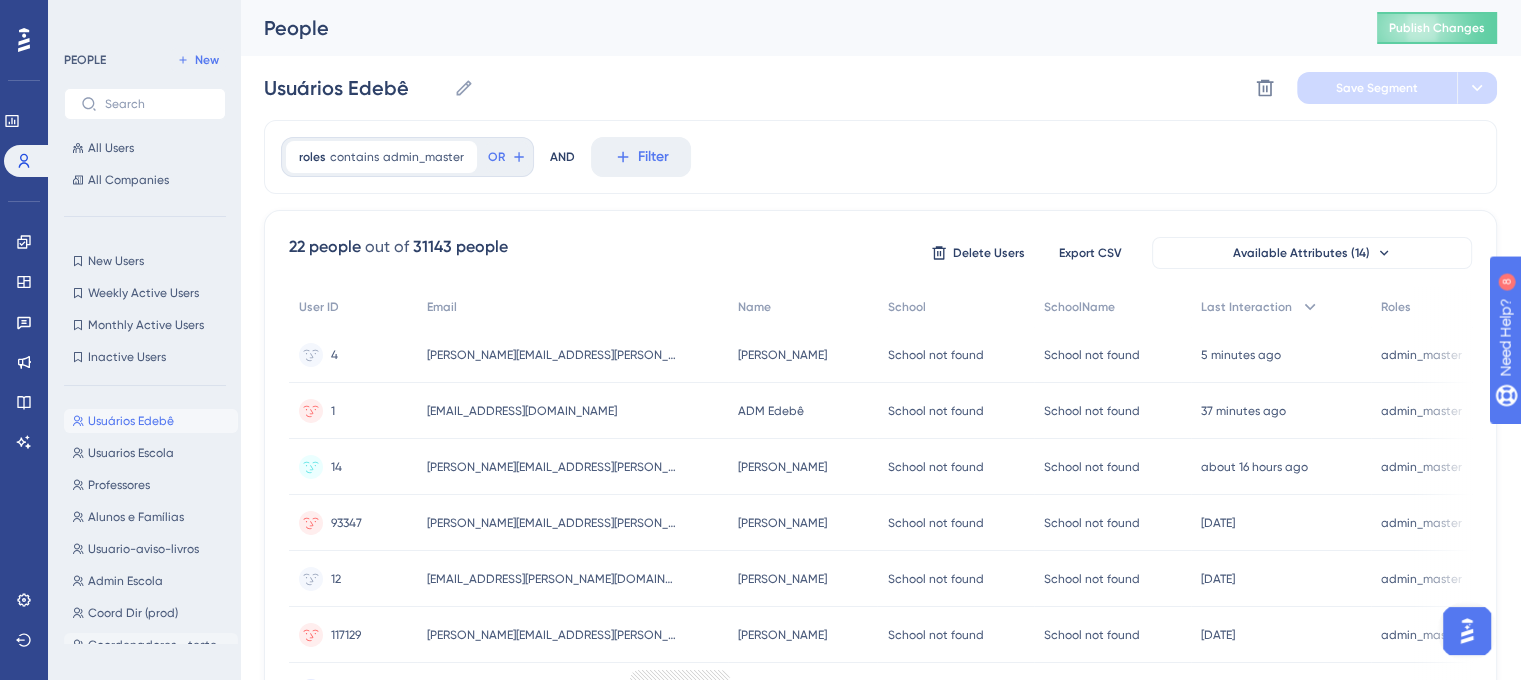 scroll, scrollTop: 0, scrollLeft: 0, axis: both 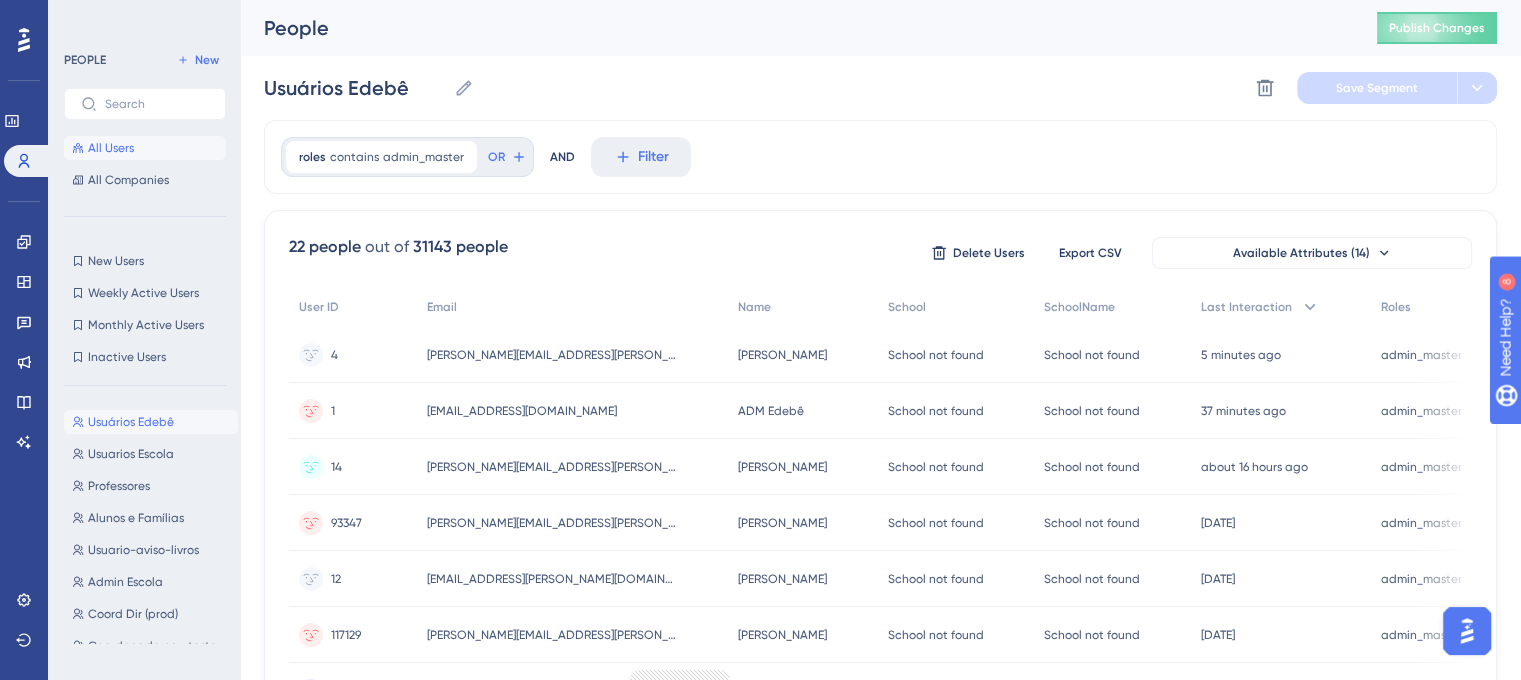 click on "All Users" at bounding box center (111, 148) 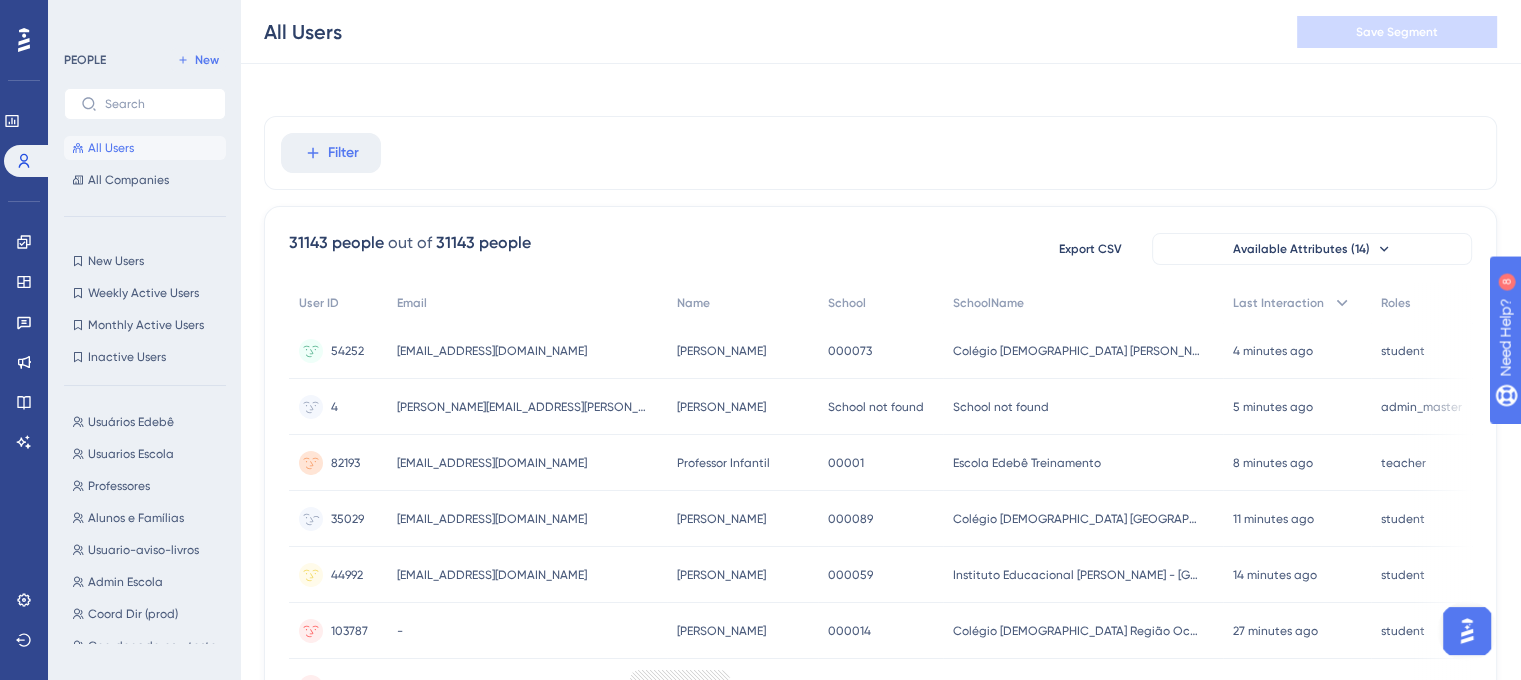 scroll, scrollTop: 0, scrollLeft: 0, axis: both 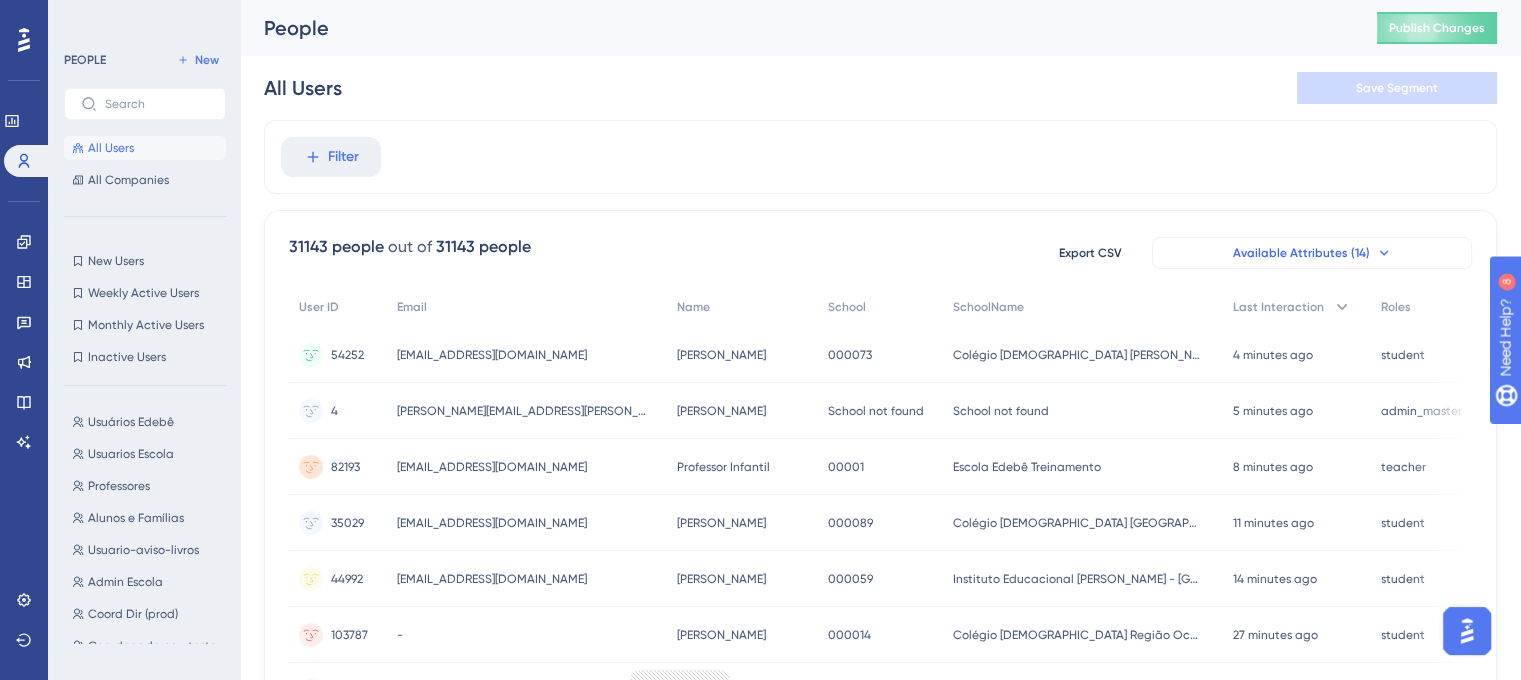 click 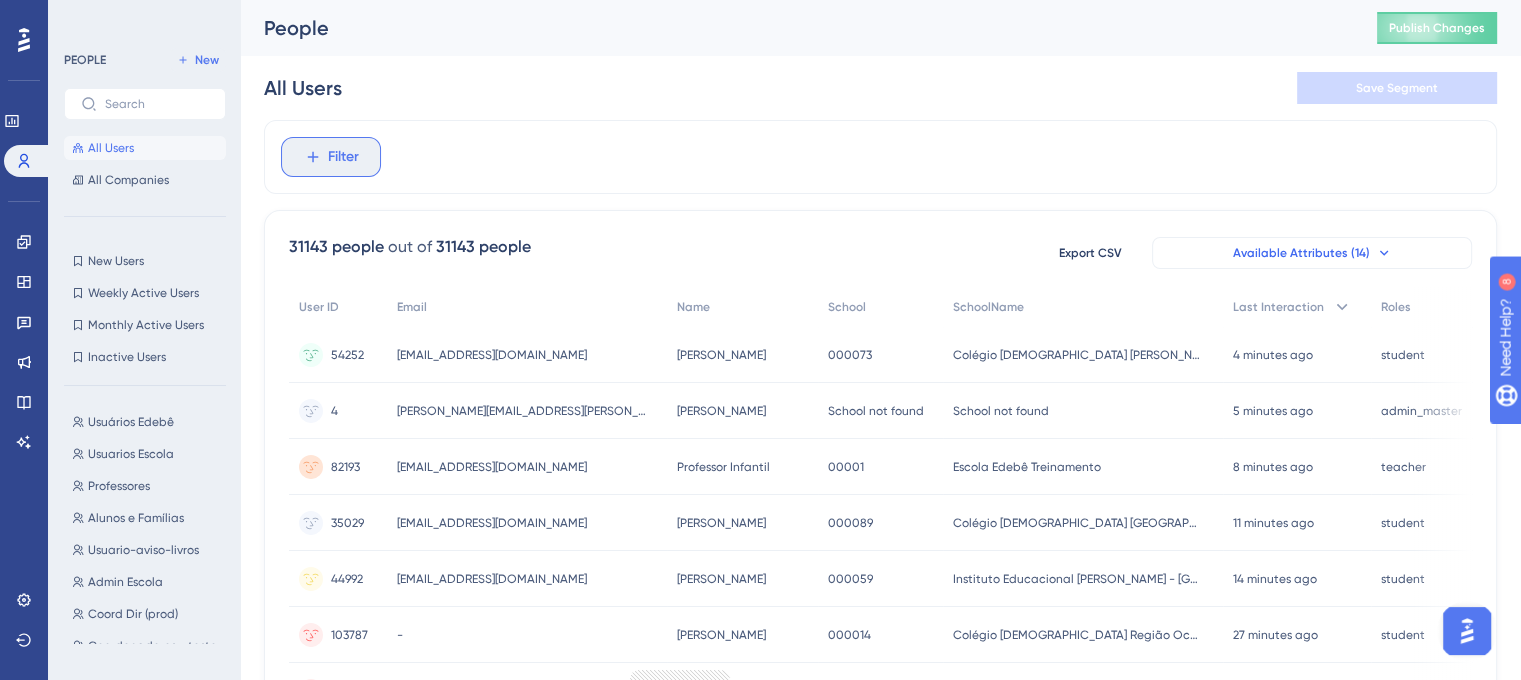 click on "Filter" at bounding box center [343, 157] 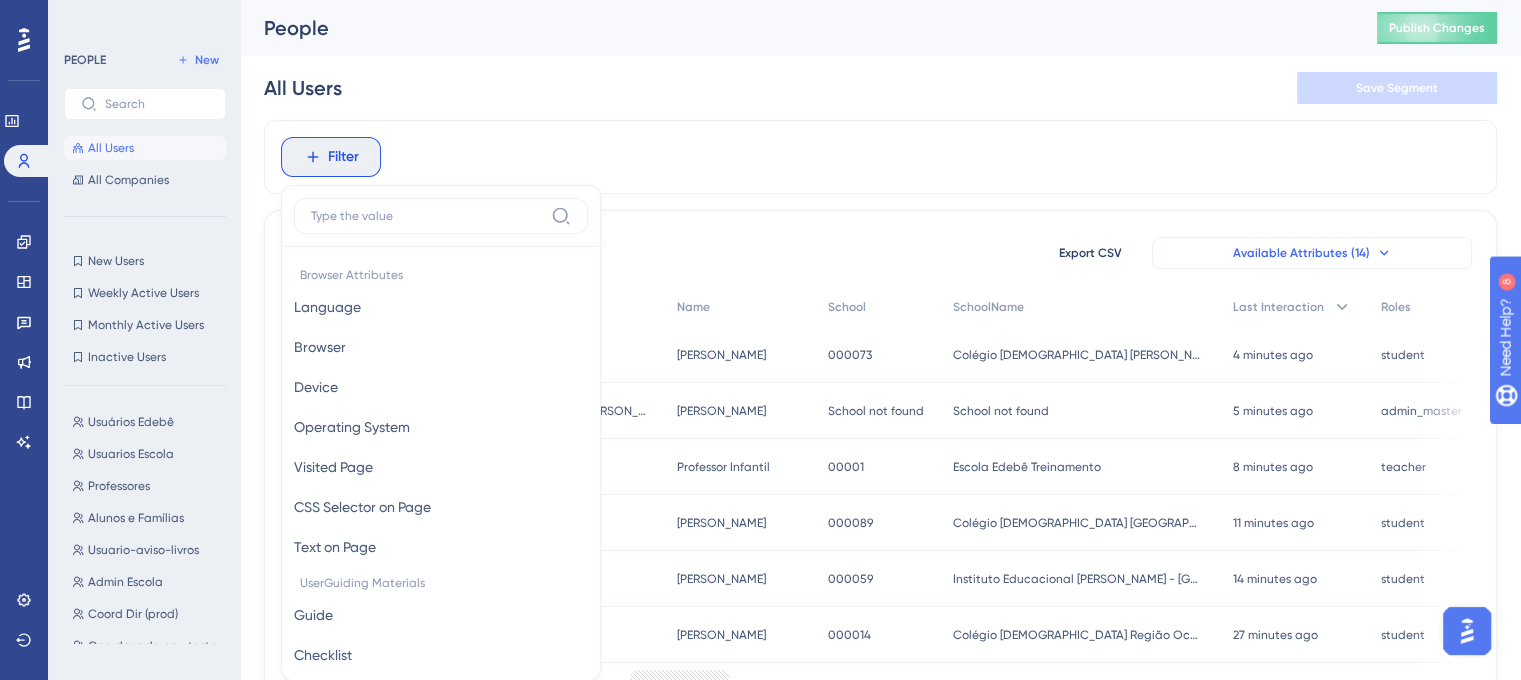 scroll, scrollTop: 92, scrollLeft: 0, axis: vertical 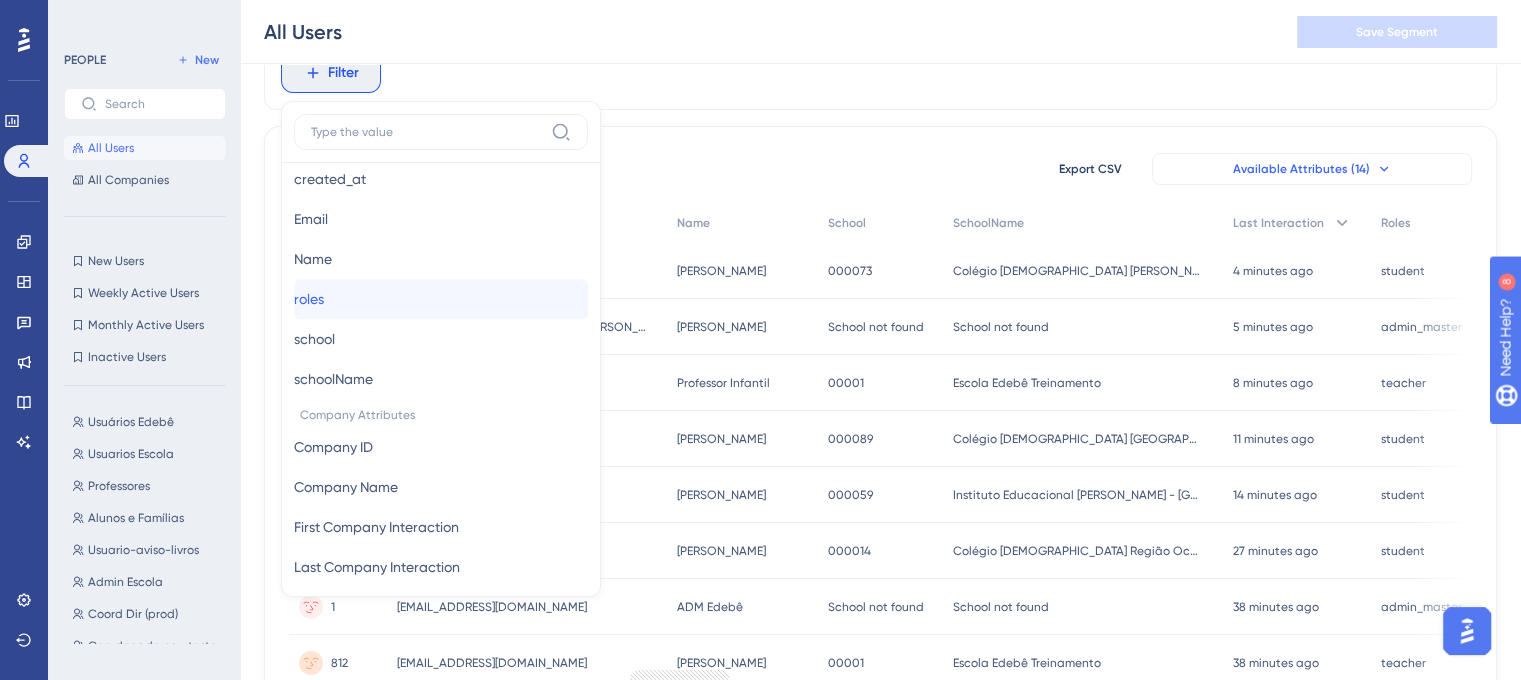 click on "roles roles" at bounding box center (441, 299) 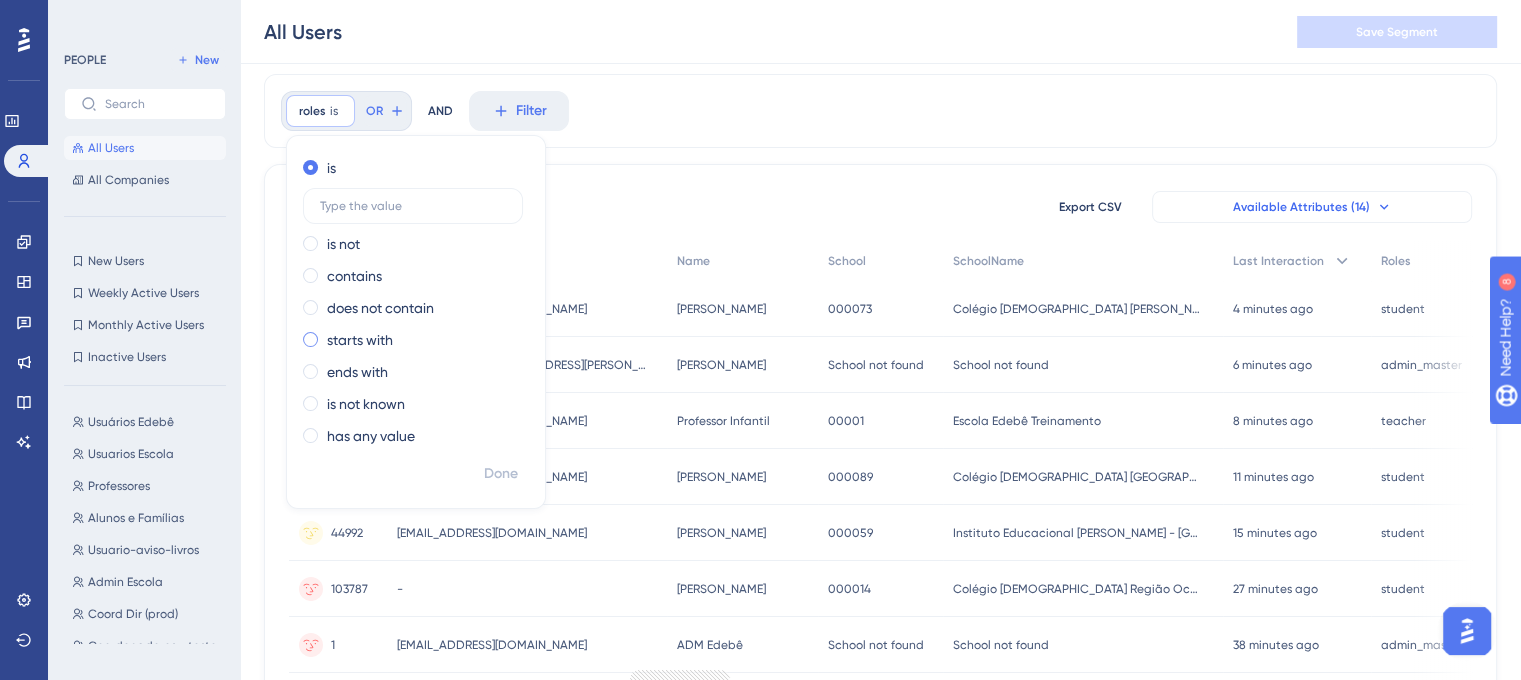 scroll, scrollTop: 100, scrollLeft: 0, axis: vertical 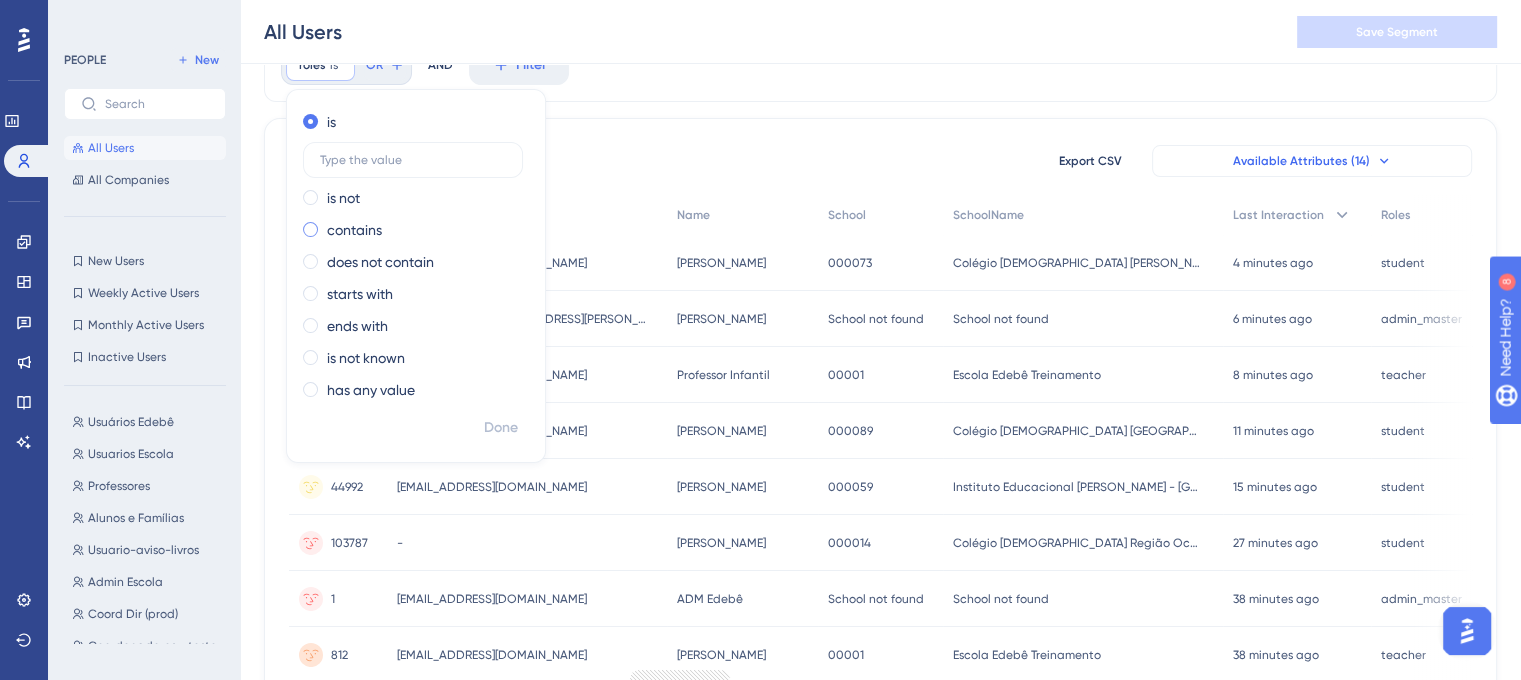 click on "contains" at bounding box center (354, 230) 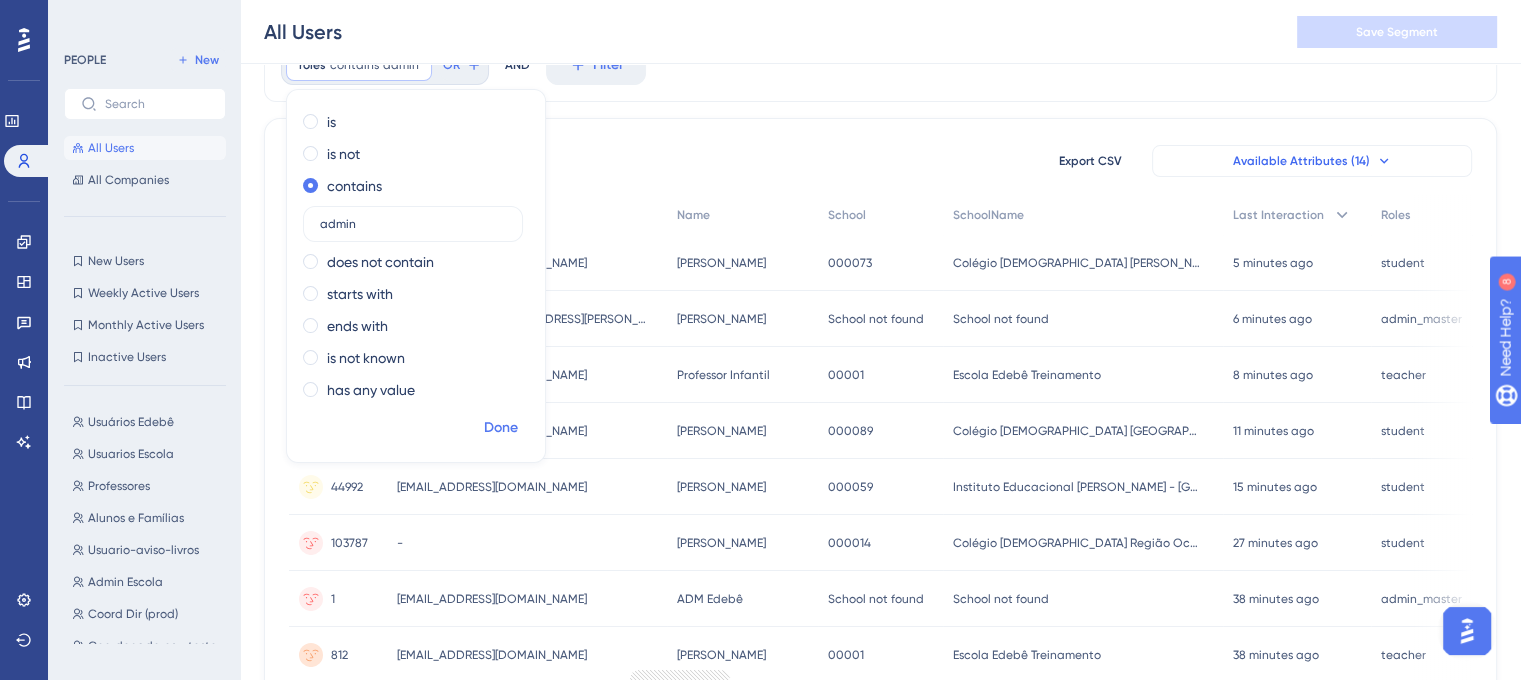 type on "admin" 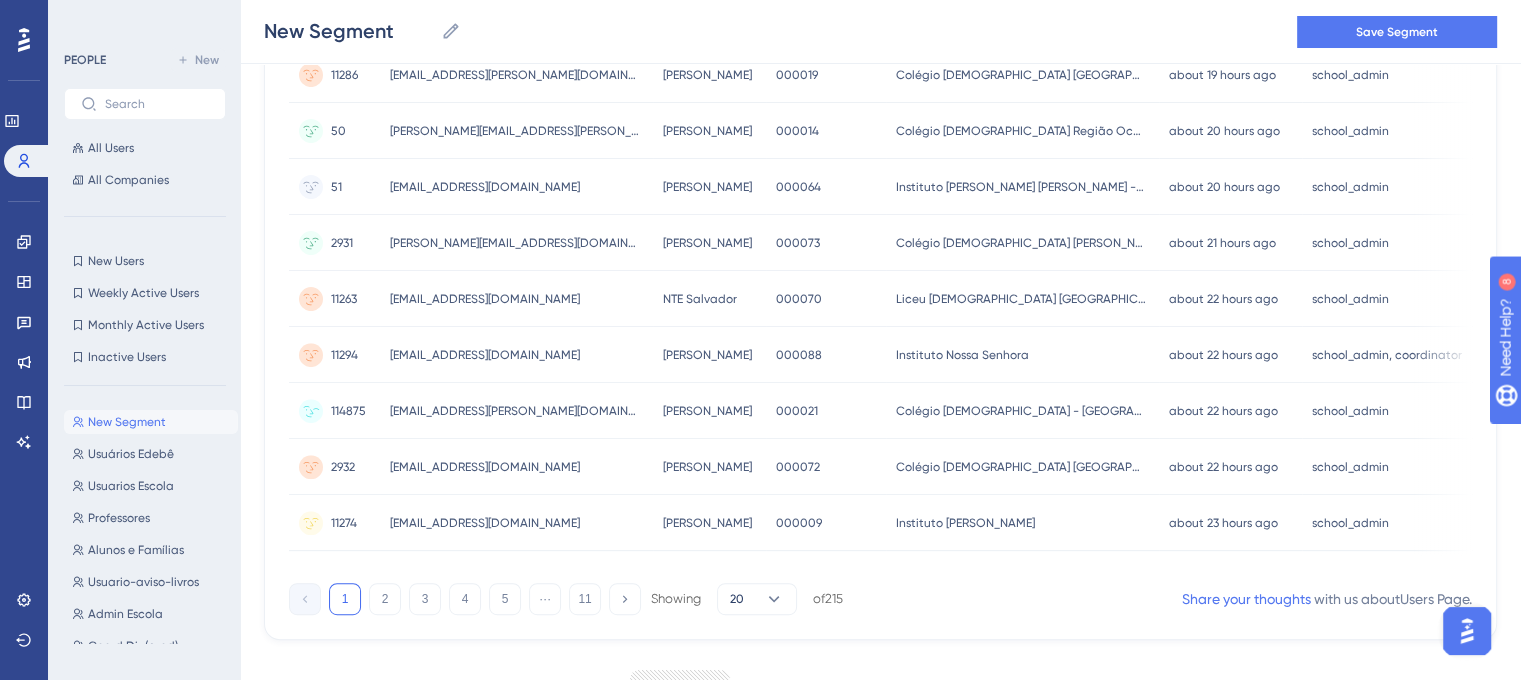 scroll, scrollTop: 933, scrollLeft: 0, axis: vertical 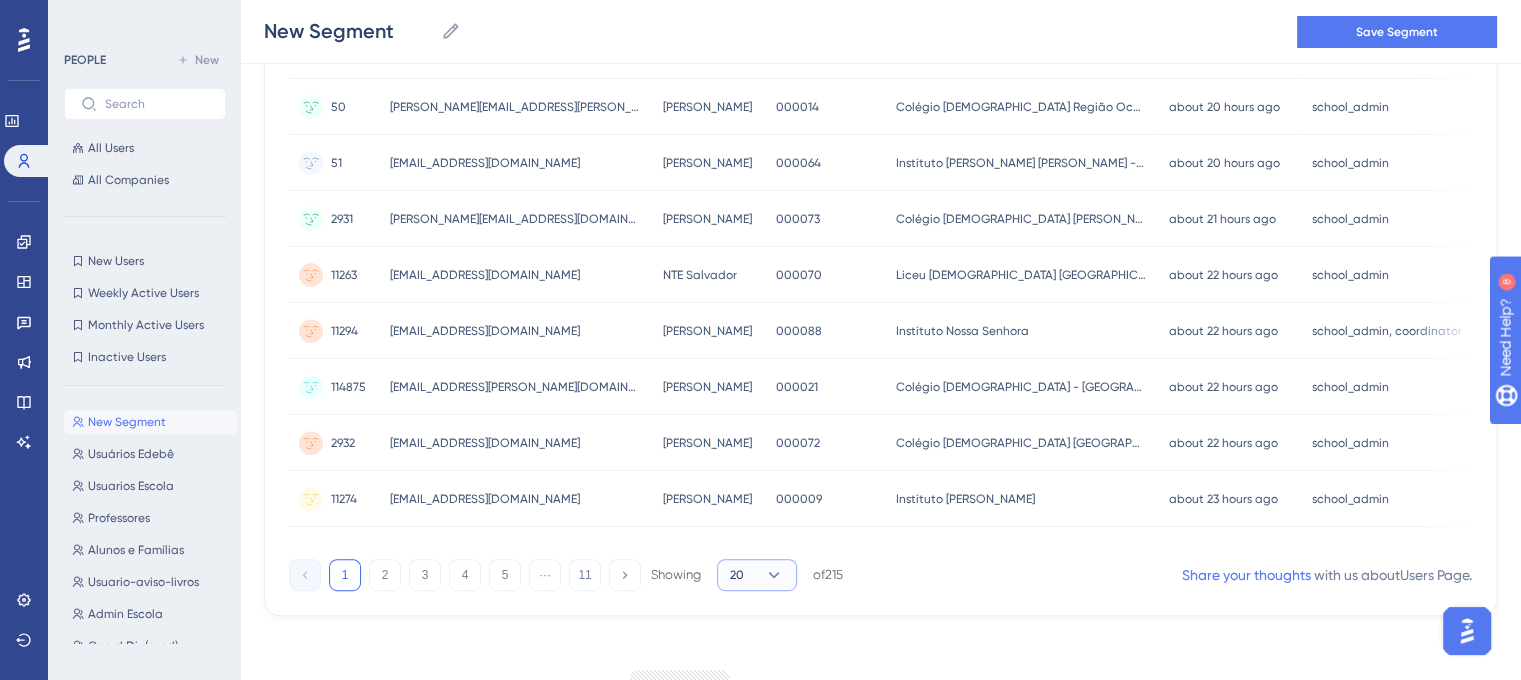 click on "20" at bounding box center (757, 575) 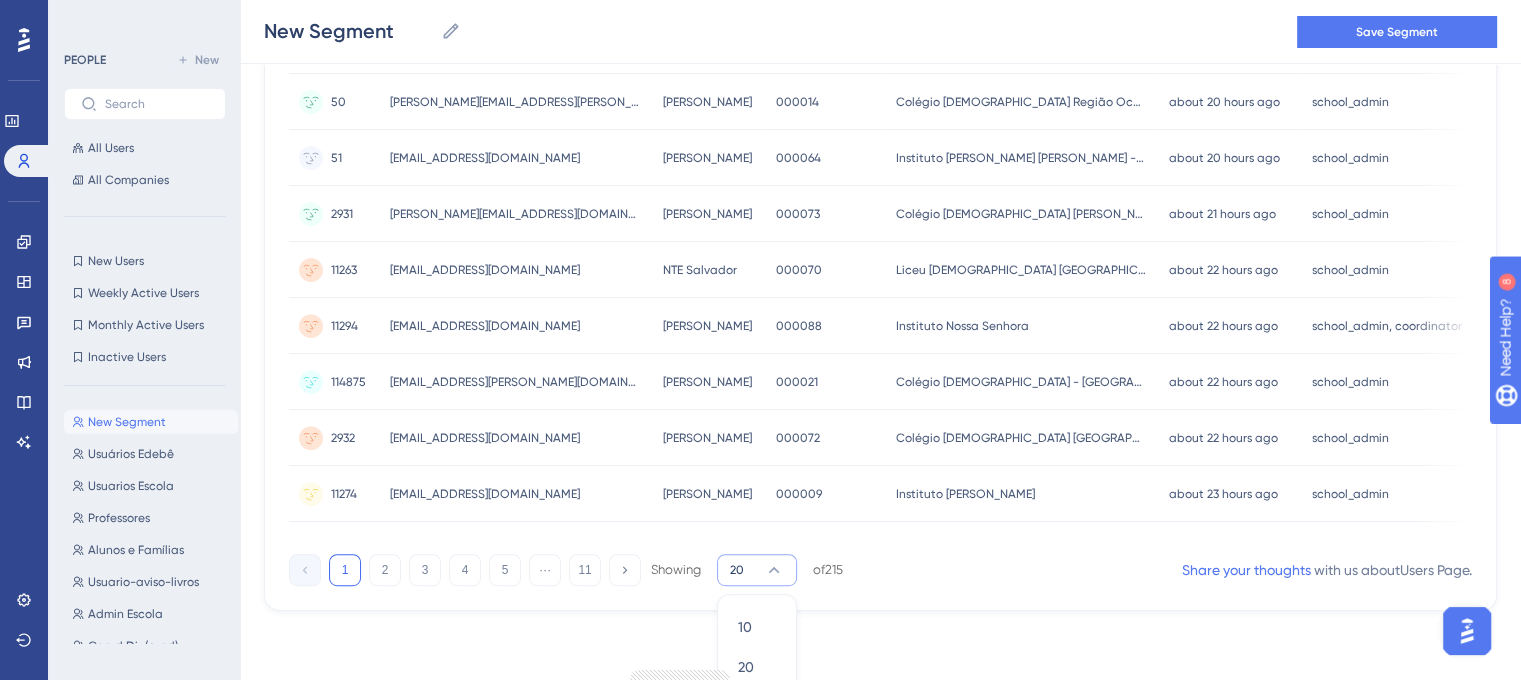 scroll, scrollTop: 1038, scrollLeft: 0, axis: vertical 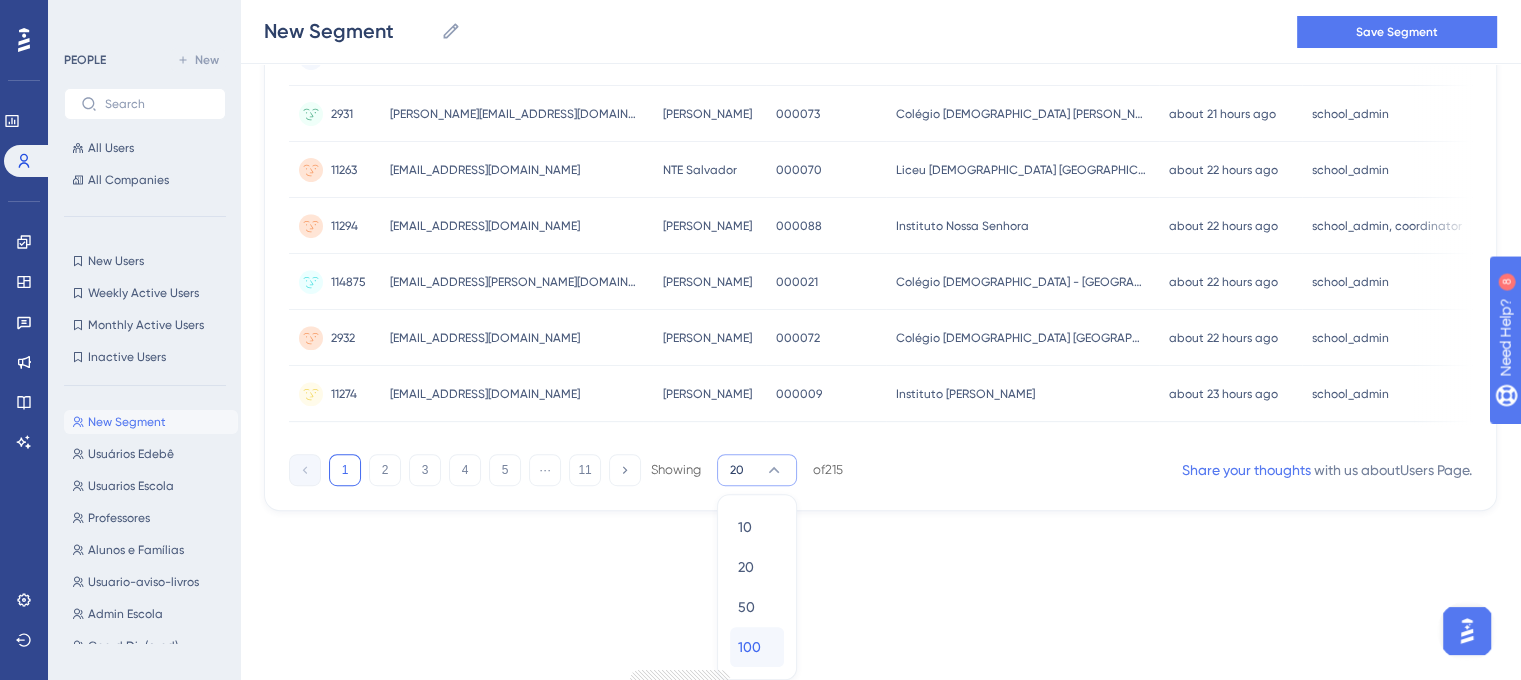 click on "100" at bounding box center [749, 647] 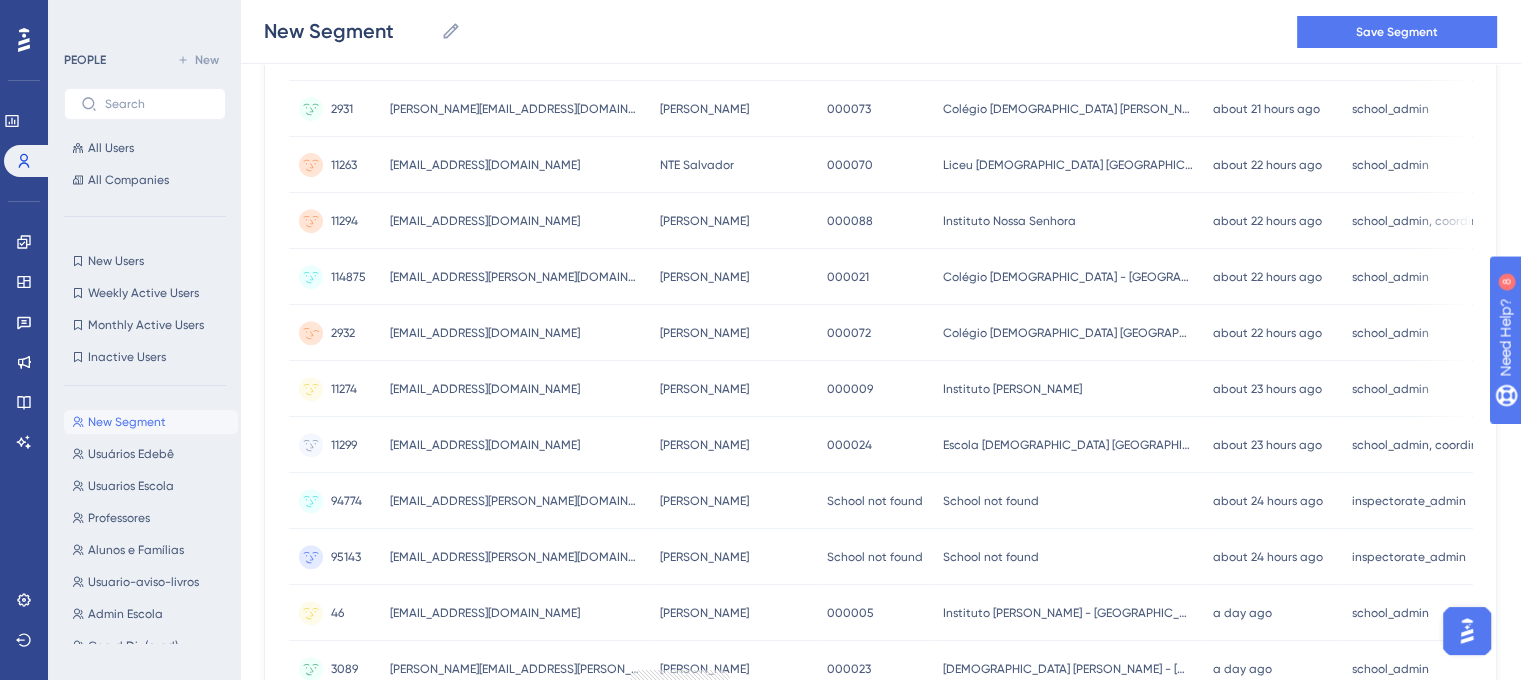 scroll, scrollTop: 1138, scrollLeft: 0, axis: vertical 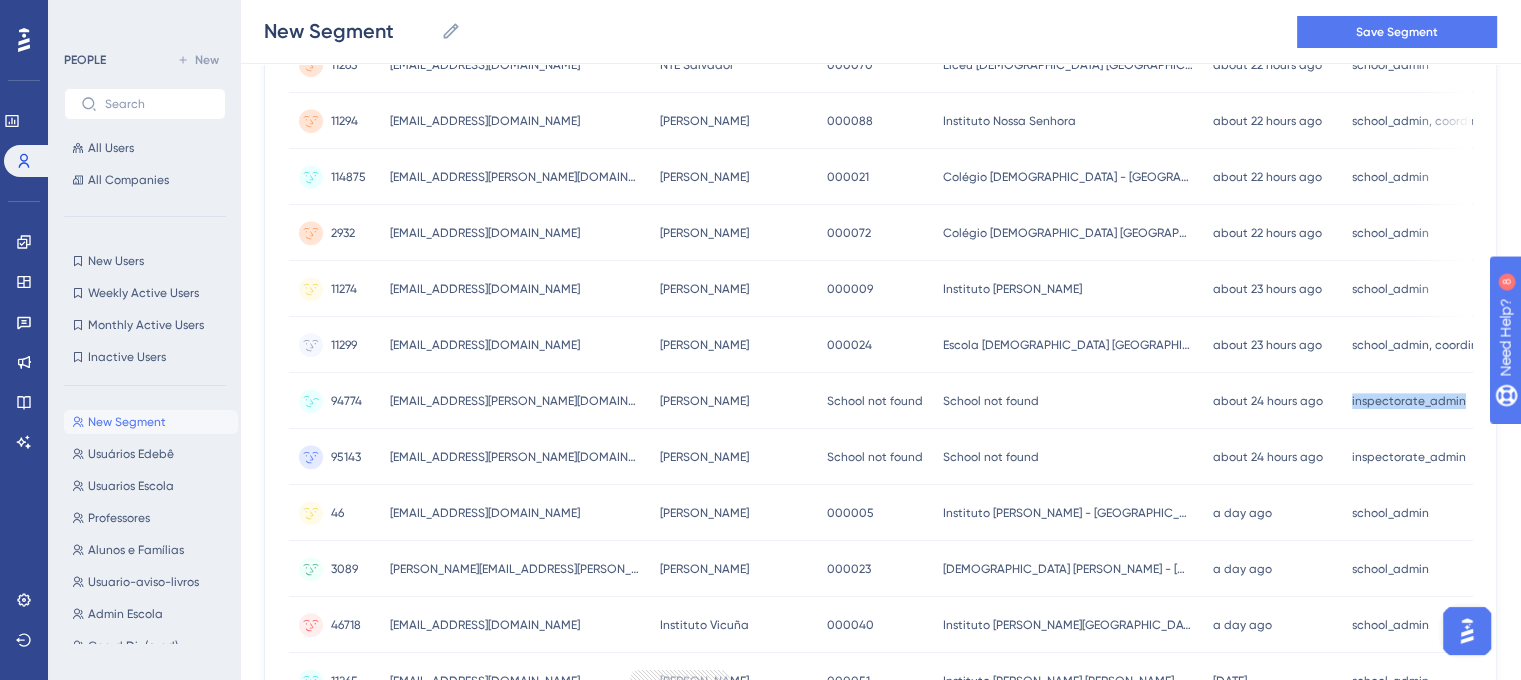 drag, startPoint x: 1436, startPoint y: 402, endPoint x: 1316, endPoint y: 397, distance: 120.10412 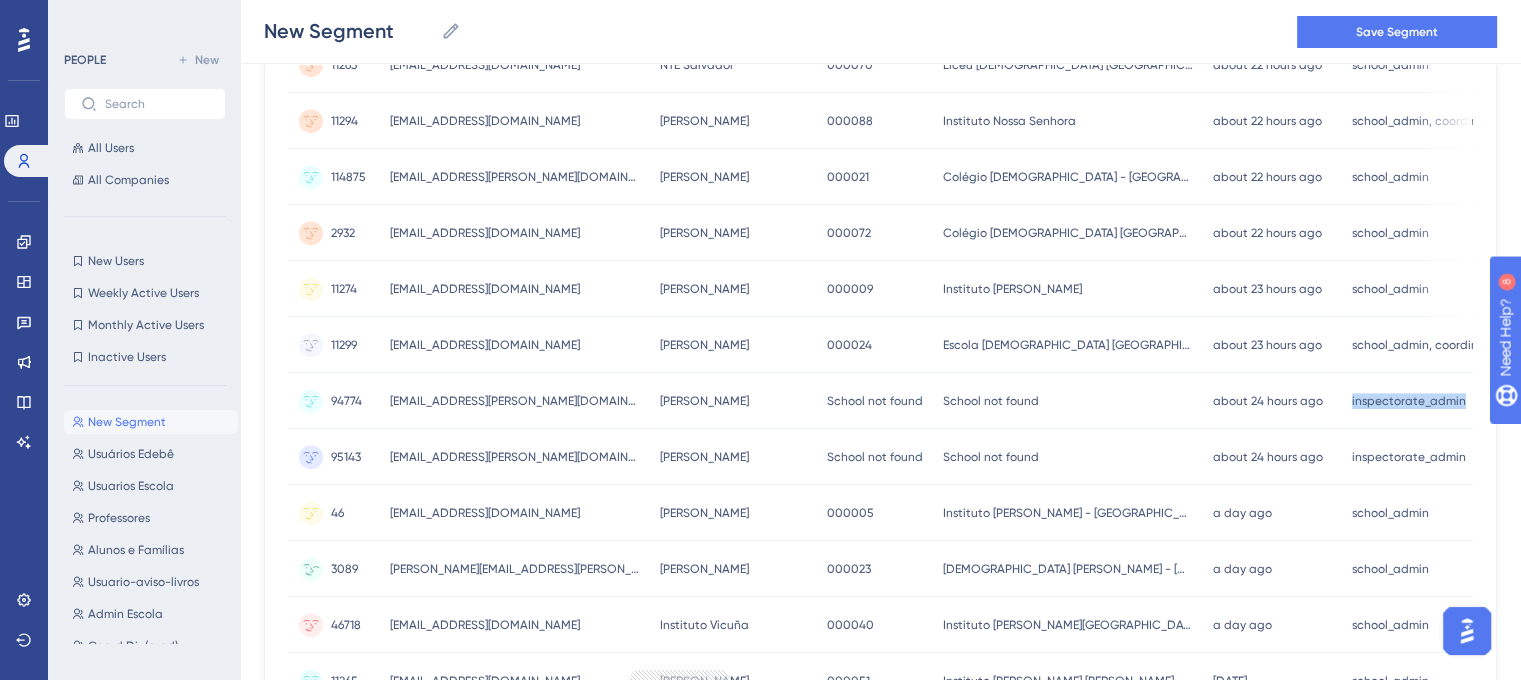 copy on "inspectorate_admin" 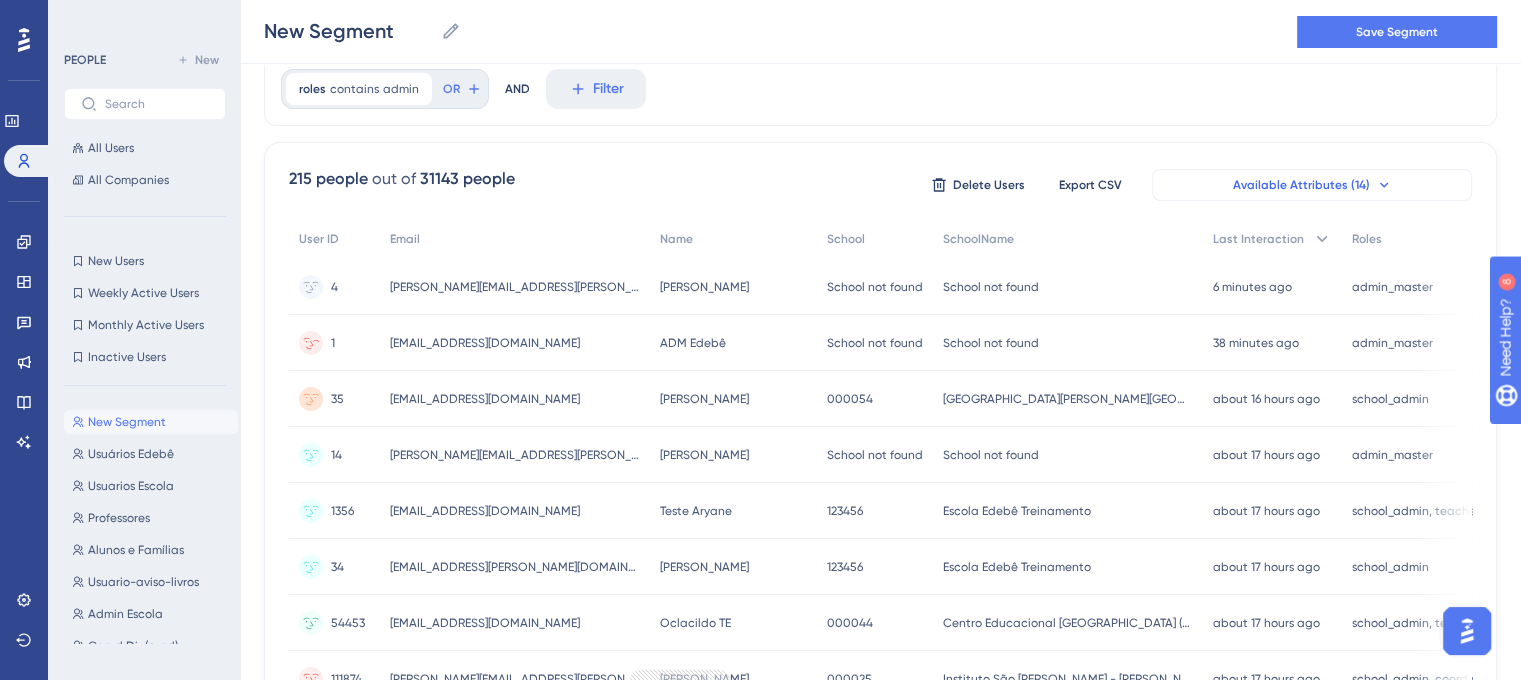 scroll, scrollTop: 0, scrollLeft: 0, axis: both 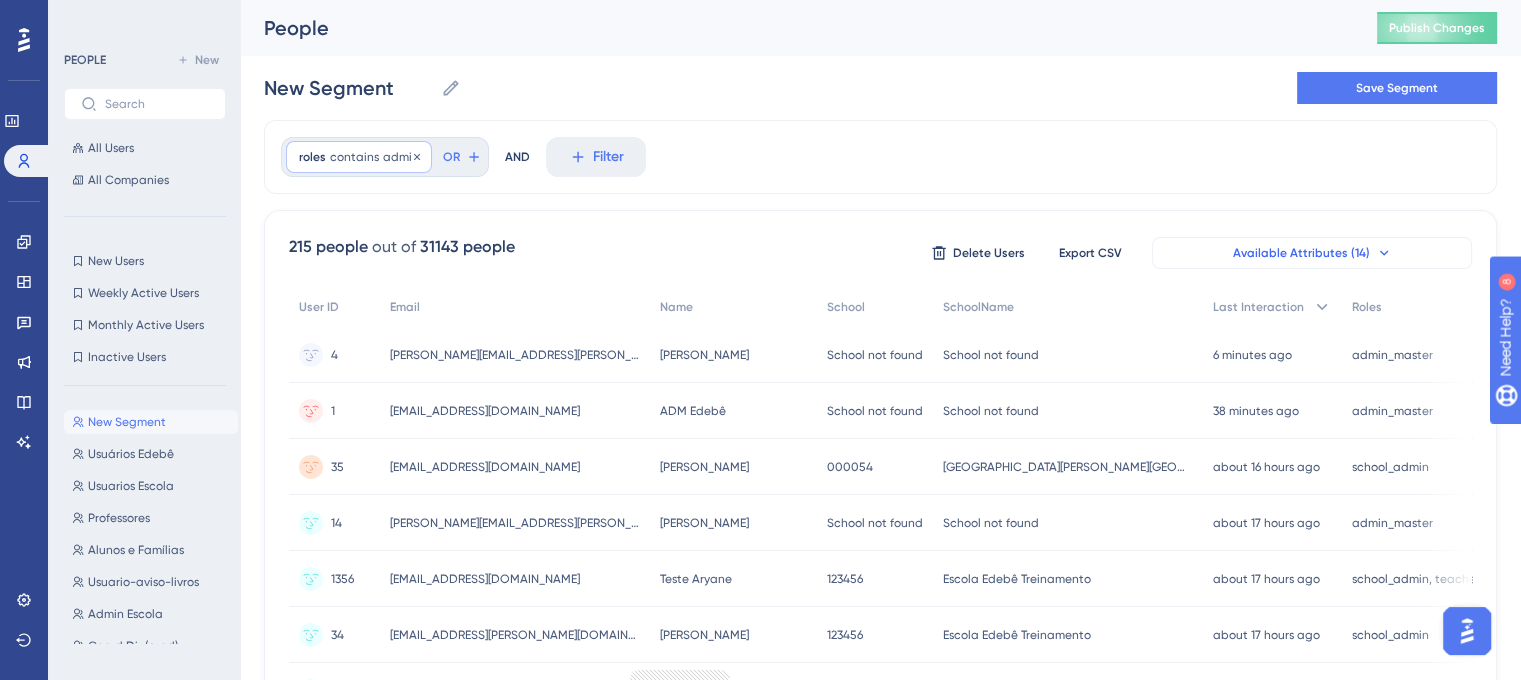 click on "admin" at bounding box center [401, 157] 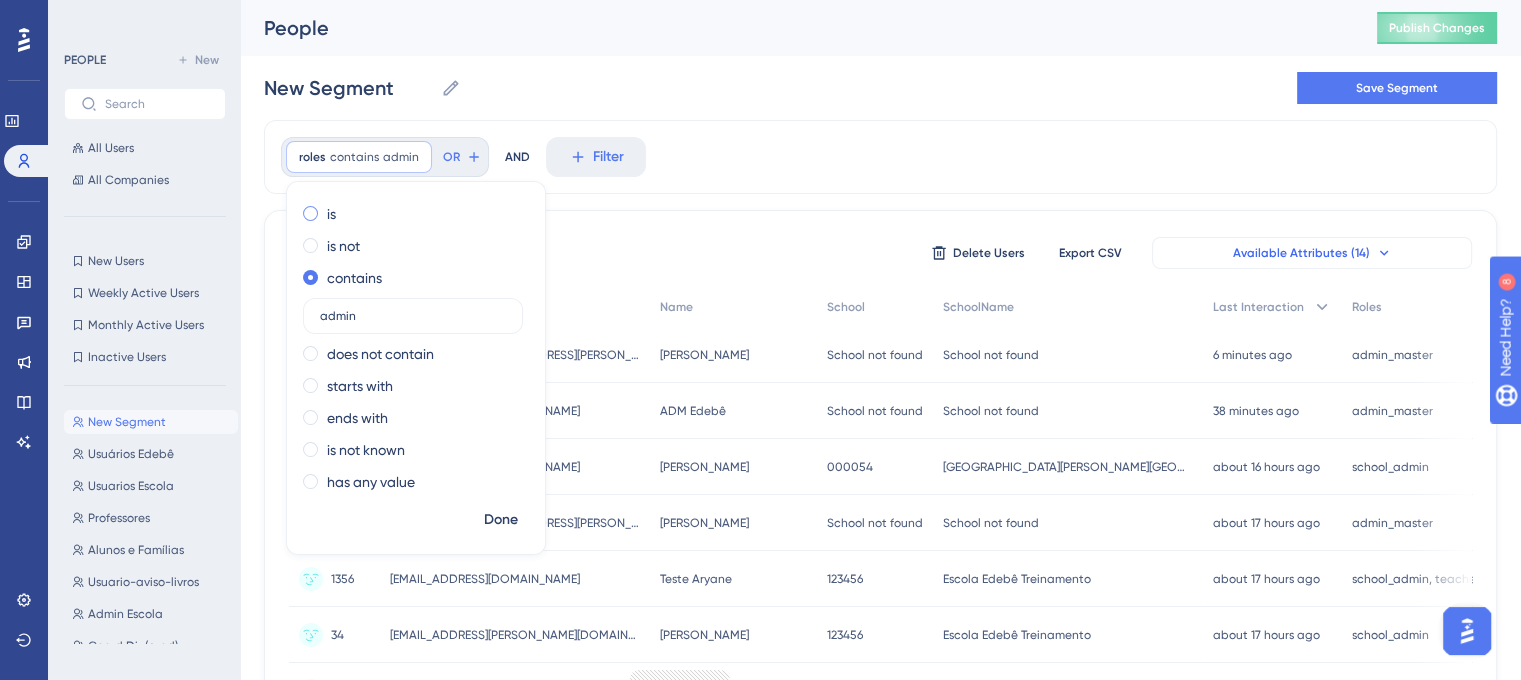 click on "is" at bounding box center [331, 214] 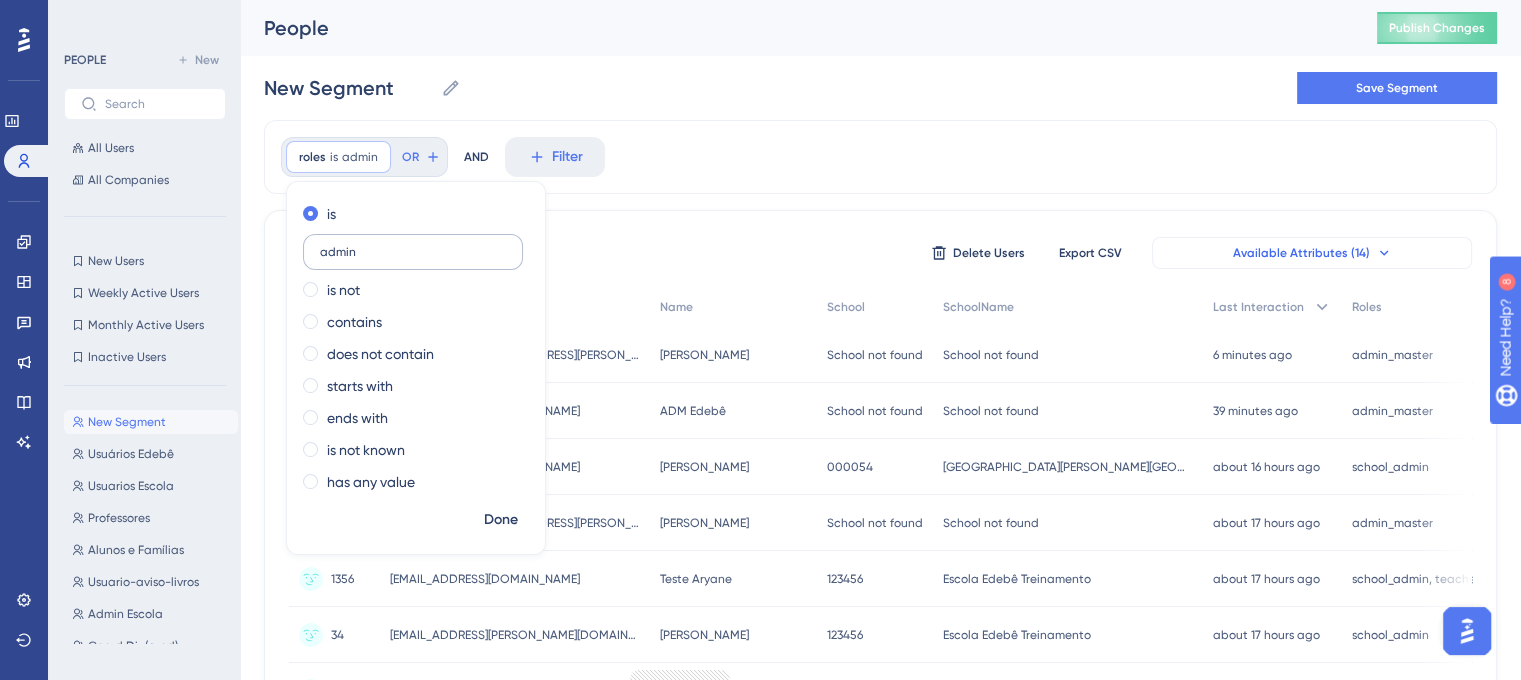 drag, startPoint x: 410, startPoint y: 257, endPoint x: 311, endPoint y: 251, distance: 99.18165 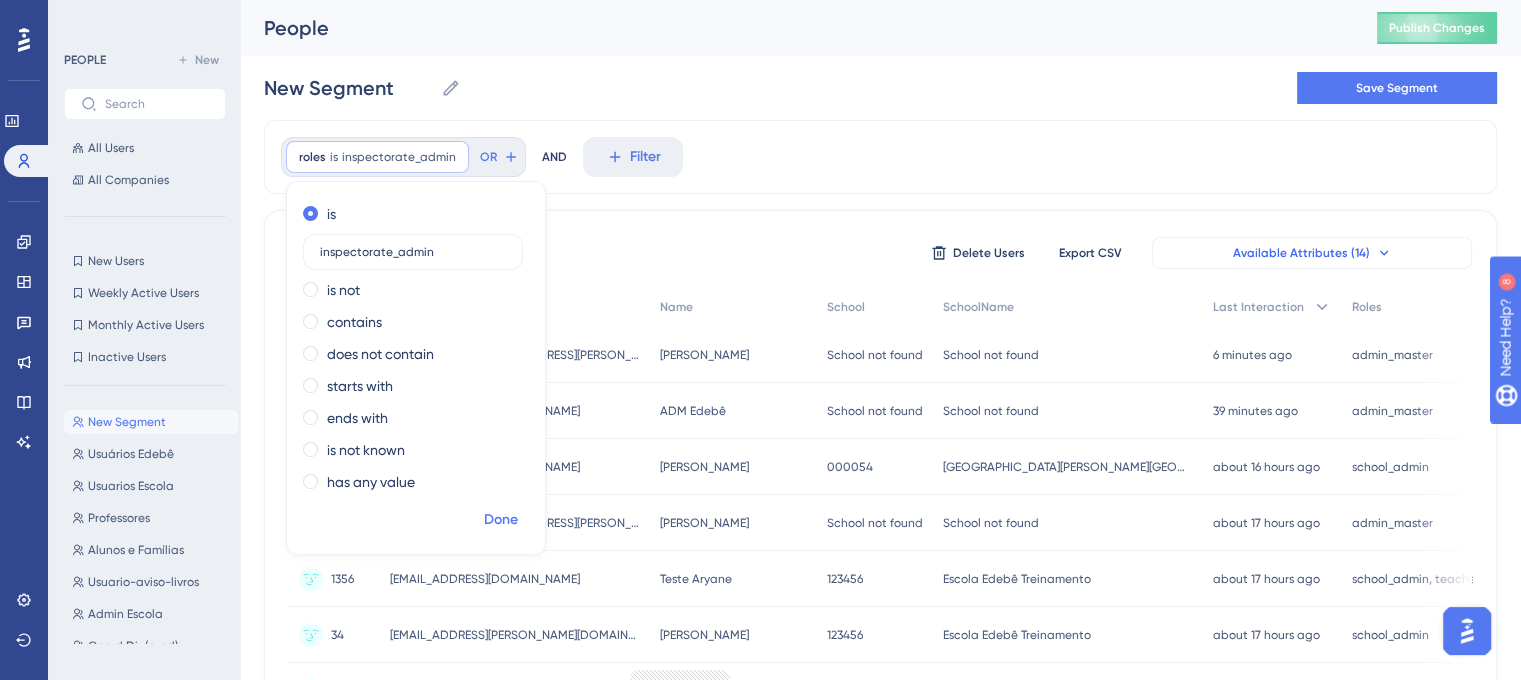 type on "inspectorate_admin" 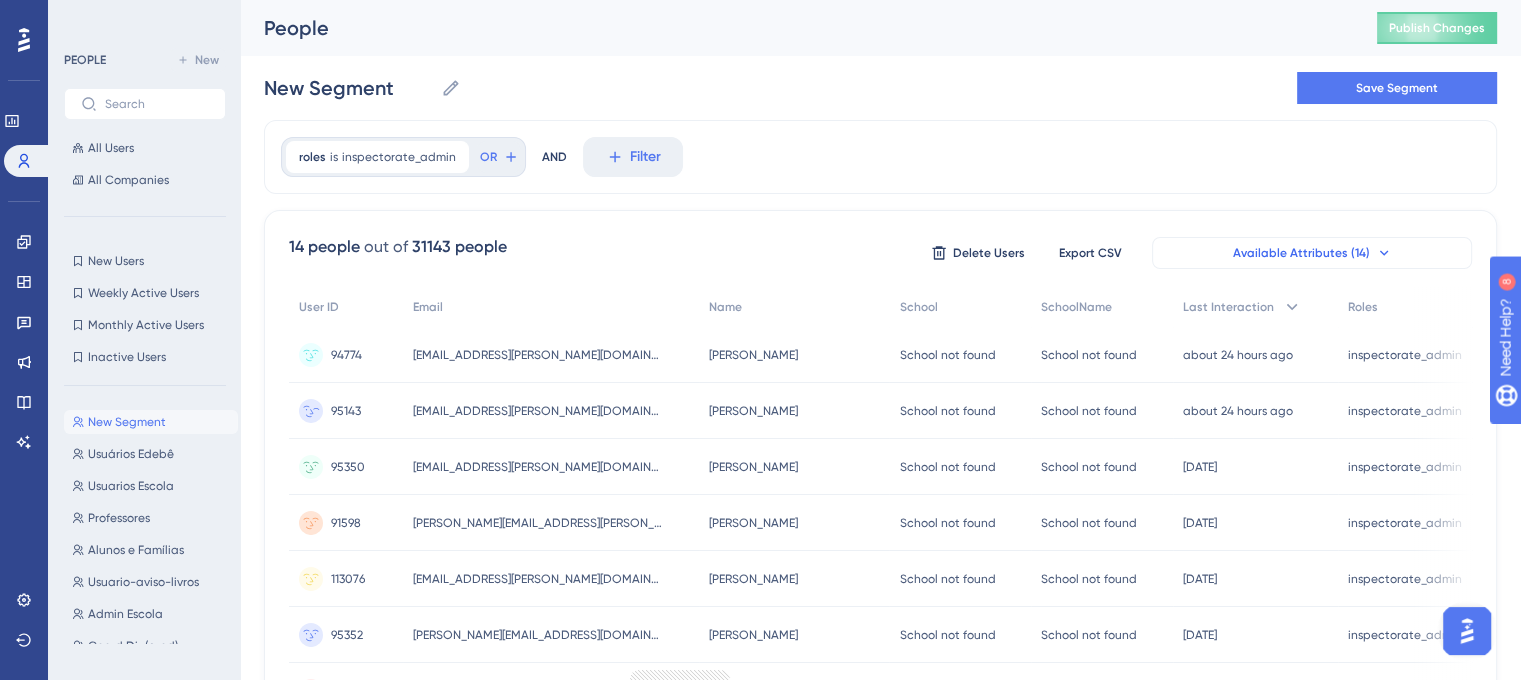 scroll, scrollTop: 0, scrollLeft: 0, axis: both 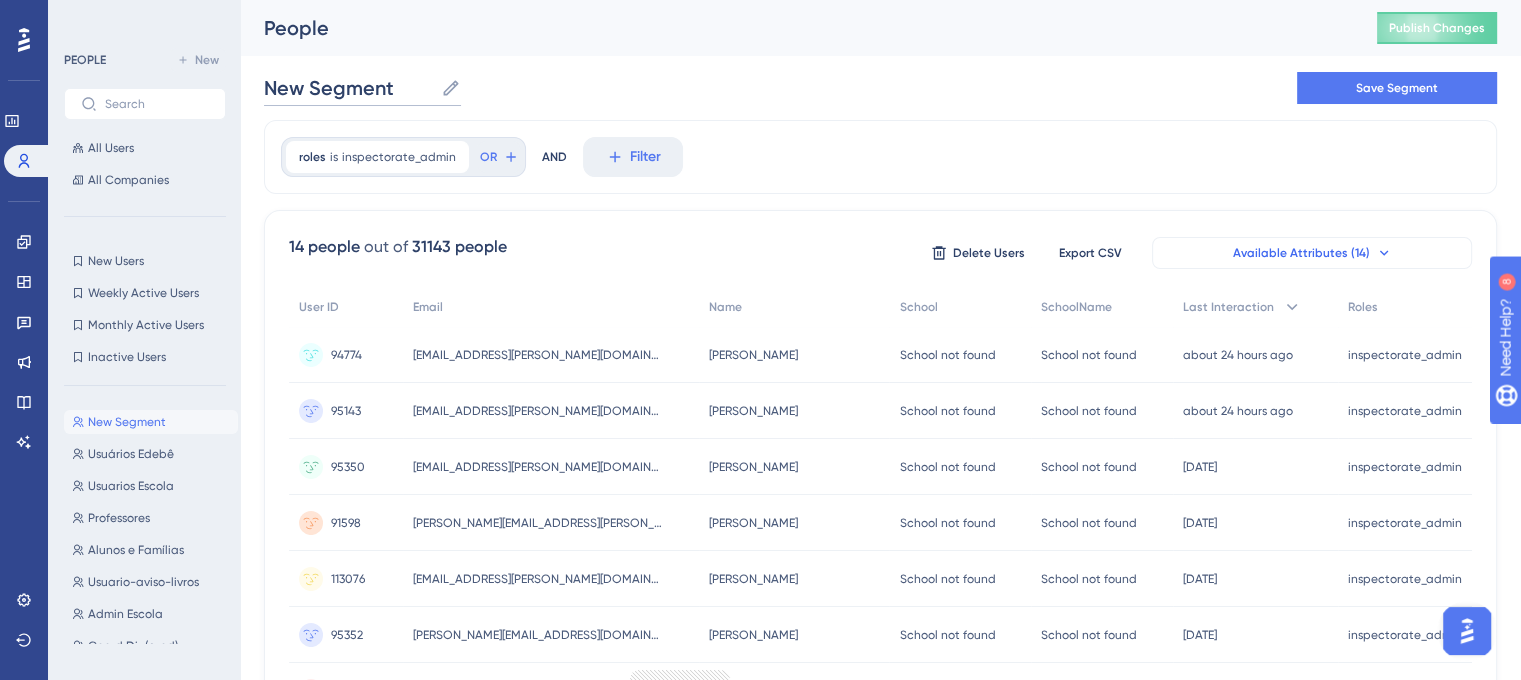 click on "New Segment" at bounding box center [348, 88] 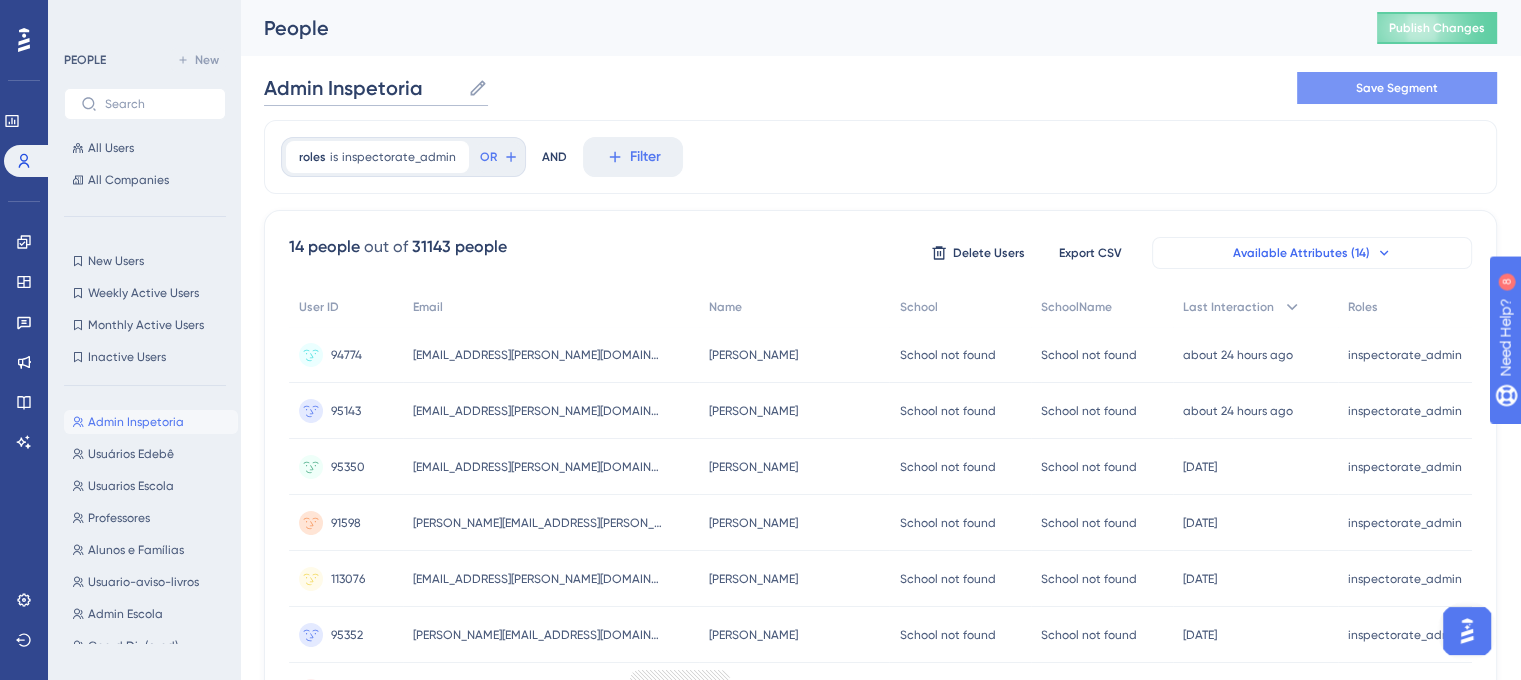 type on "Admin Inspetoria" 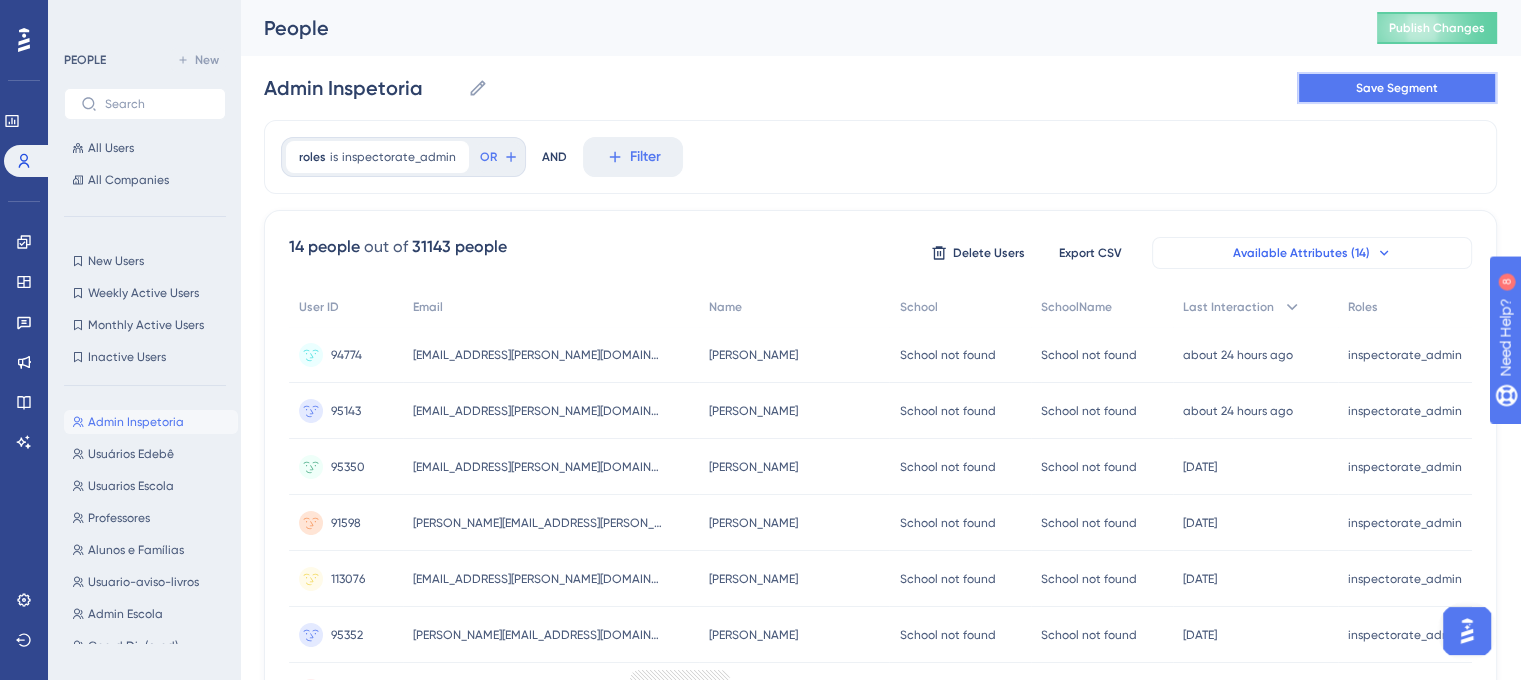 click on "Save Segment" at bounding box center (1397, 88) 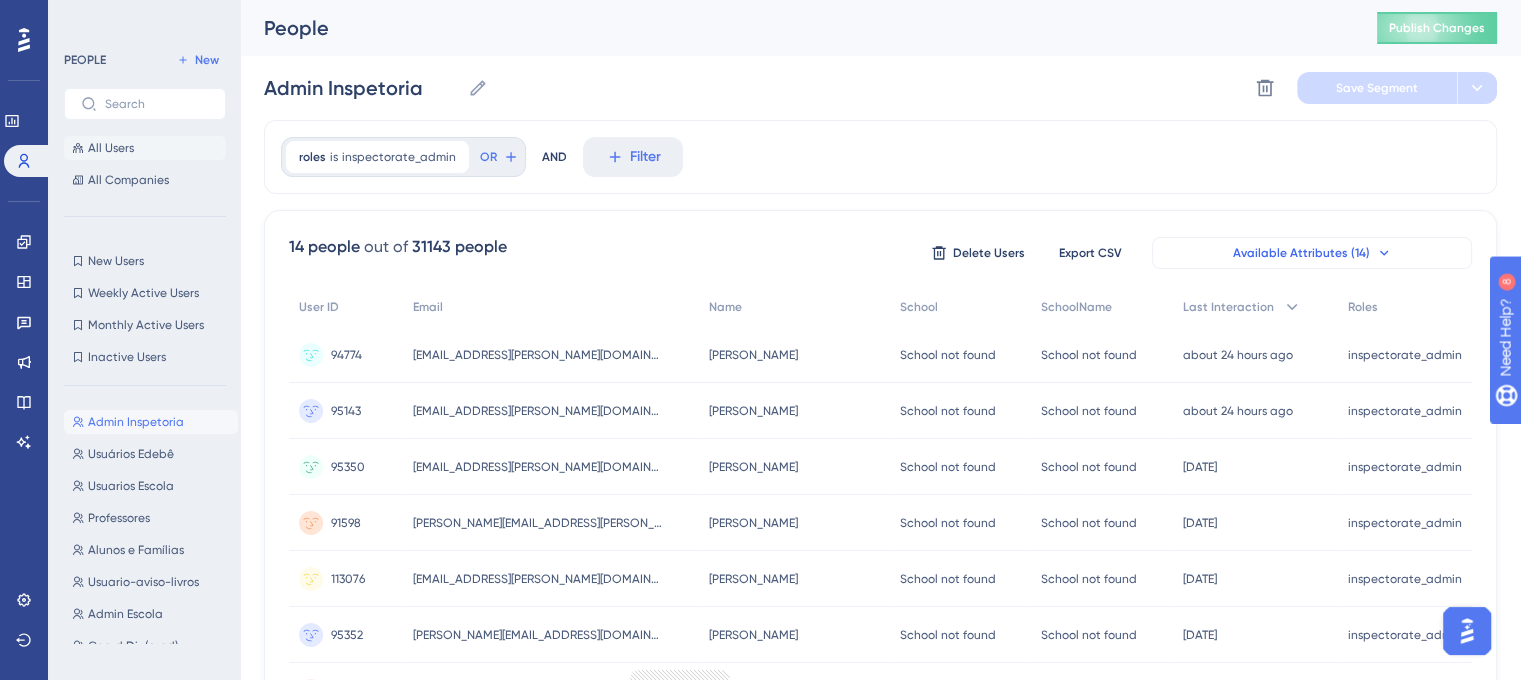 click on "All Users" at bounding box center (145, 148) 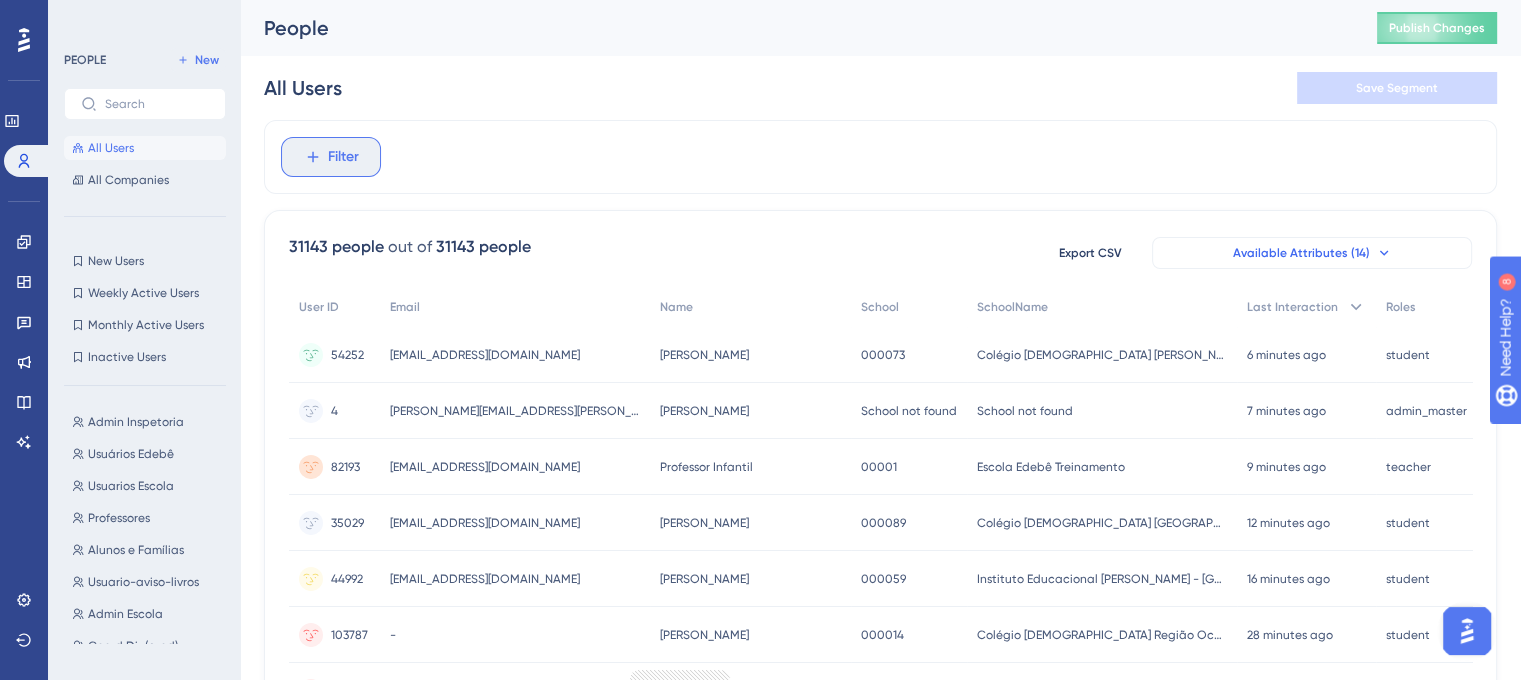 click on "Filter" at bounding box center [343, 157] 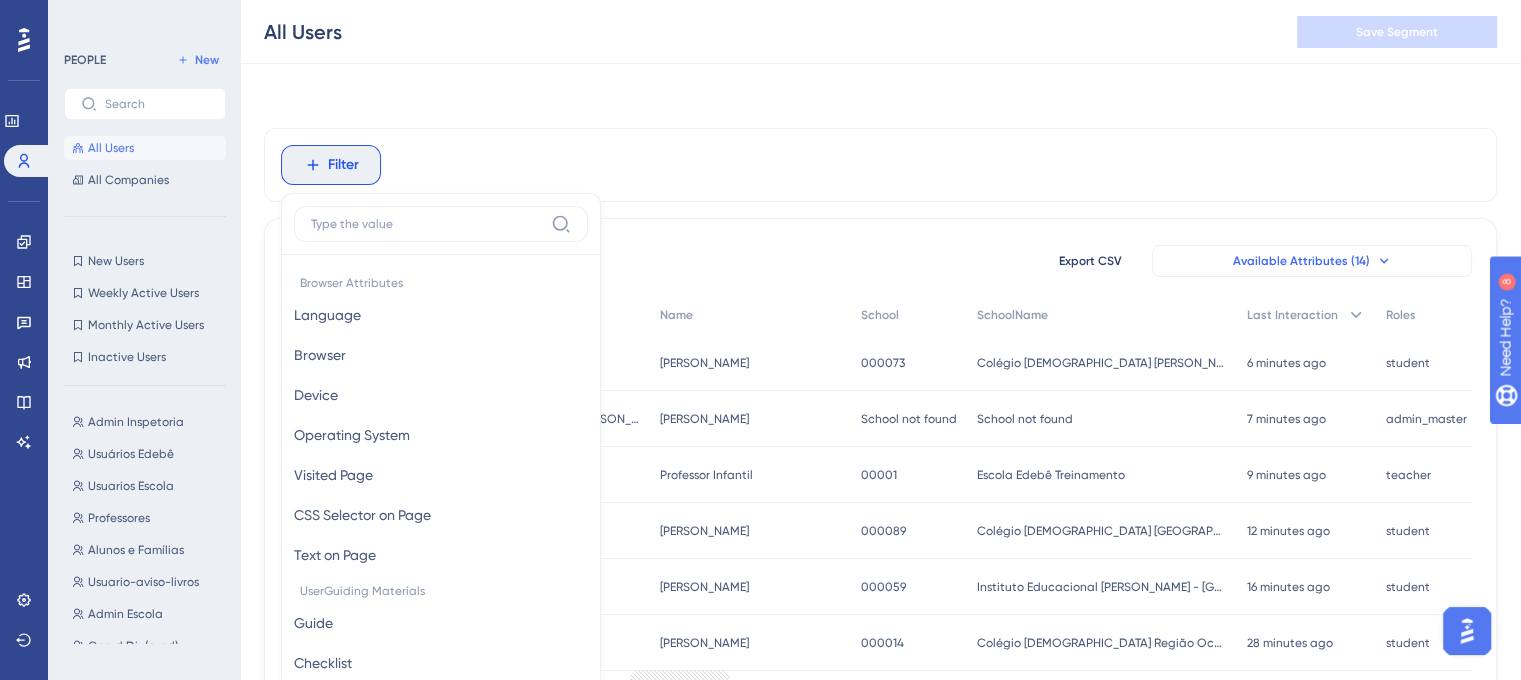 scroll, scrollTop: 92, scrollLeft: 0, axis: vertical 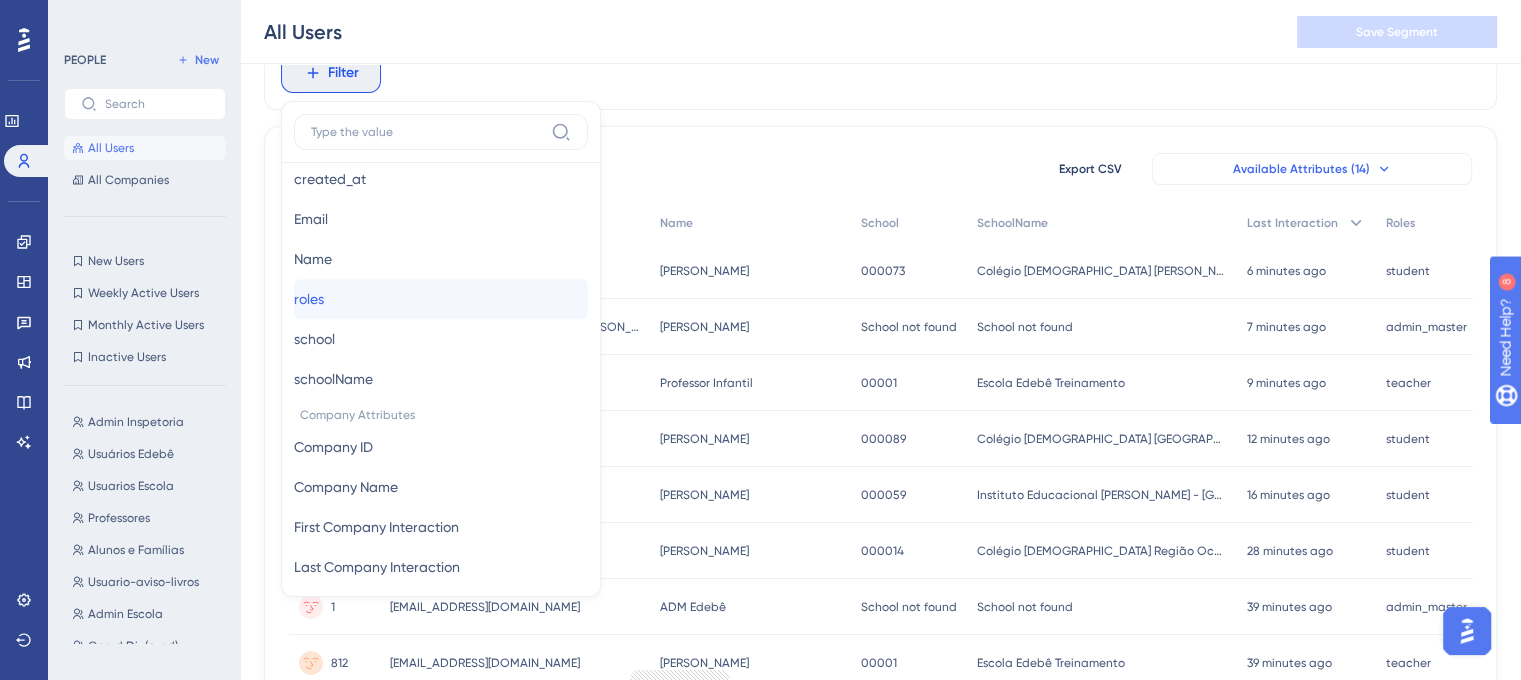 click on "roles" at bounding box center (309, 299) 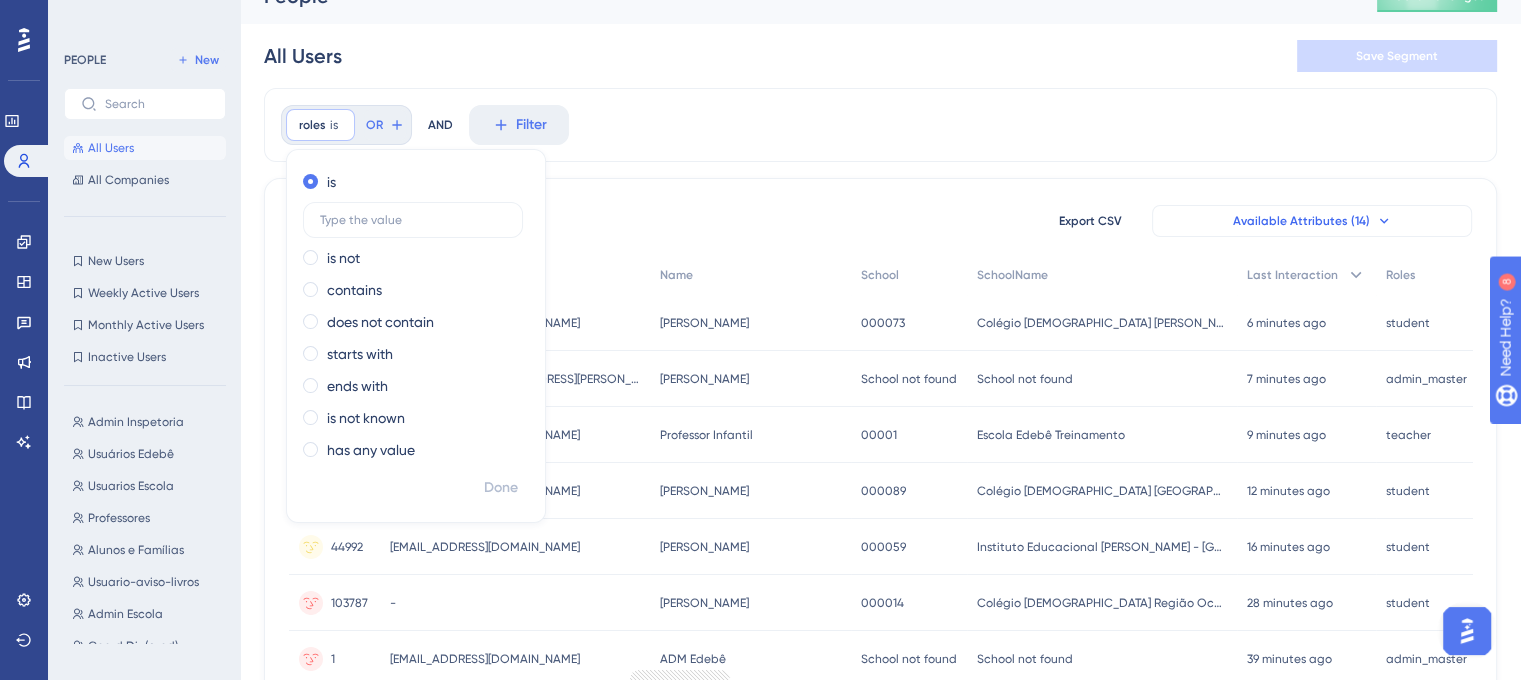 scroll, scrollTop: 0, scrollLeft: 0, axis: both 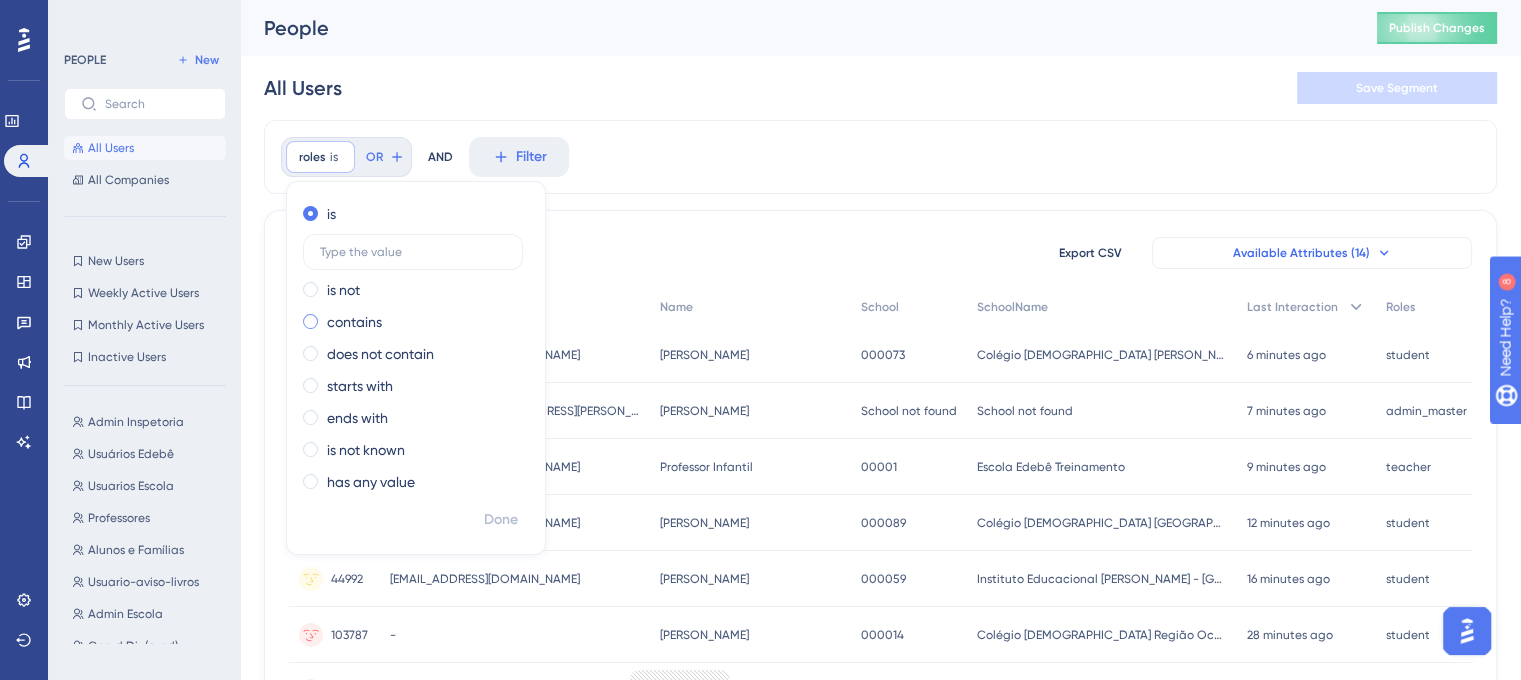 click on "contains" at bounding box center [354, 322] 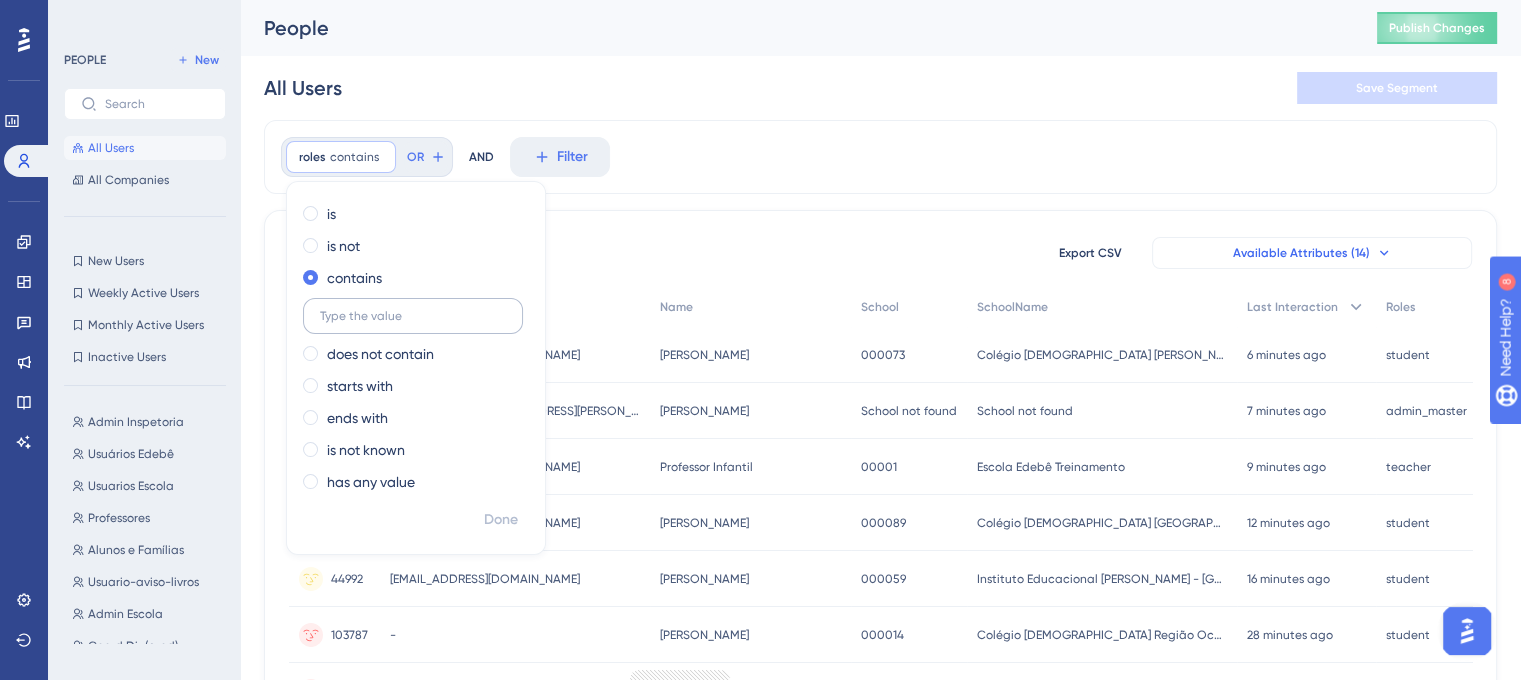 click at bounding box center (413, 316) 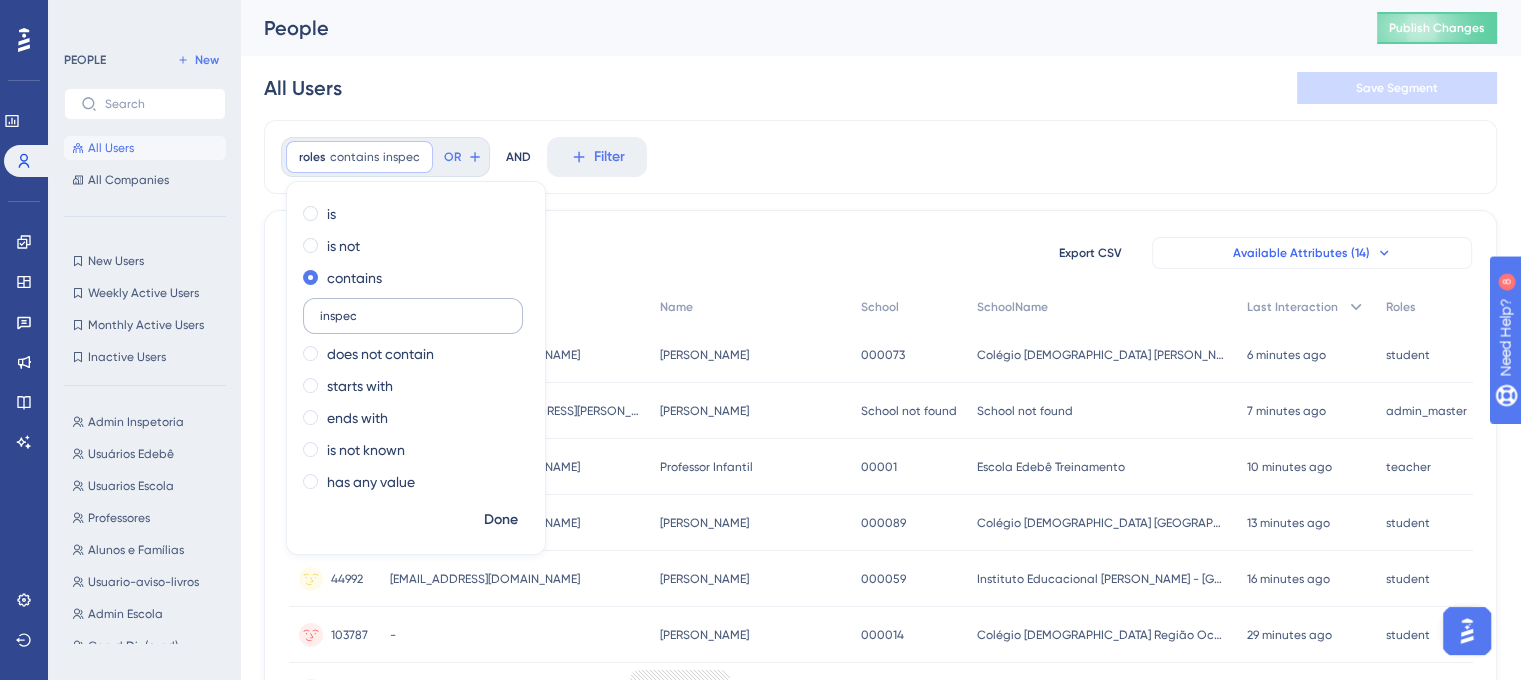 type on "inspec" 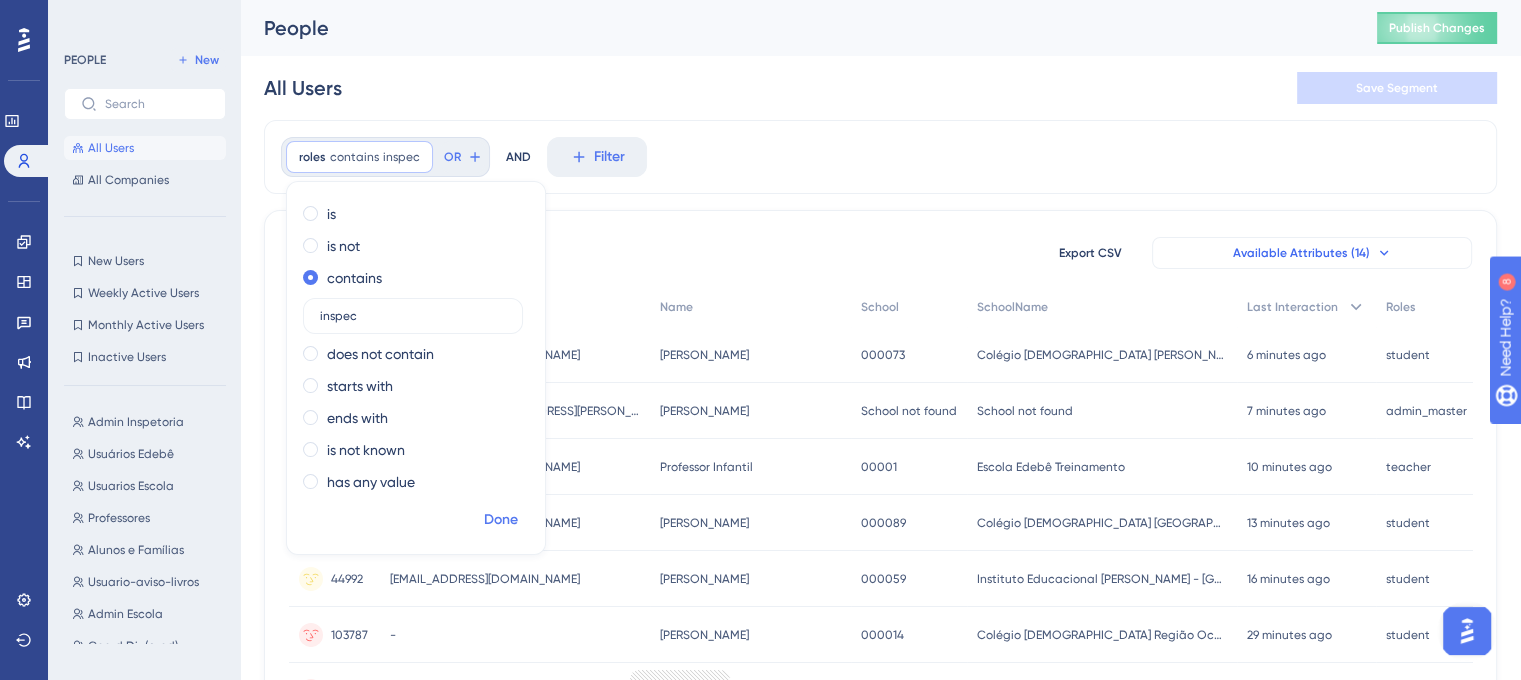 click on "Done" at bounding box center (501, 520) 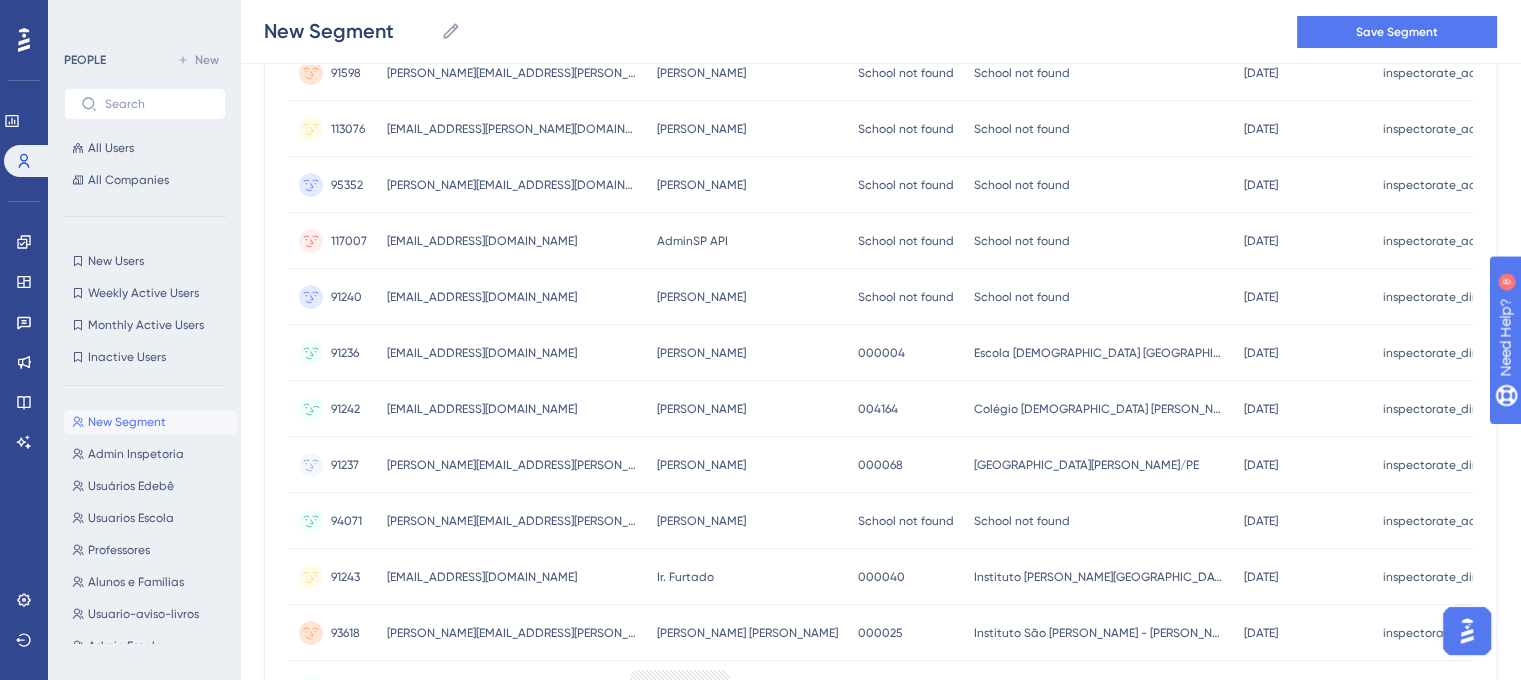 scroll, scrollTop: 500, scrollLeft: 0, axis: vertical 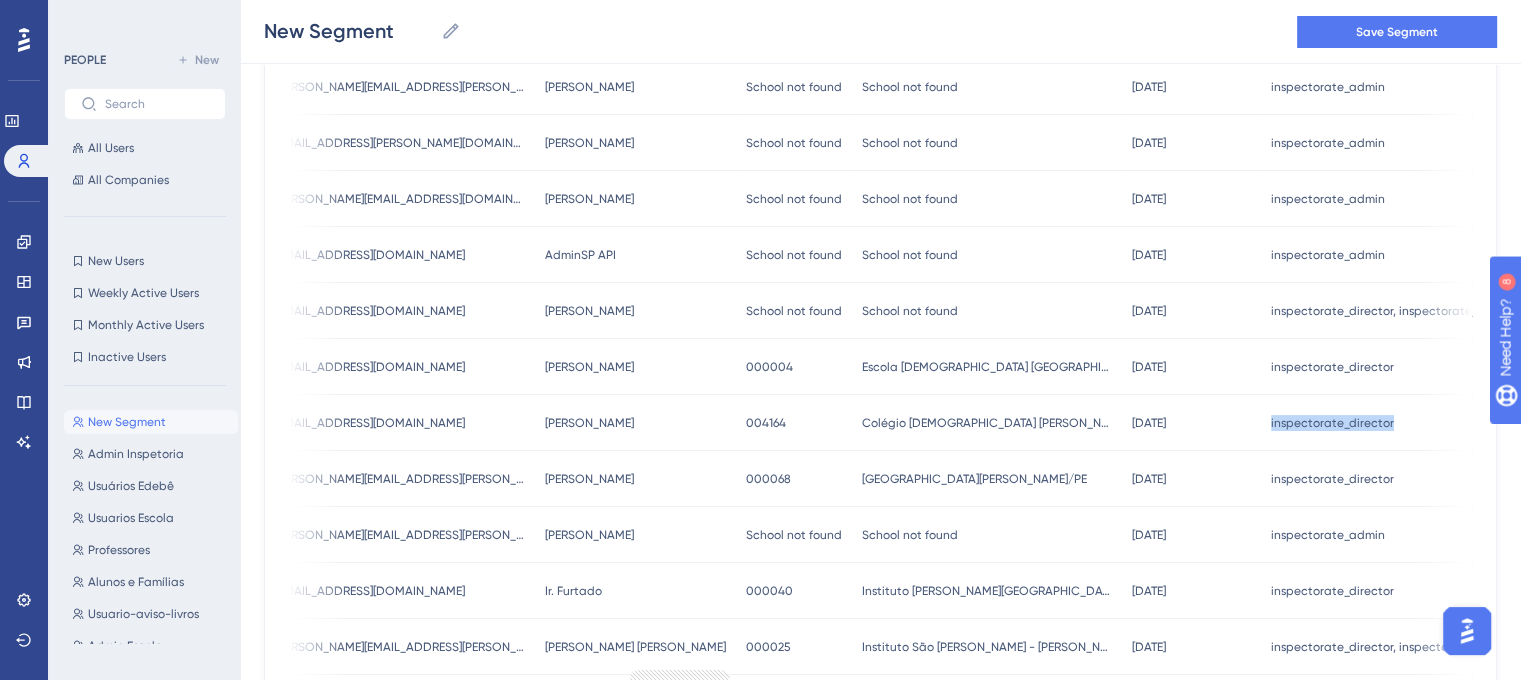 drag, startPoint x: 1324, startPoint y: 424, endPoint x: 1388, endPoint y: 427, distance: 64.070274 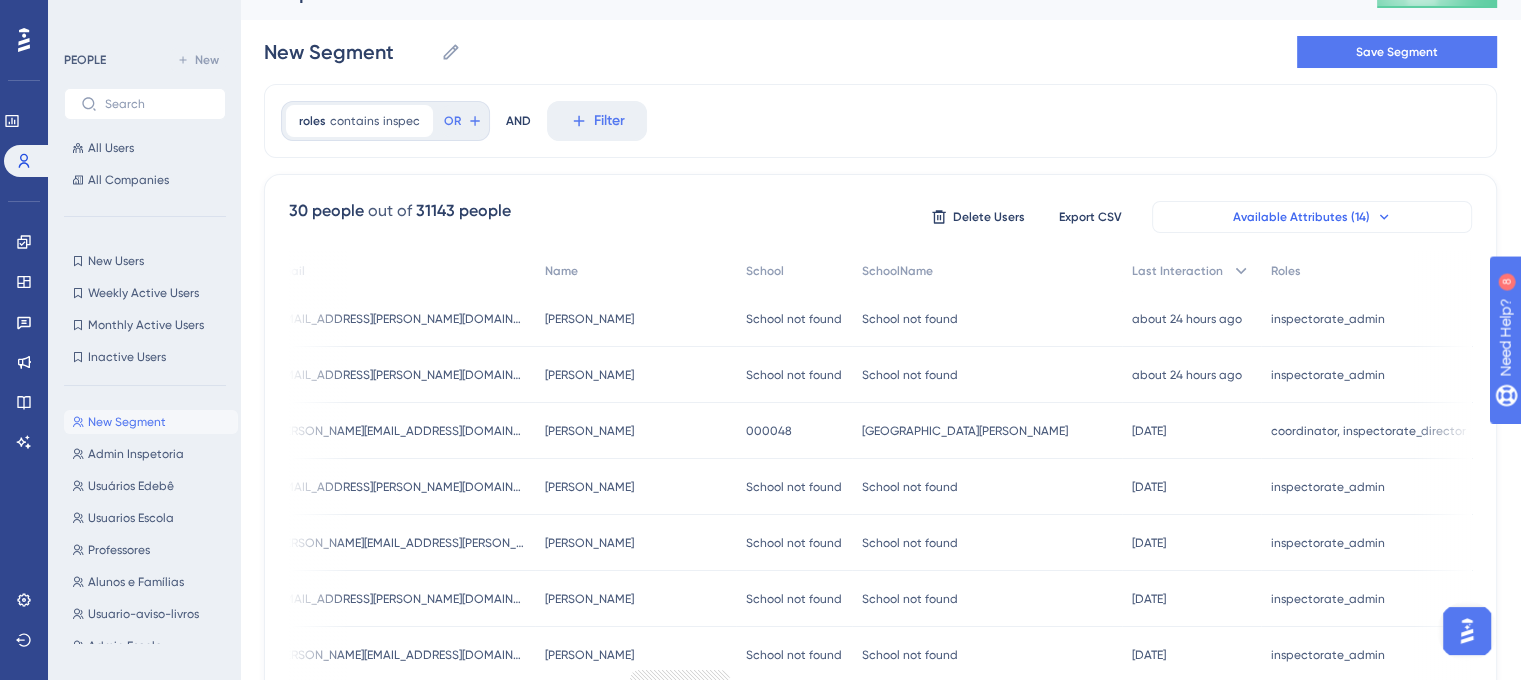 scroll, scrollTop: 0, scrollLeft: 0, axis: both 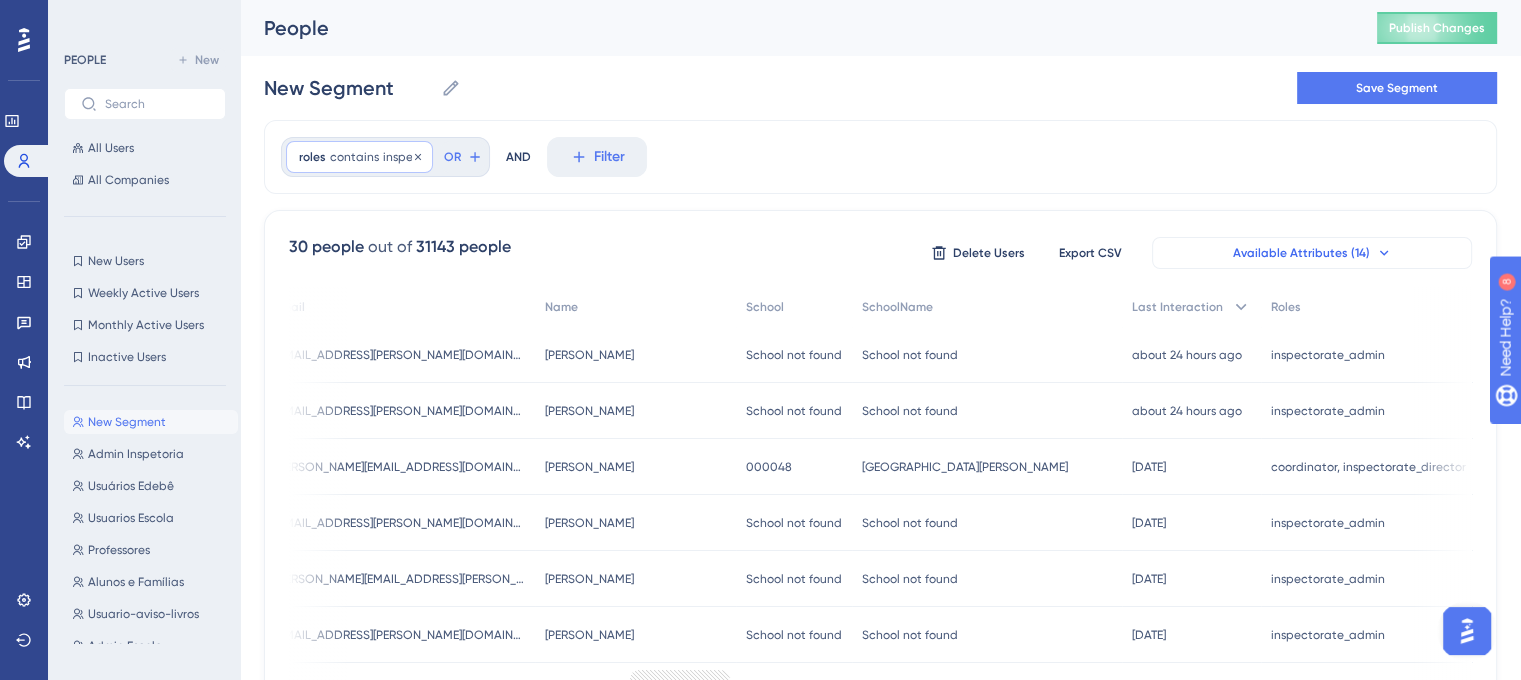 click on "contains" at bounding box center (354, 157) 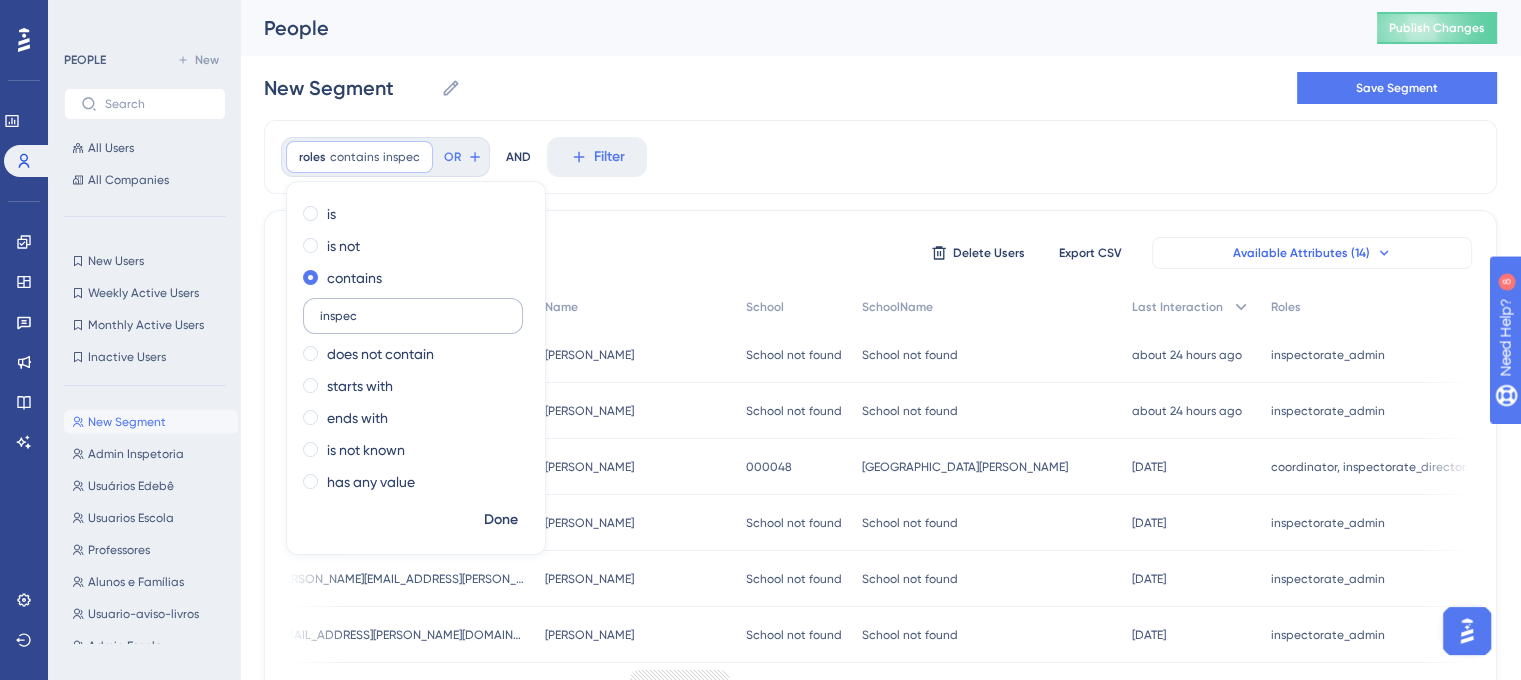 drag, startPoint x: 405, startPoint y: 325, endPoint x: 311, endPoint y: 315, distance: 94.53042 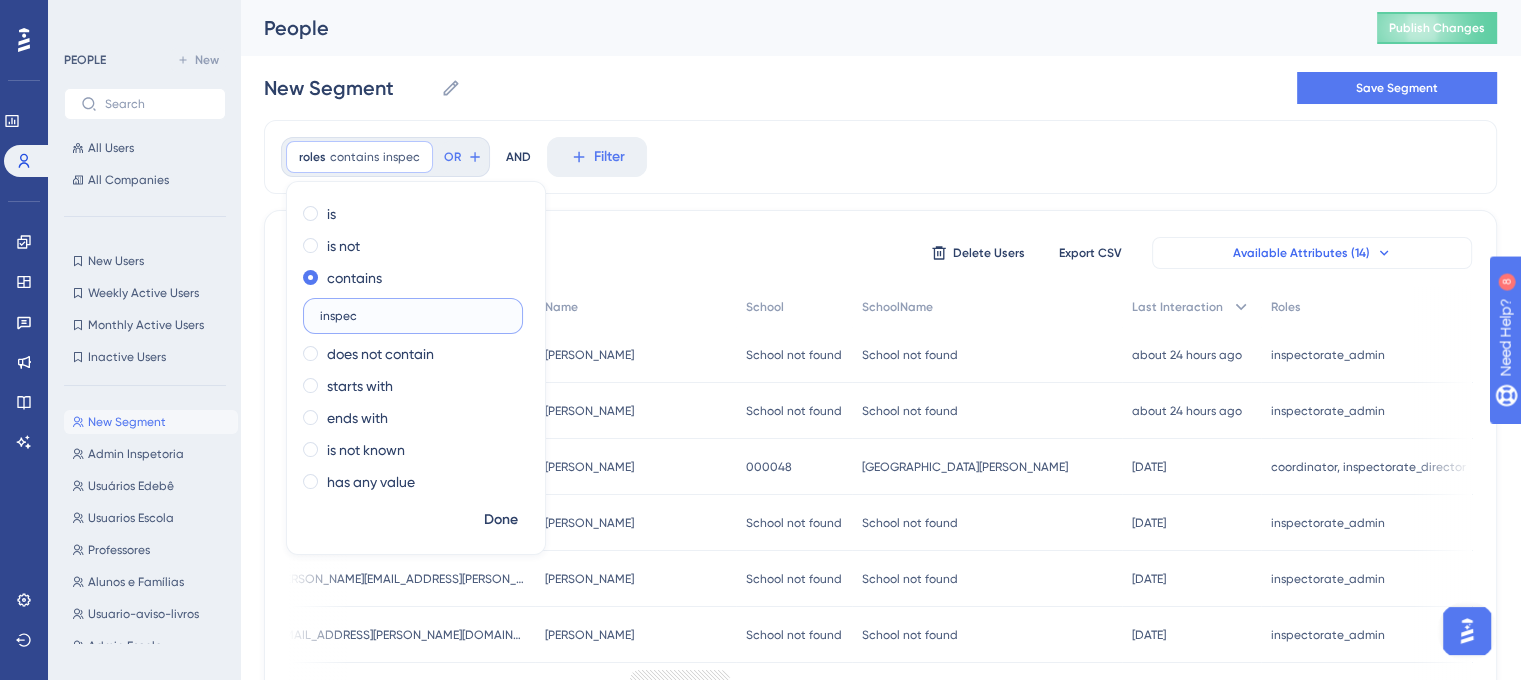 click on "inspec" at bounding box center (413, 316) 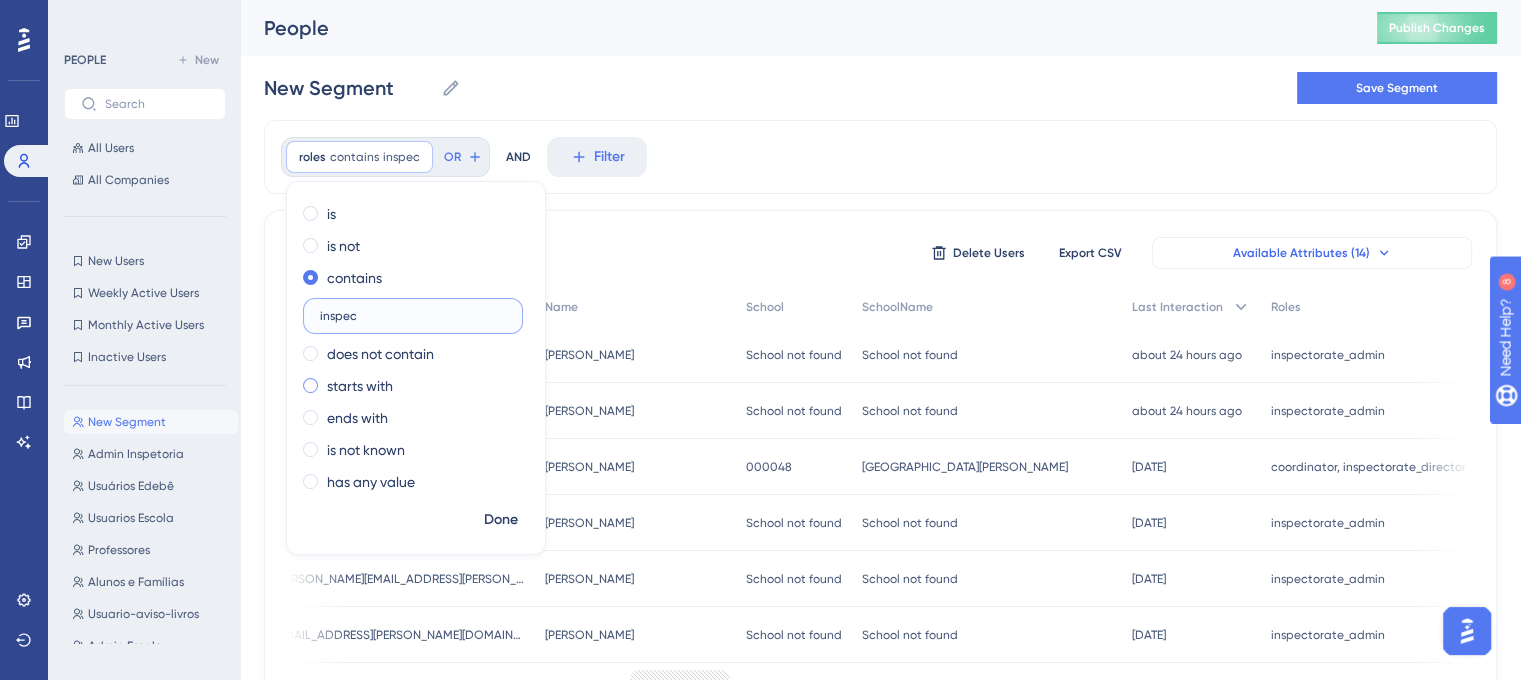 paste on "torate_director" 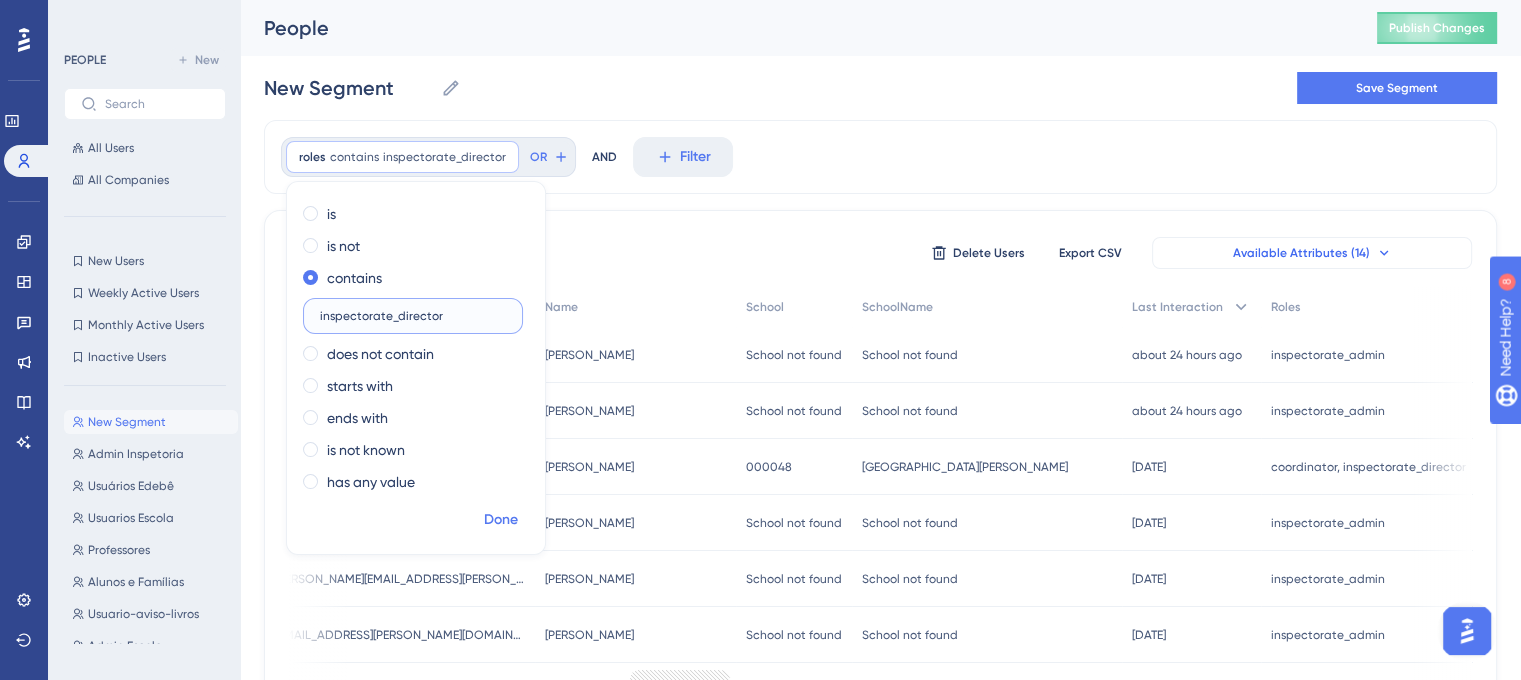 type on "inspectorate_director" 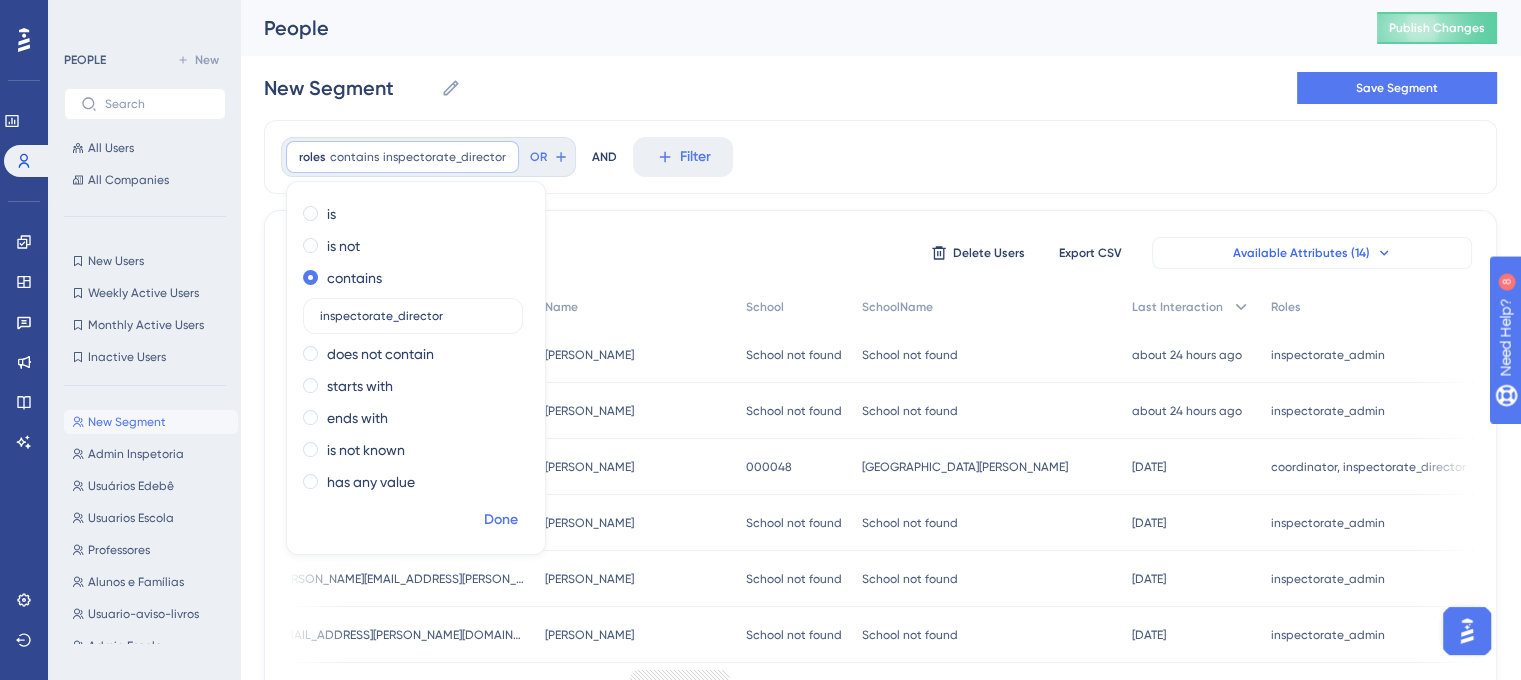 click on "Done" at bounding box center [501, 520] 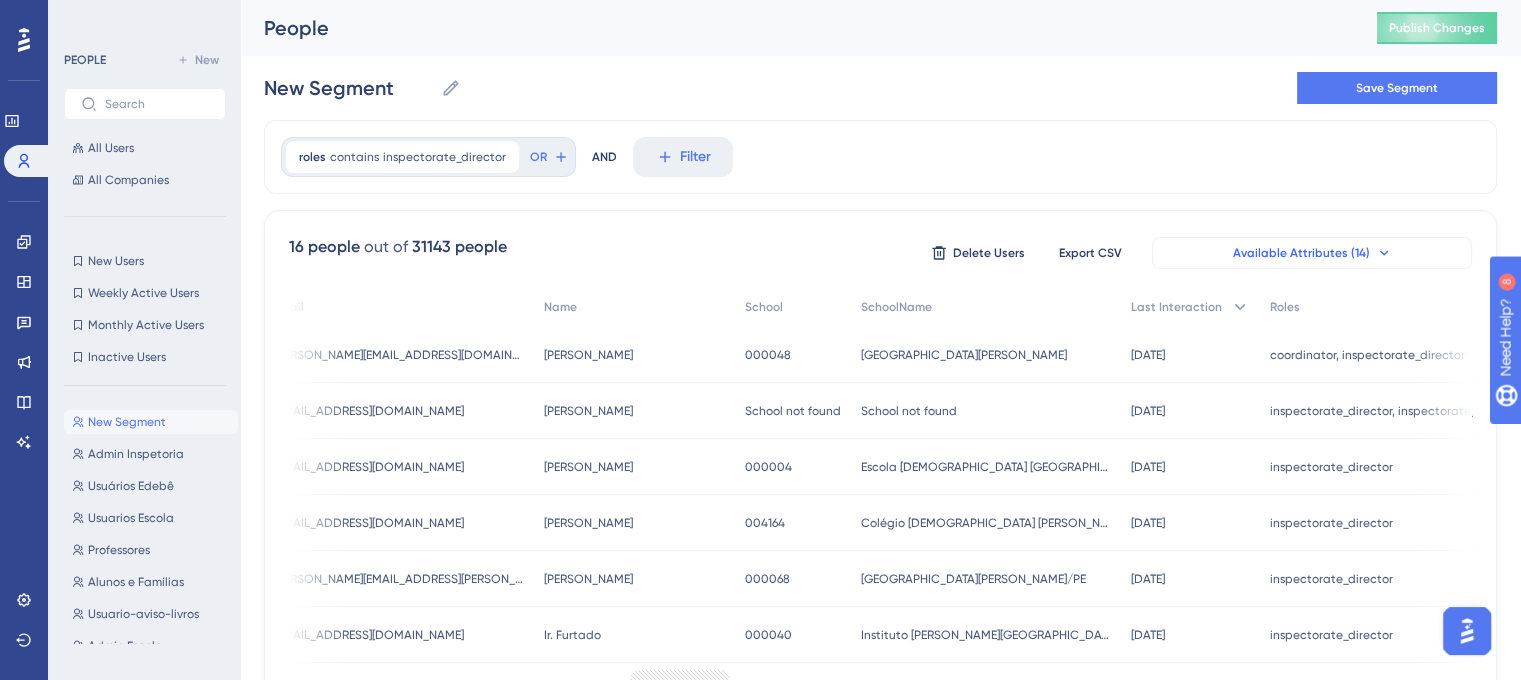 scroll, scrollTop: 0, scrollLeft: 0, axis: both 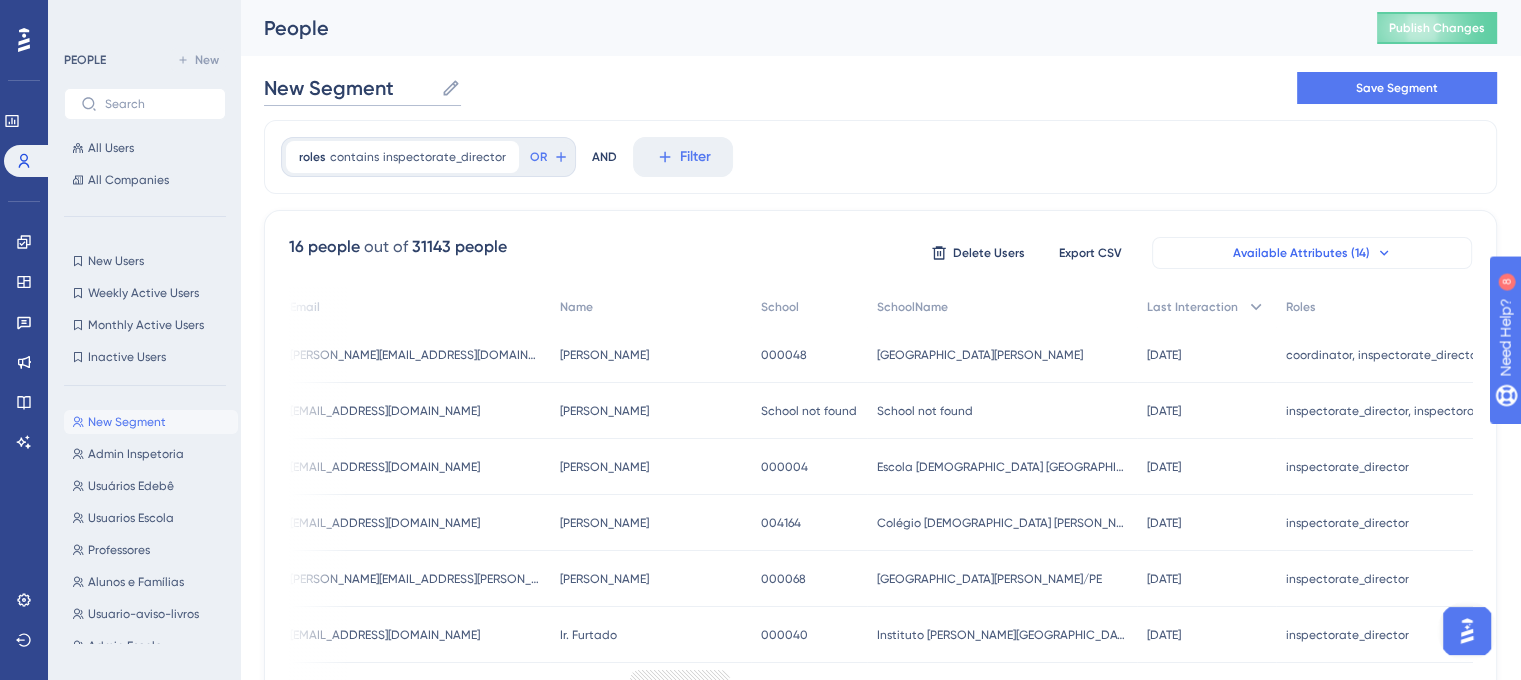 click on "New Segment" at bounding box center (348, 88) 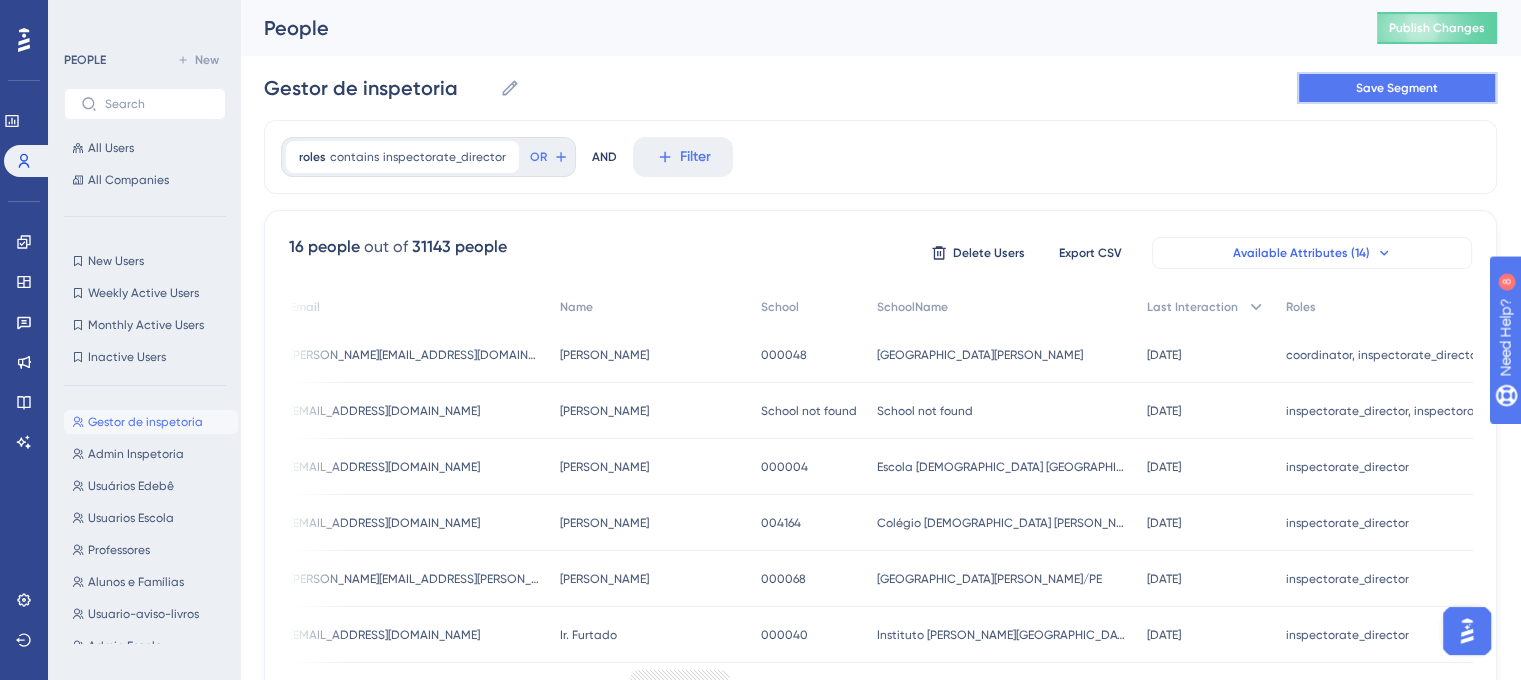 drag, startPoint x: 1403, startPoint y: 83, endPoint x: 1152, endPoint y: 119, distance: 253.56853 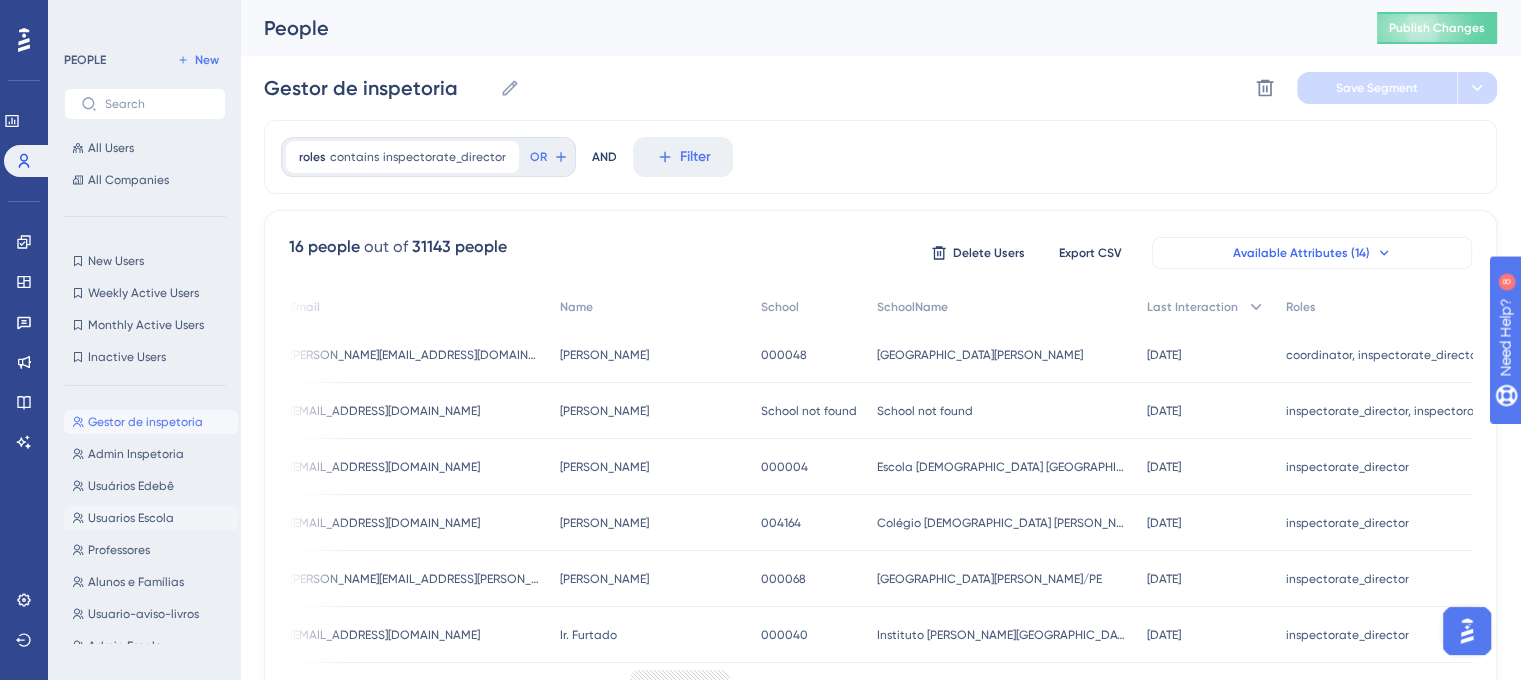 click on "Usuarios Escola" at bounding box center [131, 518] 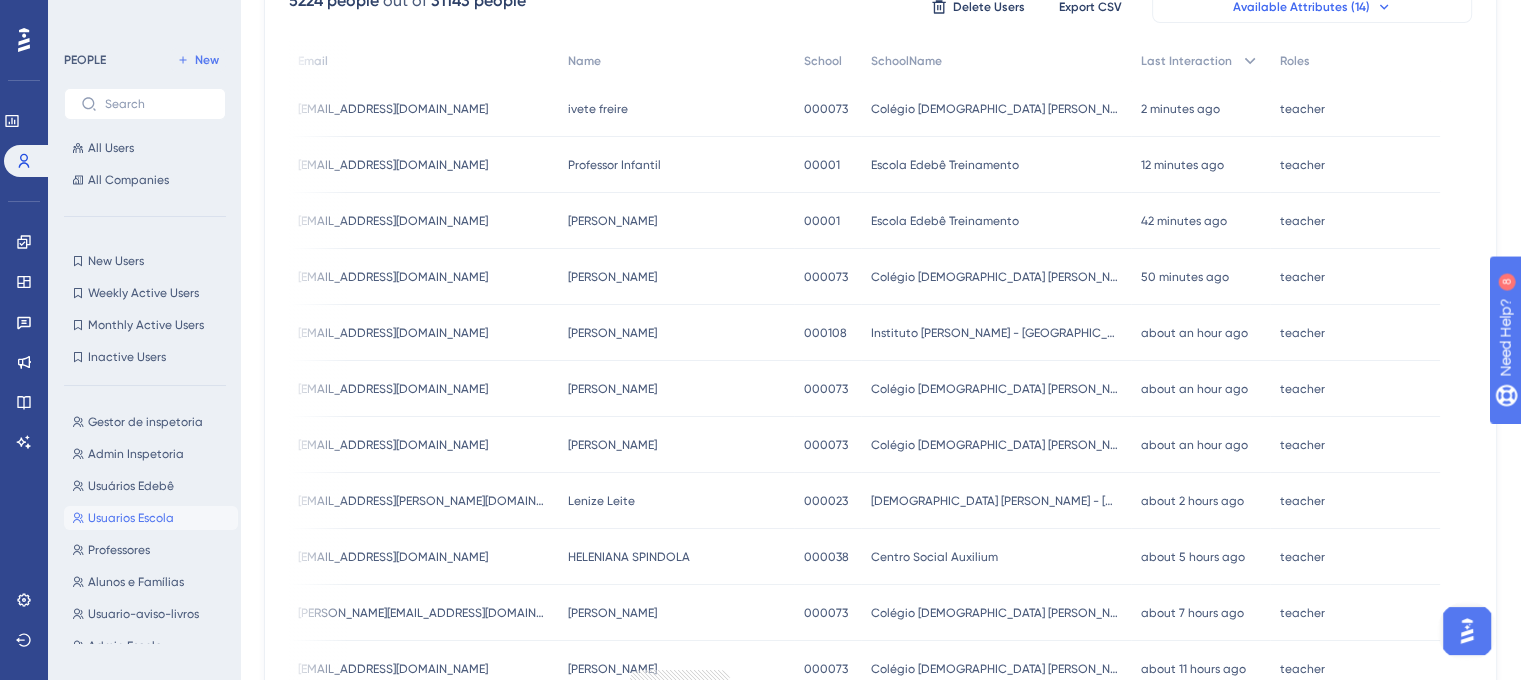 scroll, scrollTop: 0, scrollLeft: 0, axis: both 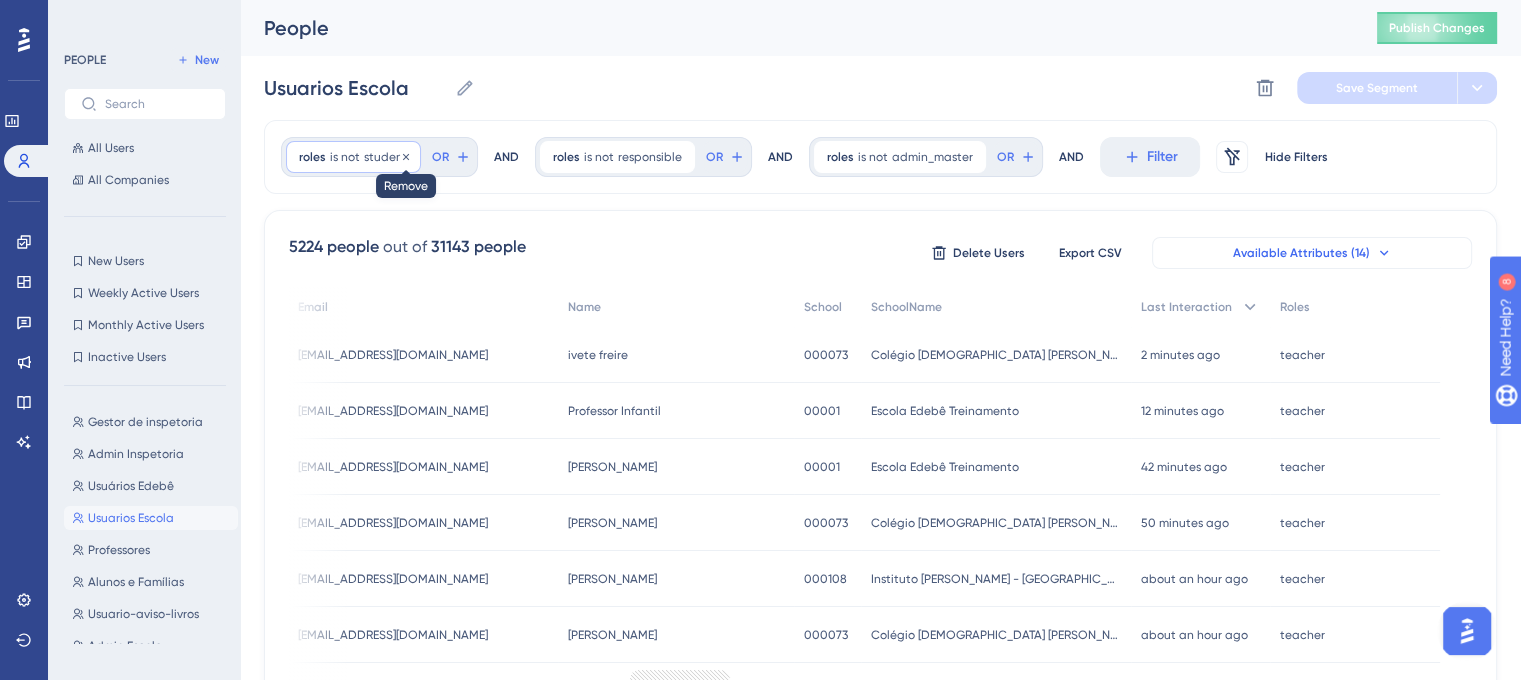 click 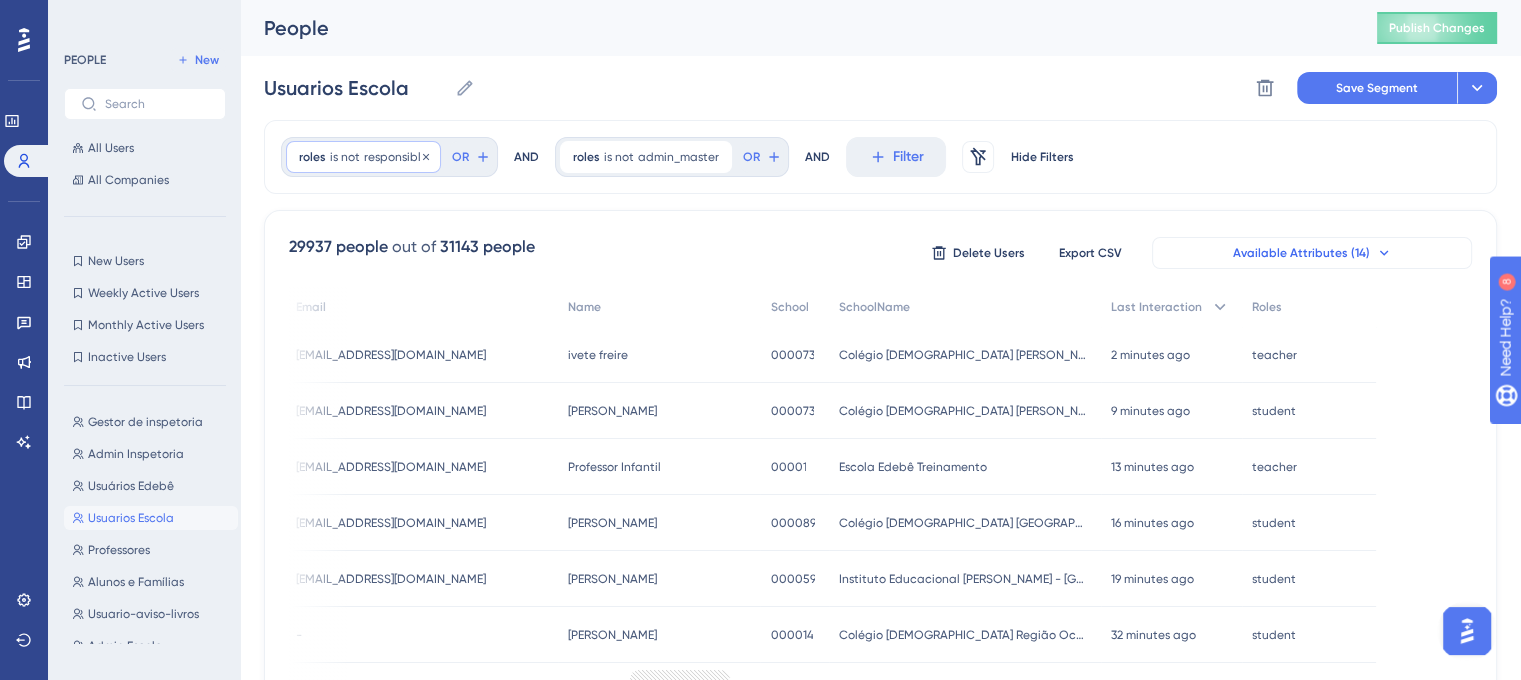 click on "responsible" at bounding box center (396, 157) 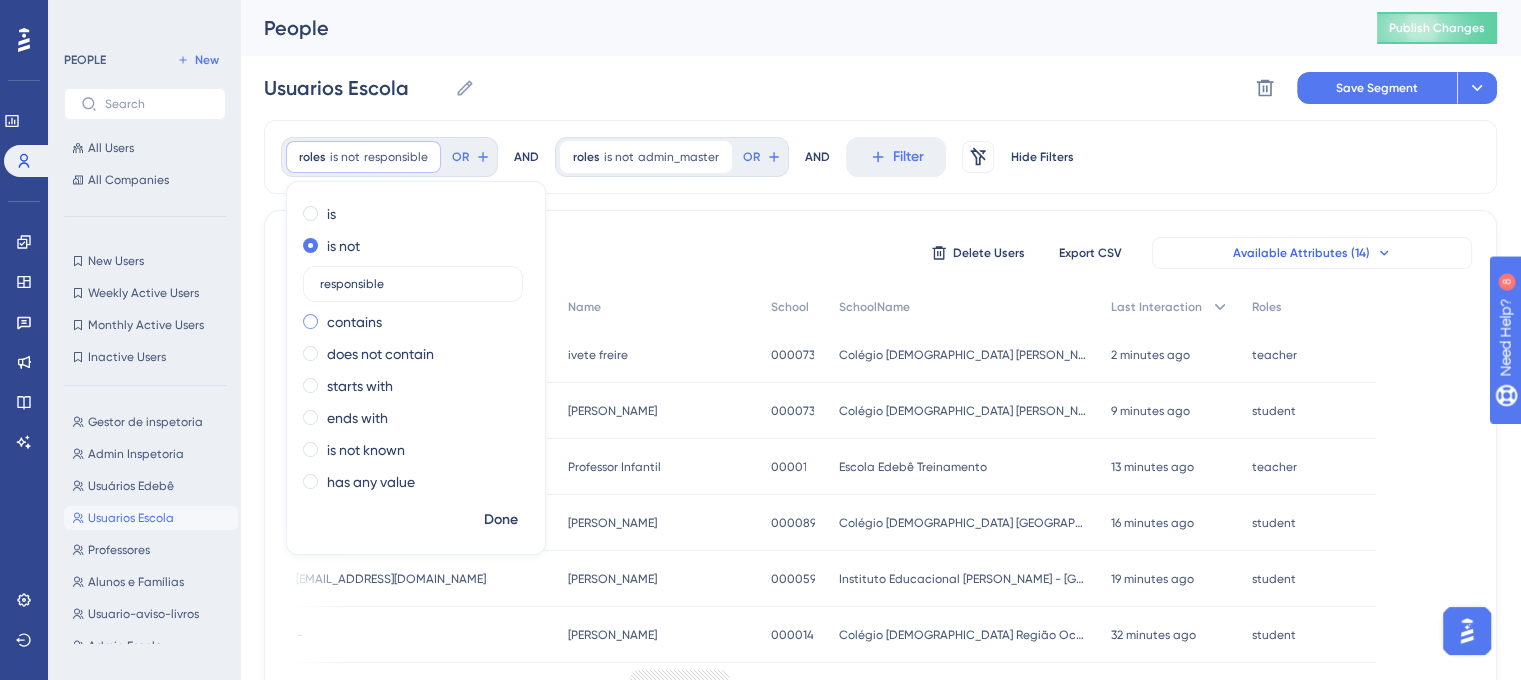 click on "contains" at bounding box center [354, 322] 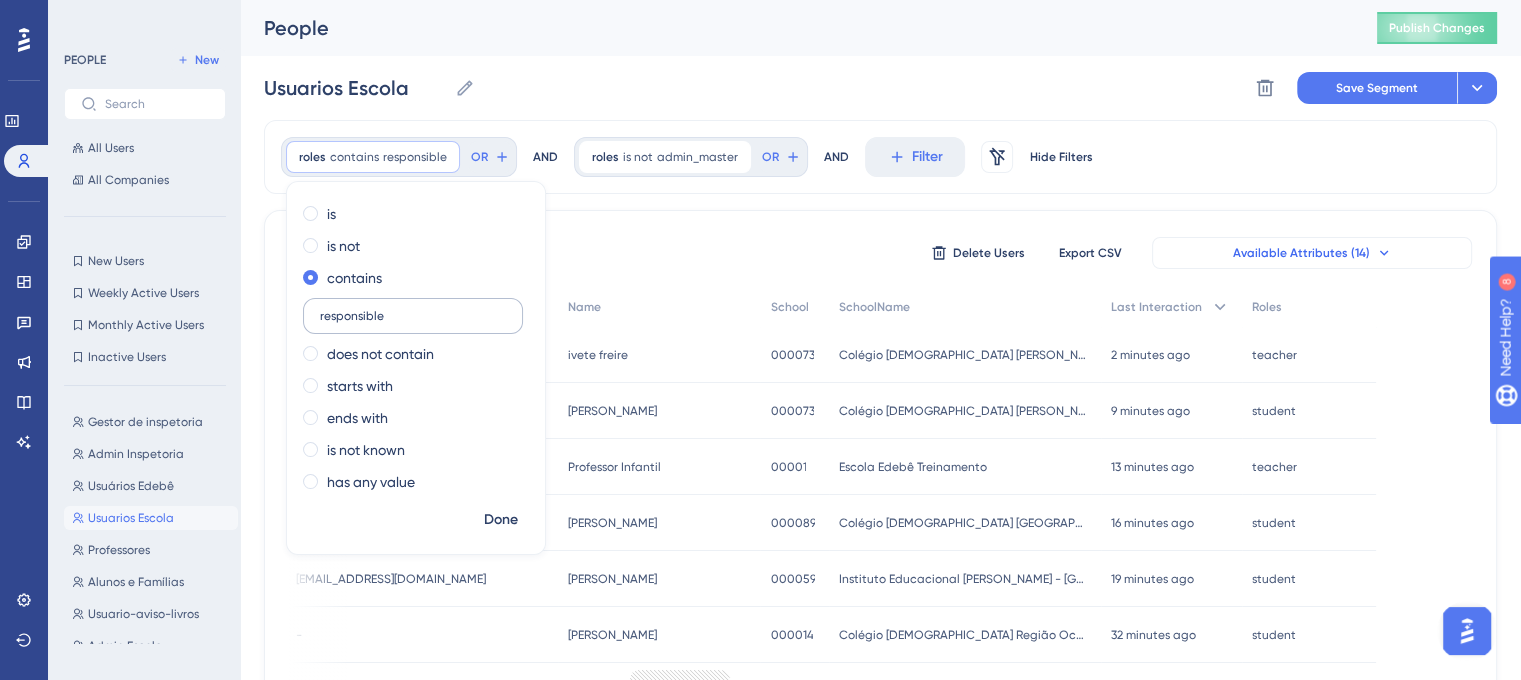 drag, startPoint x: 361, startPoint y: 319, endPoint x: 317, endPoint y: 311, distance: 44.72136 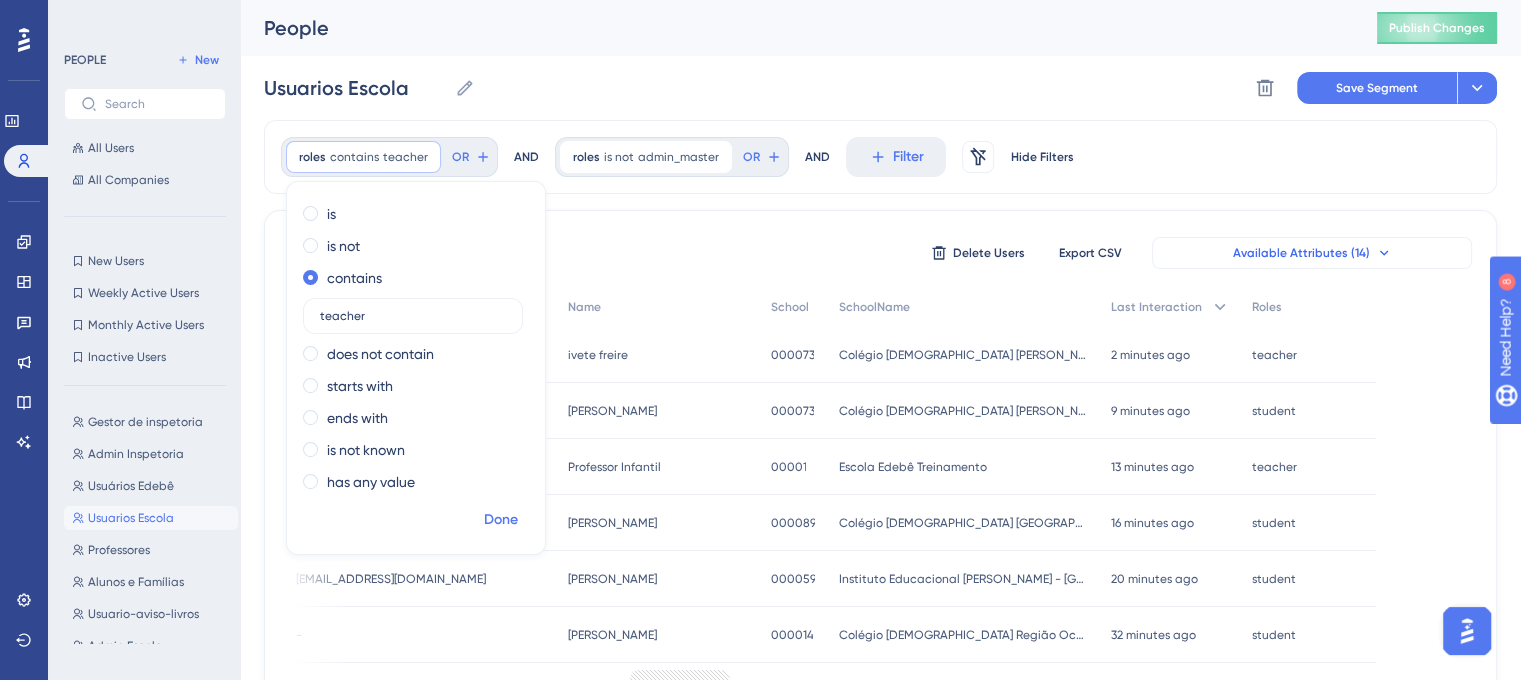 type on "teacher" 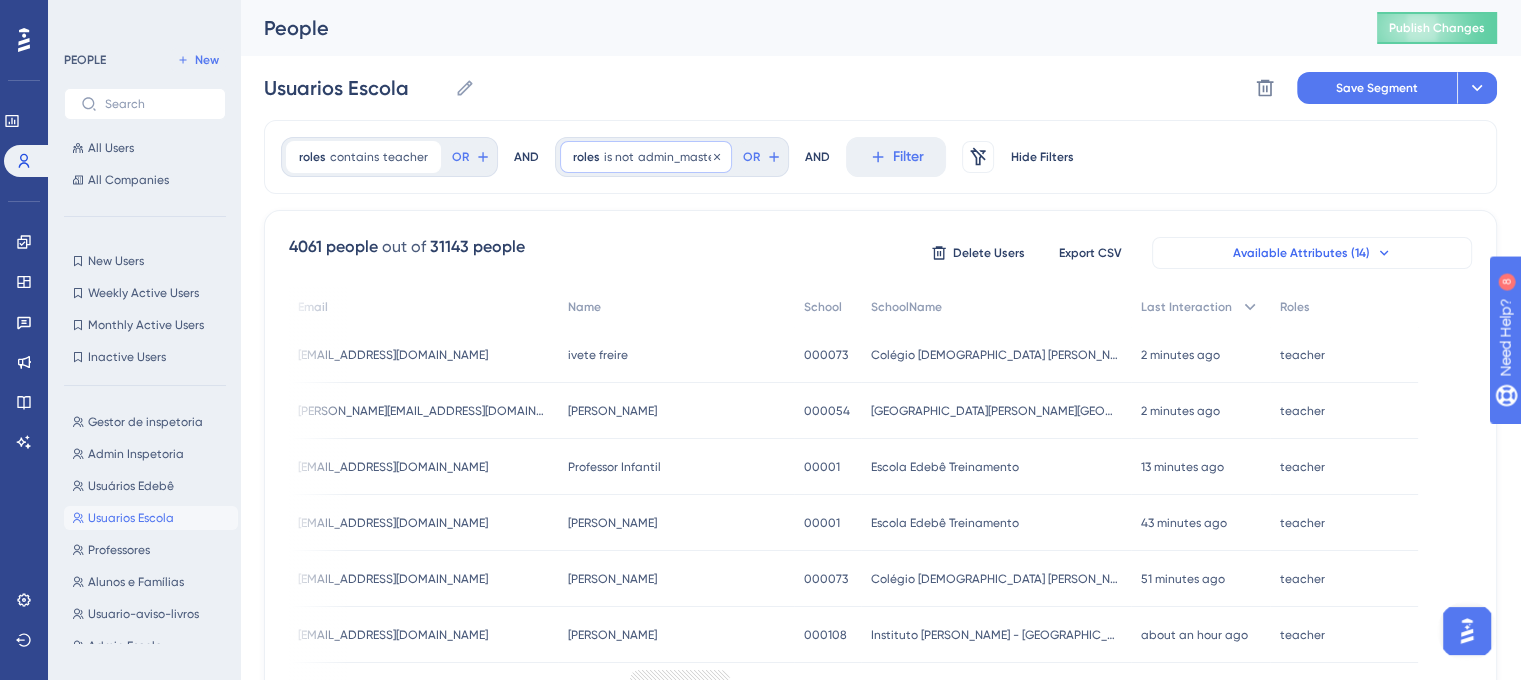 click on "is not" at bounding box center (619, 157) 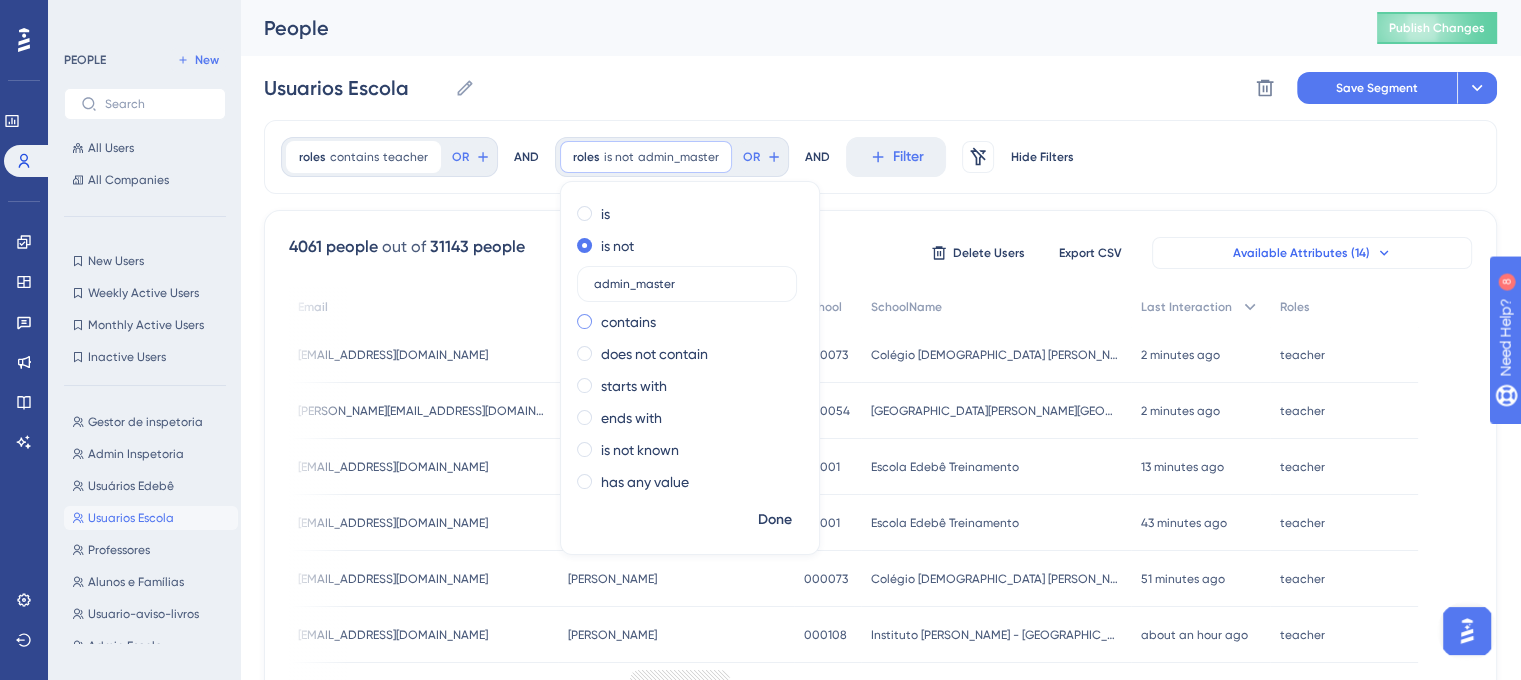 click on "contains" at bounding box center [628, 322] 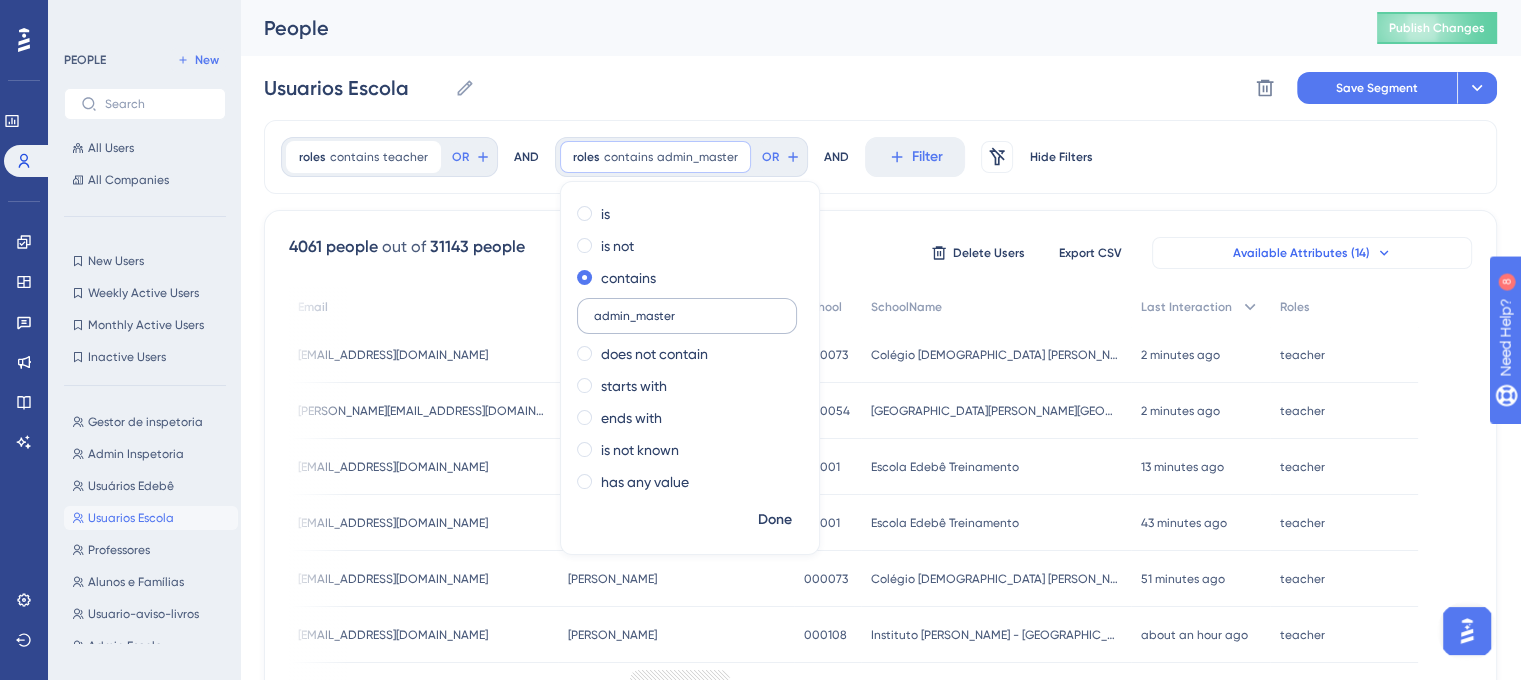 drag, startPoint x: 680, startPoint y: 316, endPoint x: 575, endPoint y: 306, distance: 105.47511 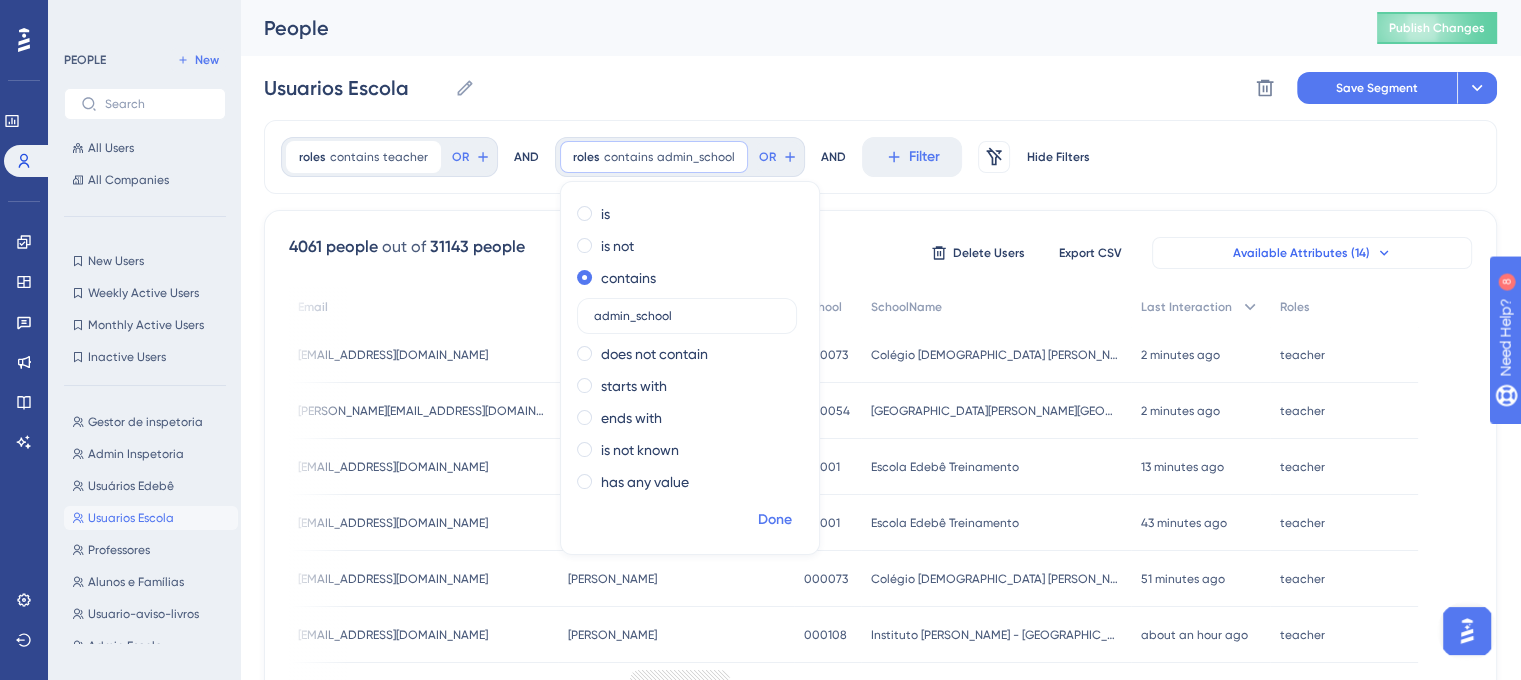 type on "admin_school" 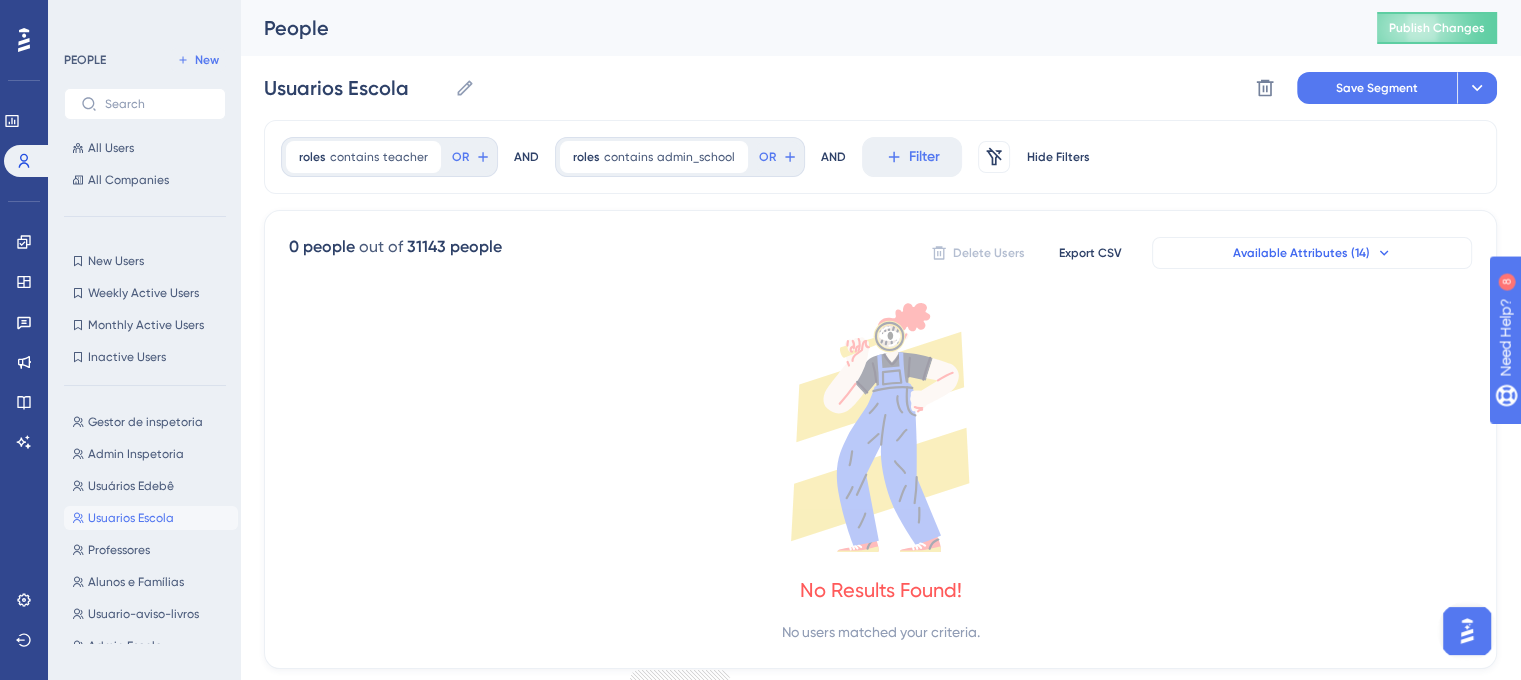 click on "AND" at bounding box center (526, 157) 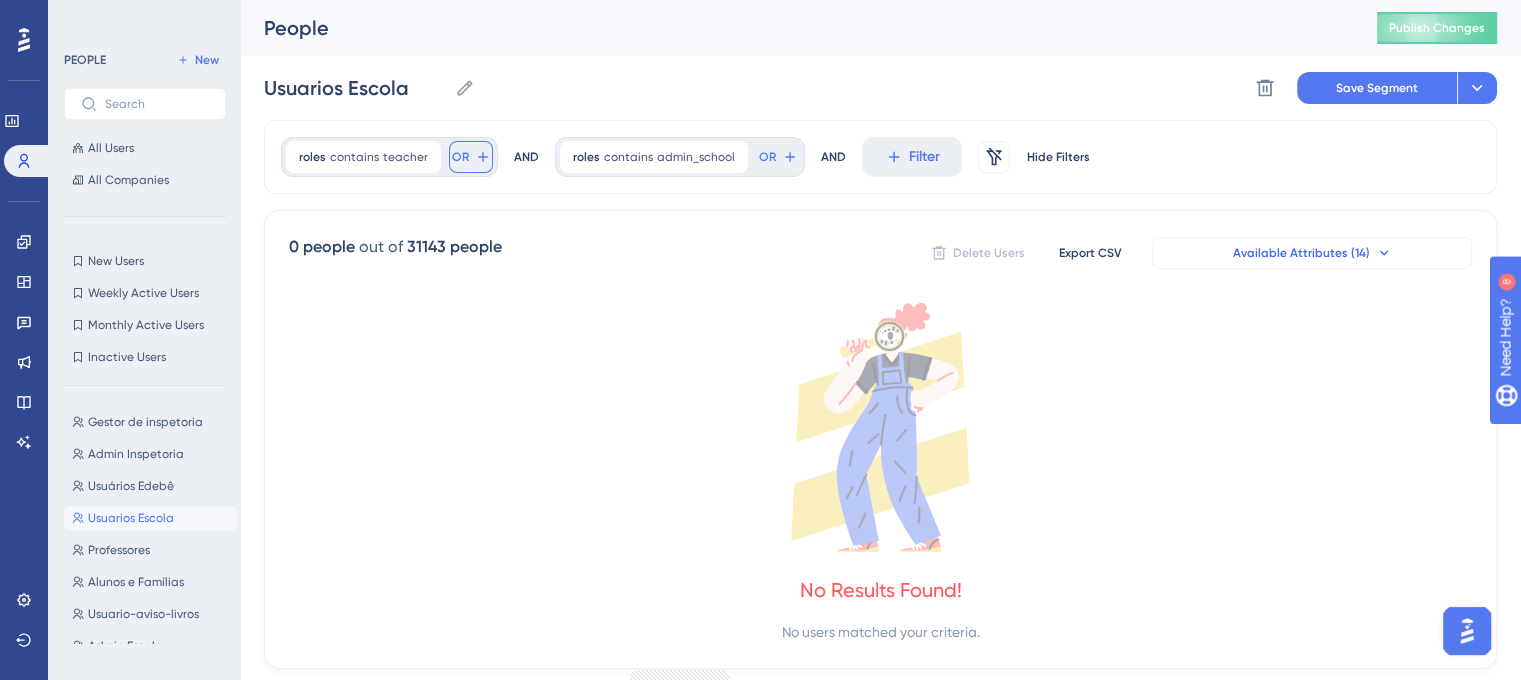click on "OR" at bounding box center (460, 157) 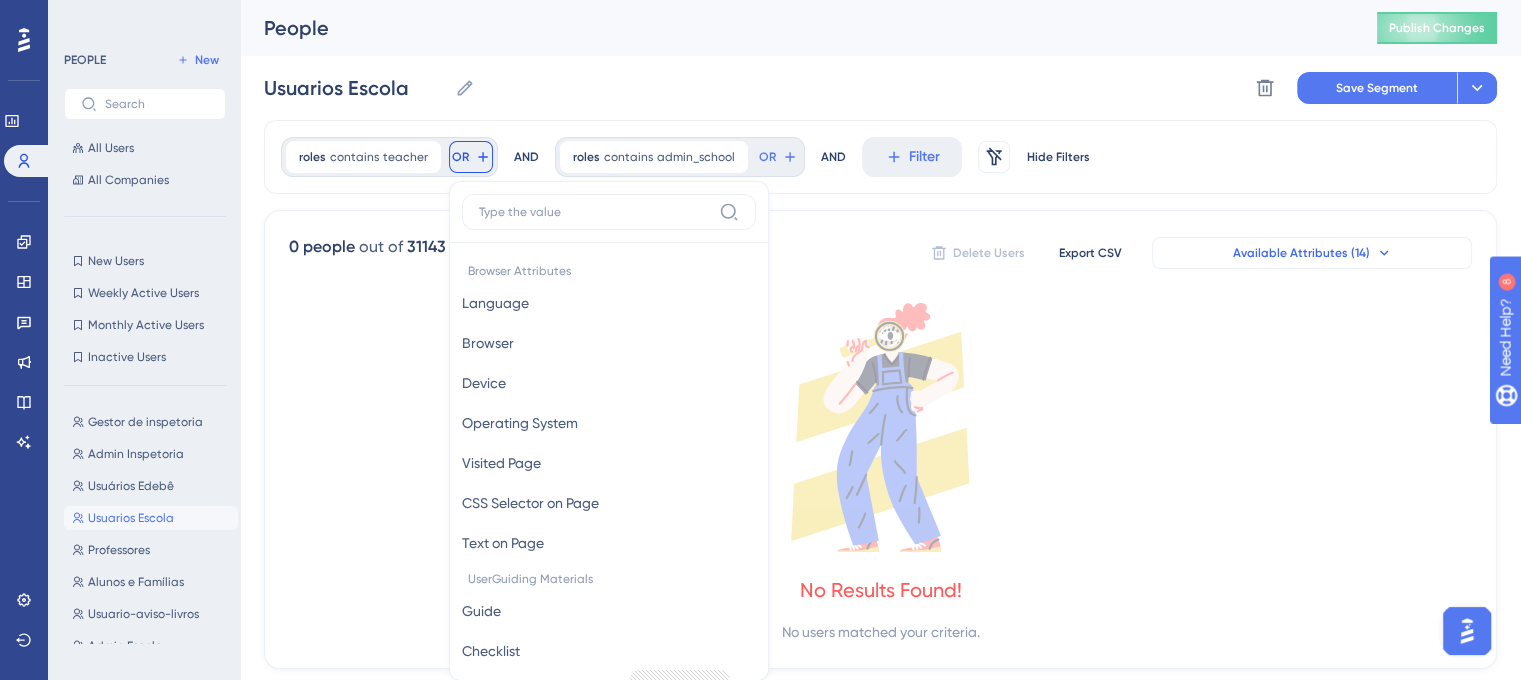 scroll, scrollTop: 91, scrollLeft: 0, axis: vertical 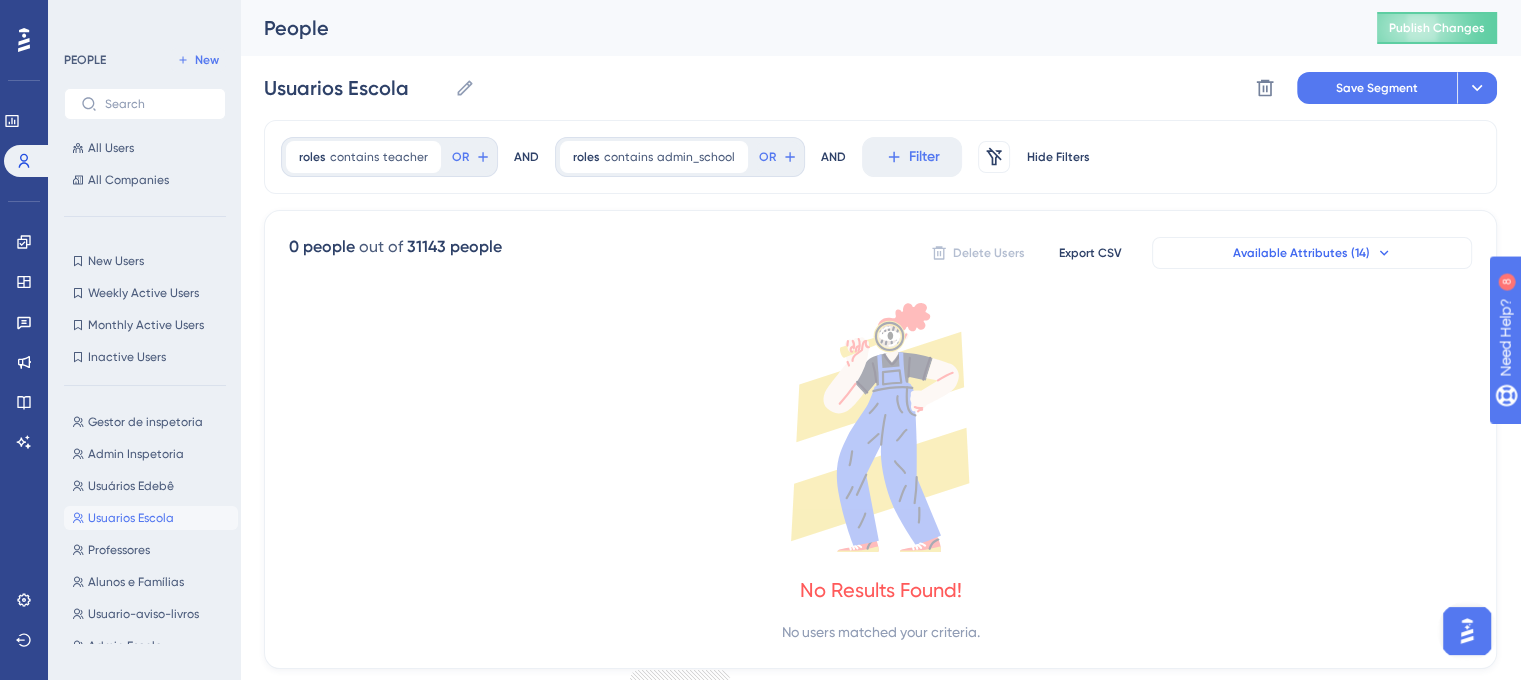 click on "AND" at bounding box center (526, 157) 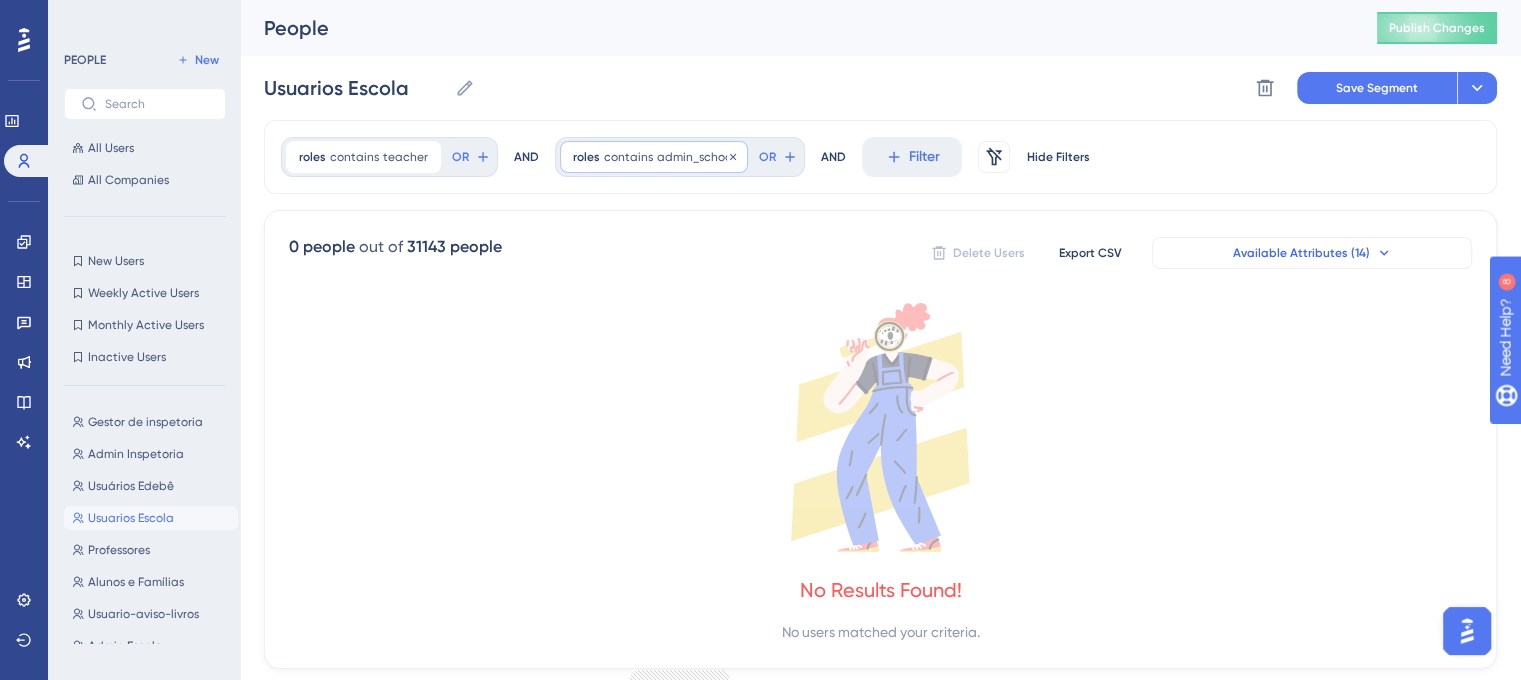 click on "admin_school" at bounding box center (696, 157) 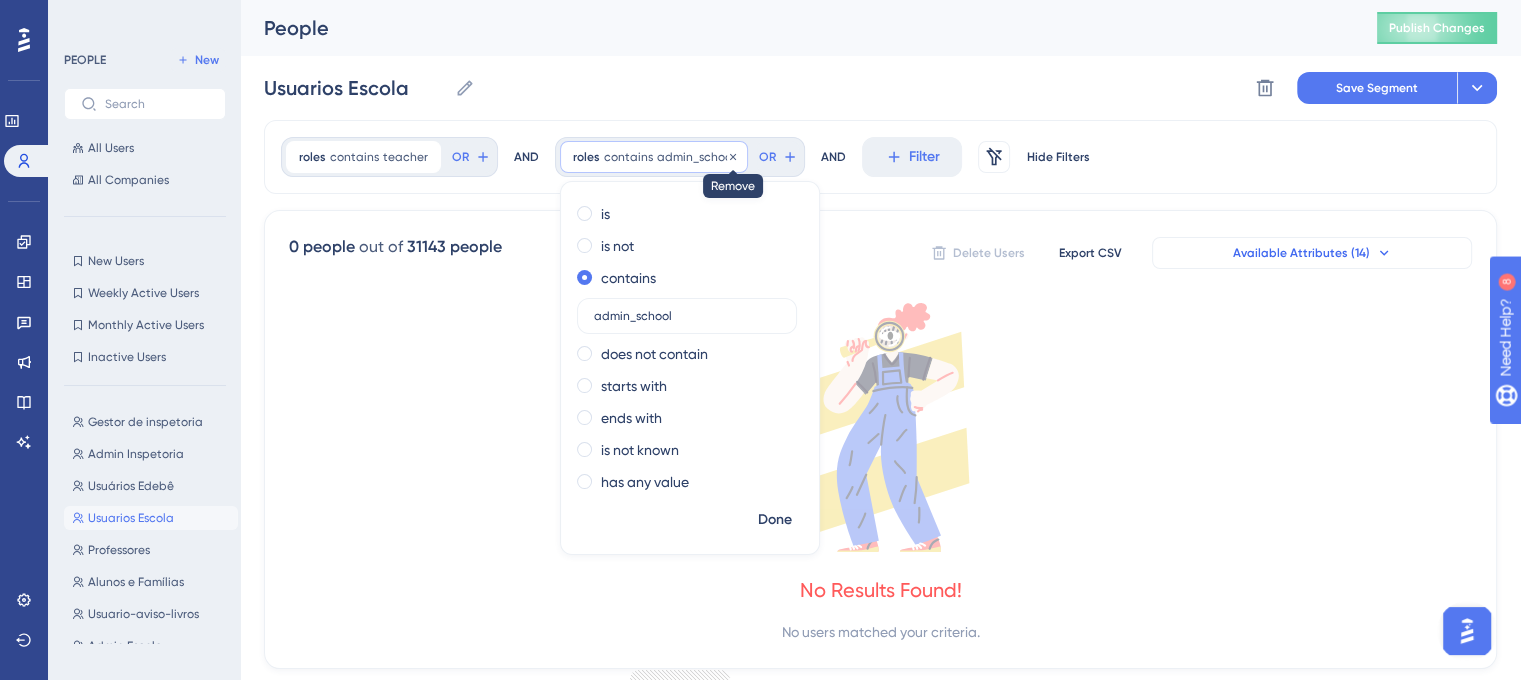click 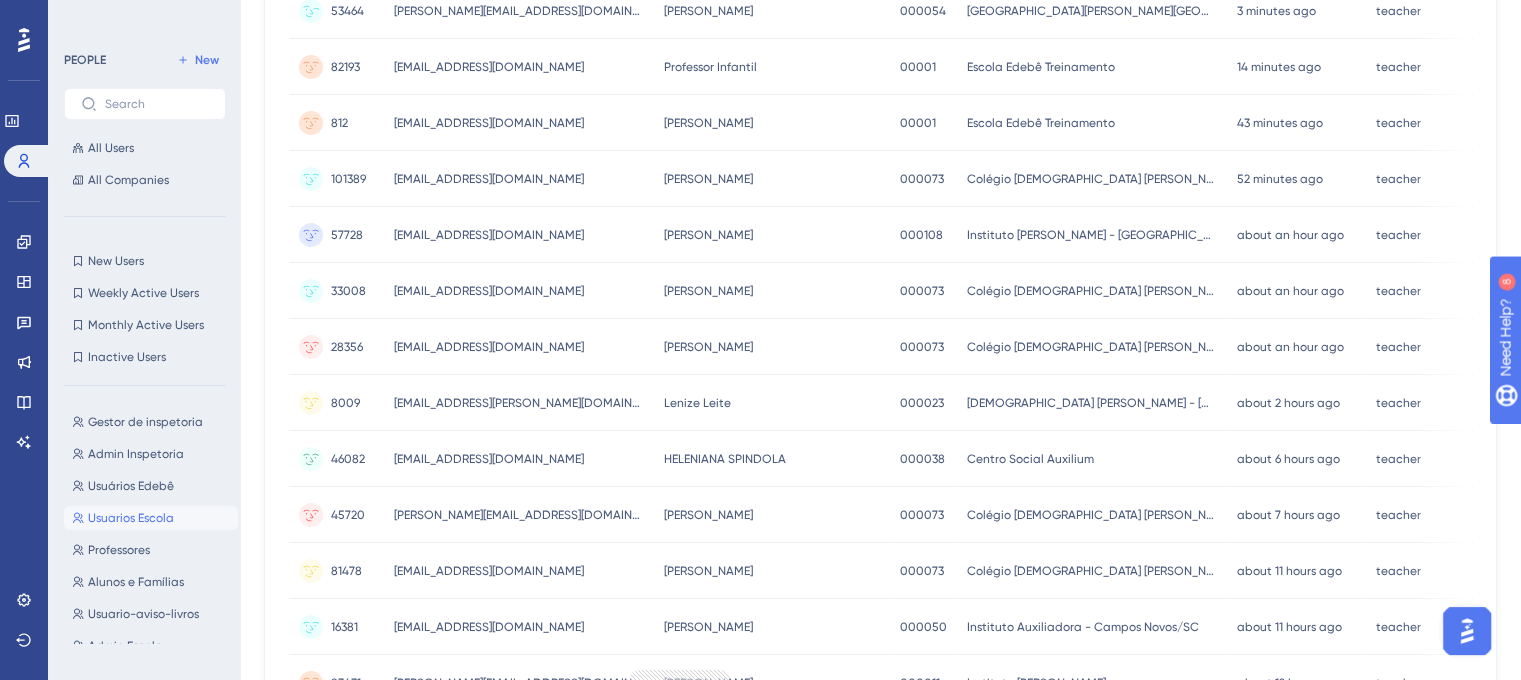 scroll, scrollTop: 0, scrollLeft: 0, axis: both 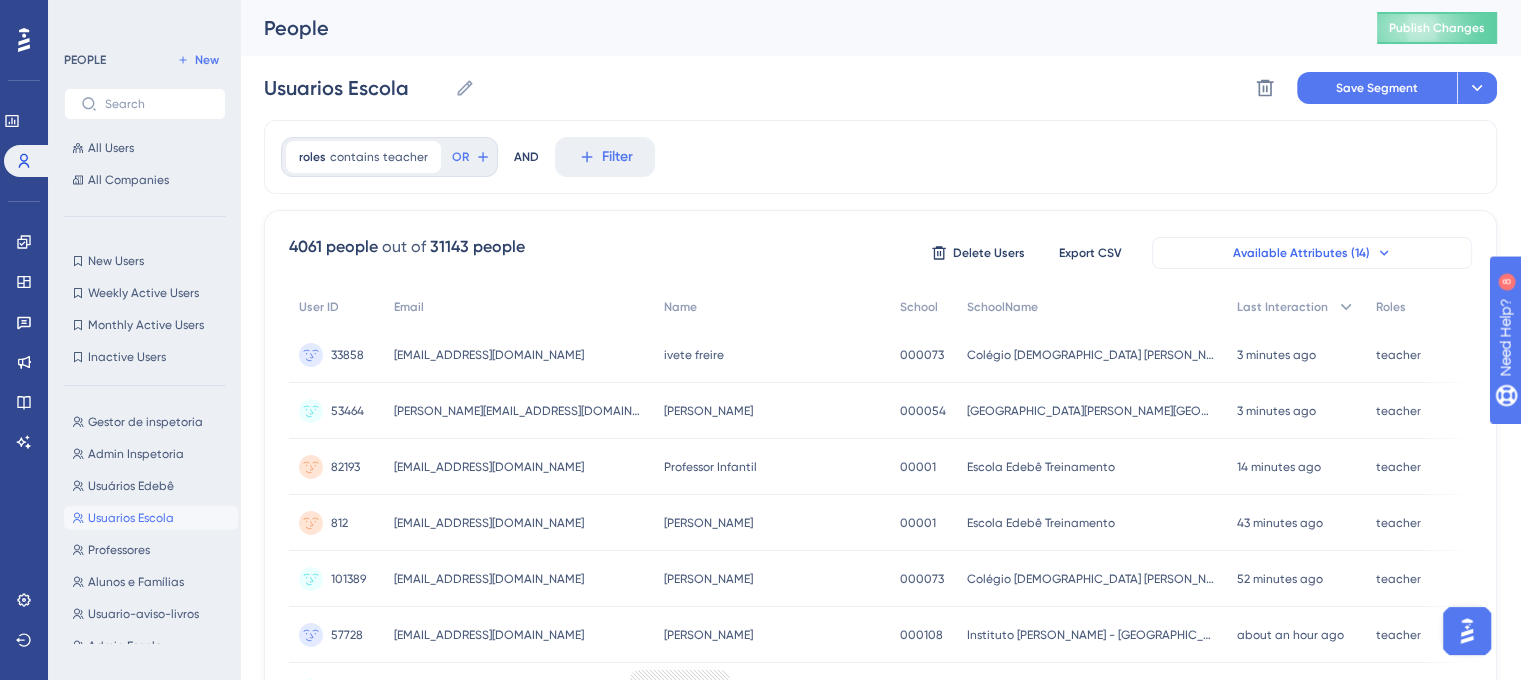 click on "AND" at bounding box center (526, 157) 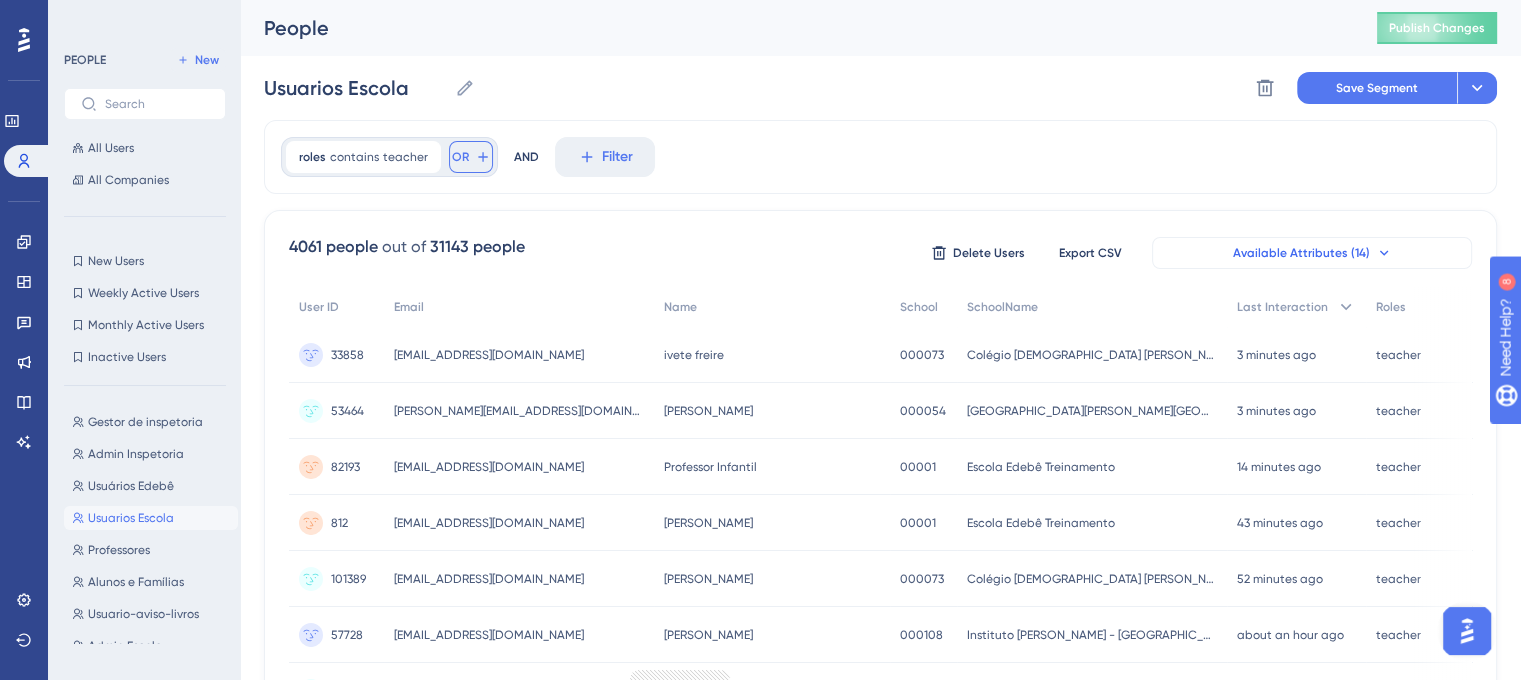 click 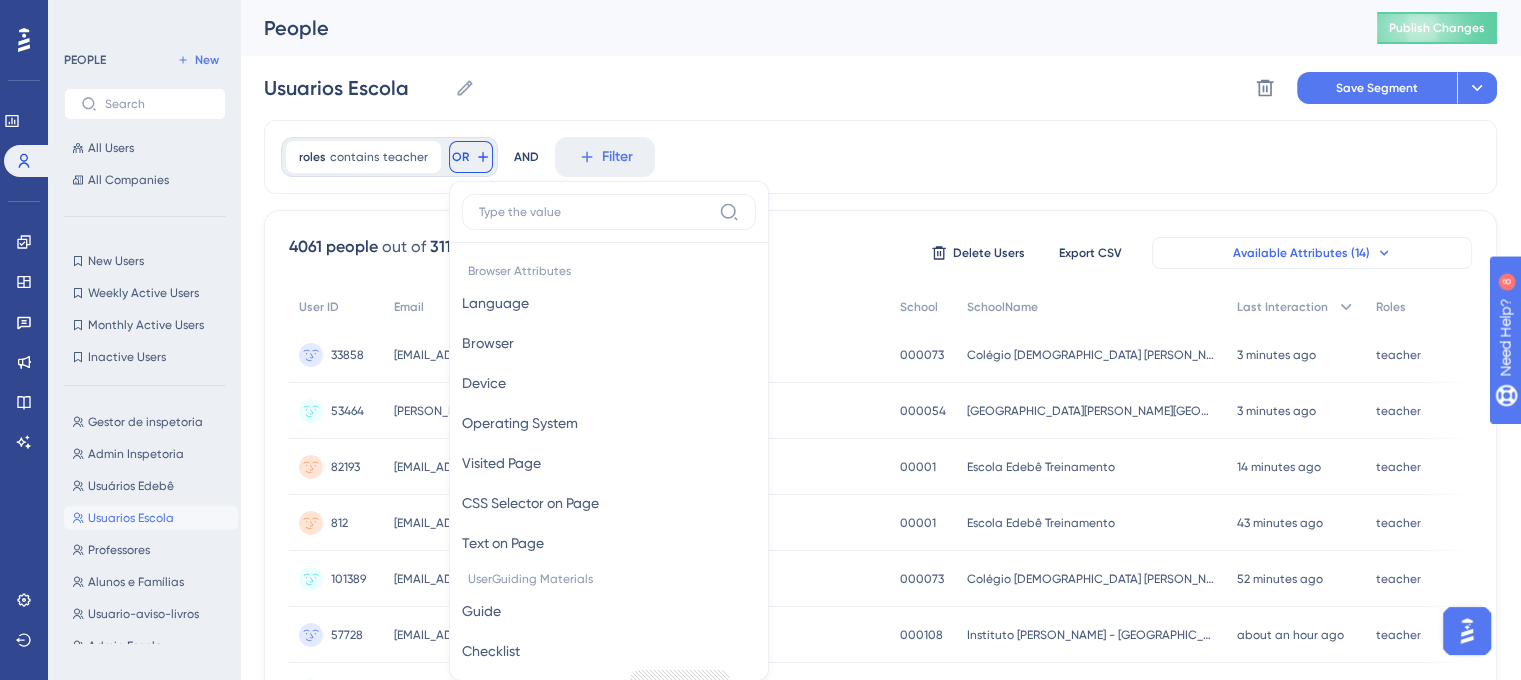scroll, scrollTop: 91, scrollLeft: 0, axis: vertical 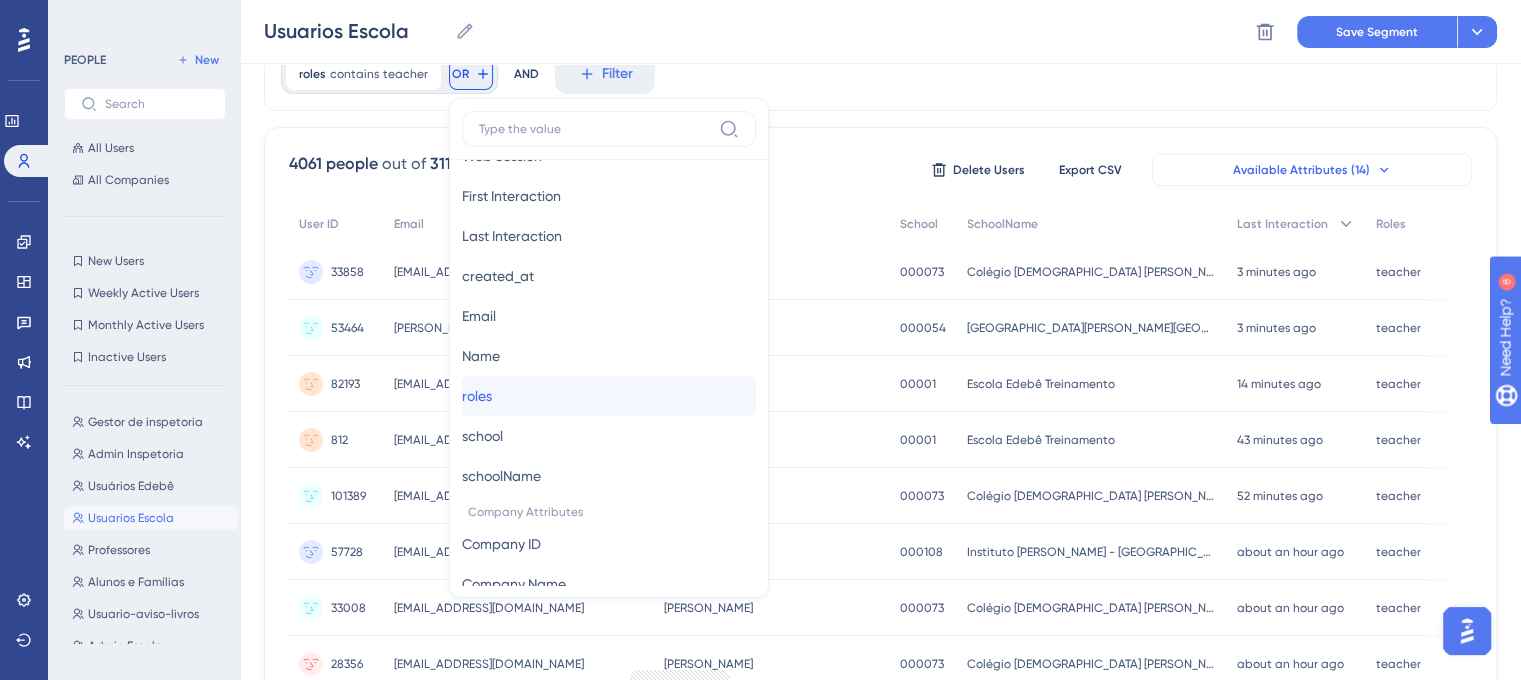 click on "roles roles" at bounding box center [609, 396] 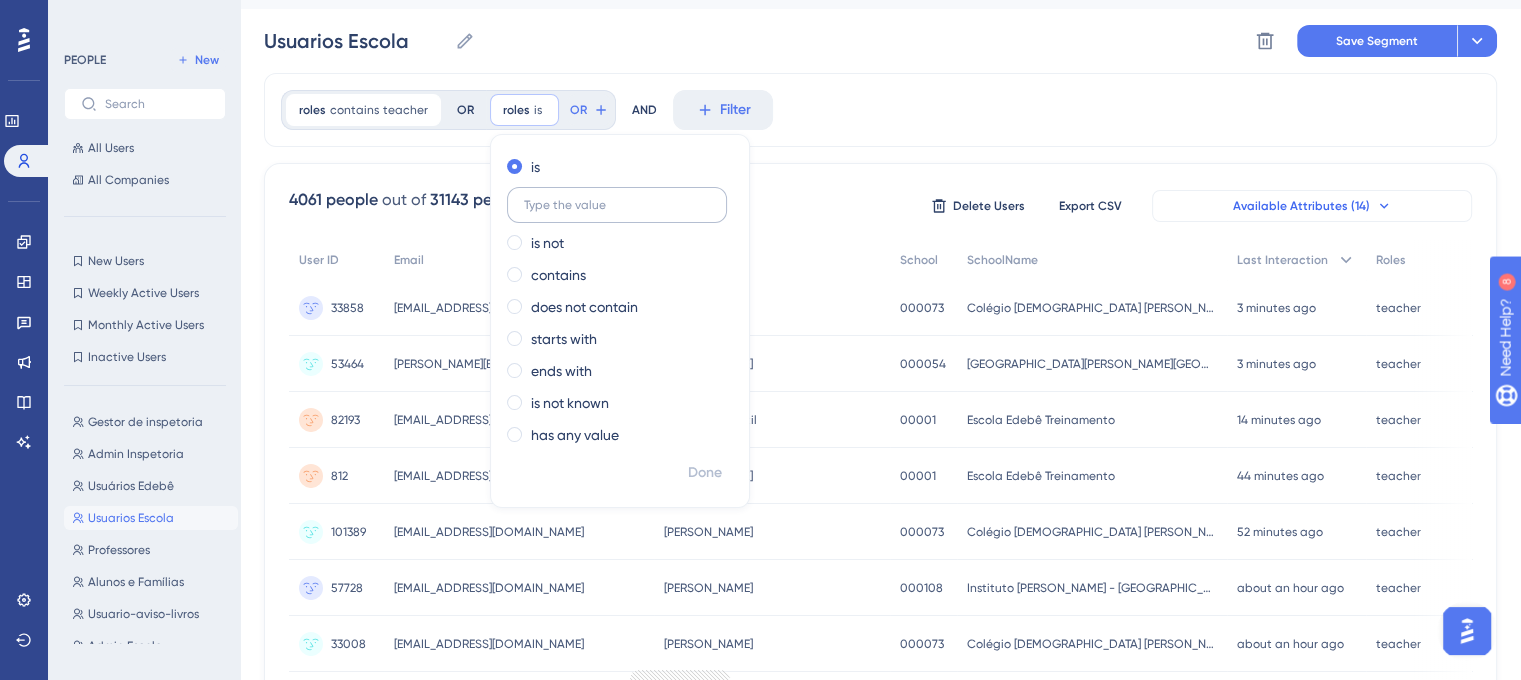 scroll, scrollTop: 0, scrollLeft: 0, axis: both 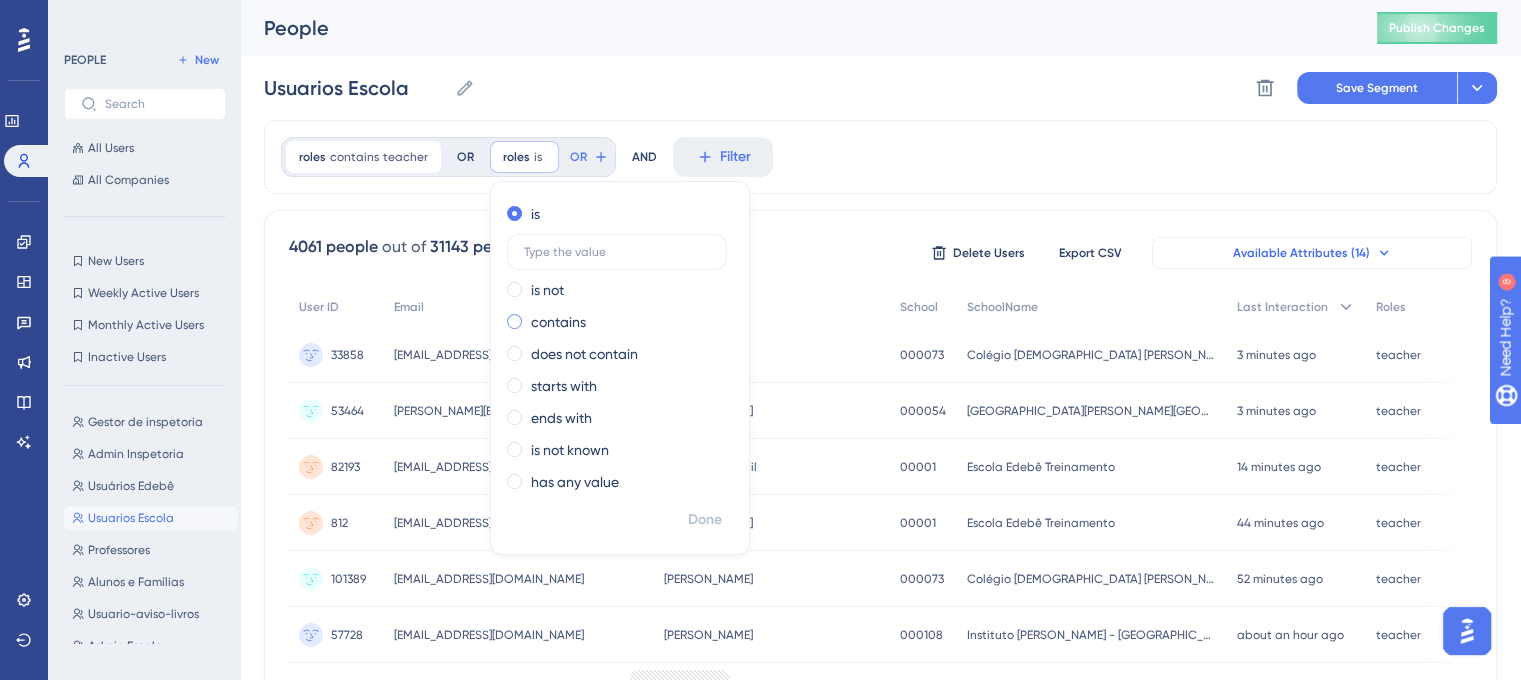 click on "contains" at bounding box center (558, 322) 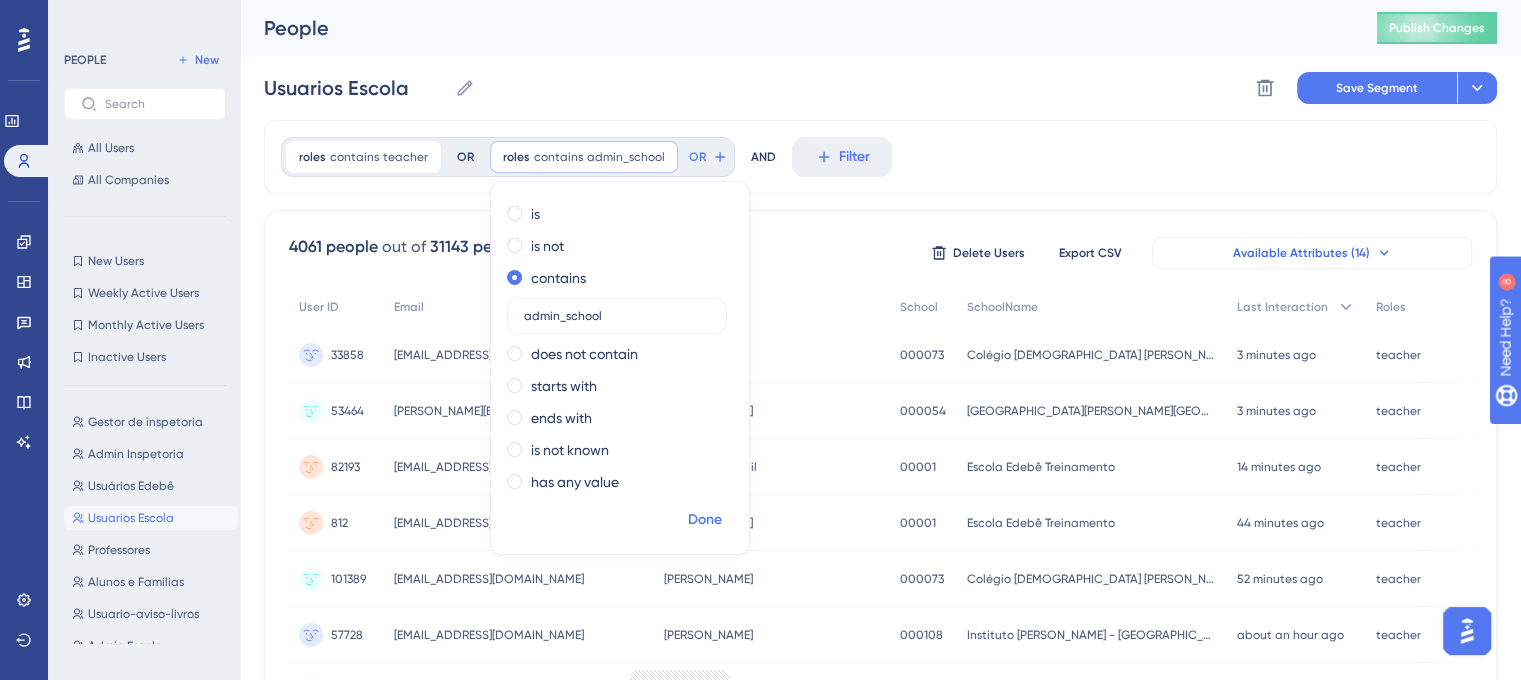 type on "admin_school" 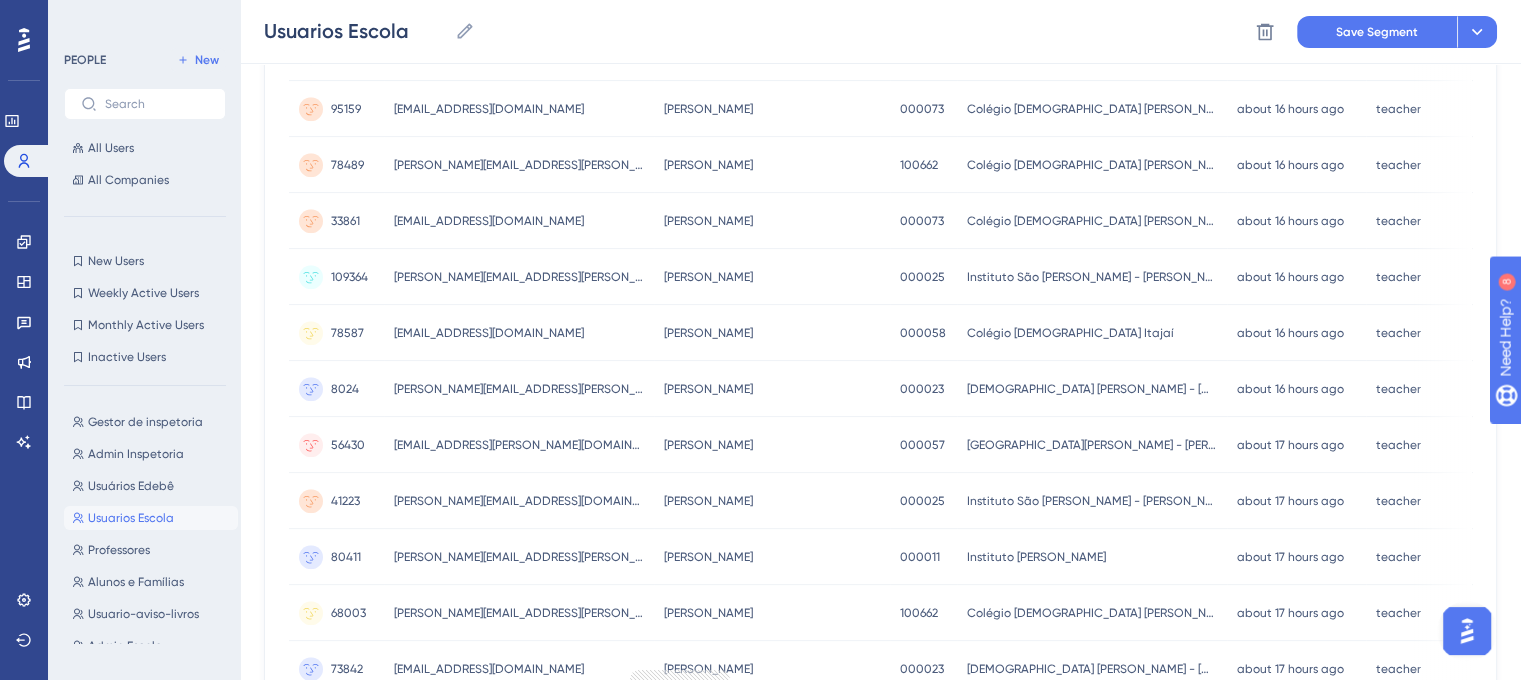 scroll, scrollTop: 2300, scrollLeft: 0, axis: vertical 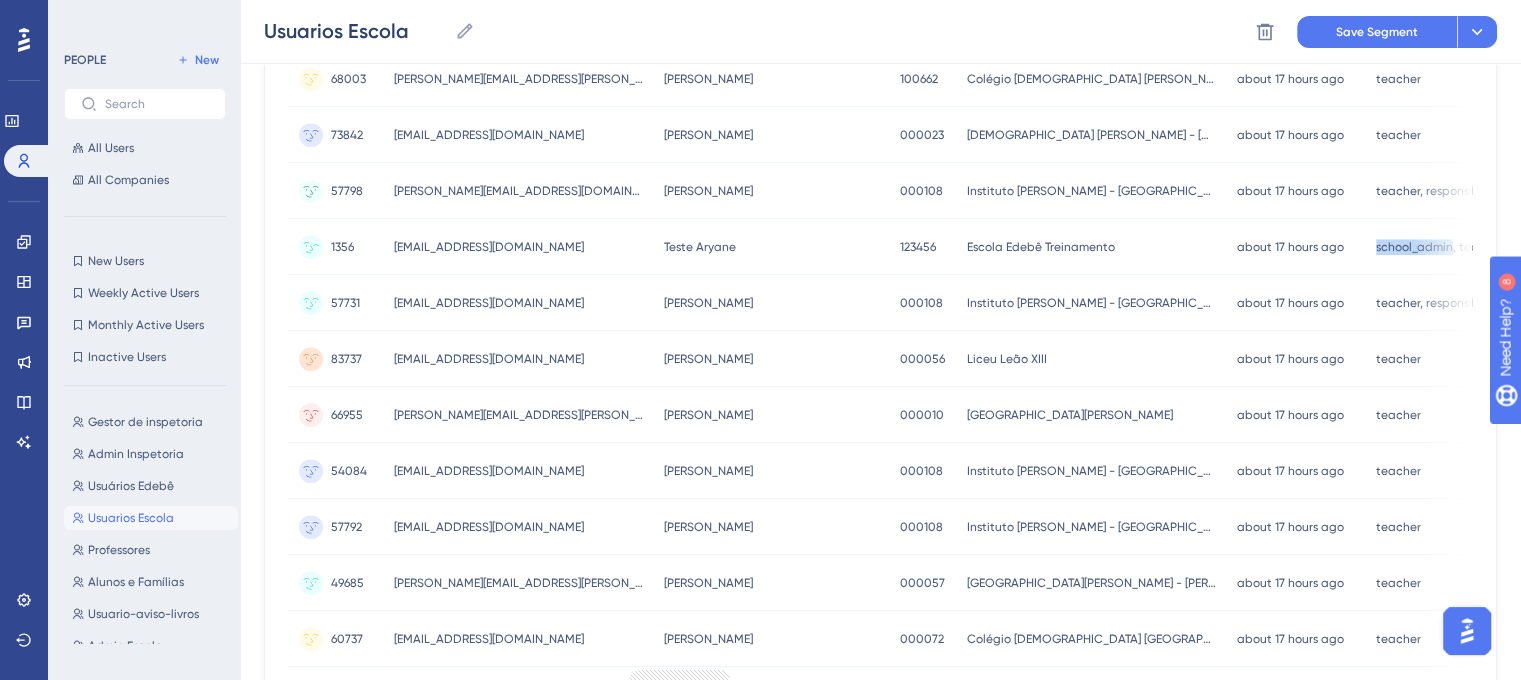 drag, startPoint x: 1339, startPoint y: 251, endPoint x: 1411, endPoint y: 255, distance: 72.11102 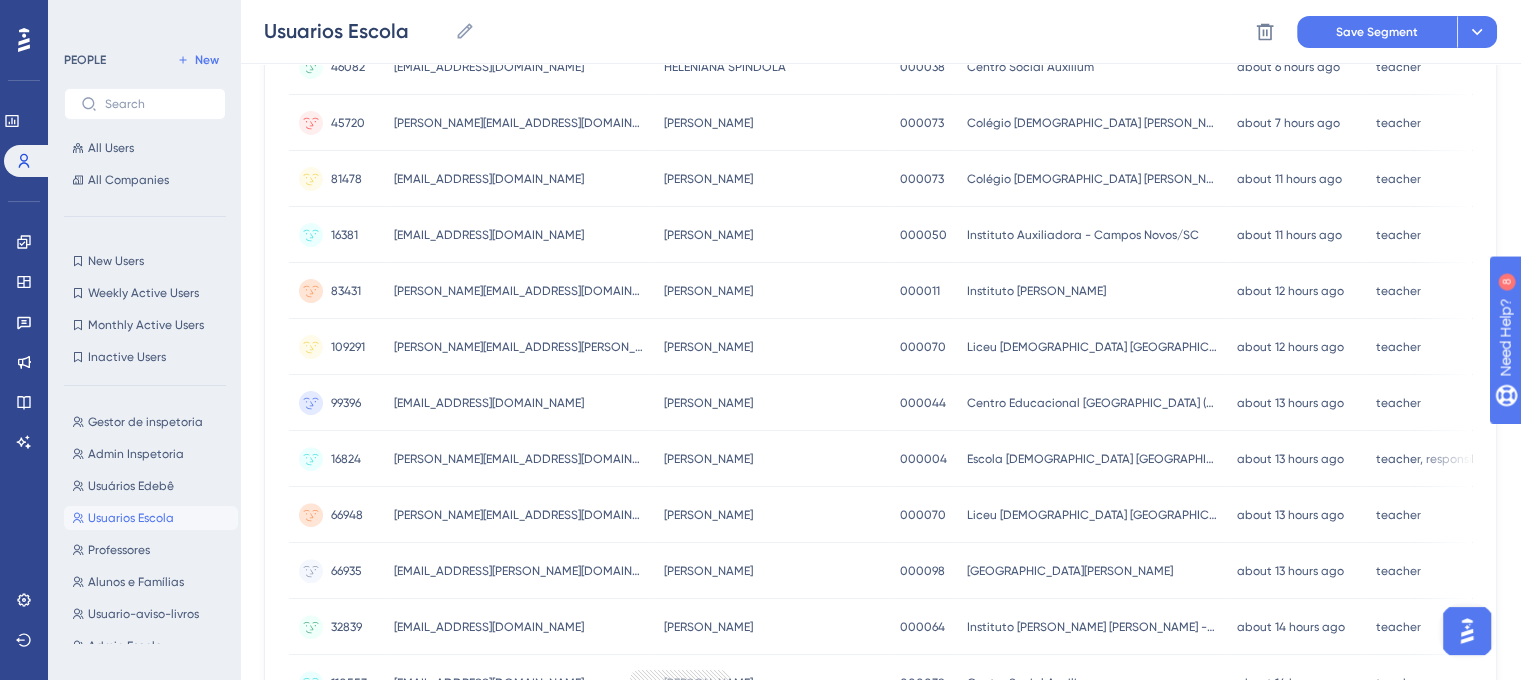 scroll, scrollTop: 0, scrollLeft: 0, axis: both 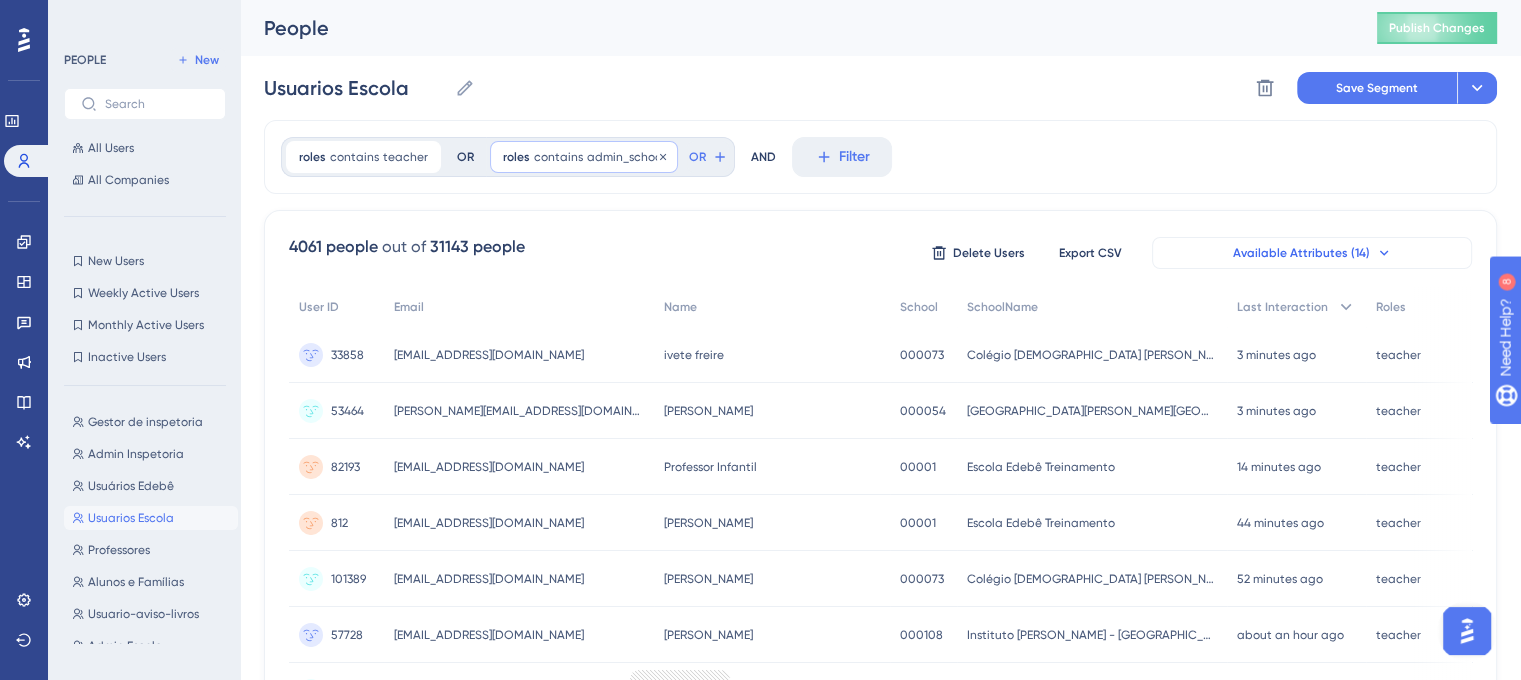 click on "contains" at bounding box center [558, 157] 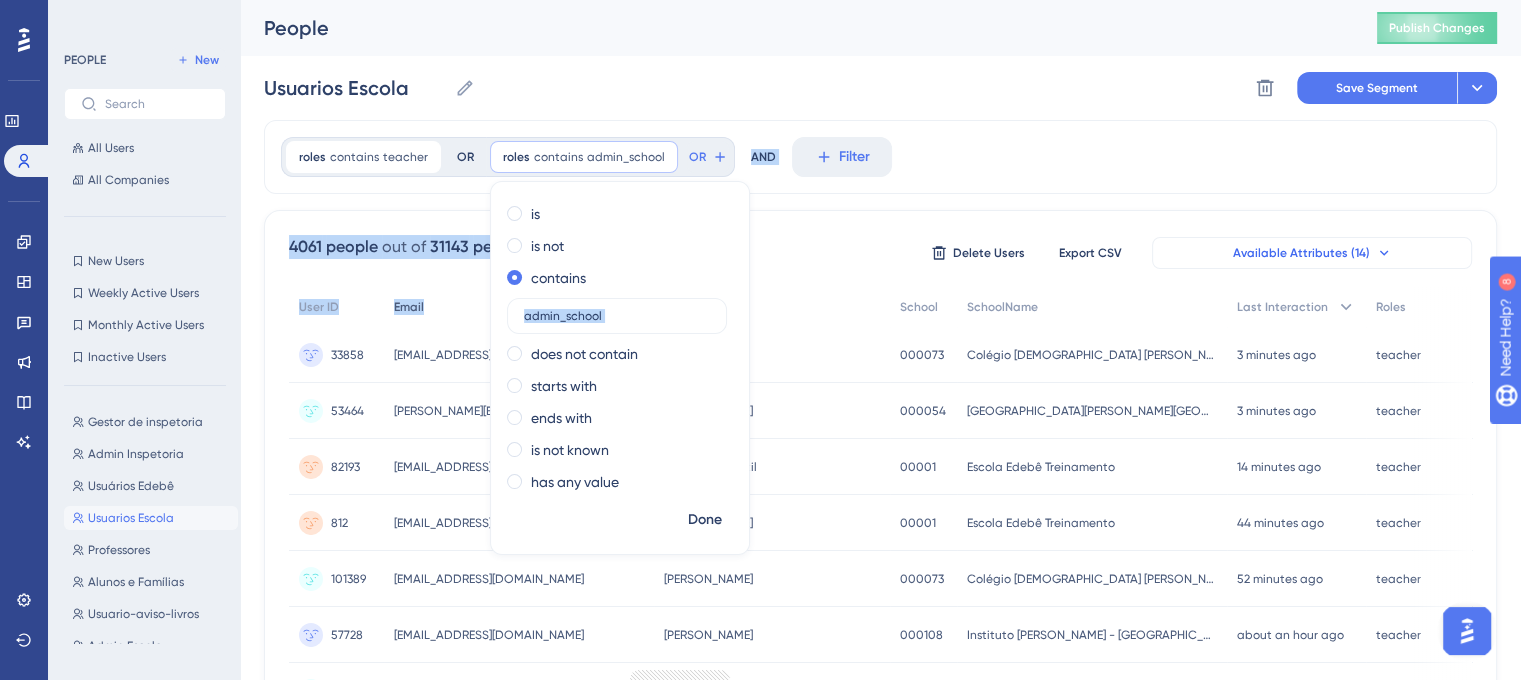 drag, startPoint x: 605, startPoint y: 323, endPoint x: 472, endPoint y: 311, distance: 133.54025 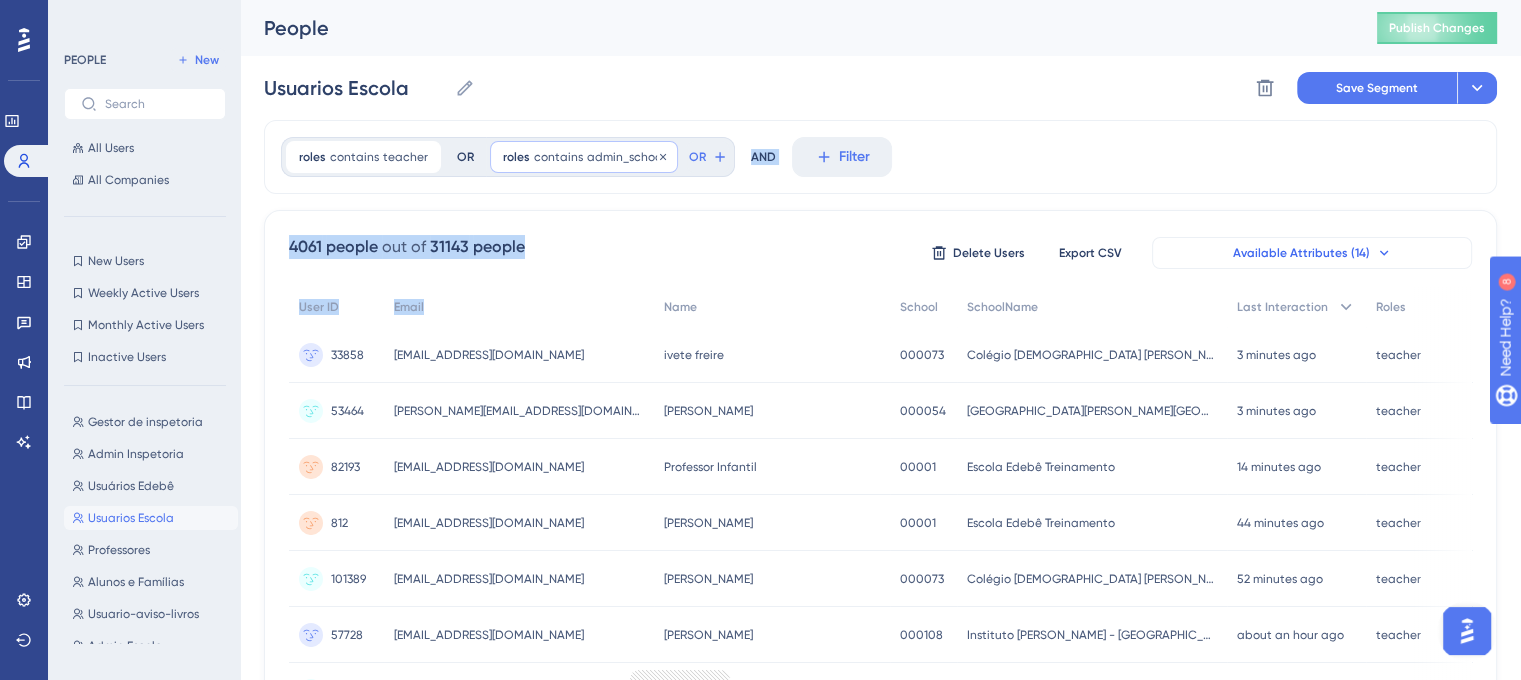 click on "contains" at bounding box center (558, 157) 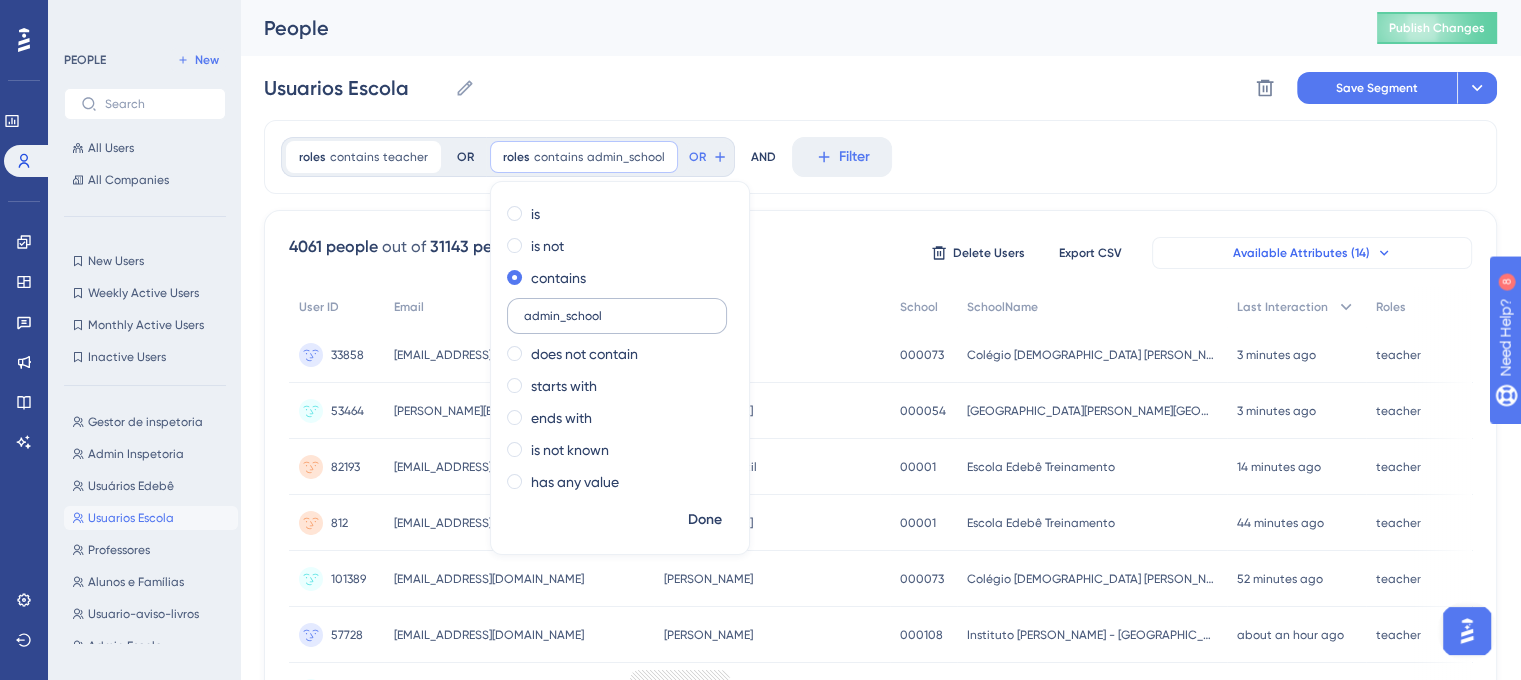 click on "admin_school" at bounding box center [617, 316] 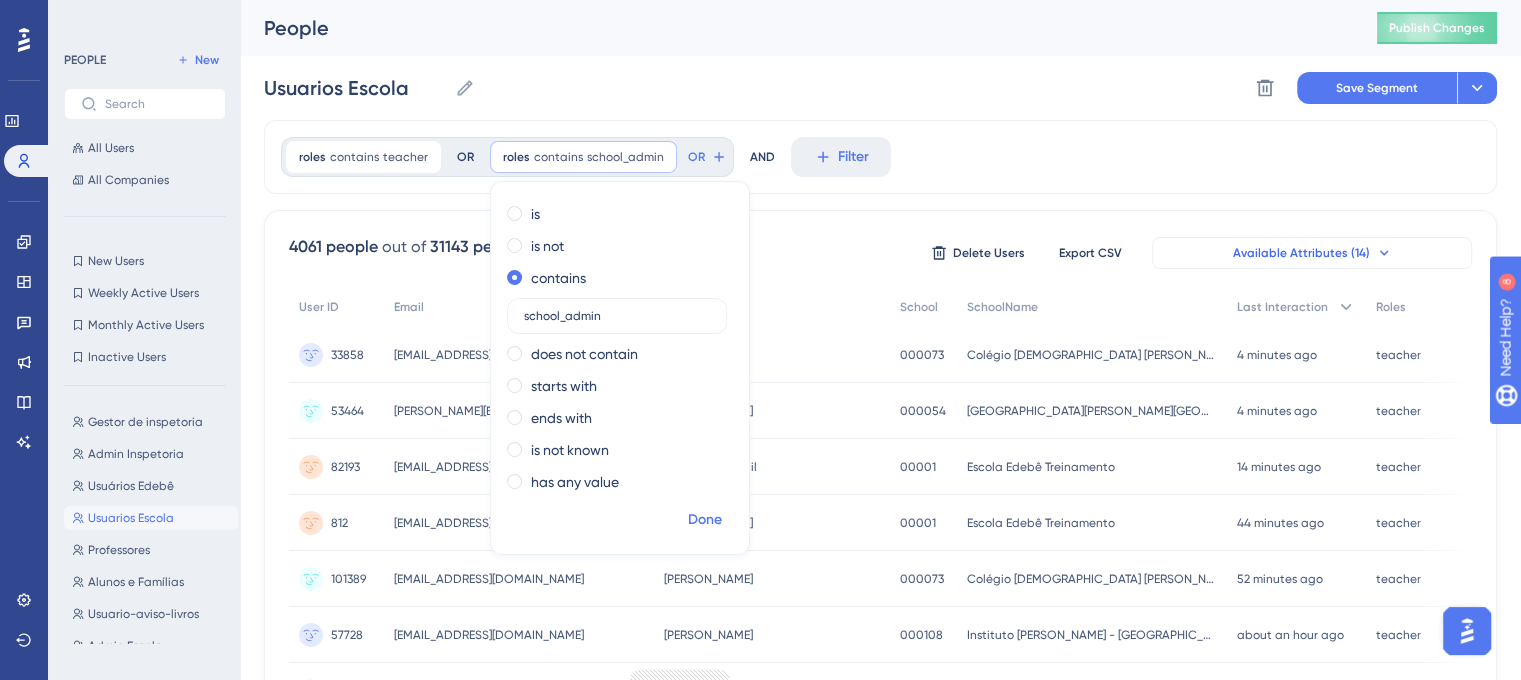 type on "school_admin" 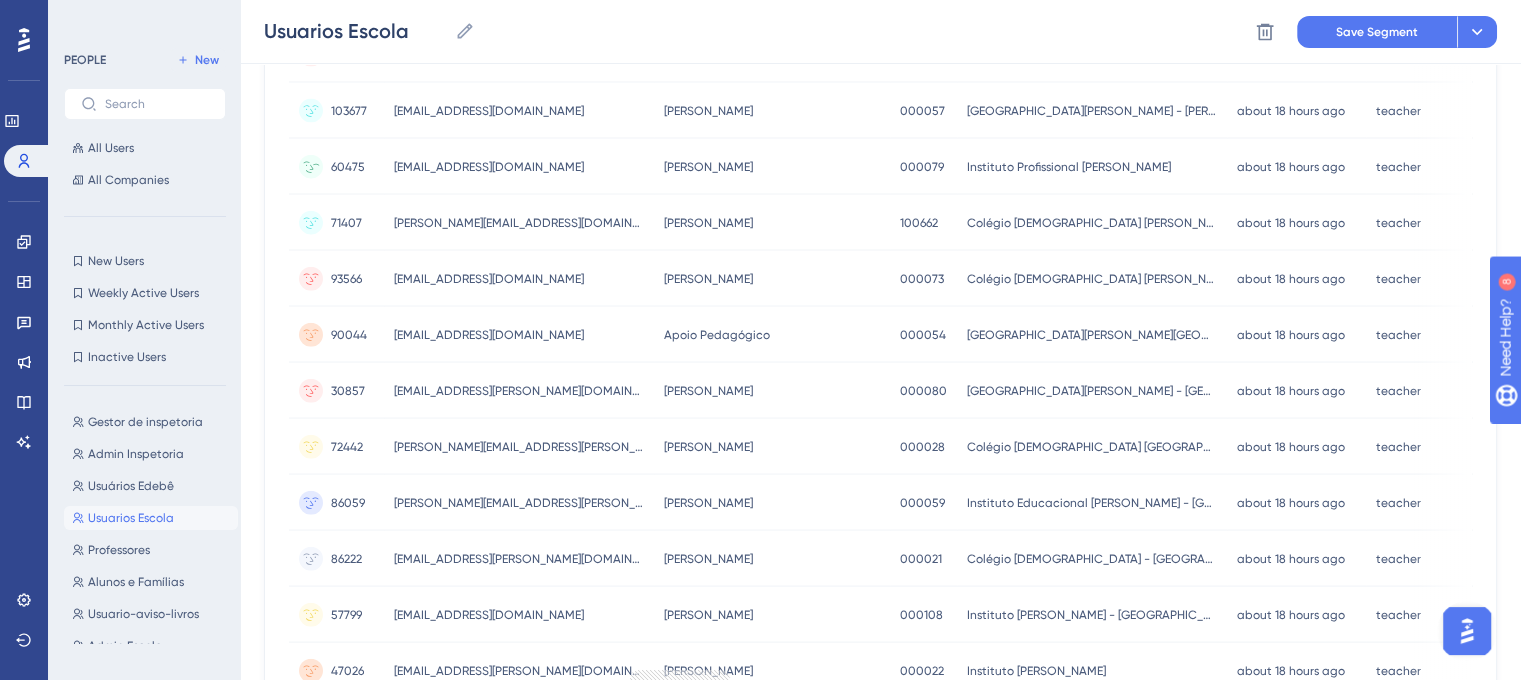 scroll, scrollTop: 4600, scrollLeft: 0, axis: vertical 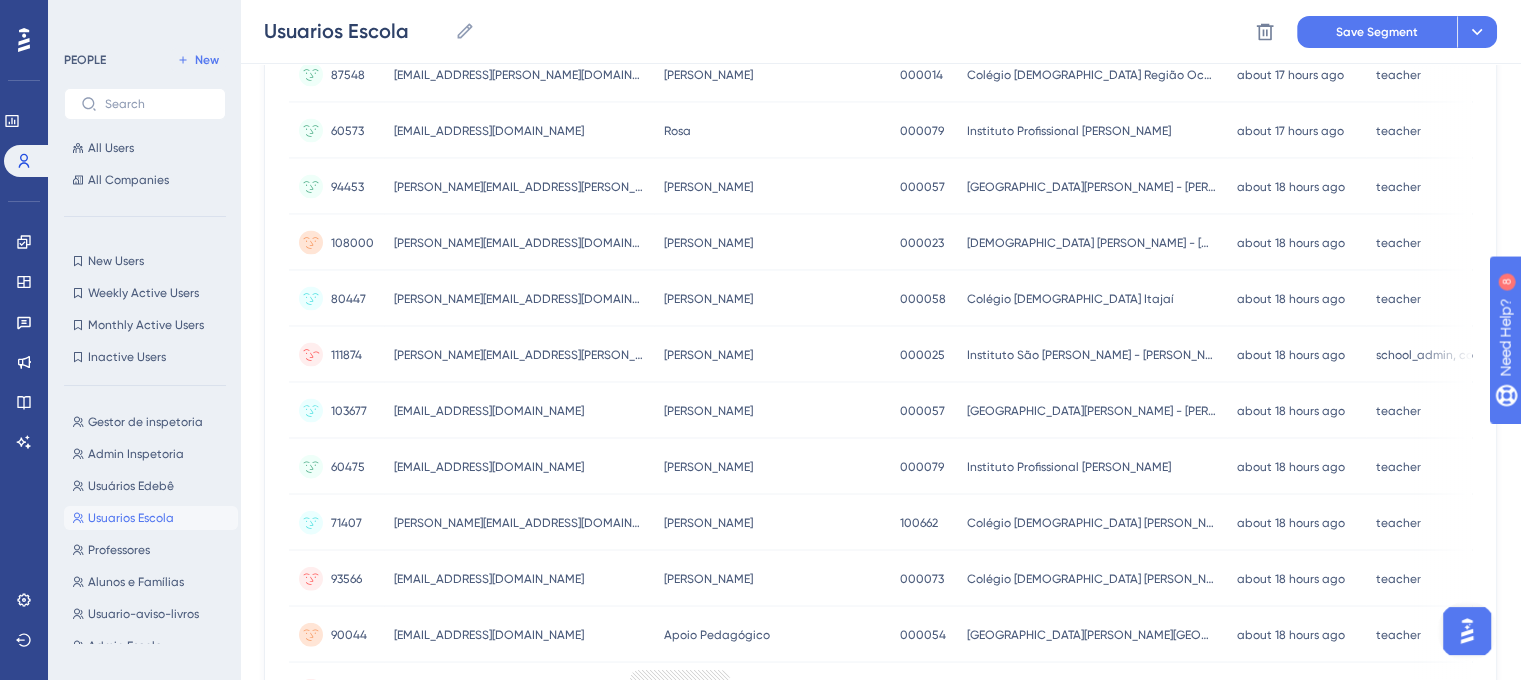 click on "school_admin, coordinator" at bounding box center (1451, 355) 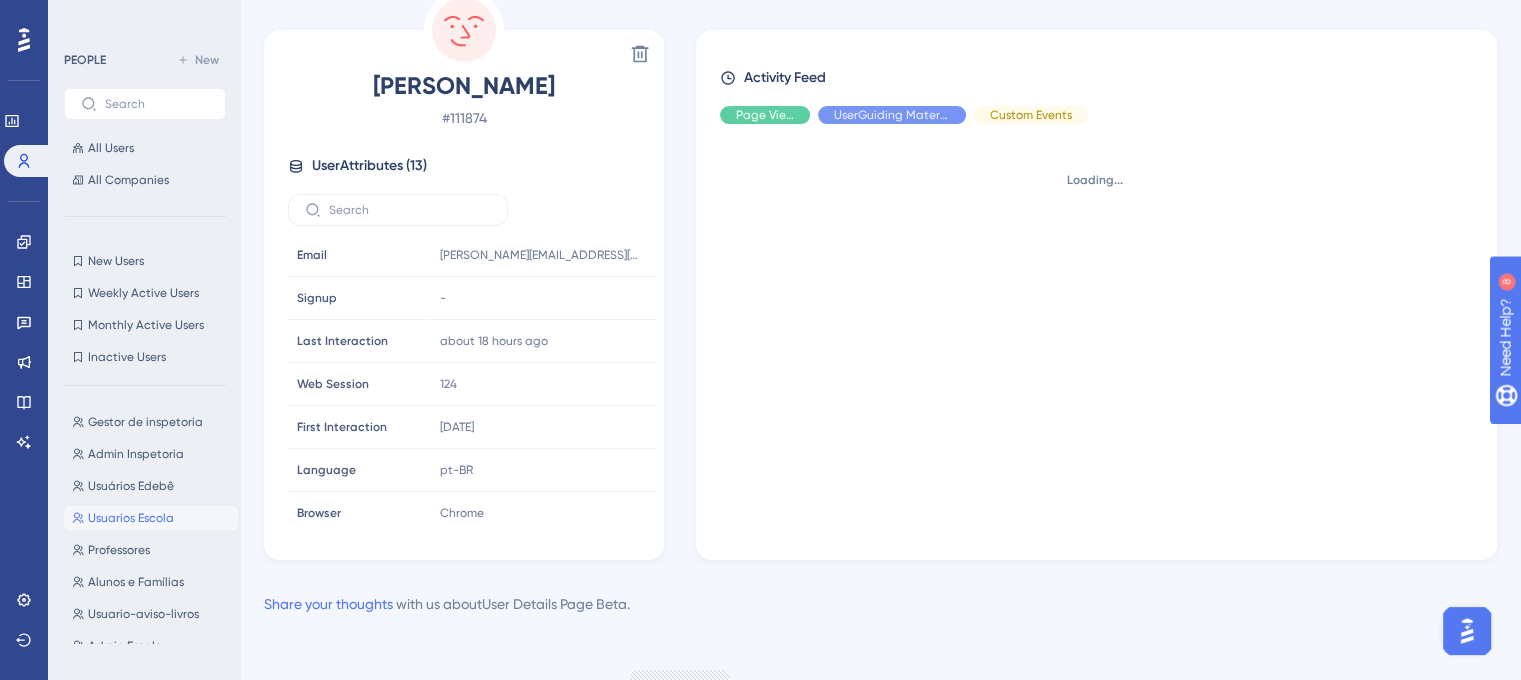 scroll, scrollTop: 0, scrollLeft: 0, axis: both 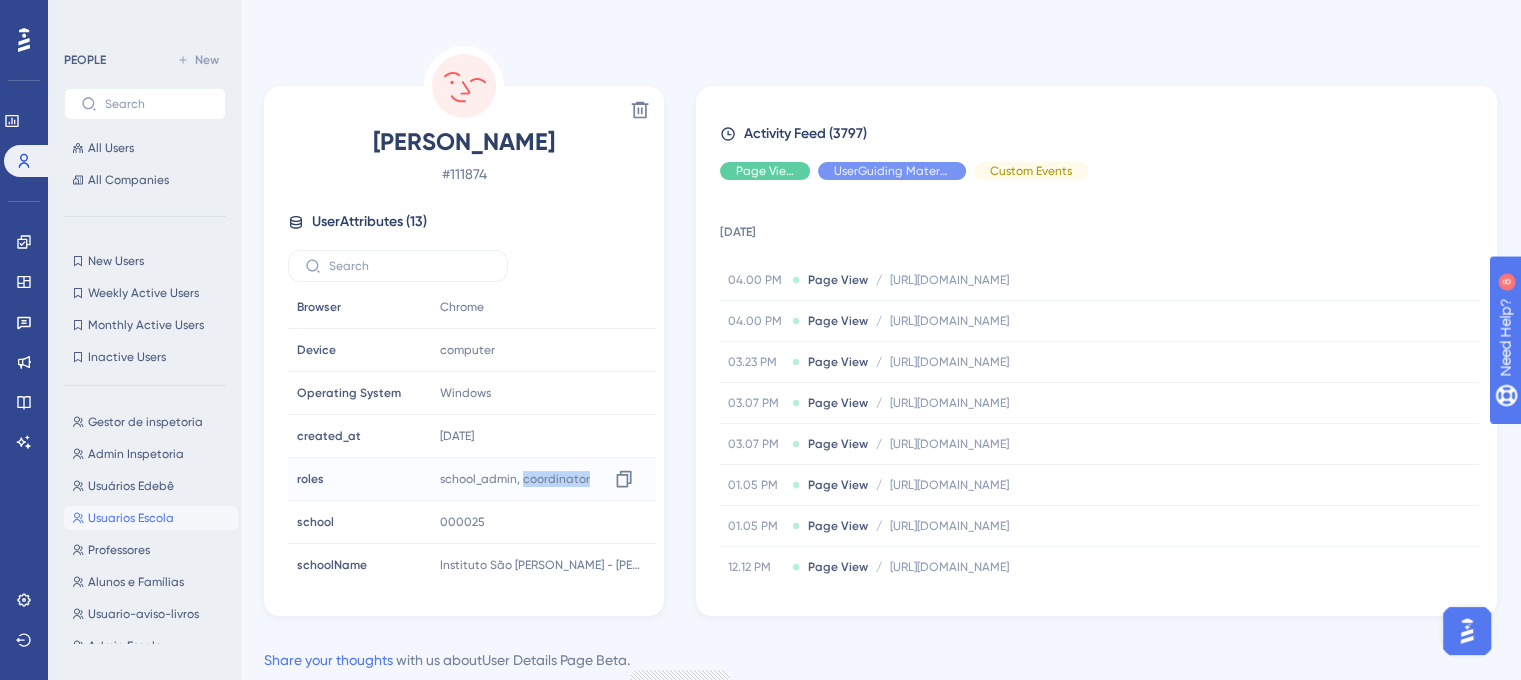 drag, startPoint x: 582, startPoint y: 475, endPoint x: 522, endPoint y: 479, distance: 60.133186 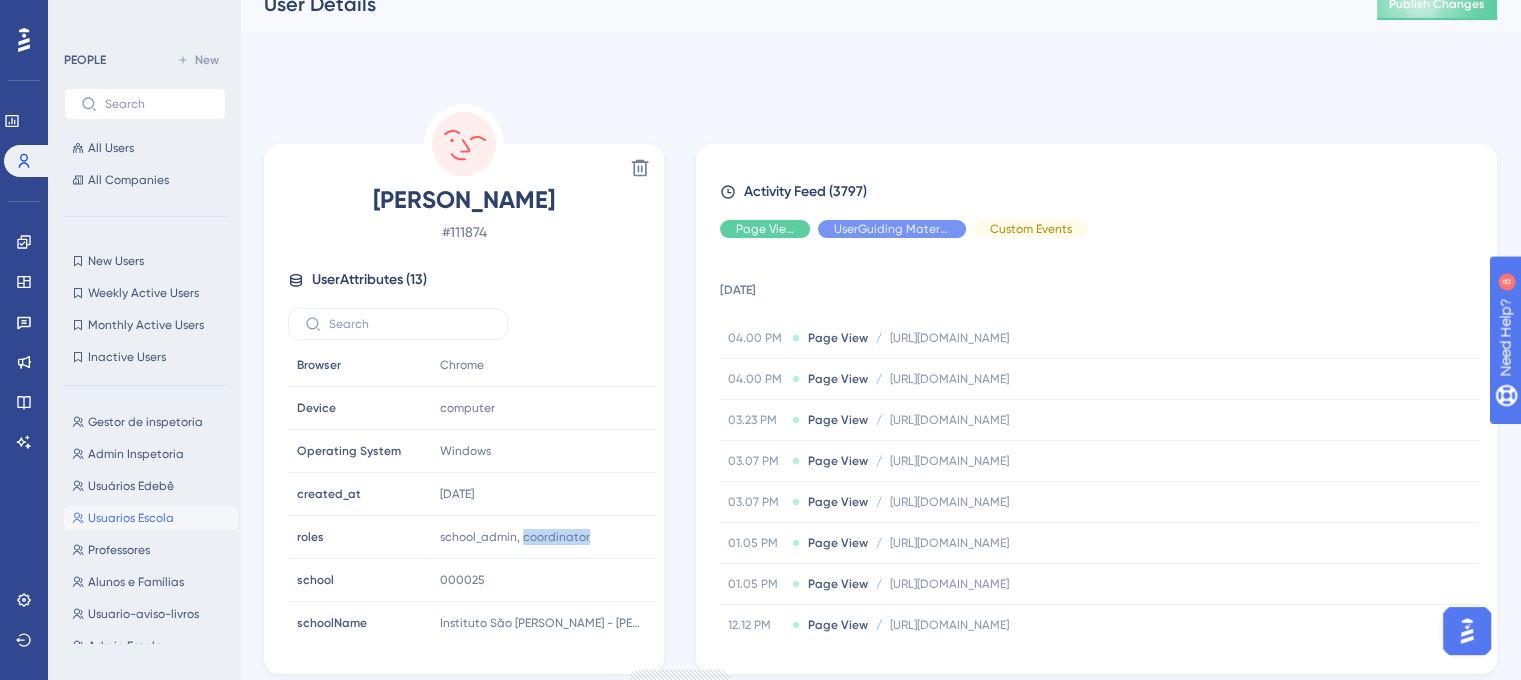 scroll, scrollTop: 0, scrollLeft: 0, axis: both 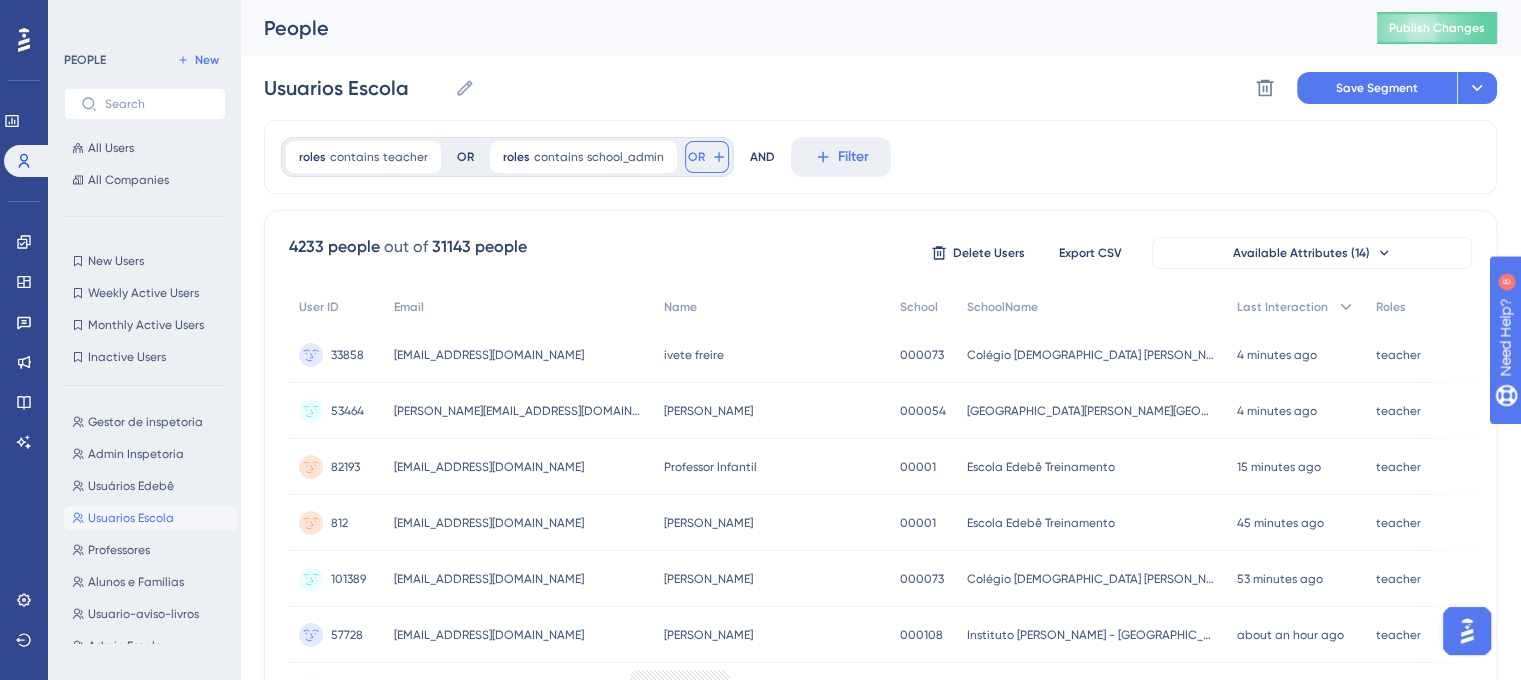 click on "OR" at bounding box center [696, 157] 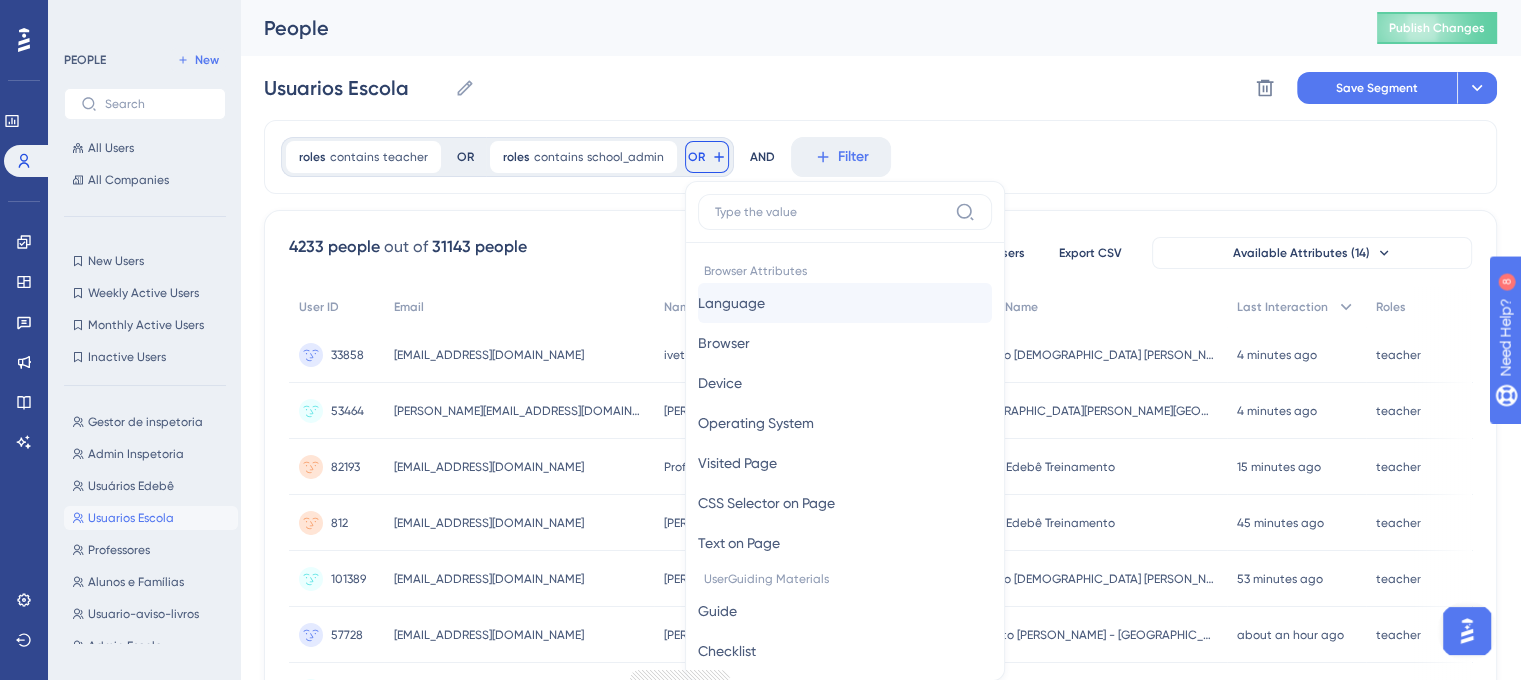 scroll, scrollTop: 91, scrollLeft: 15, axis: both 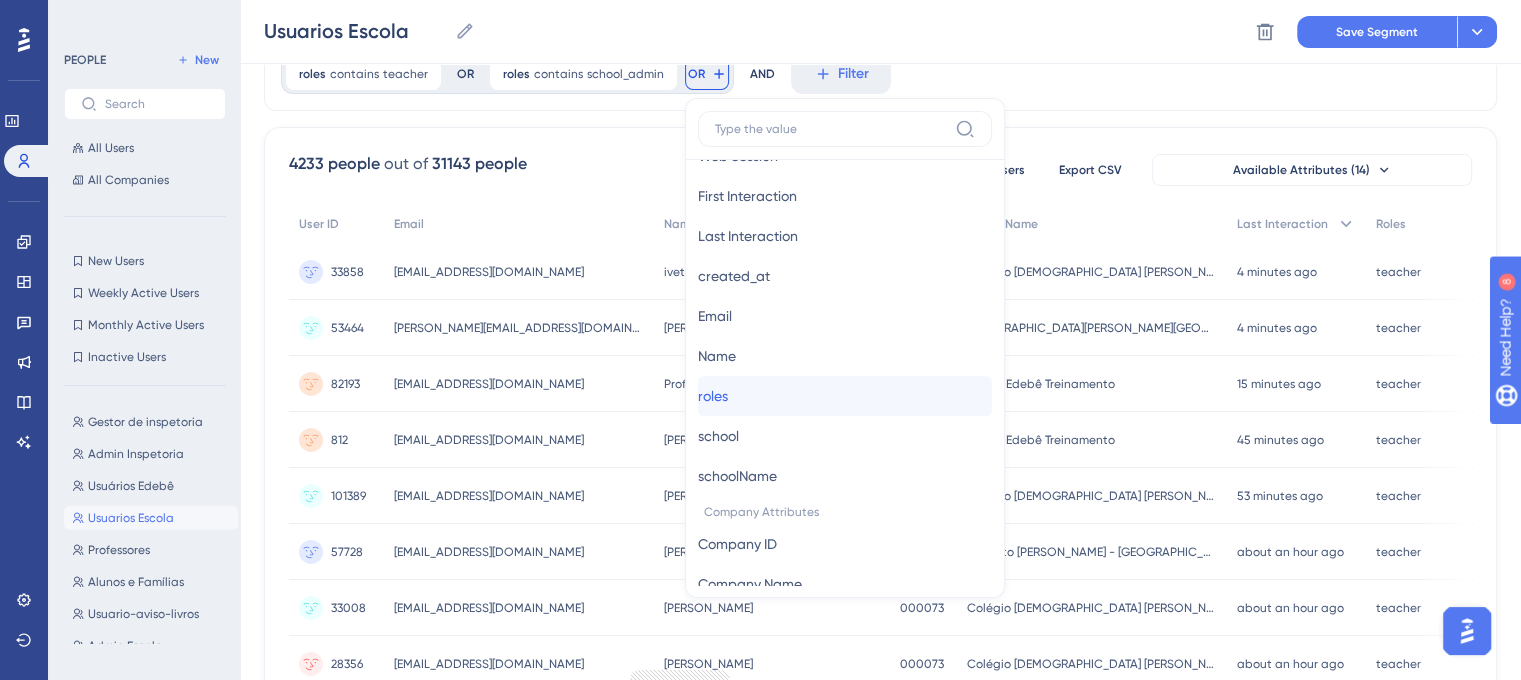 drag, startPoint x: 720, startPoint y: 395, endPoint x: 700, endPoint y: 343, distance: 55.713554 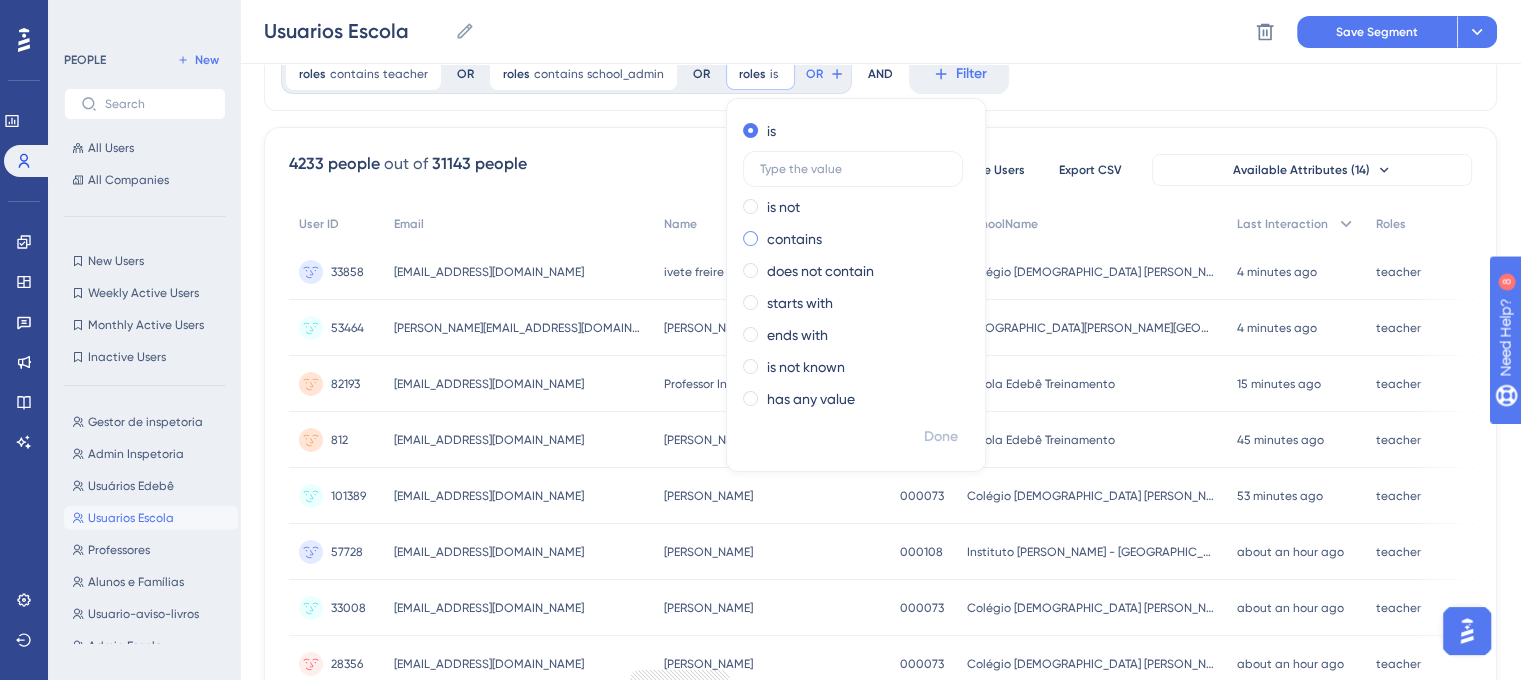click on "contains" at bounding box center (794, 239) 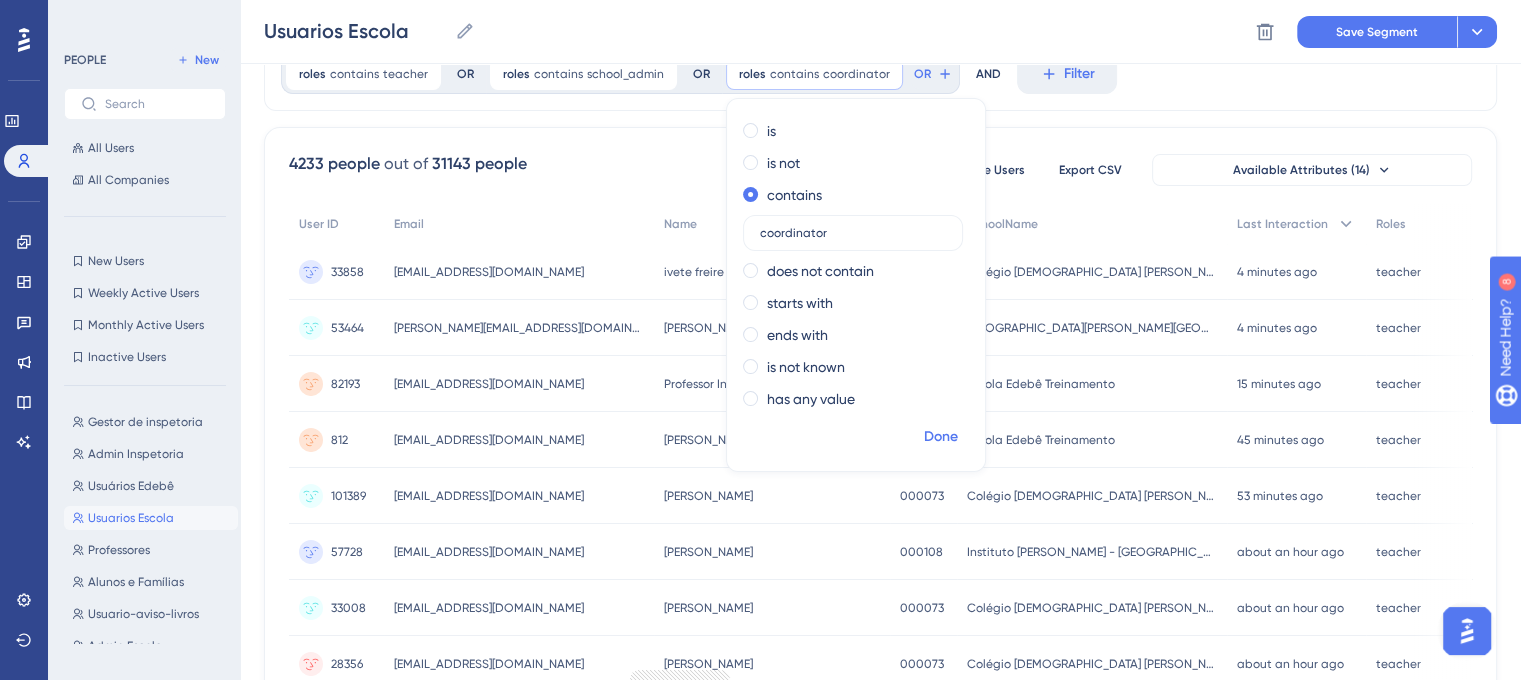 type on "coordinator" 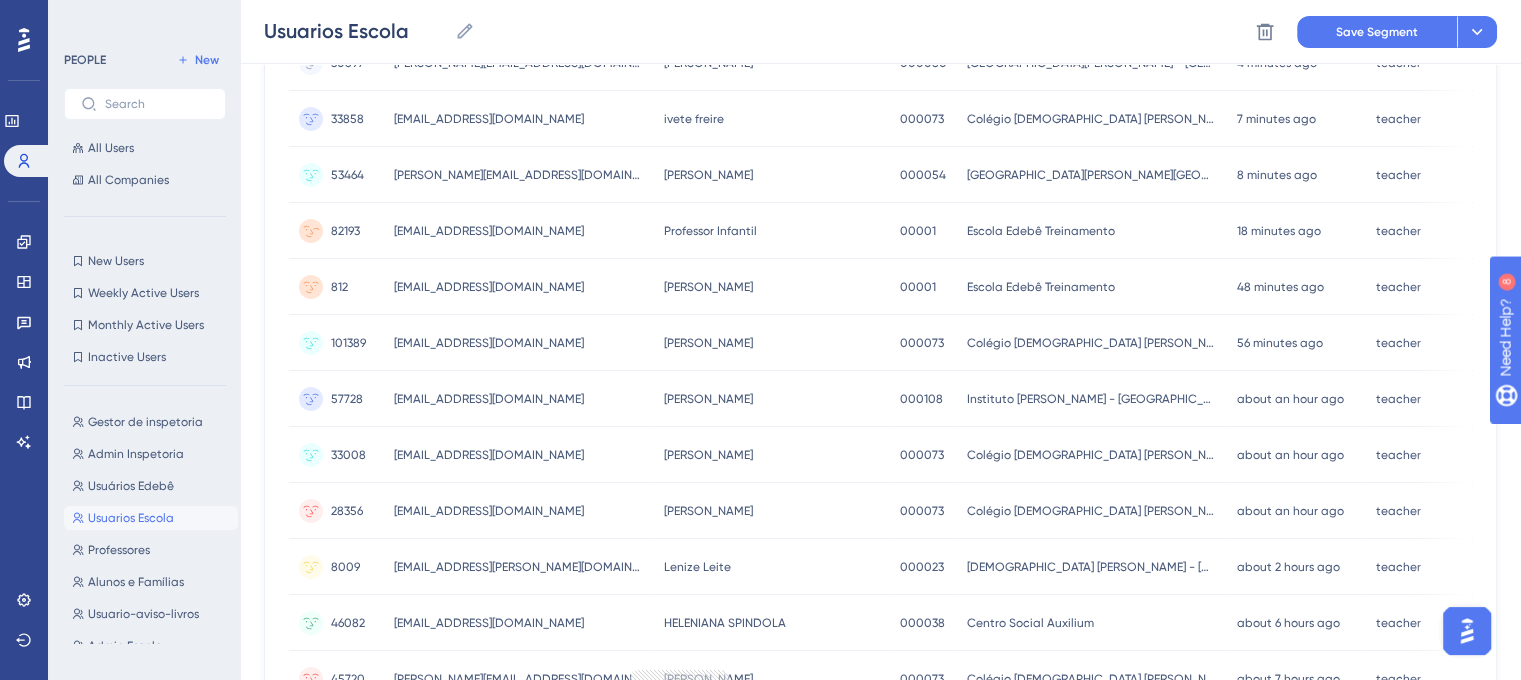 scroll, scrollTop: 0, scrollLeft: 15, axis: horizontal 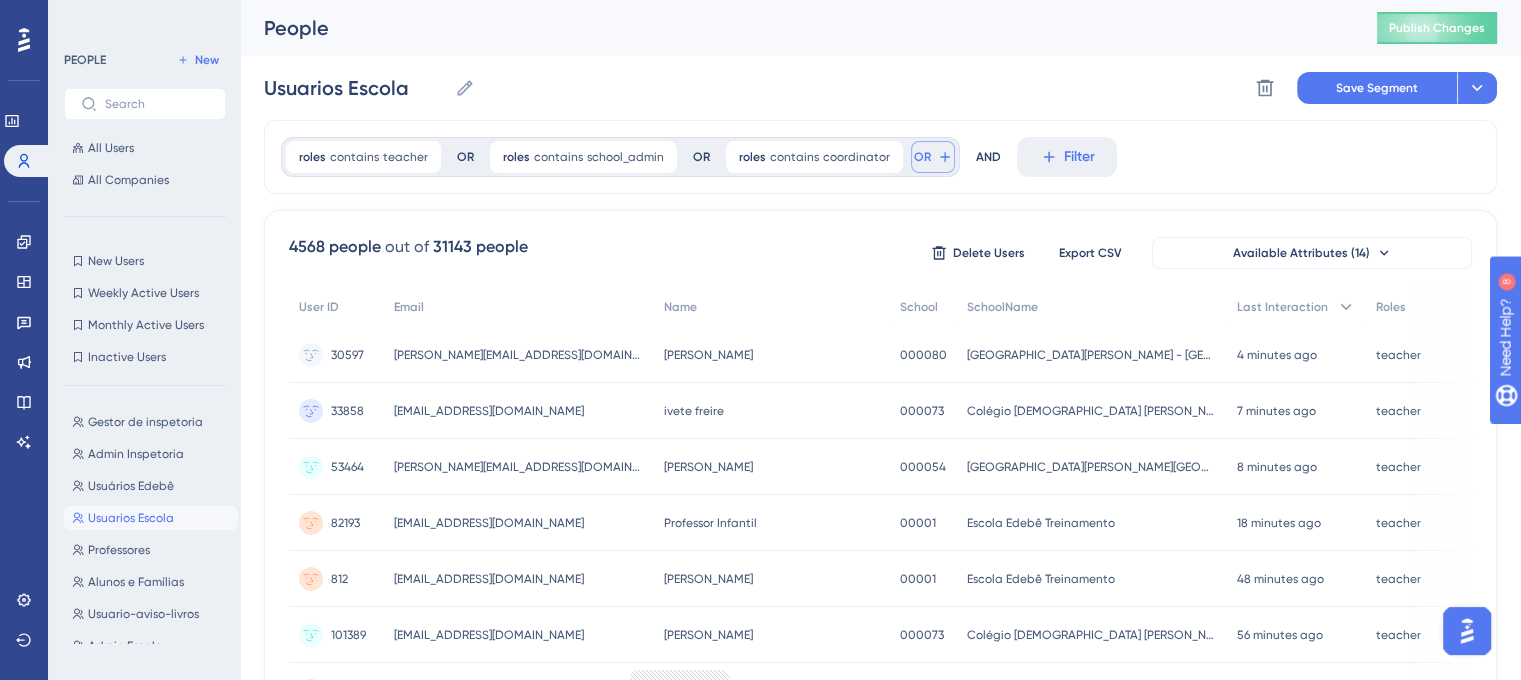 click on "OR" at bounding box center (922, 157) 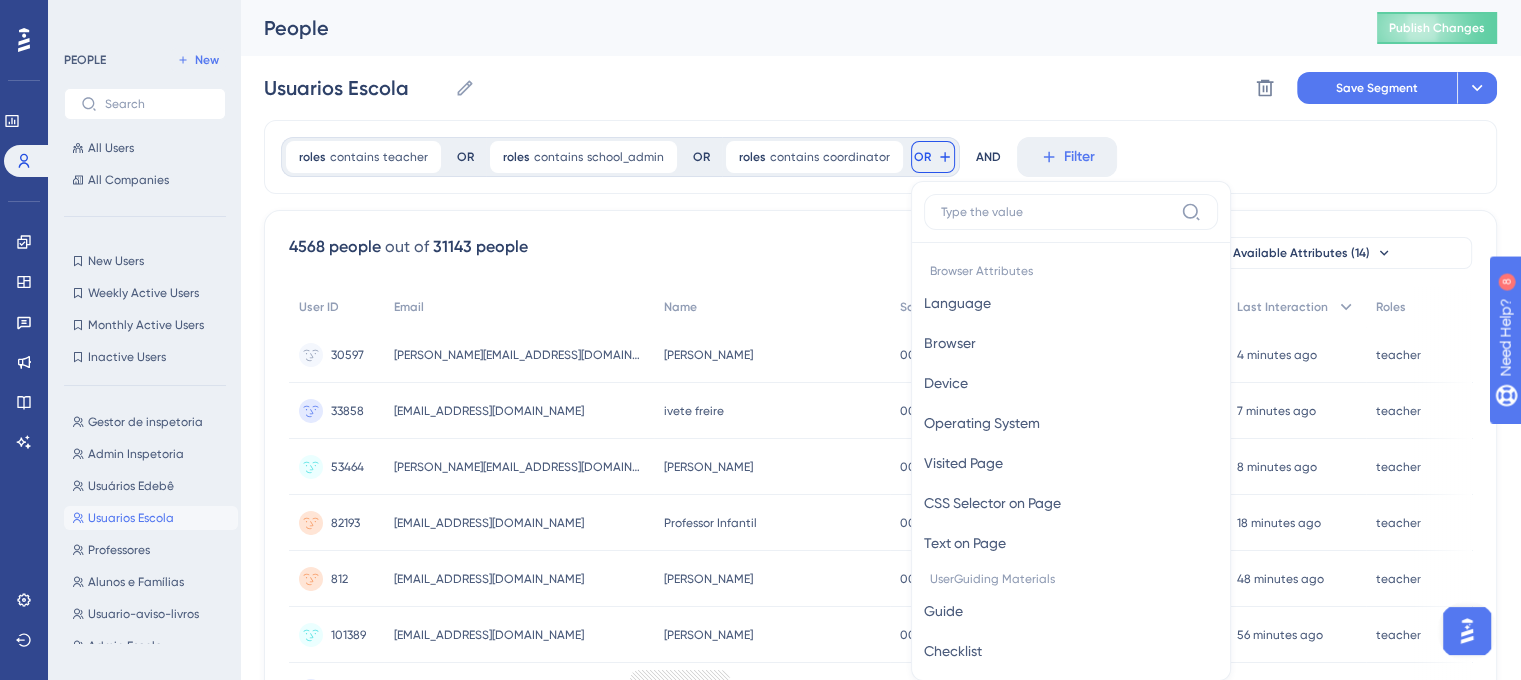 scroll, scrollTop: 91, scrollLeft: 15, axis: both 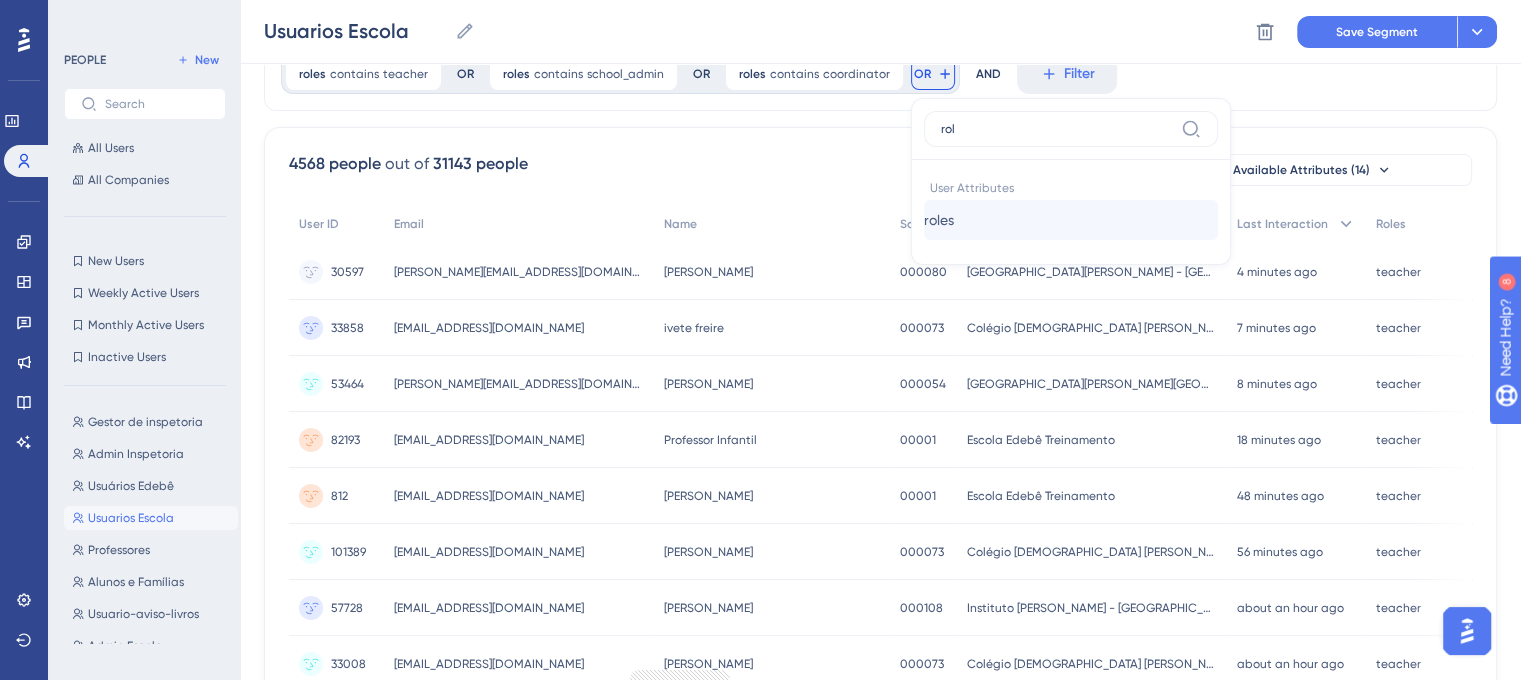 type on "rol" 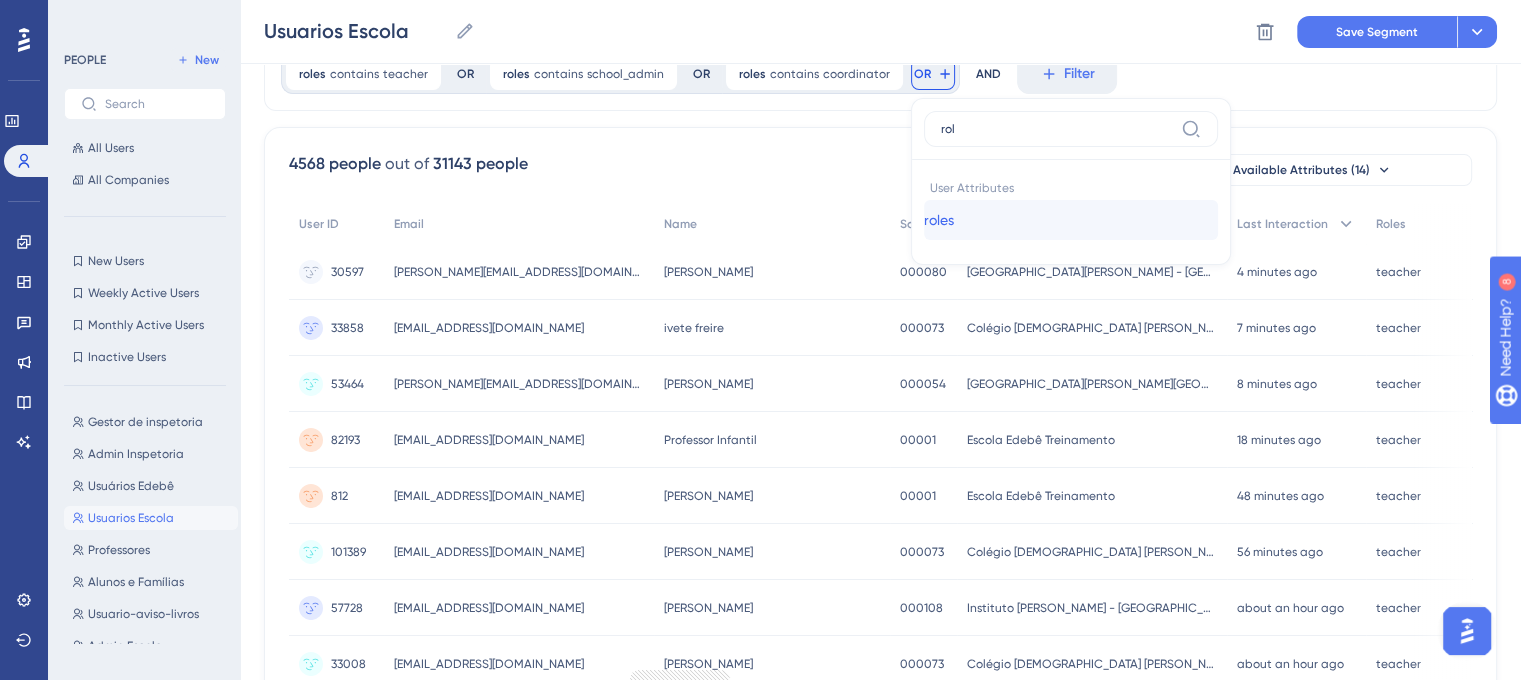 click on "roles" at bounding box center [939, 220] 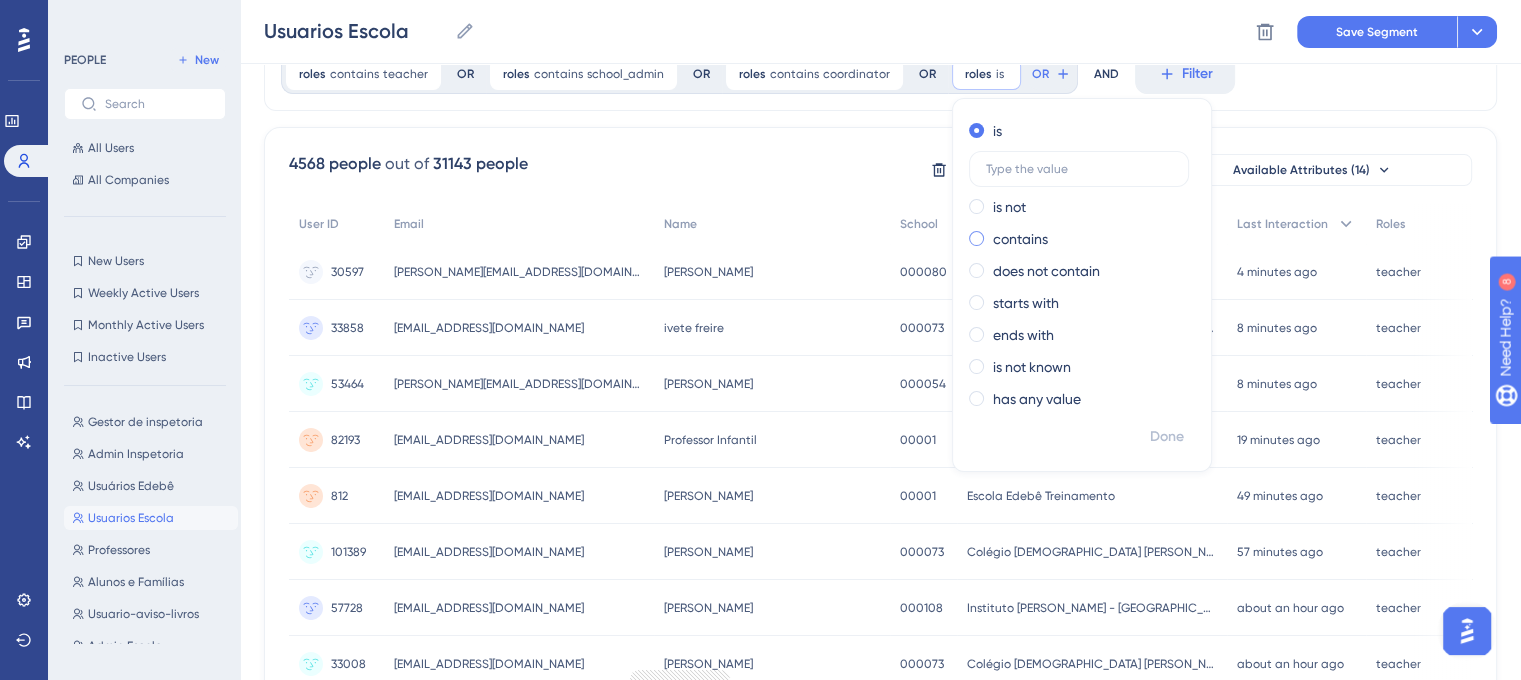 click on "contains" at bounding box center (1020, 239) 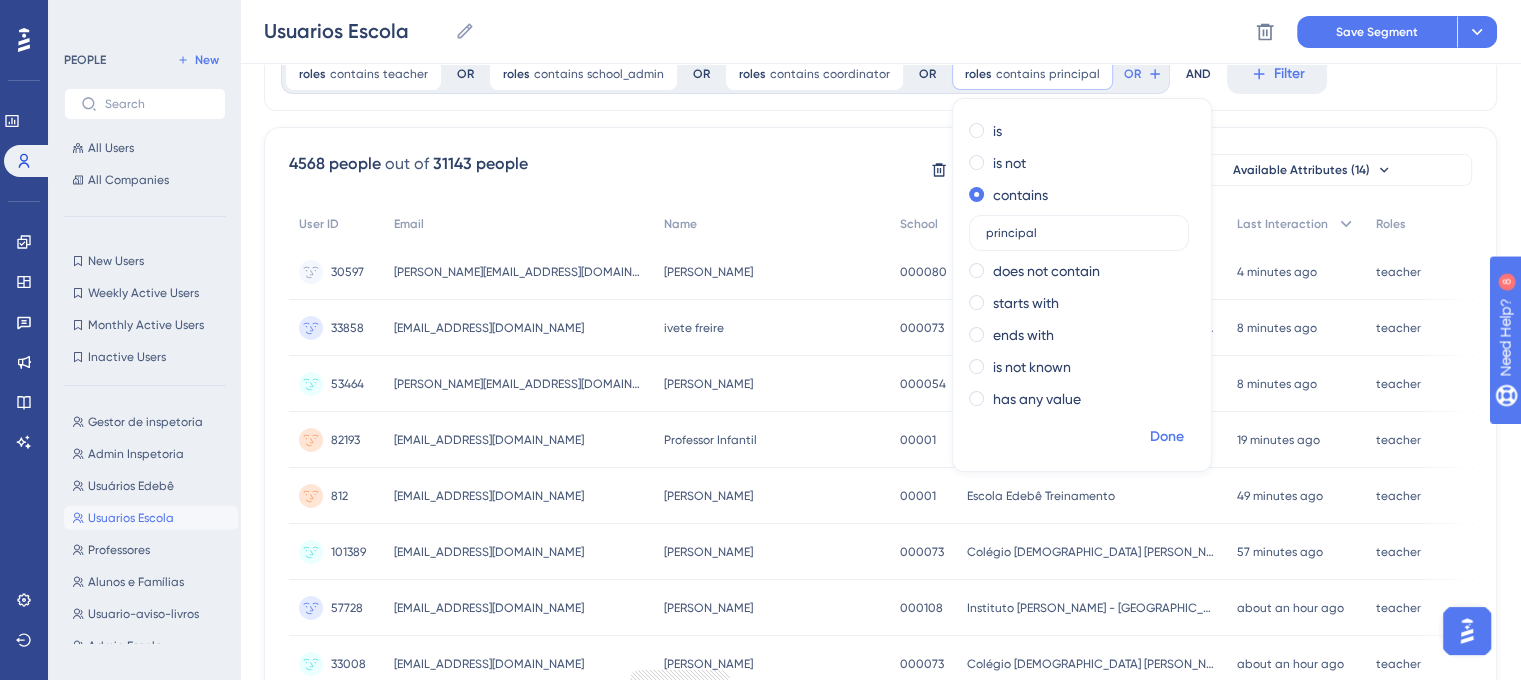 type on "principal" 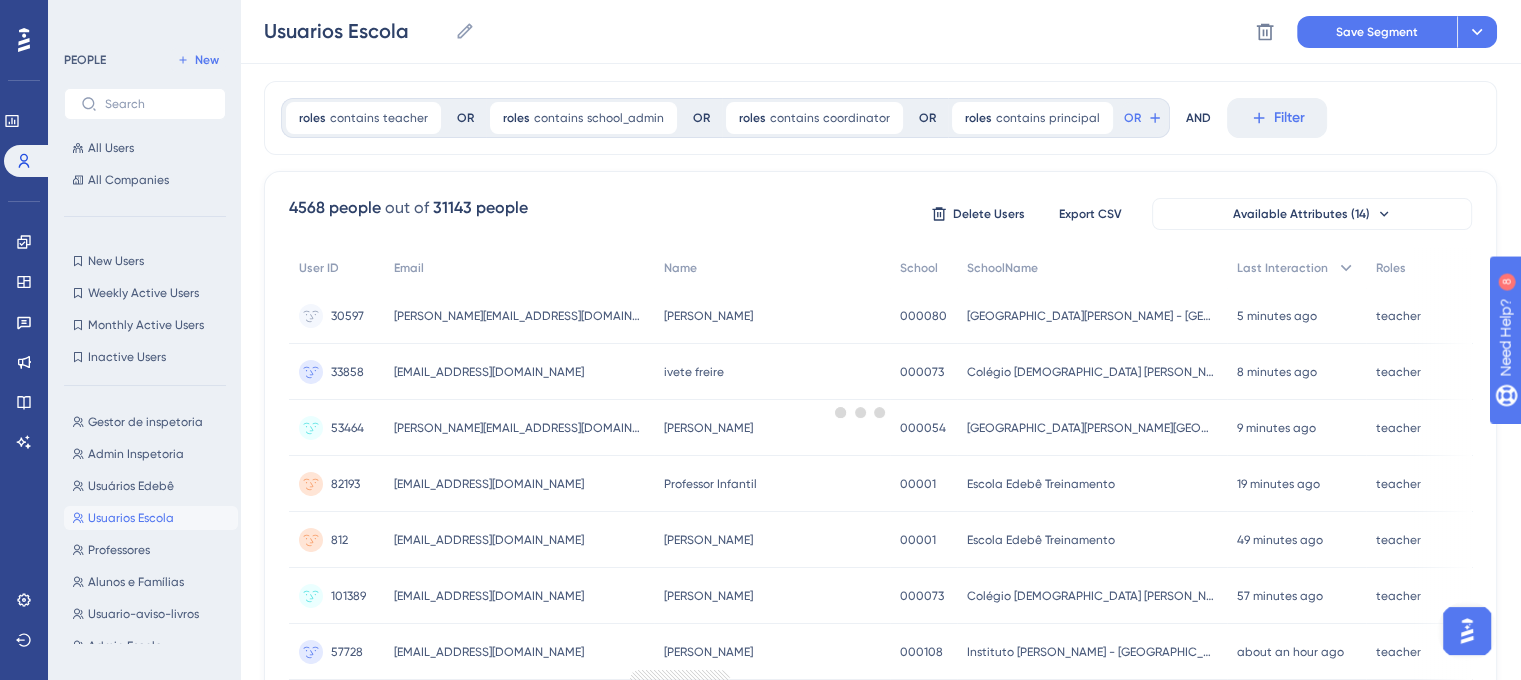 scroll, scrollTop: 0, scrollLeft: 15, axis: horizontal 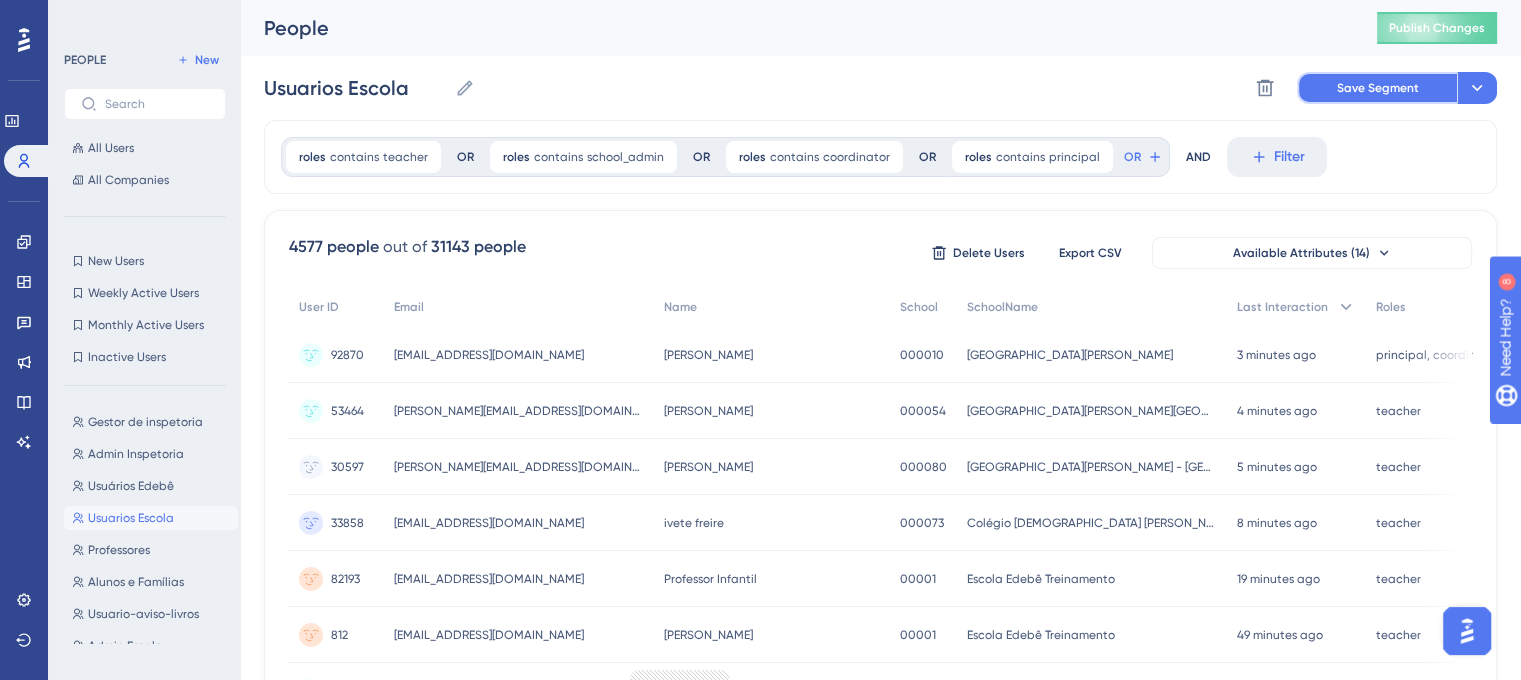click on "Save Segment" at bounding box center [1378, 88] 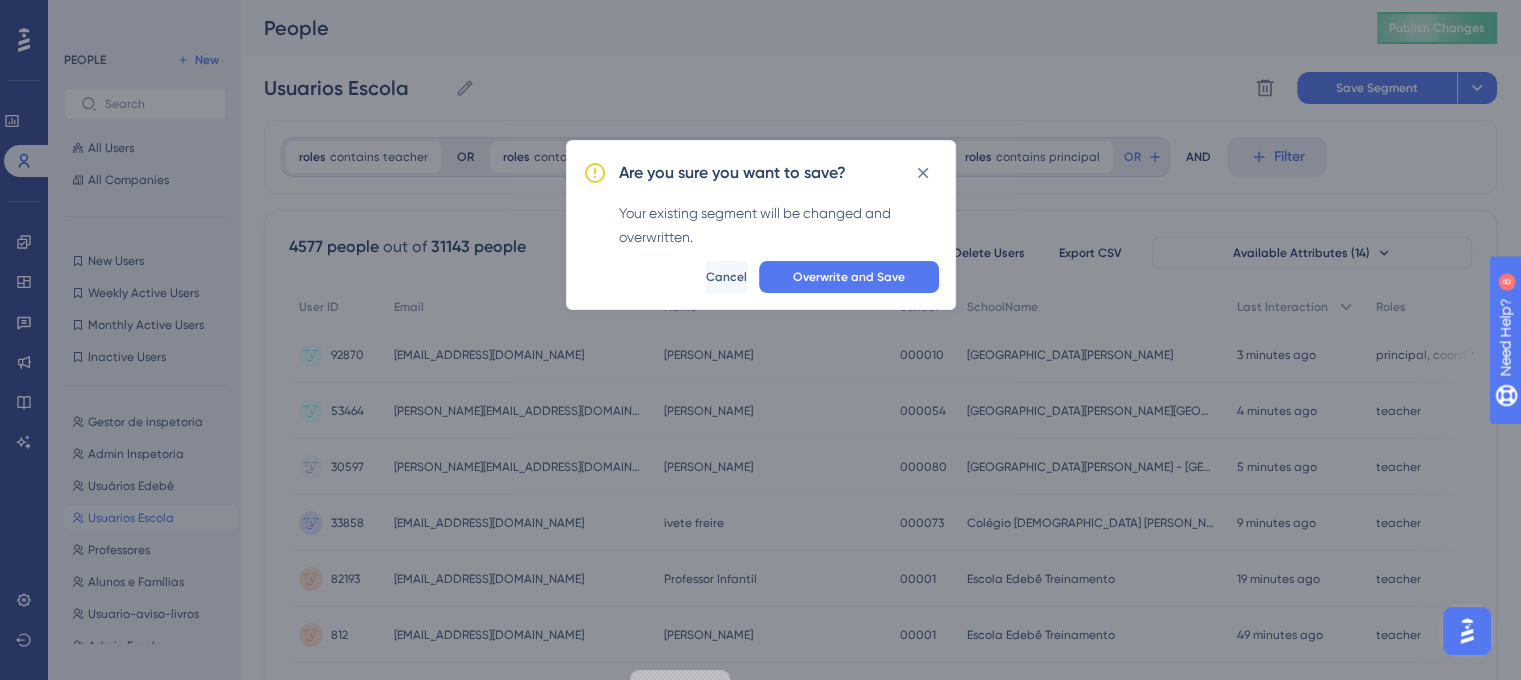 scroll, scrollTop: 0, scrollLeft: 0, axis: both 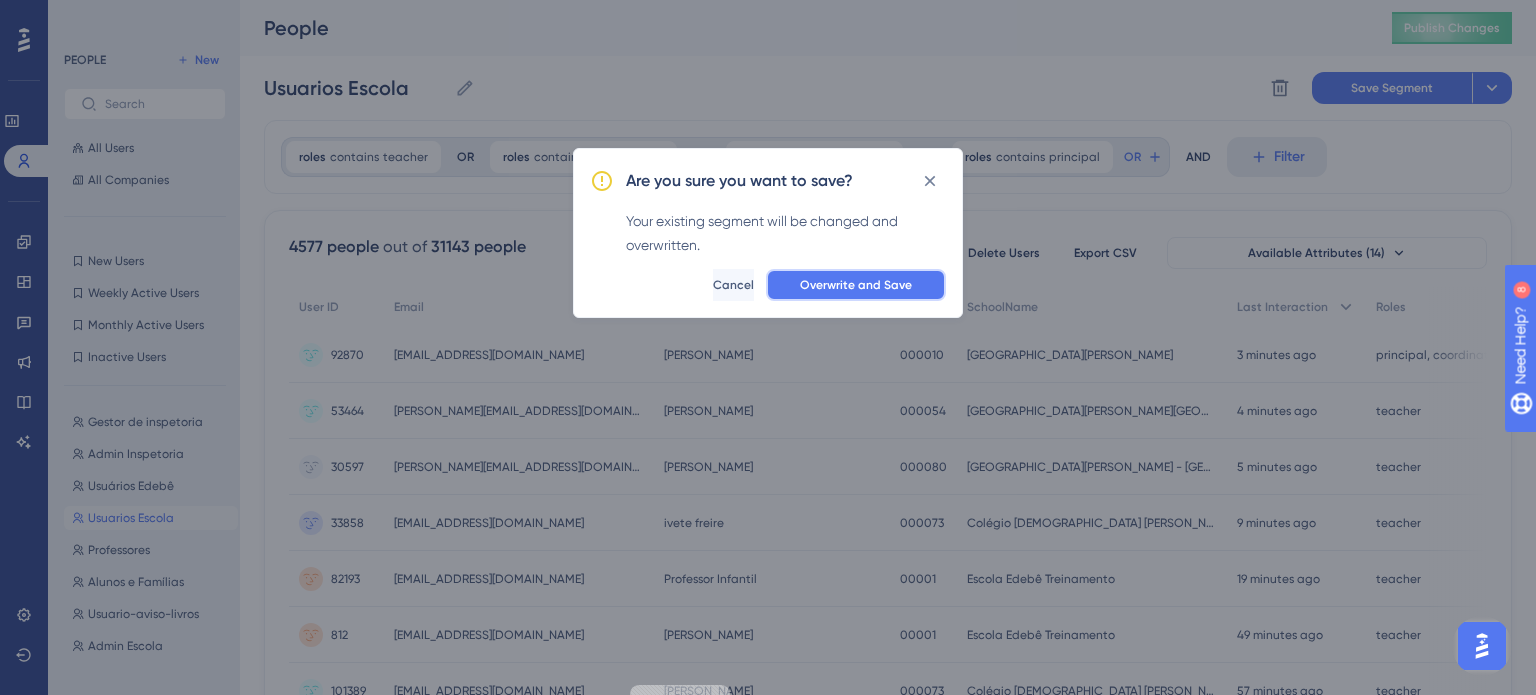 drag, startPoint x: 864, startPoint y: 283, endPoint x: 612, endPoint y: 282, distance: 252.00198 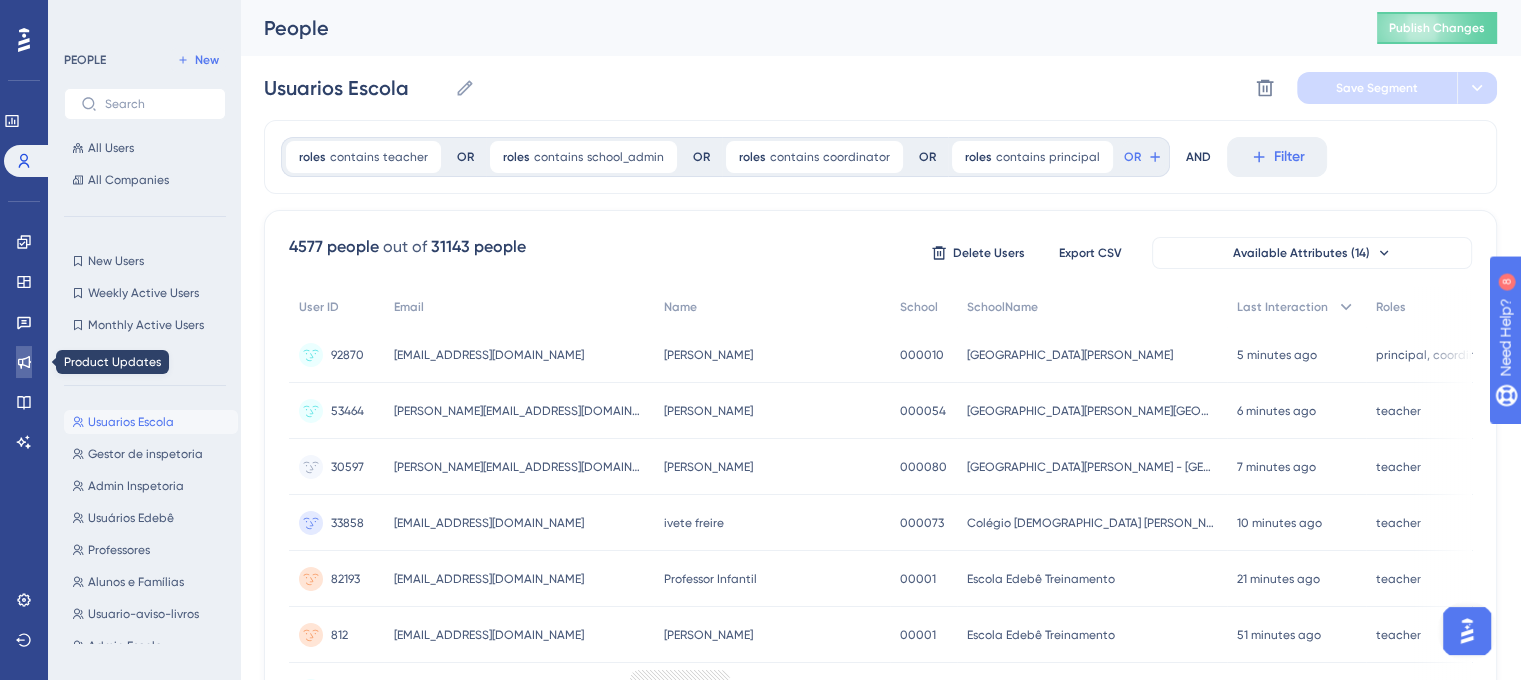 click 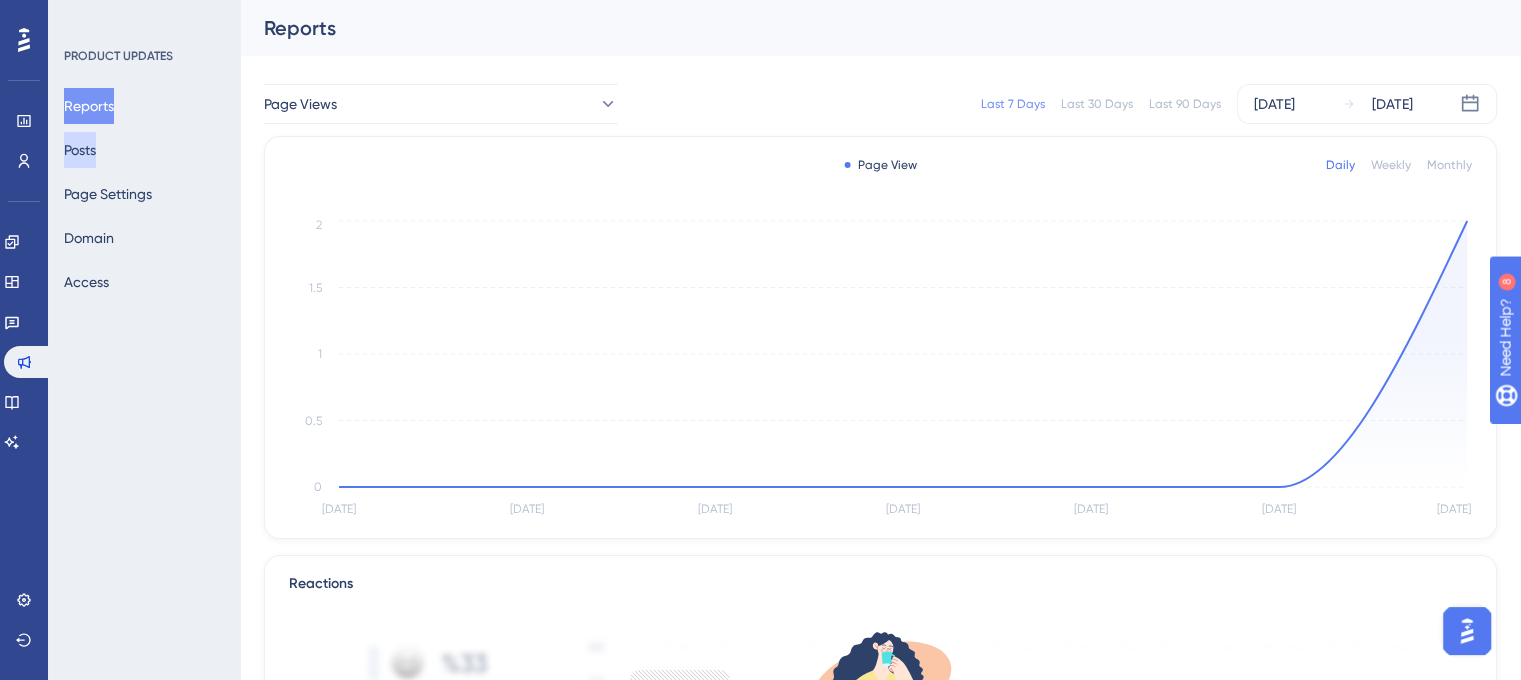 click on "Posts" at bounding box center (80, 150) 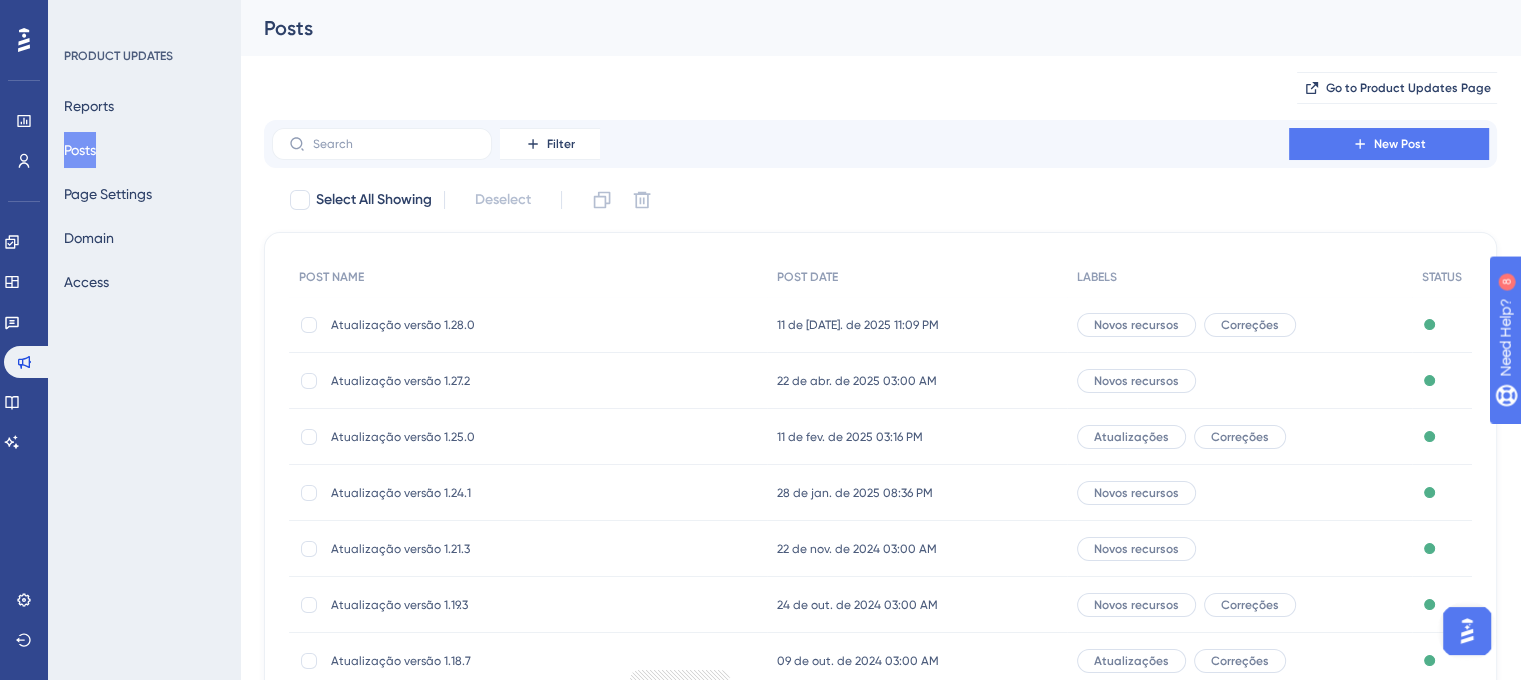click on "Atualização versão 1.28.0" at bounding box center [491, 325] 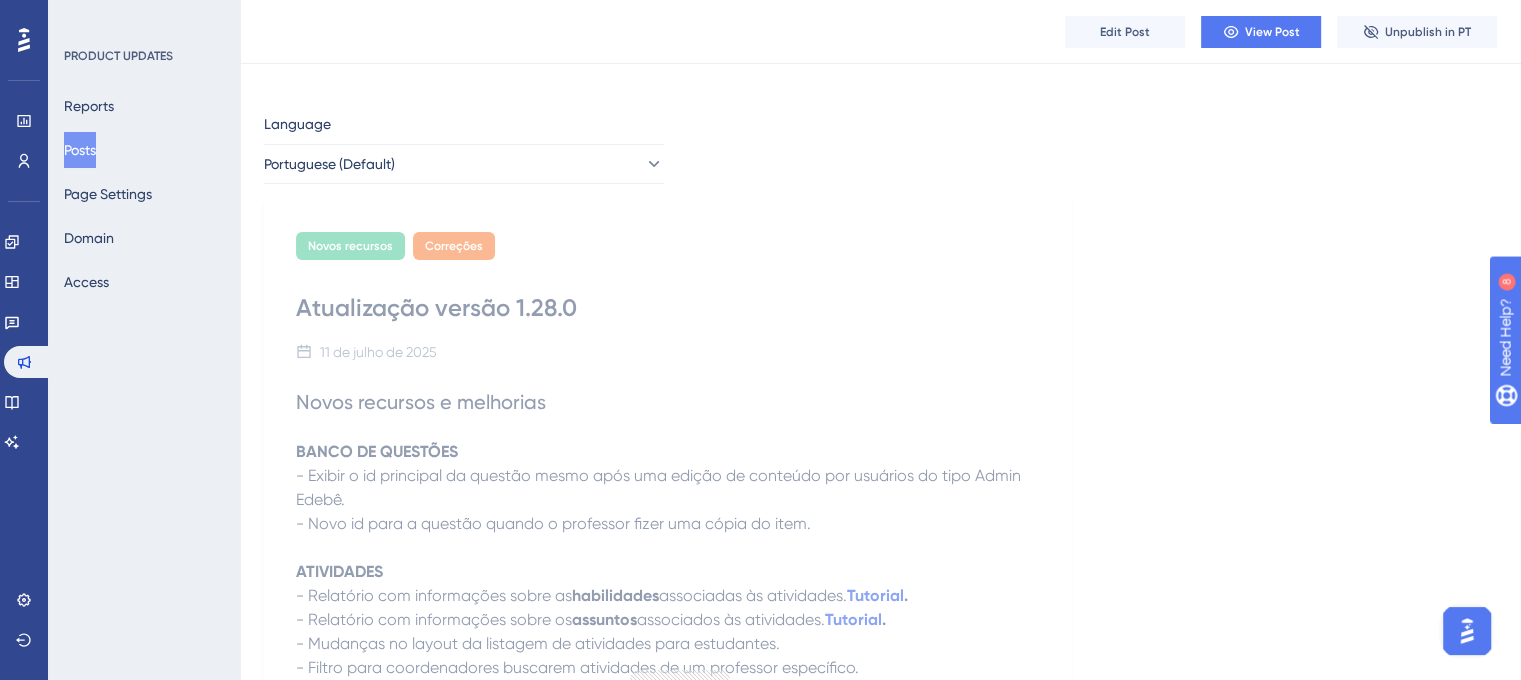 scroll, scrollTop: 0, scrollLeft: 0, axis: both 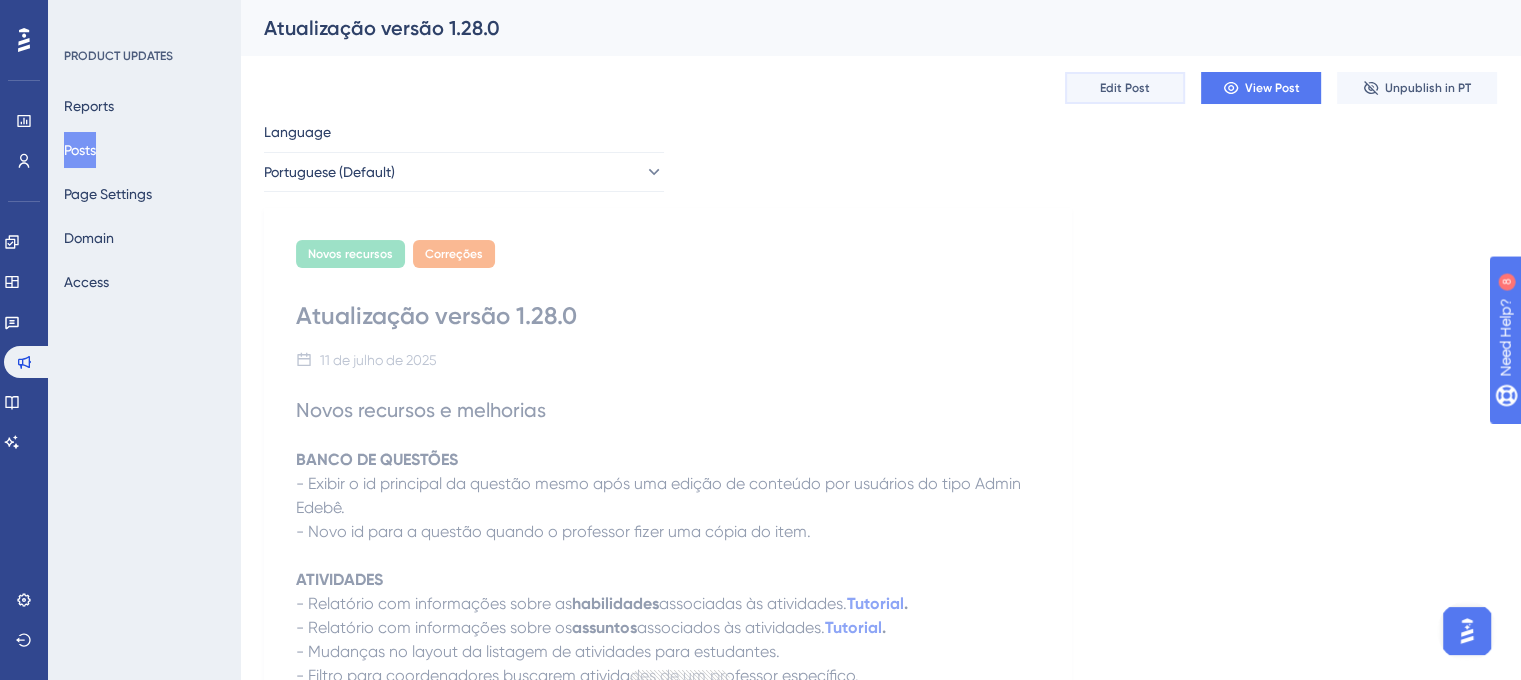 click on "Edit Post" at bounding box center (1125, 88) 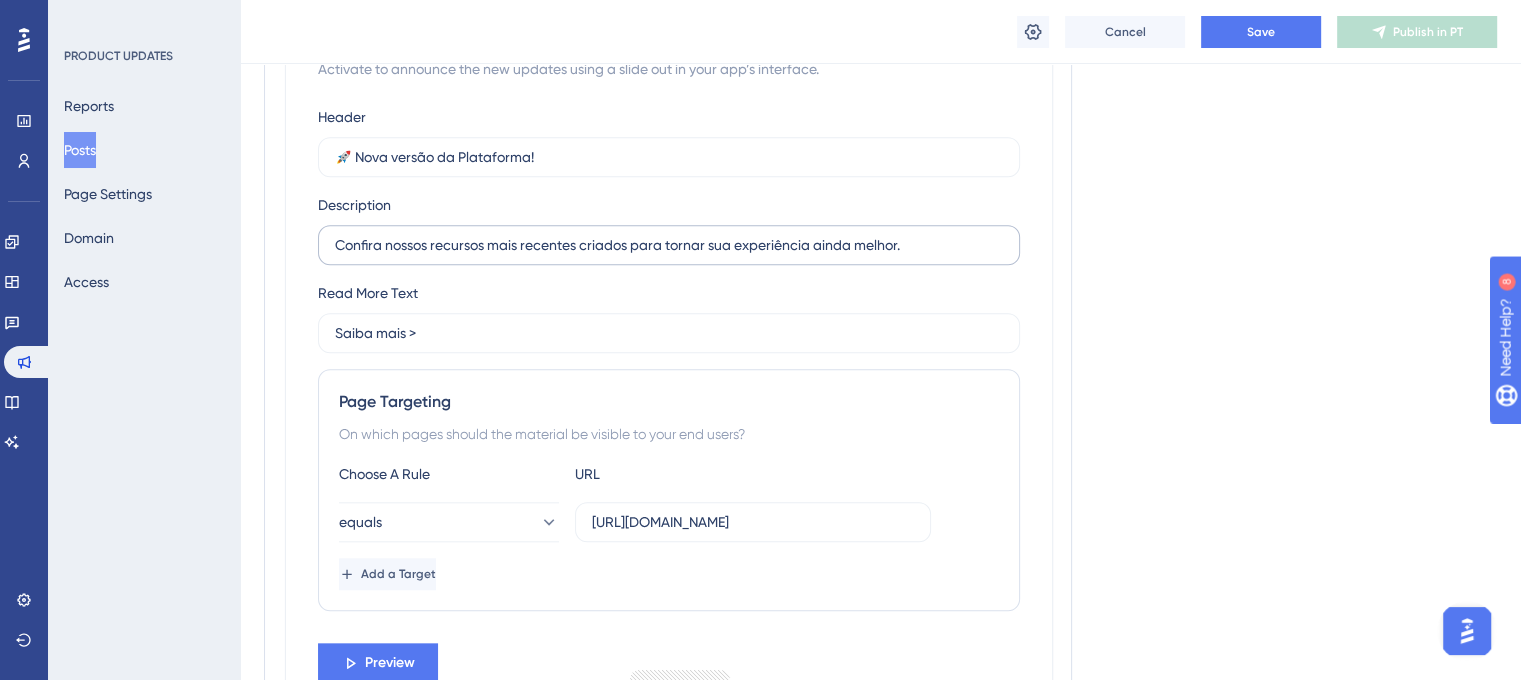 scroll, scrollTop: 1831, scrollLeft: 0, axis: vertical 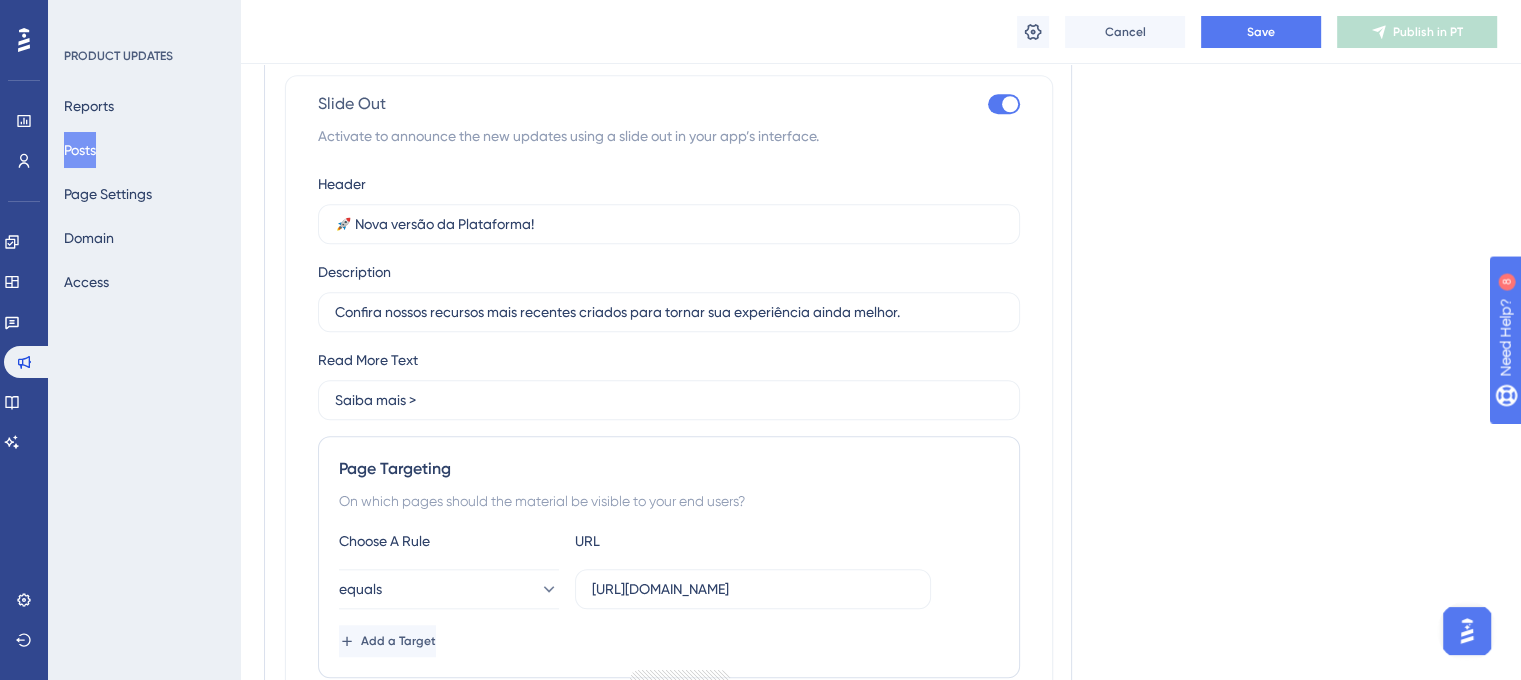 click at bounding box center (1004, 104) 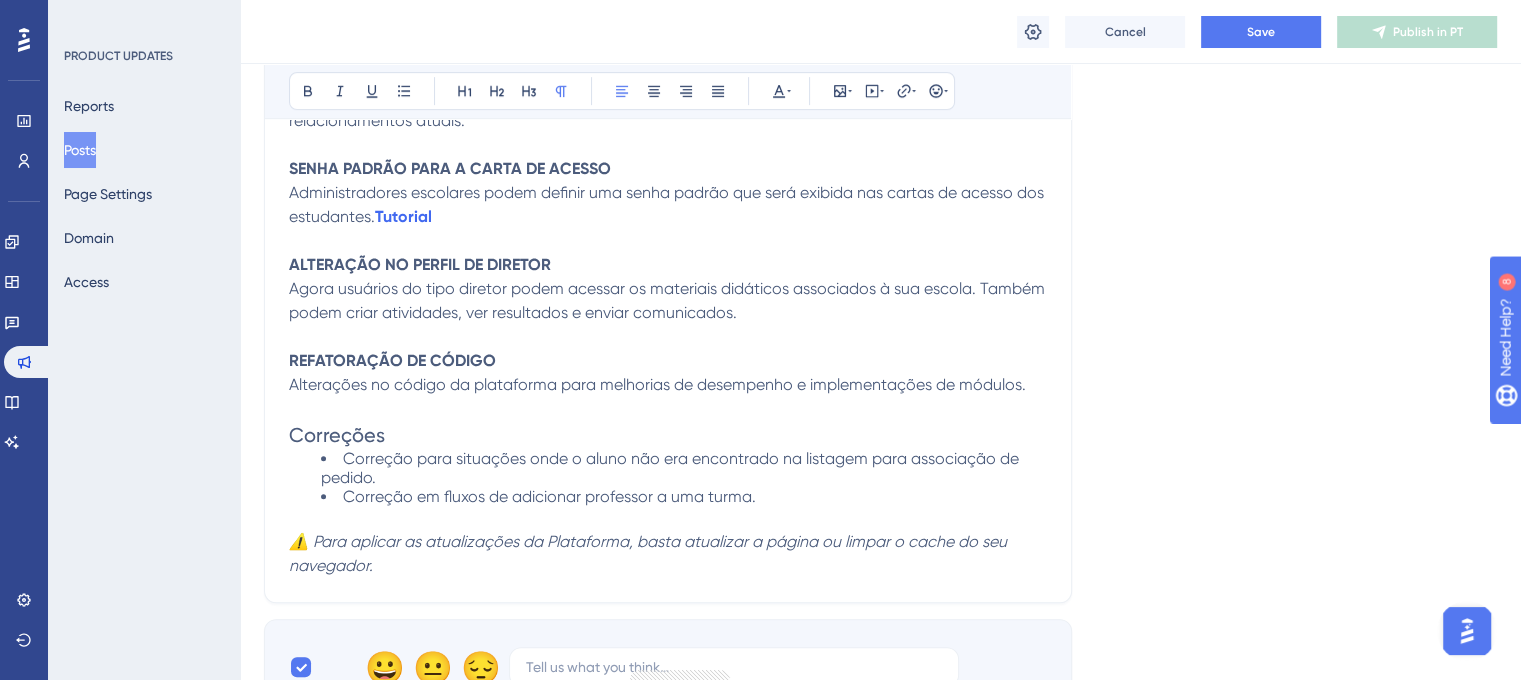 scroll, scrollTop: 829, scrollLeft: 0, axis: vertical 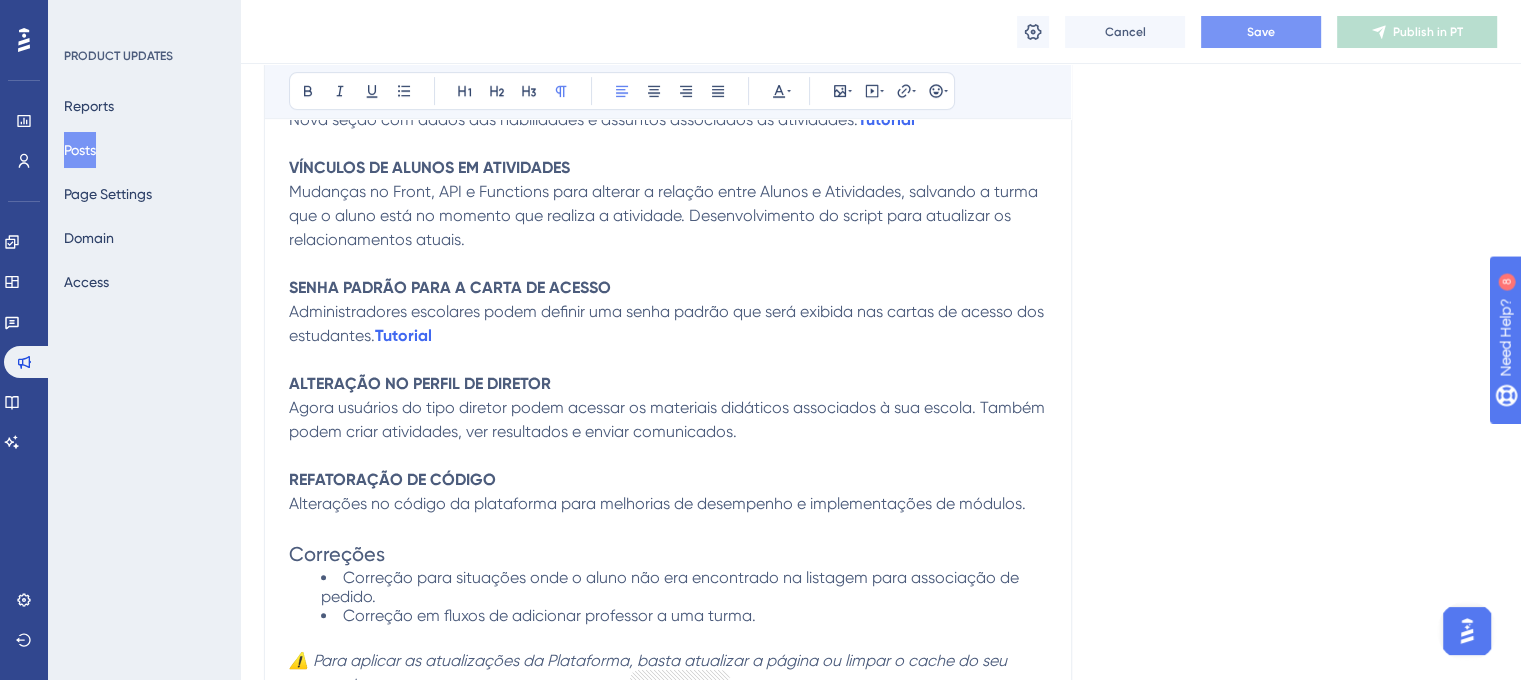click on "Save" at bounding box center [1261, 32] 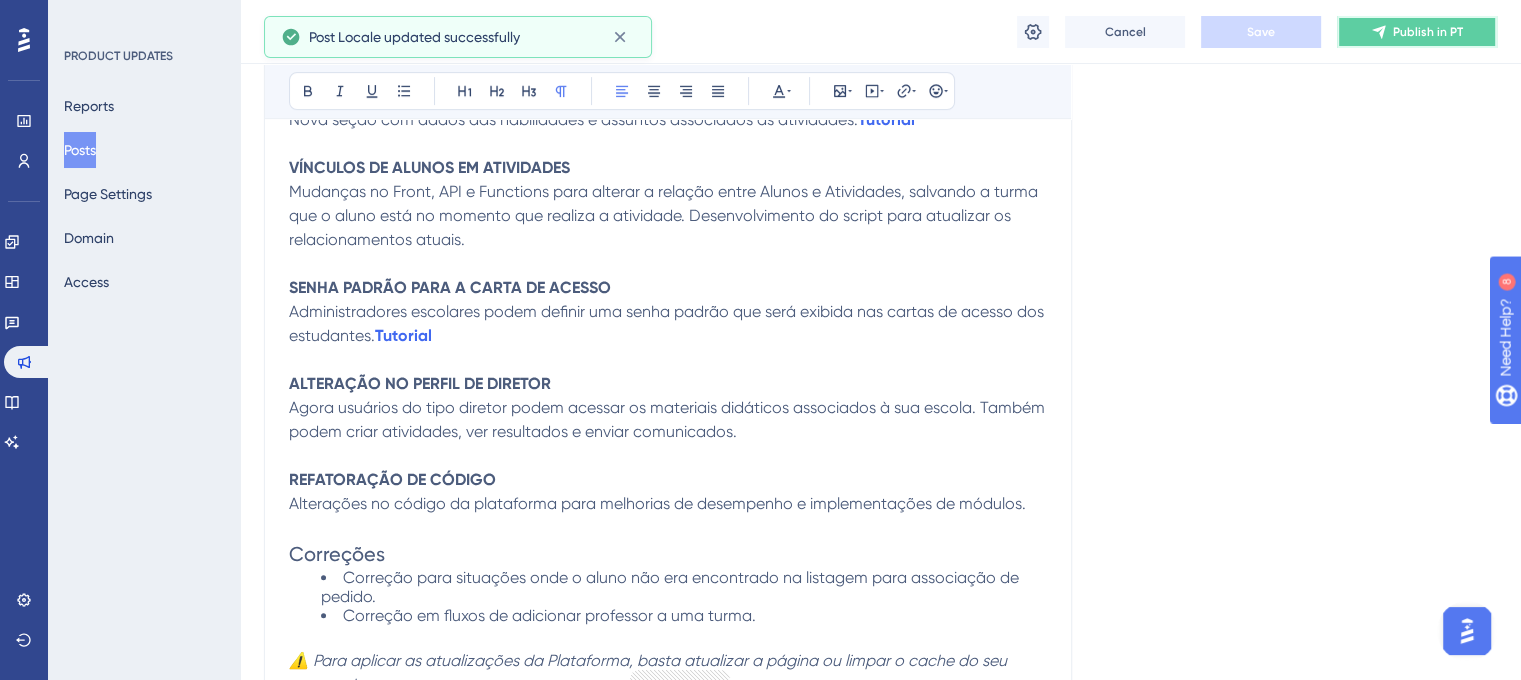 click on "Publish in PT" at bounding box center (1428, 32) 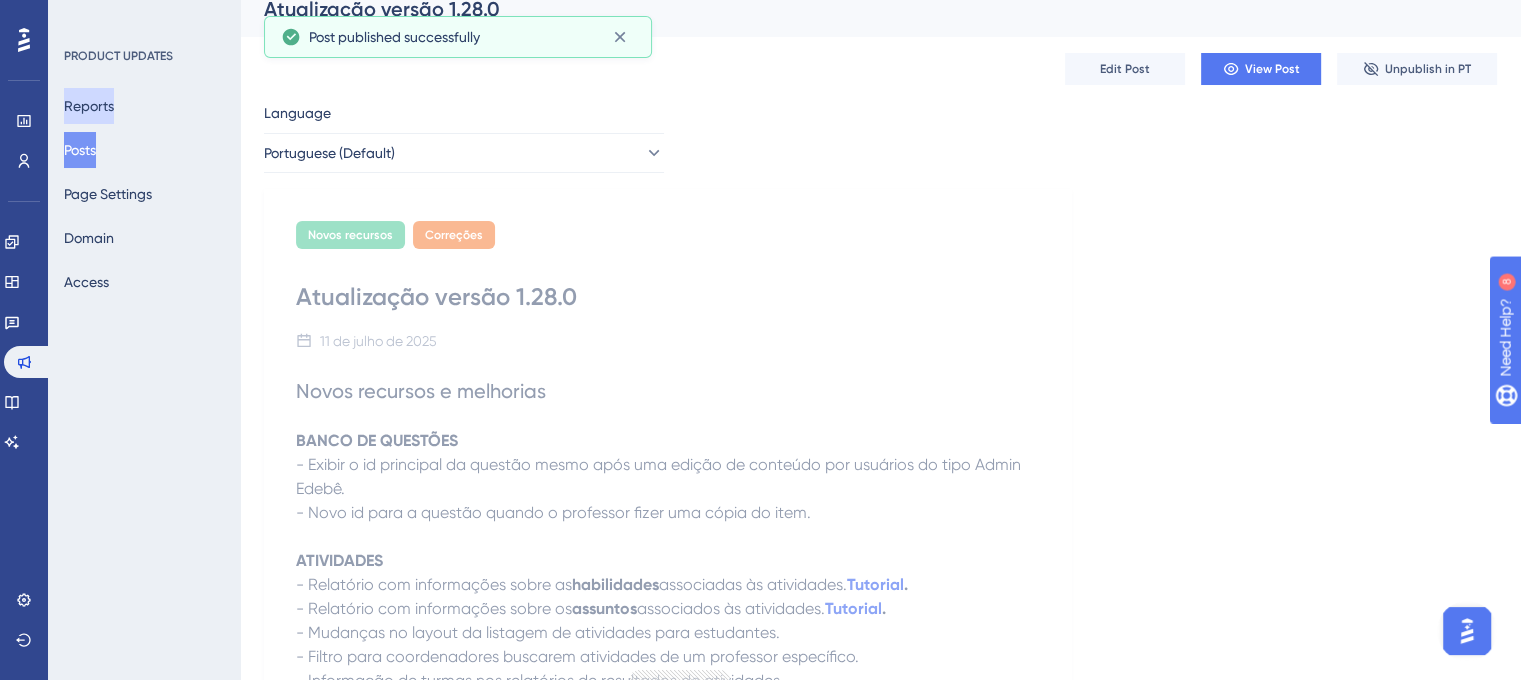 scroll, scrollTop: 0, scrollLeft: 0, axis: both 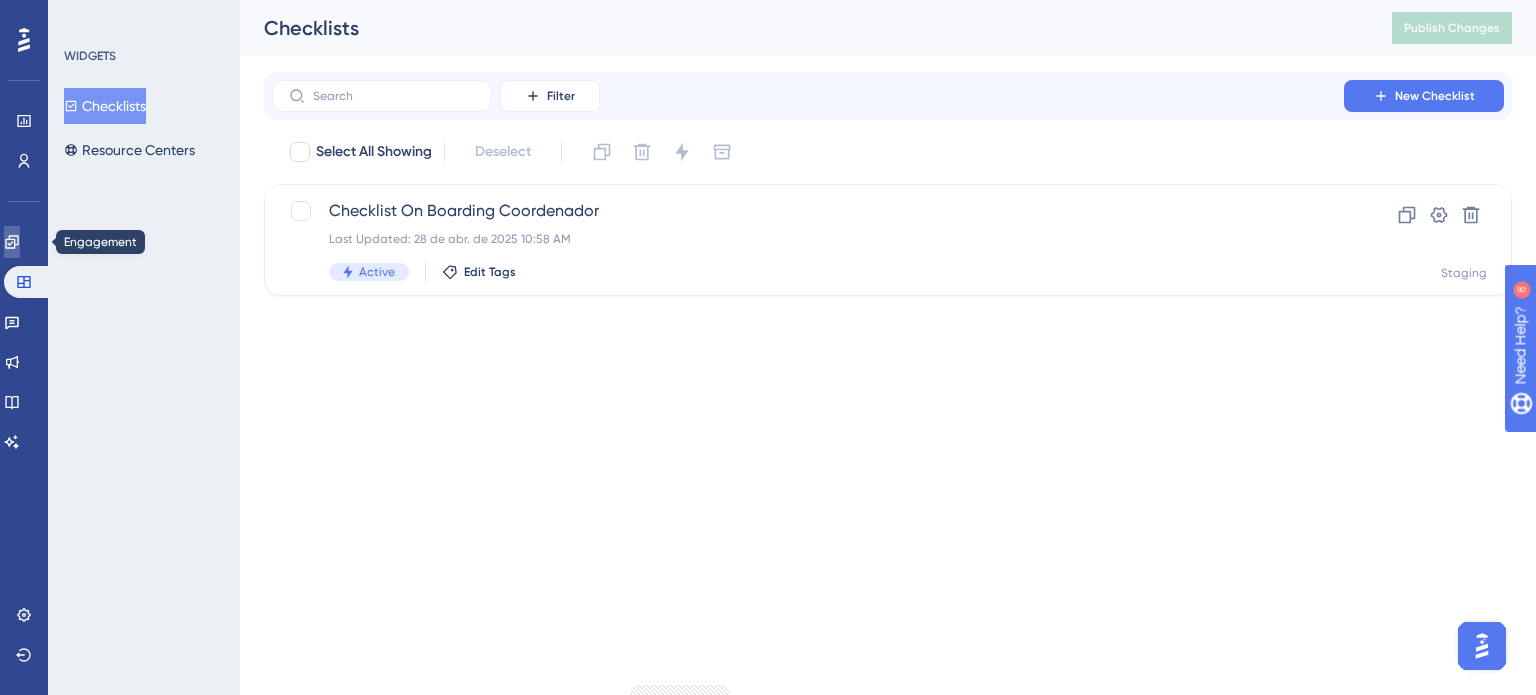 click at bounding box center (12, 242) 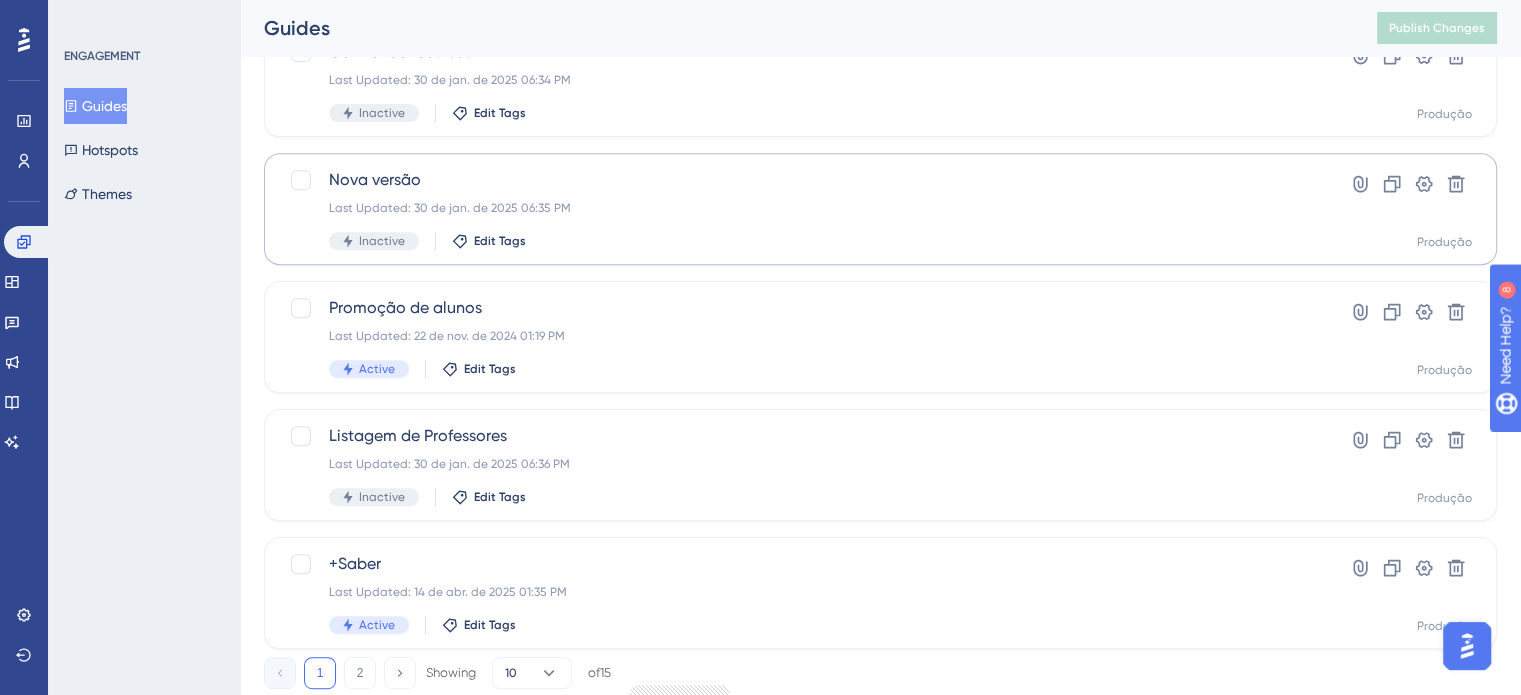 scroll, scrollTop: 800, scrollLeft: 0, axis: vertical 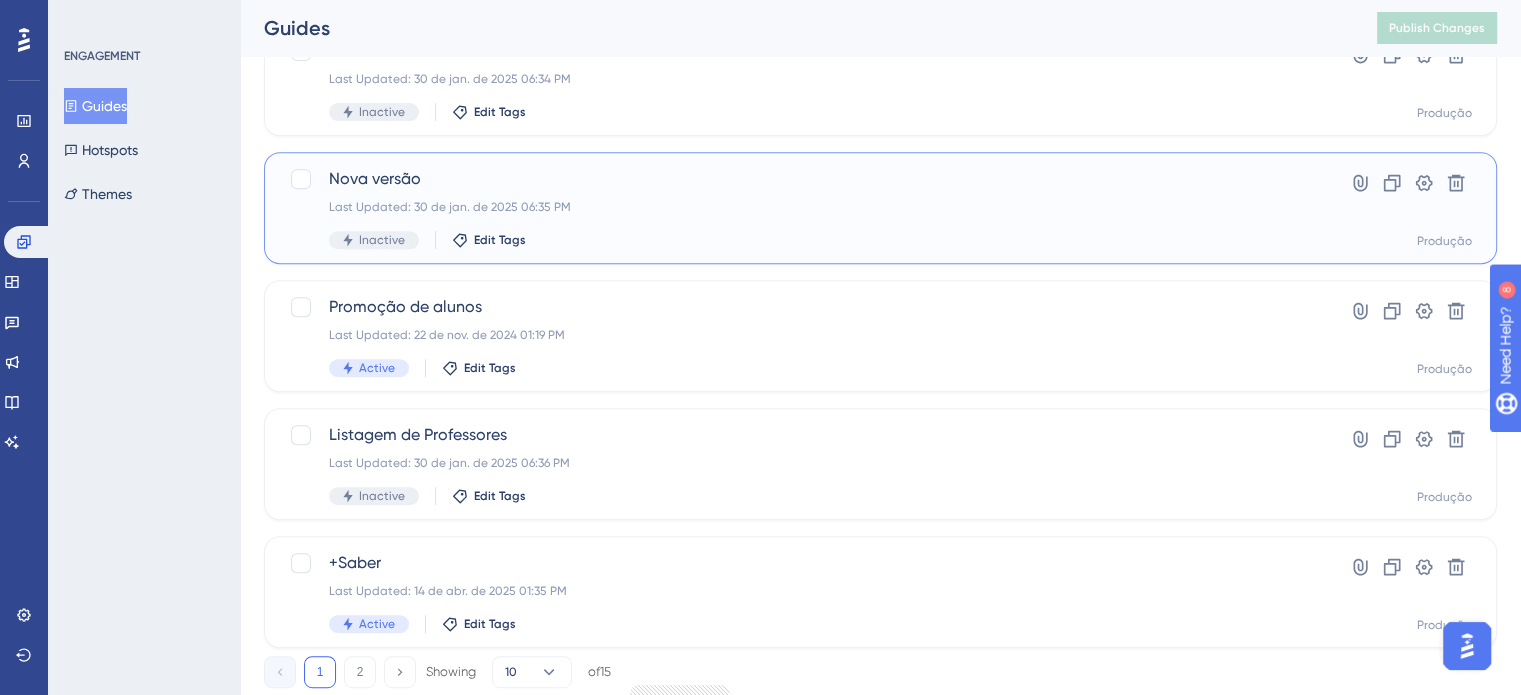 click on "Nova versão" at bounding box center [800, 179] 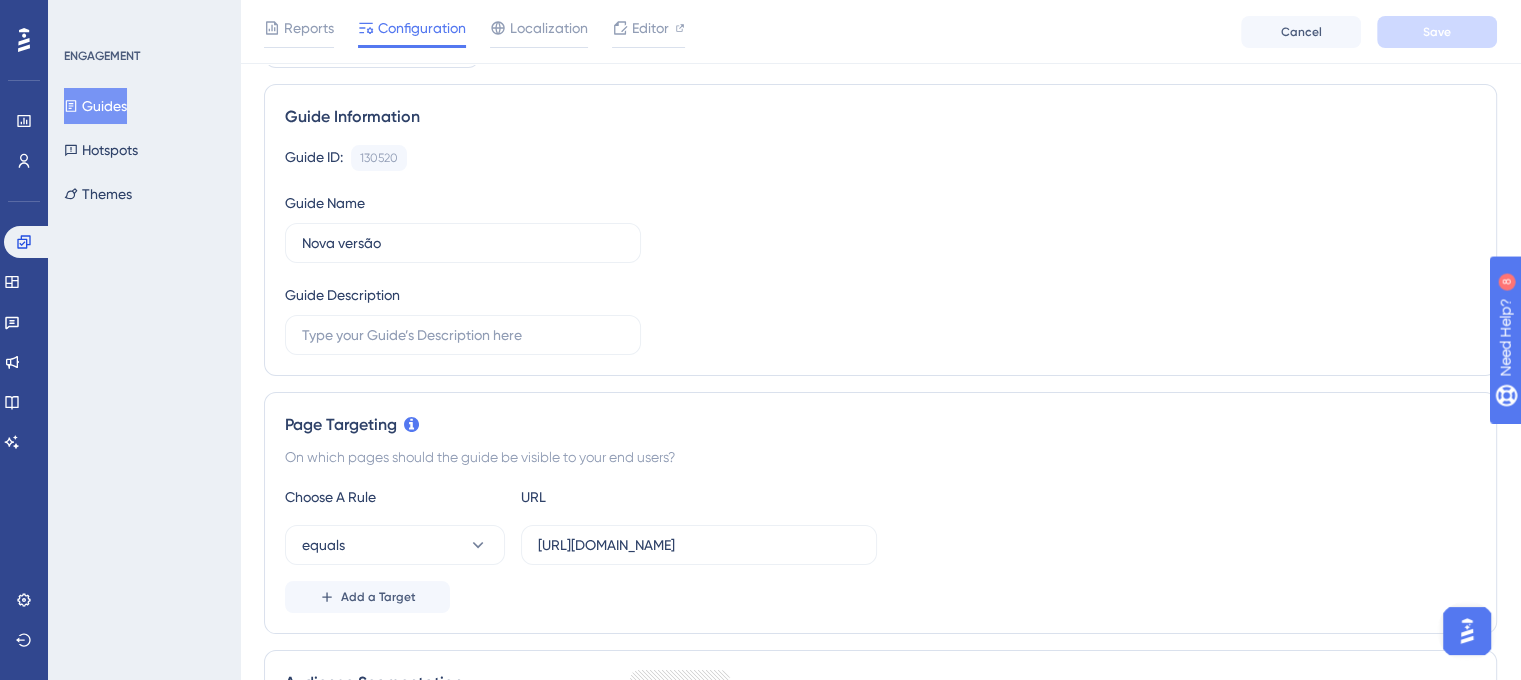 scroll, scrollTop: 0, scrollLeft: 0, axis: both 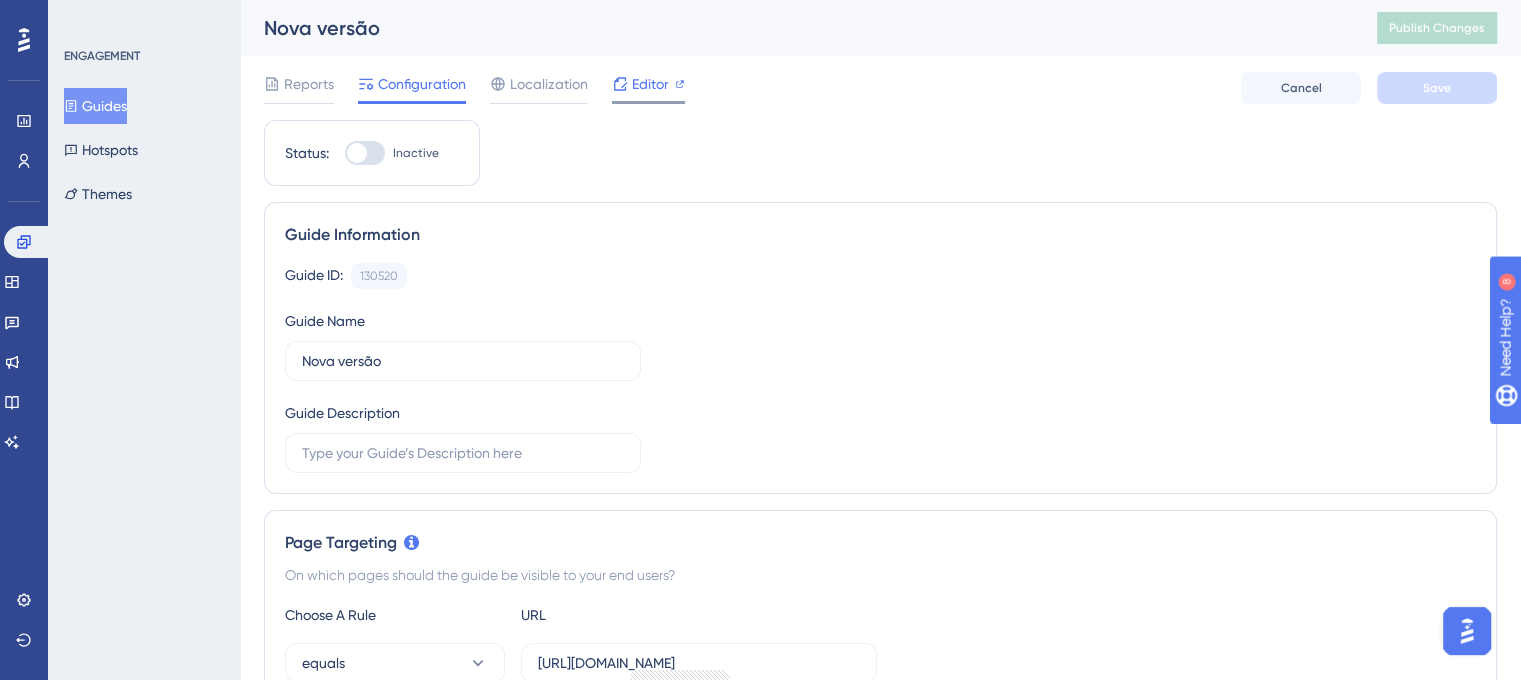 click on "Editor" at bounding box center [650, 84] 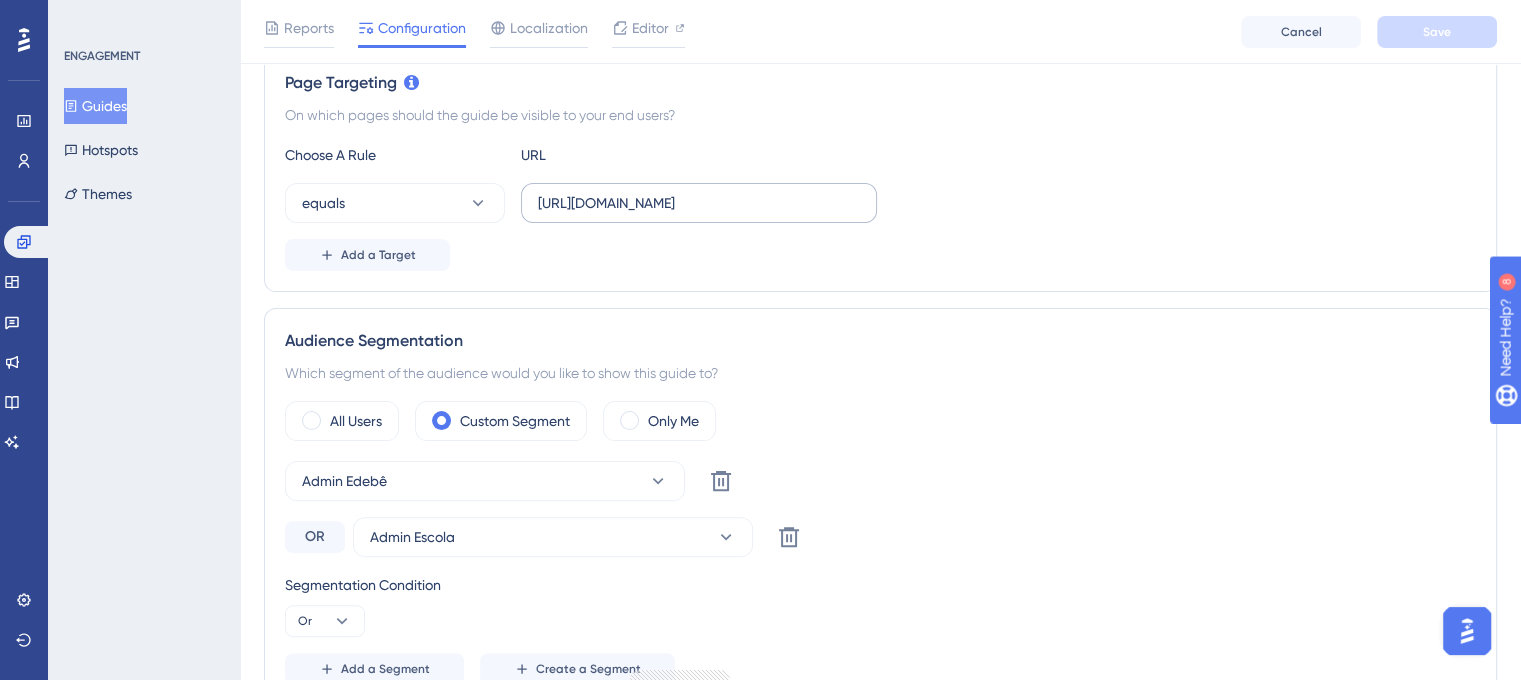 scroll, scrollTop: 600, scrollLeft: 0, axis: vertical 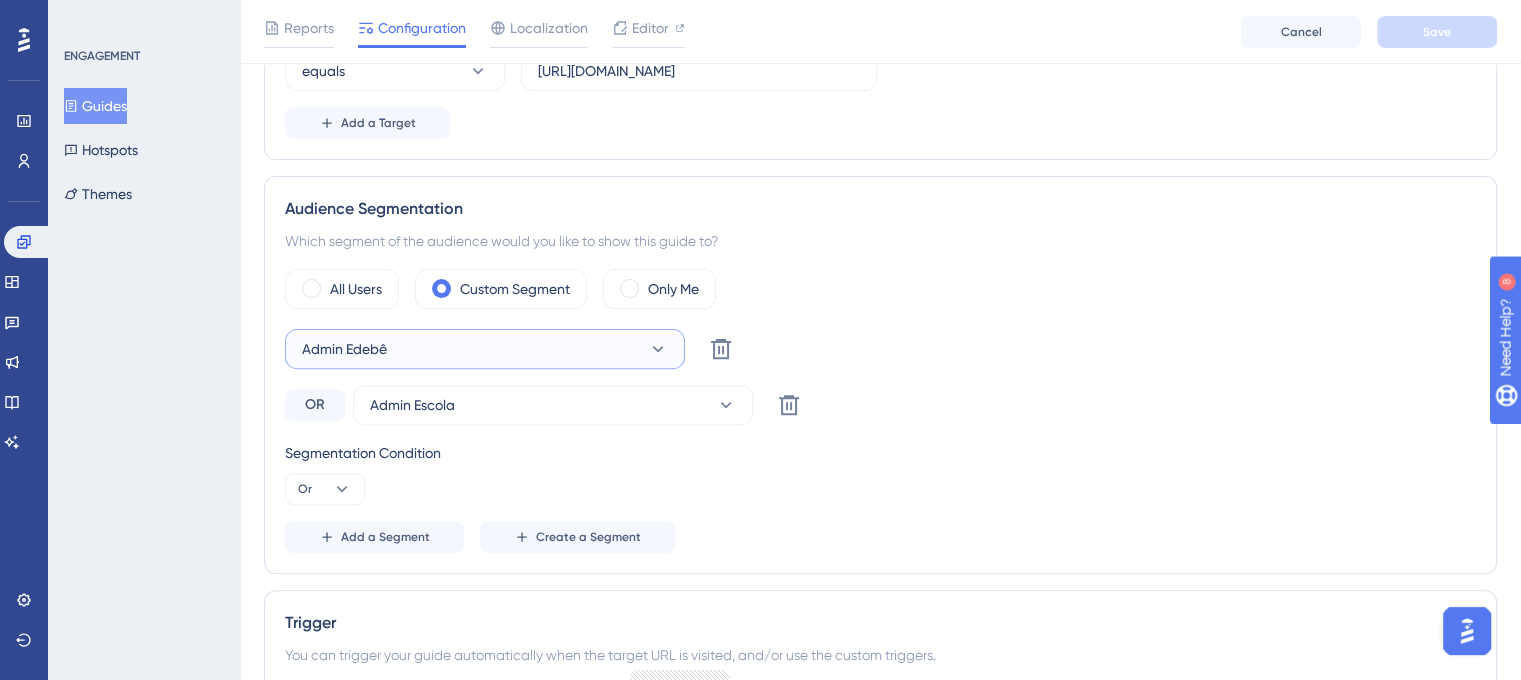 click on "Admin Edebê" at bounding box center (485, 349) 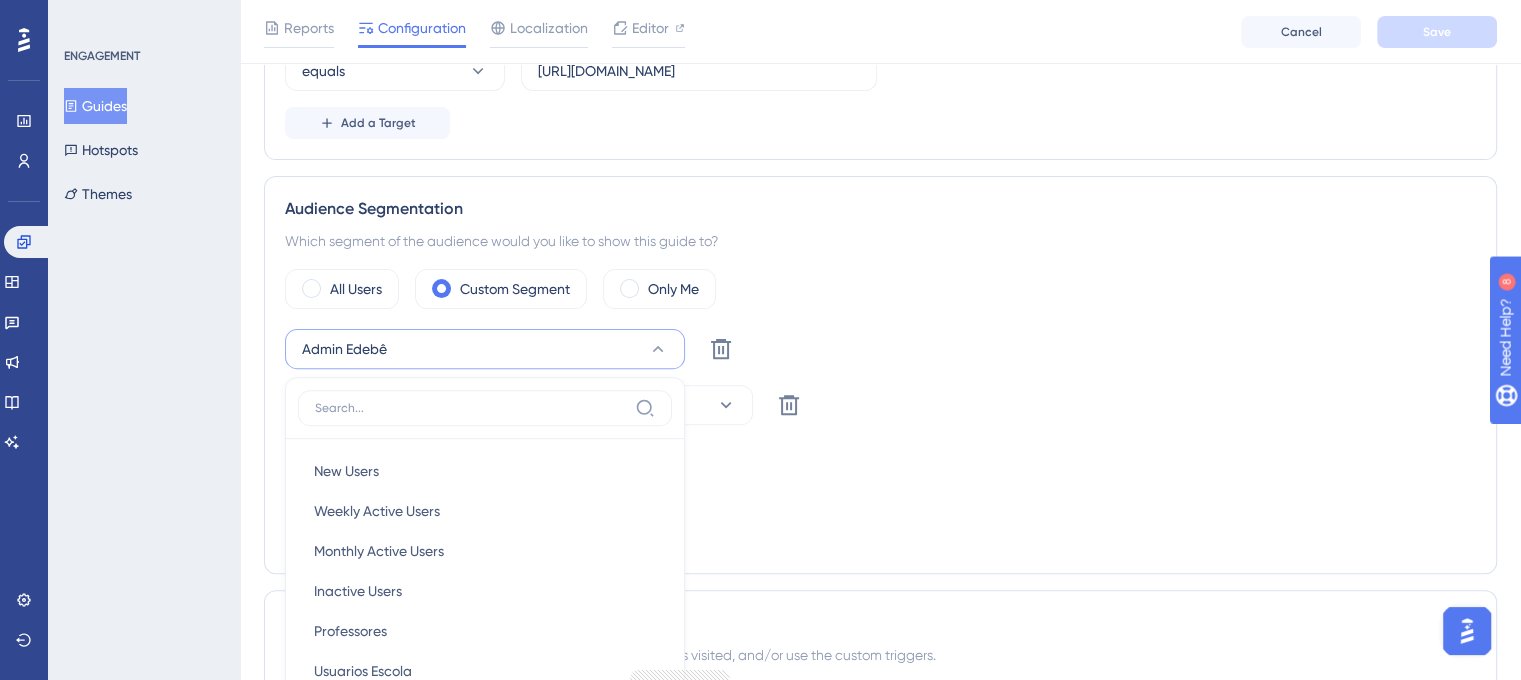 scroll, scrollTop: 836, scrollLeft: 0, axis: vertical 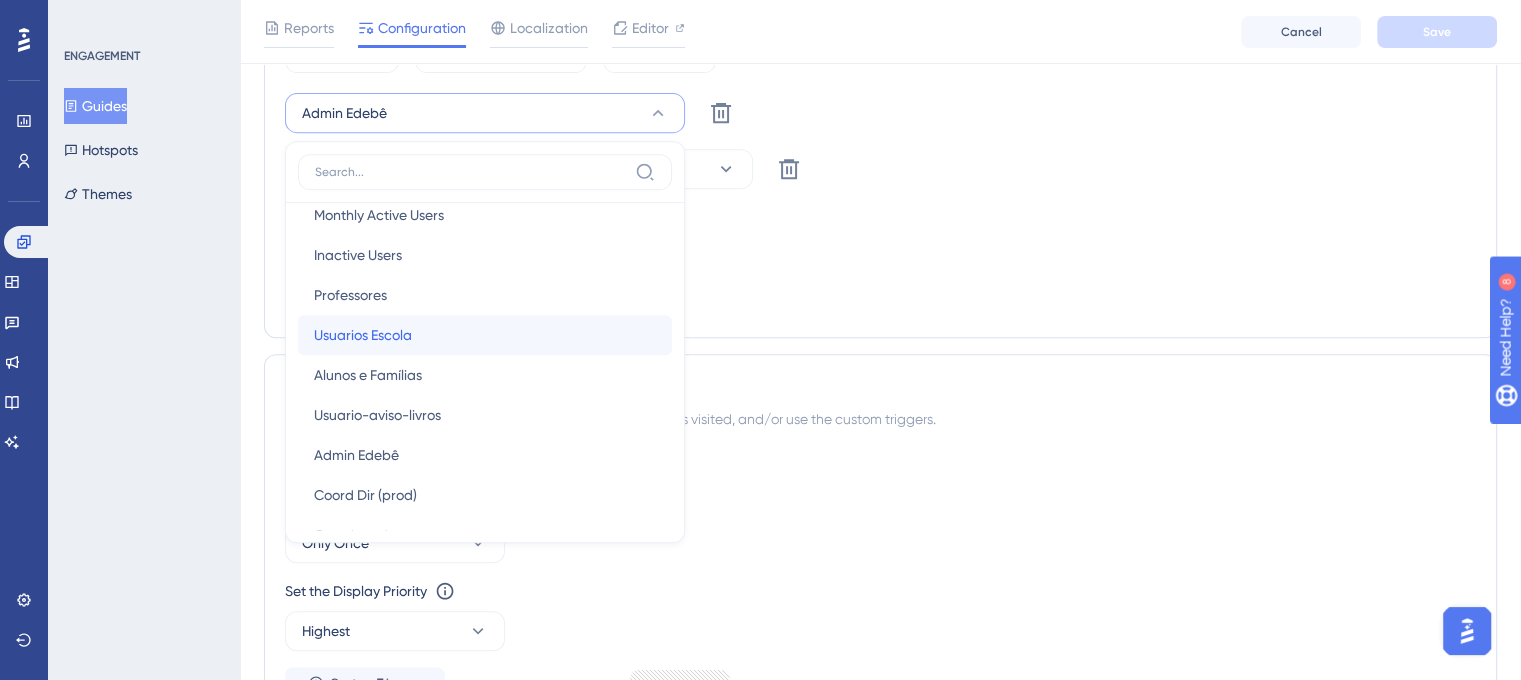 click on "Usuarios Escola" at bounding box center [363, 335] 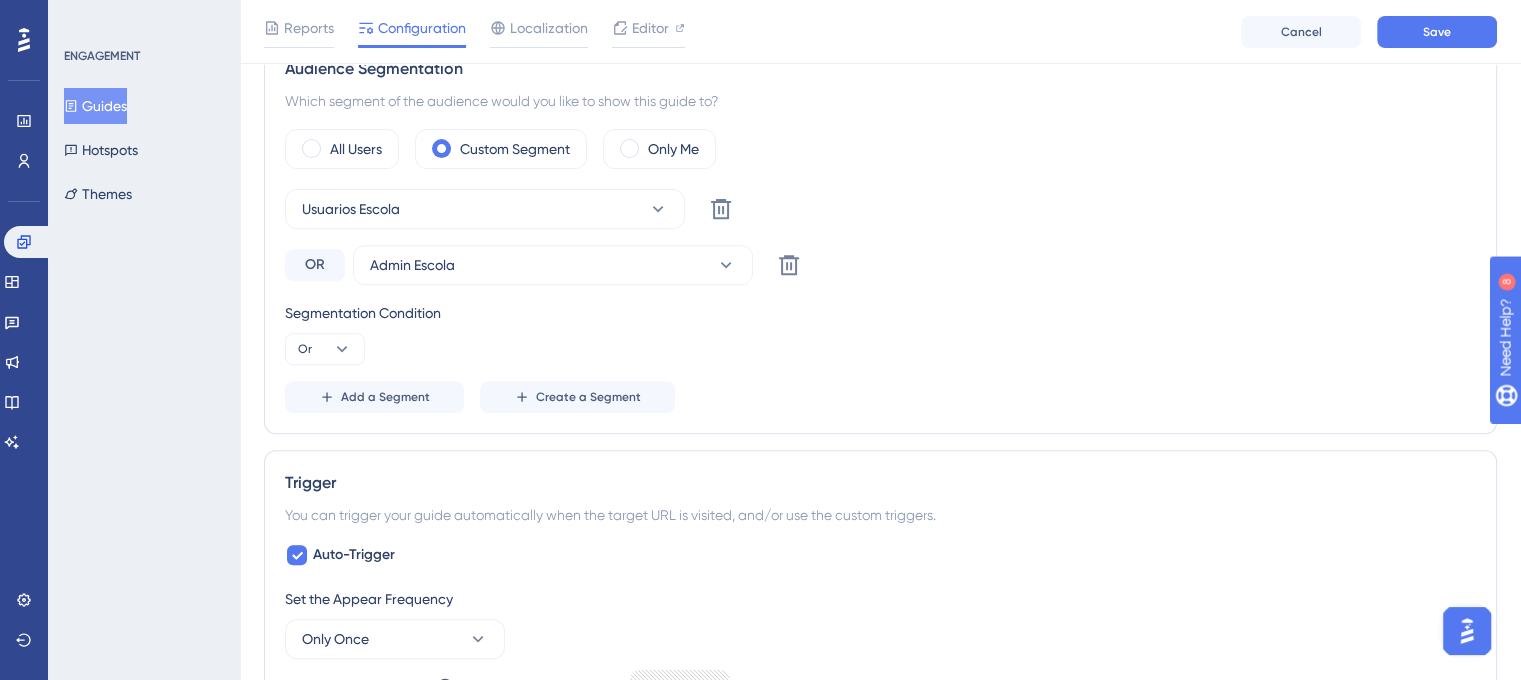 scroll, scrollTop: 736, scrollLeft: 0, axis: vertical 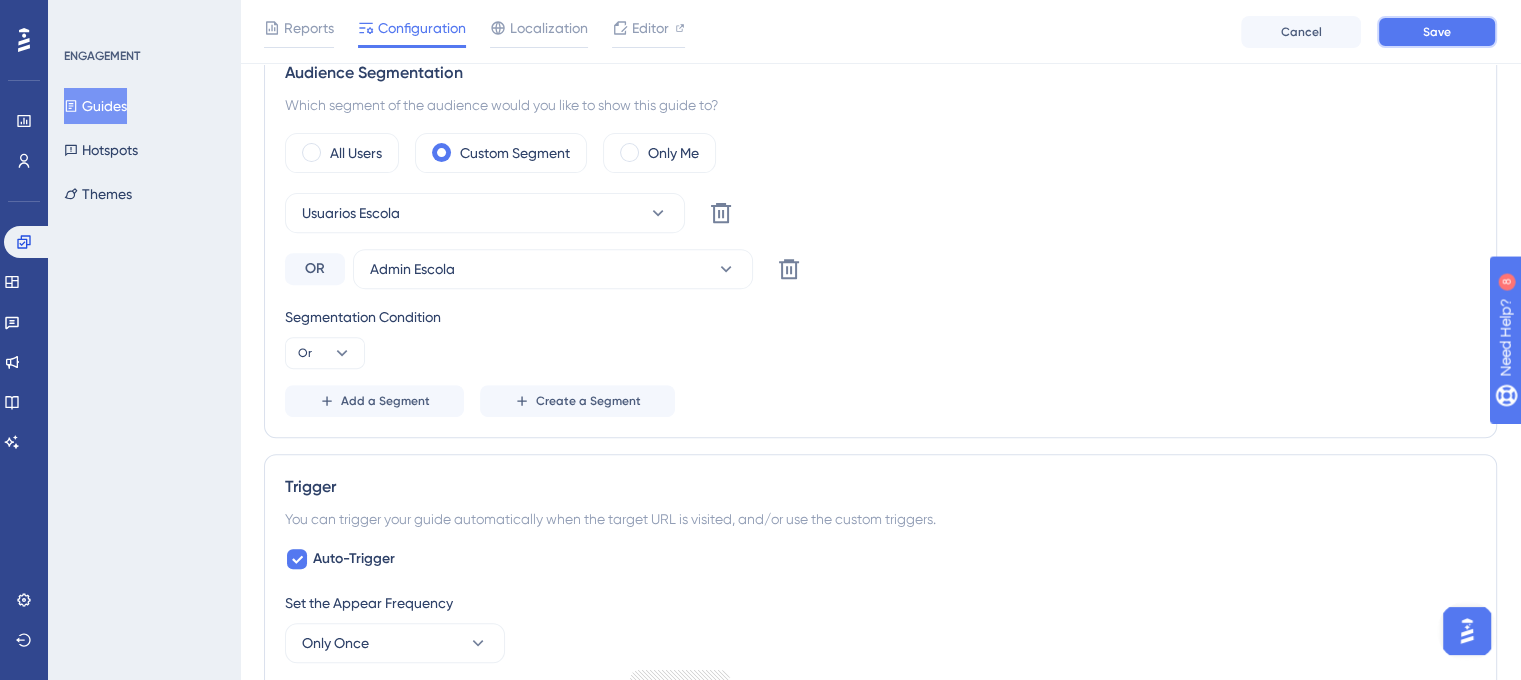 click on "Save" at bounding box center [1437, 32] 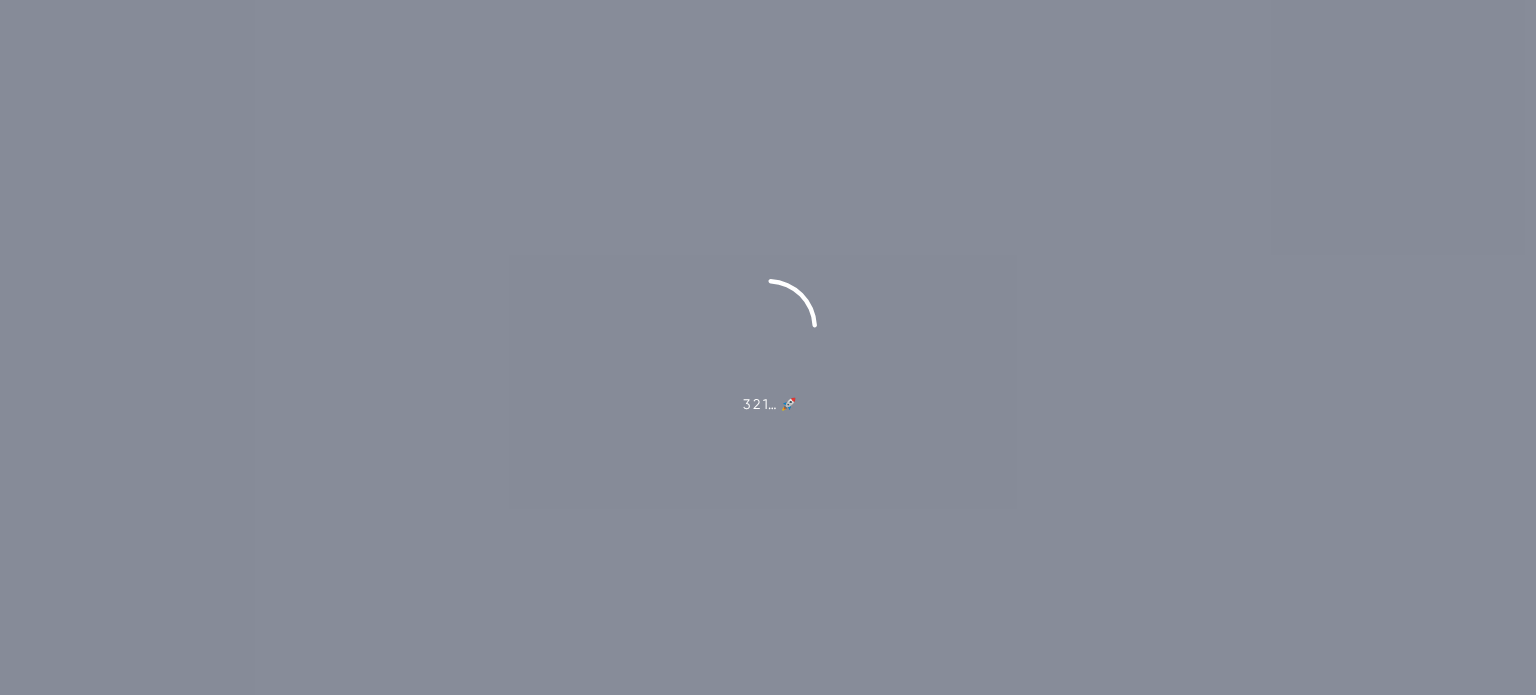 scroll, scrollTop: 0, scrollLeft: 0, axis: both 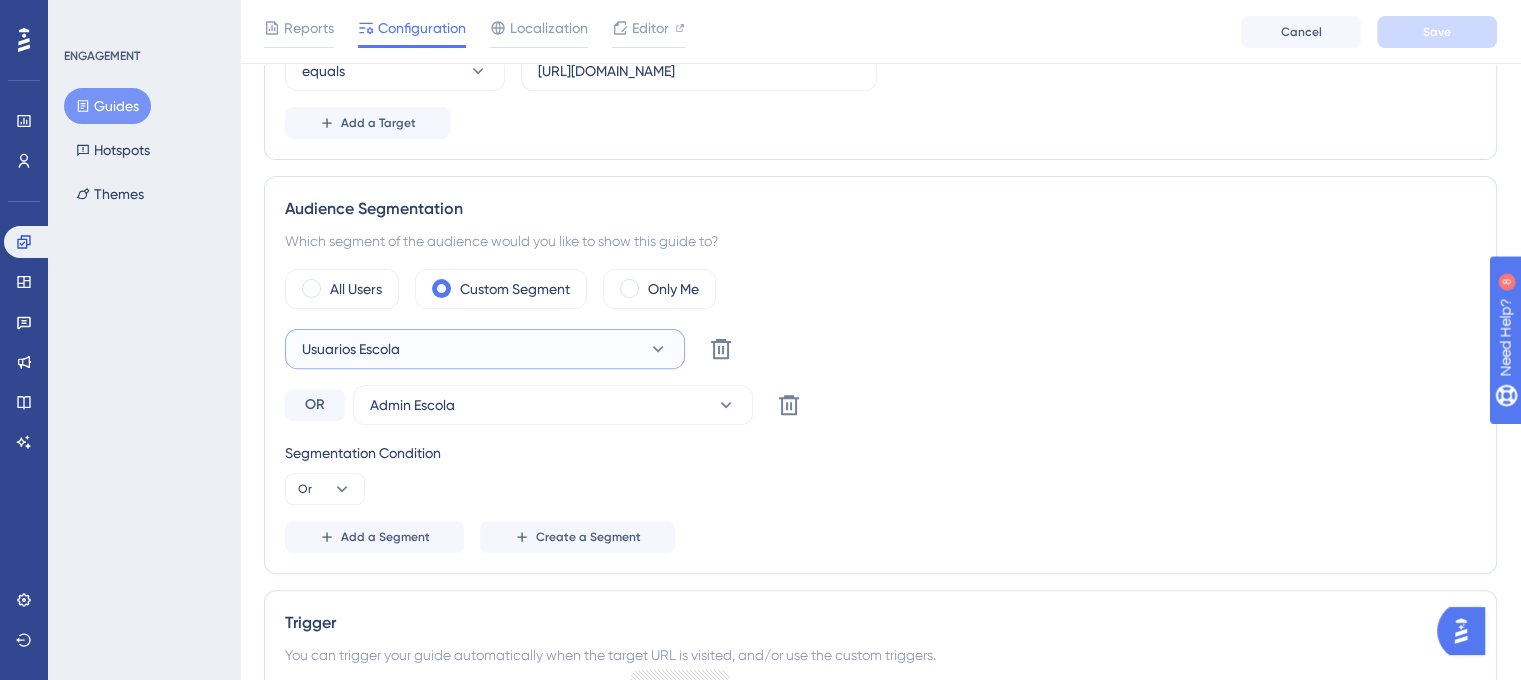 click on "Usuarios Escola" at bounding box center [485, 349] 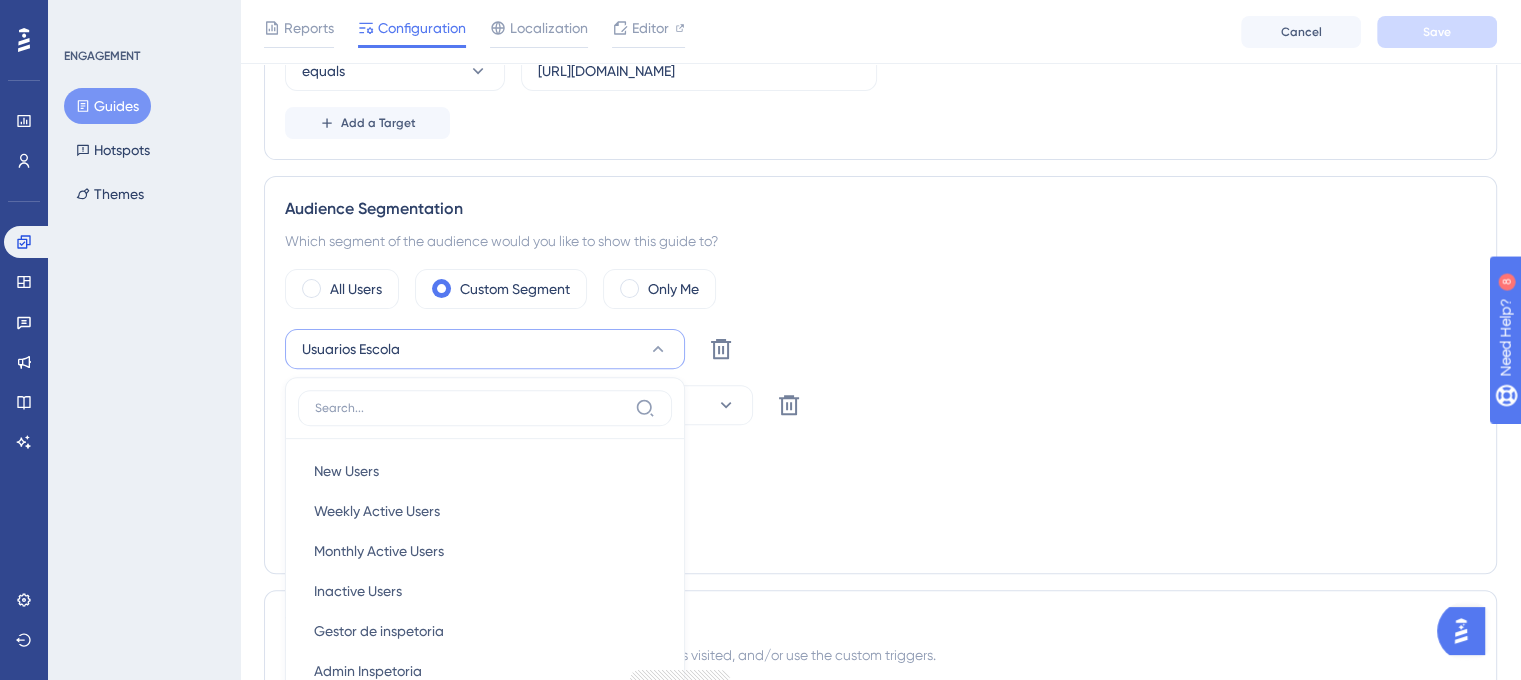 scroll, scrollTop: 834, scrollLeft: 0, axis: vertical 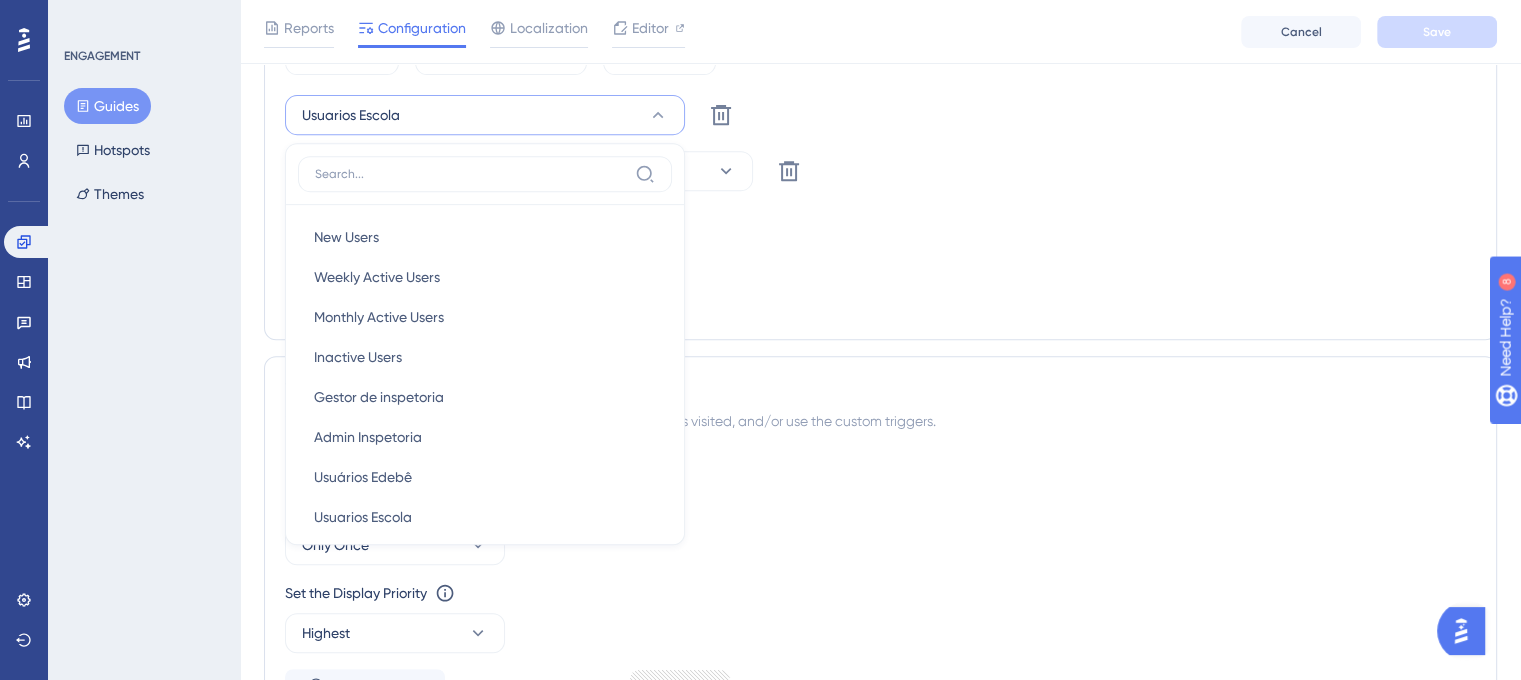 click on "OR Admin Escola Delete" at bounding box center (880, 171) 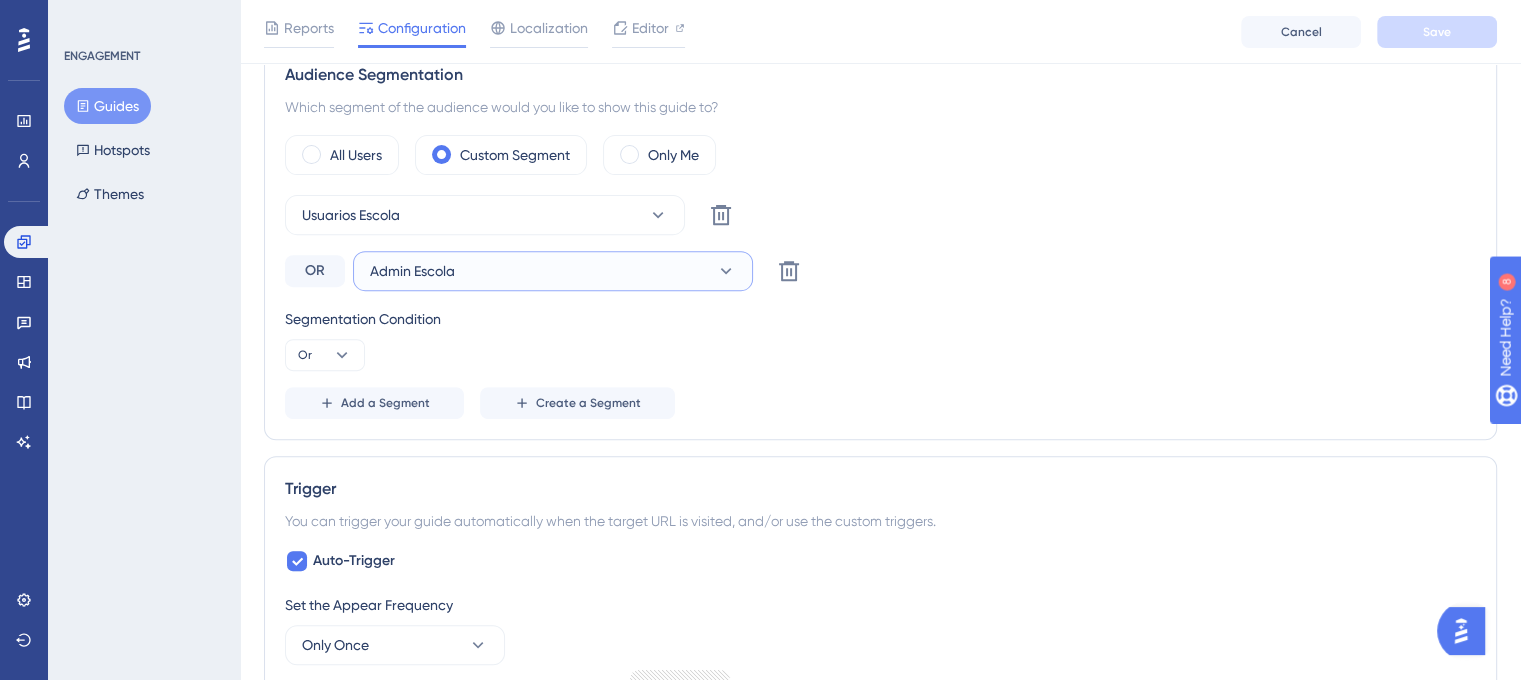 click on "Admin Escola" at bounding box center (553, 271) 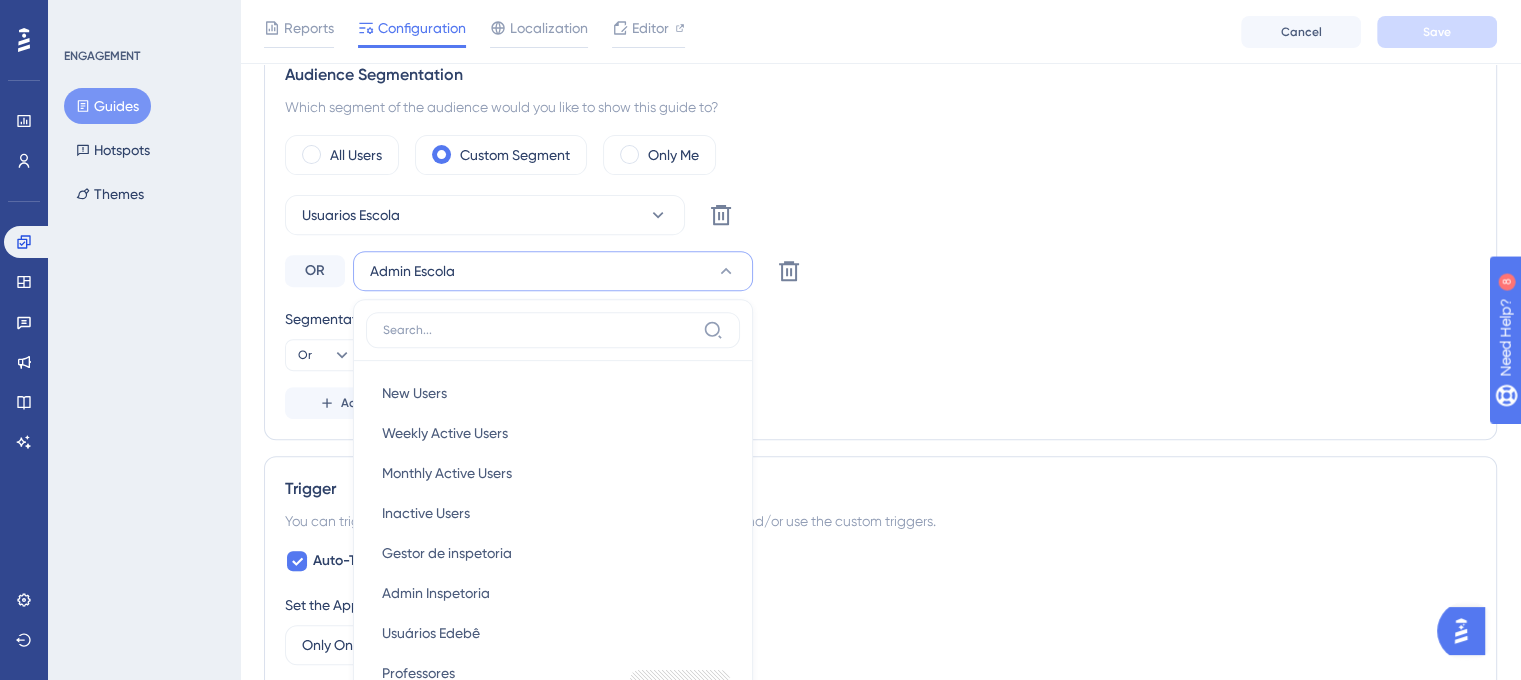scroll, scrollTop: 892, scrollLeft: 0, axis: vertical 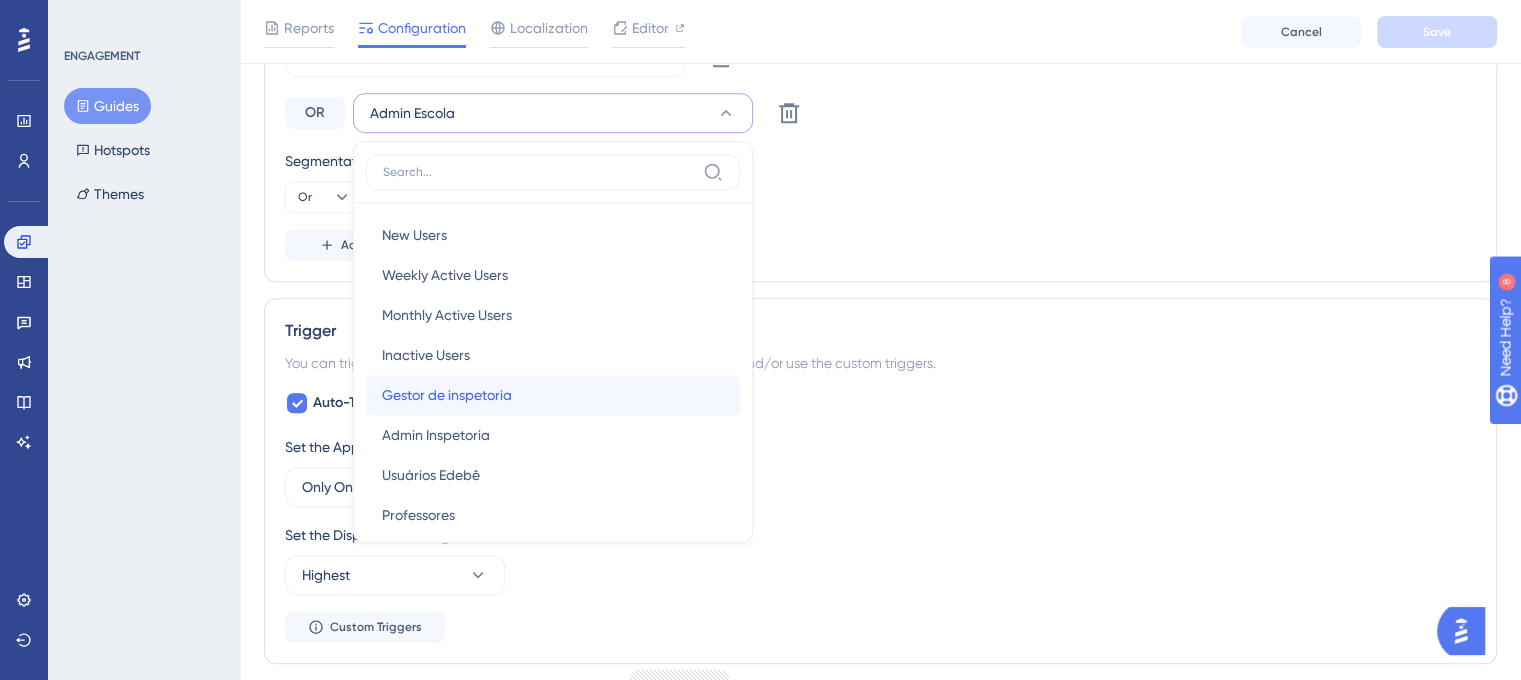 click on "Gestor de inspetoria" at bounding box center [447, 395] 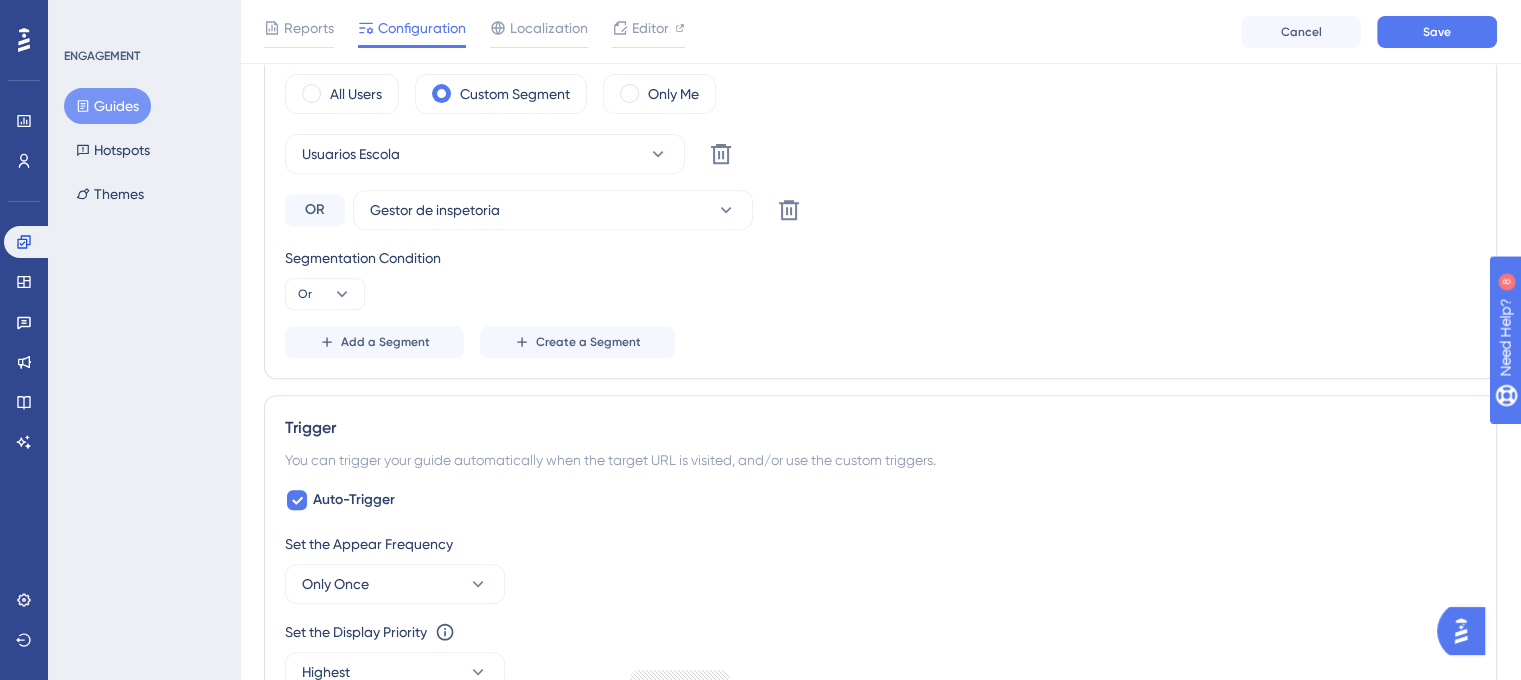 scroll, scrollTop: 792, scrollLeft: 0, axis: vertical 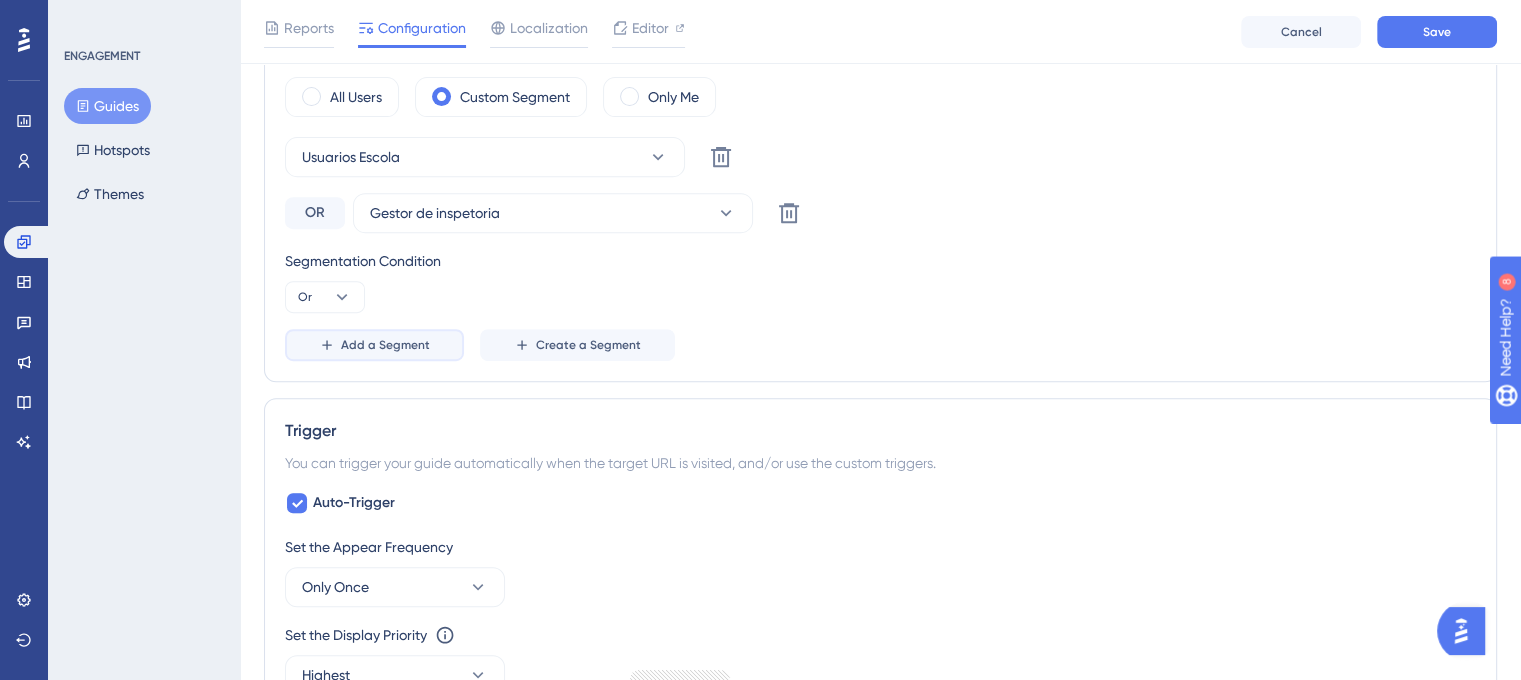 click on "Add a Segment" at bounding box center [385, 345] 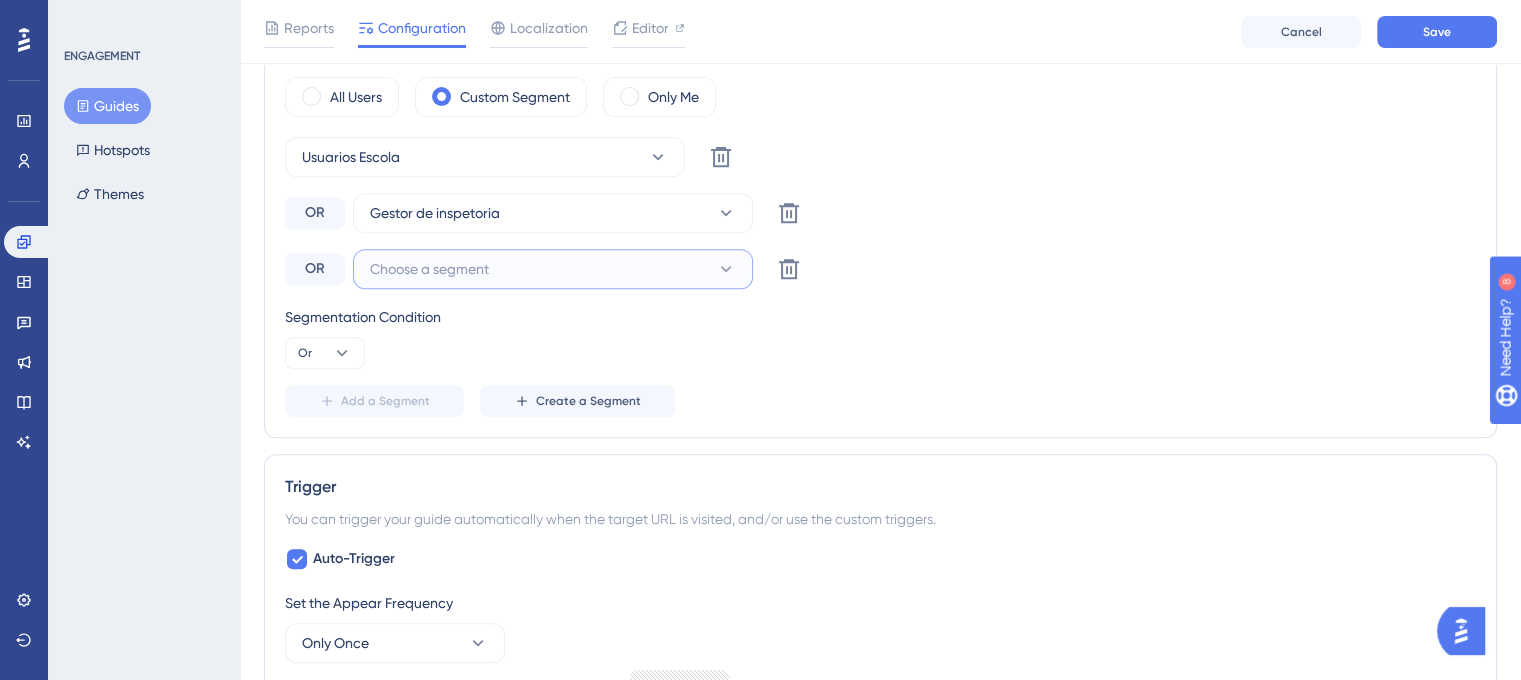 click on "Choose a segment" at bounding box center [429, 269] 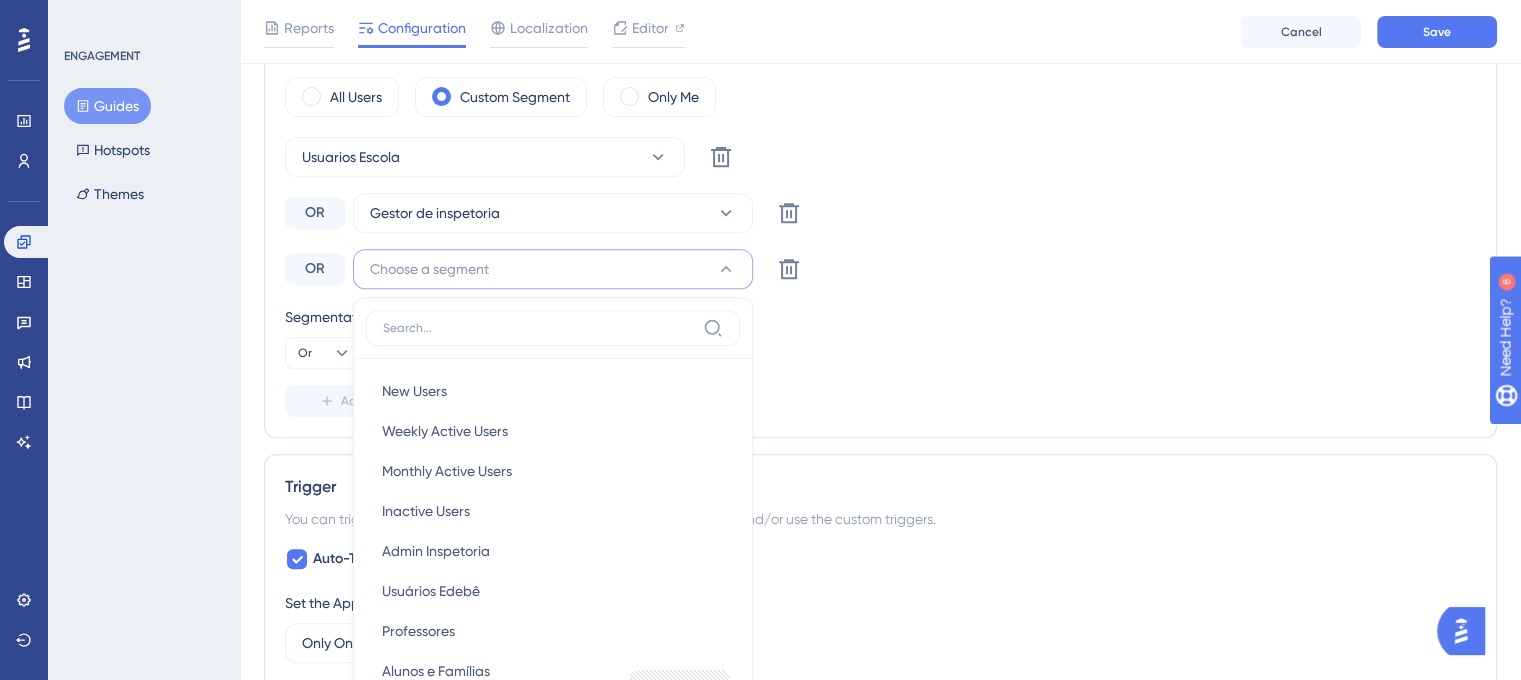 scroll, scrollTop: 944, scrollLeft: 0, axis: vertical 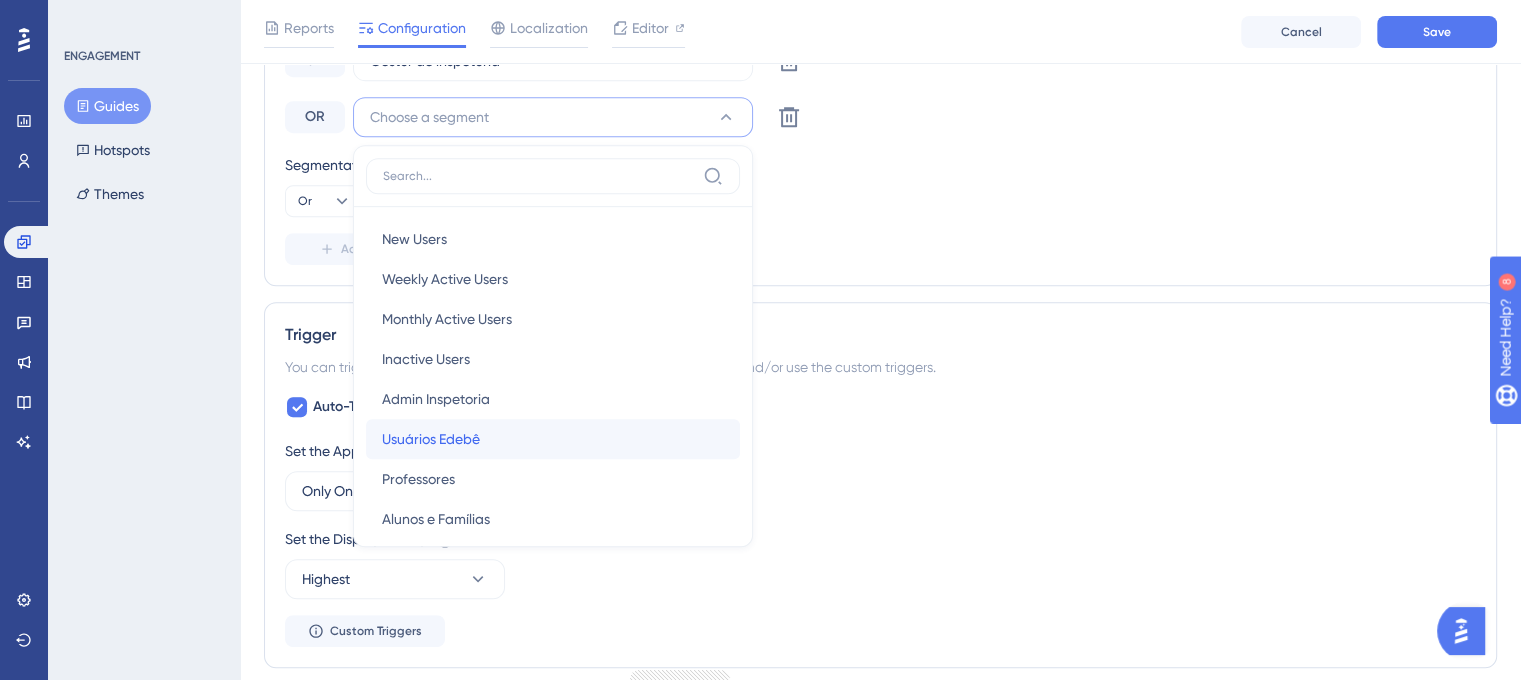 click on "Usuários Edebê Usuários Edebê" at bounding box center (553, 439) 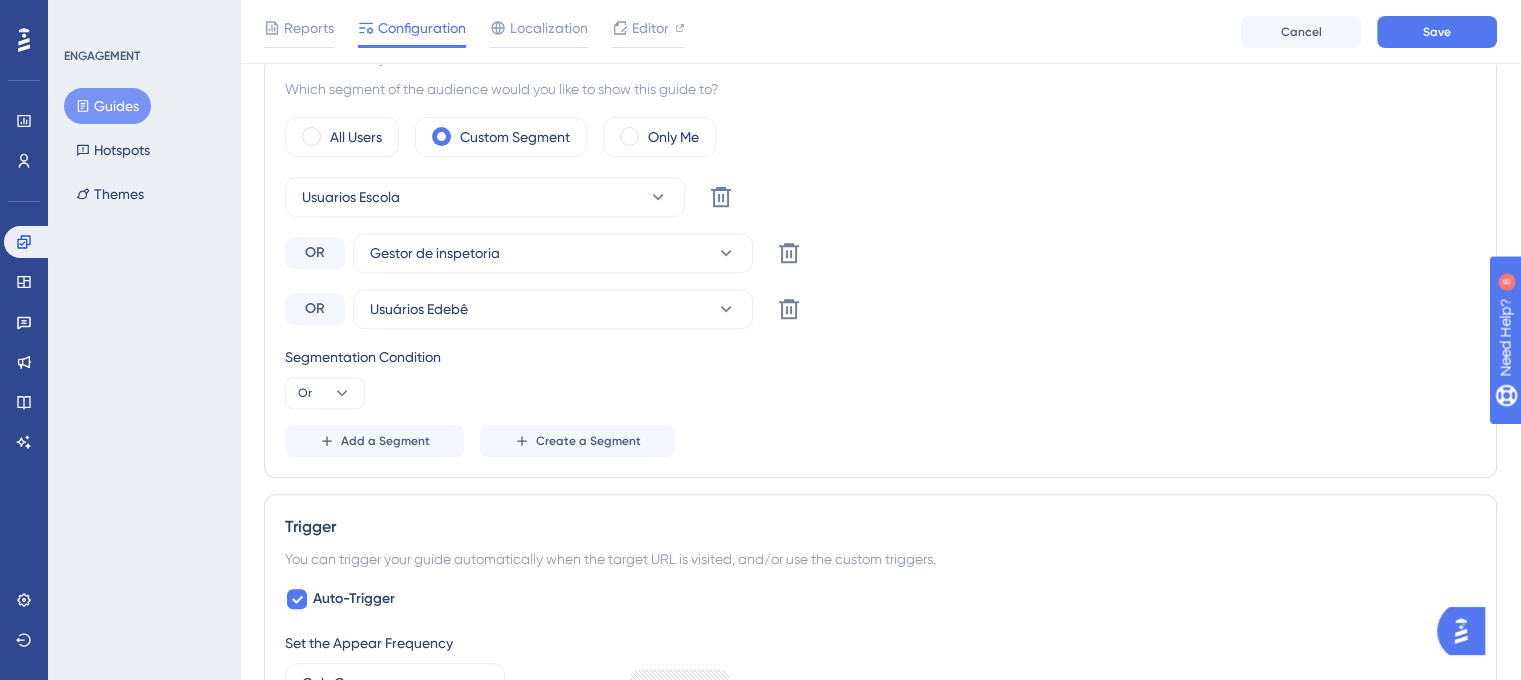 scroll, scrollTop: 744, scrollLeft: 0, axis: vertical 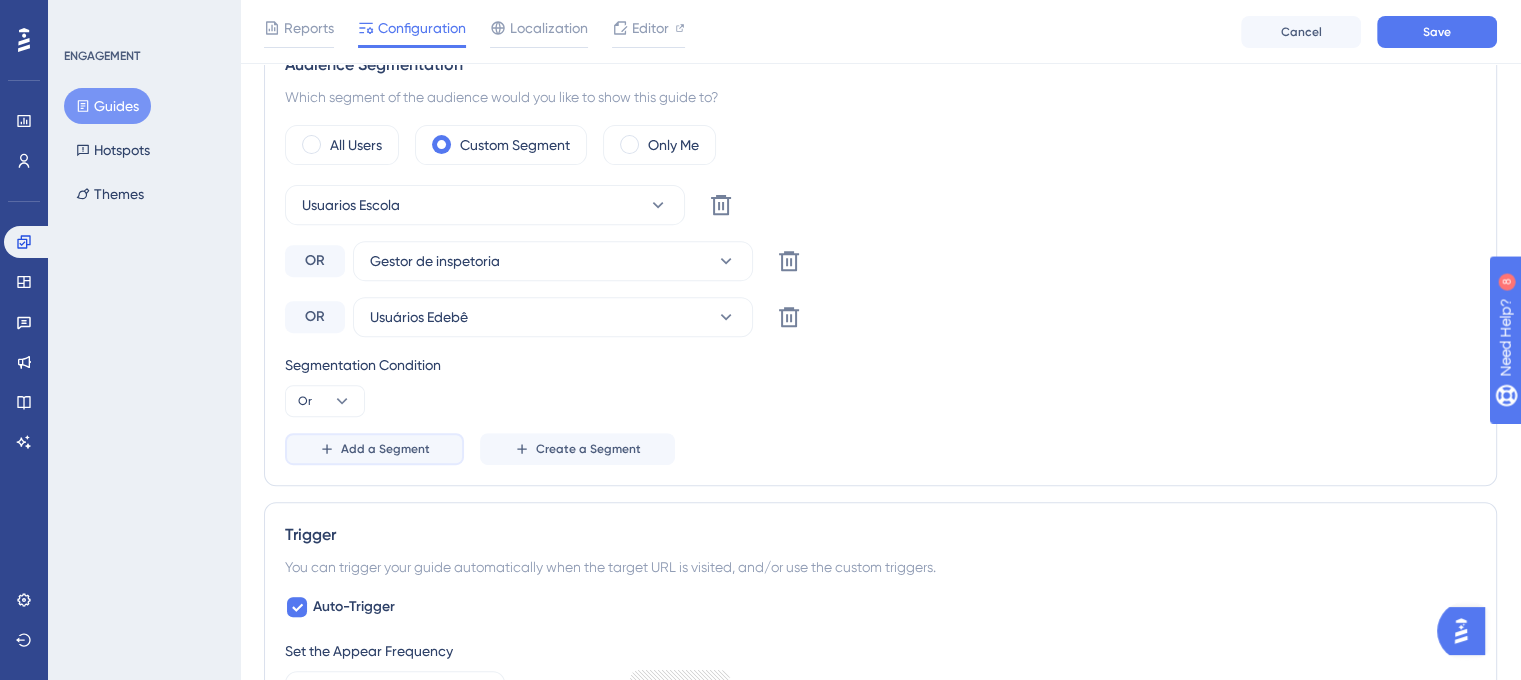 click on "Add a Segment" at bounding box center [385, 449] 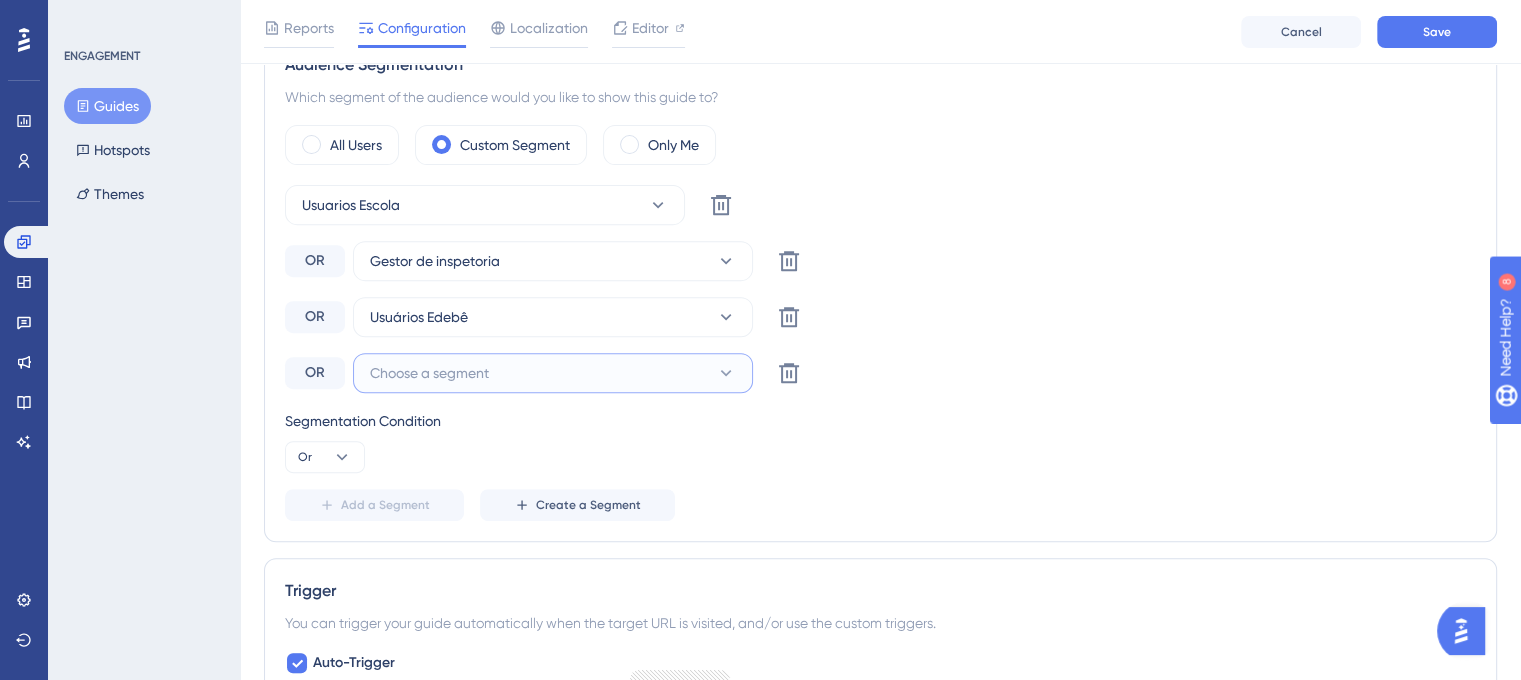 click on "Choose a segment" at bounding box center (429, 373) 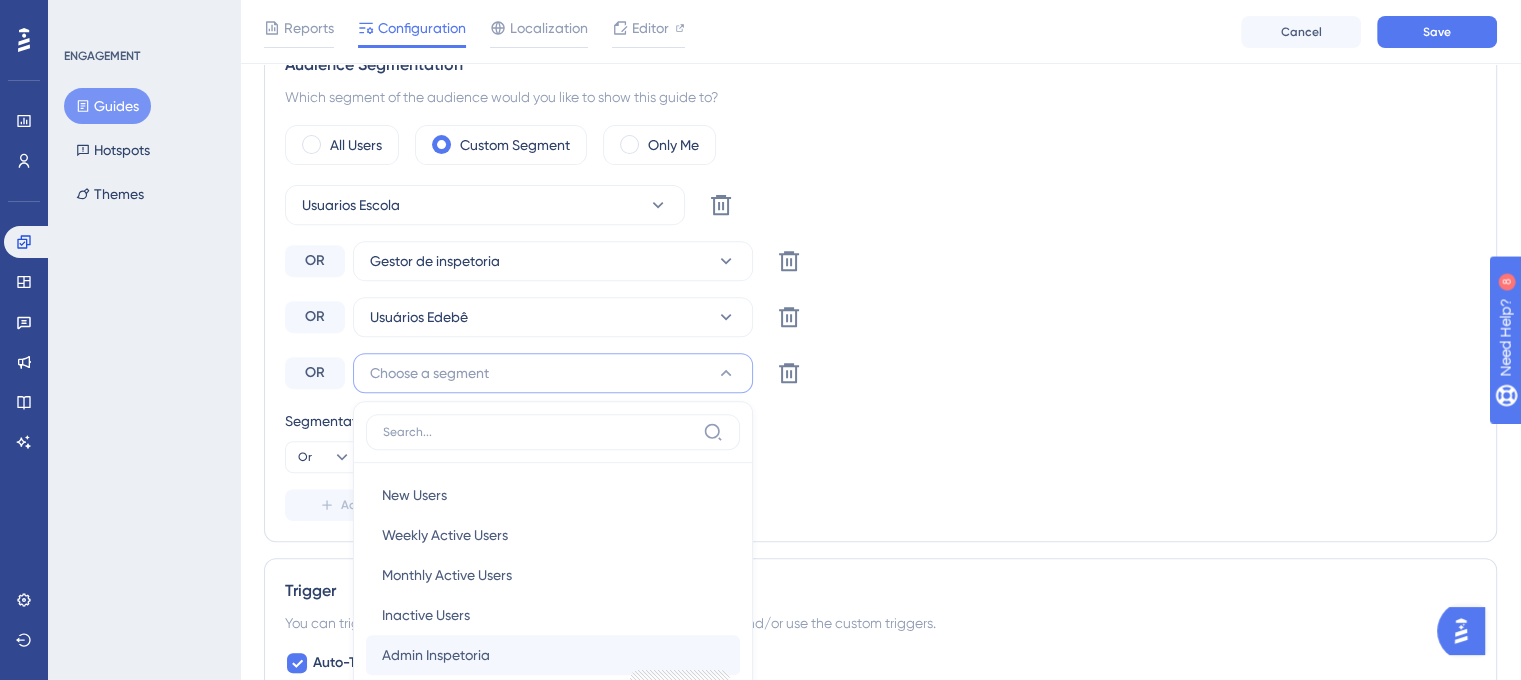 scroll, scrollTop: 1004, scrollLeft: 0, axis: vertical 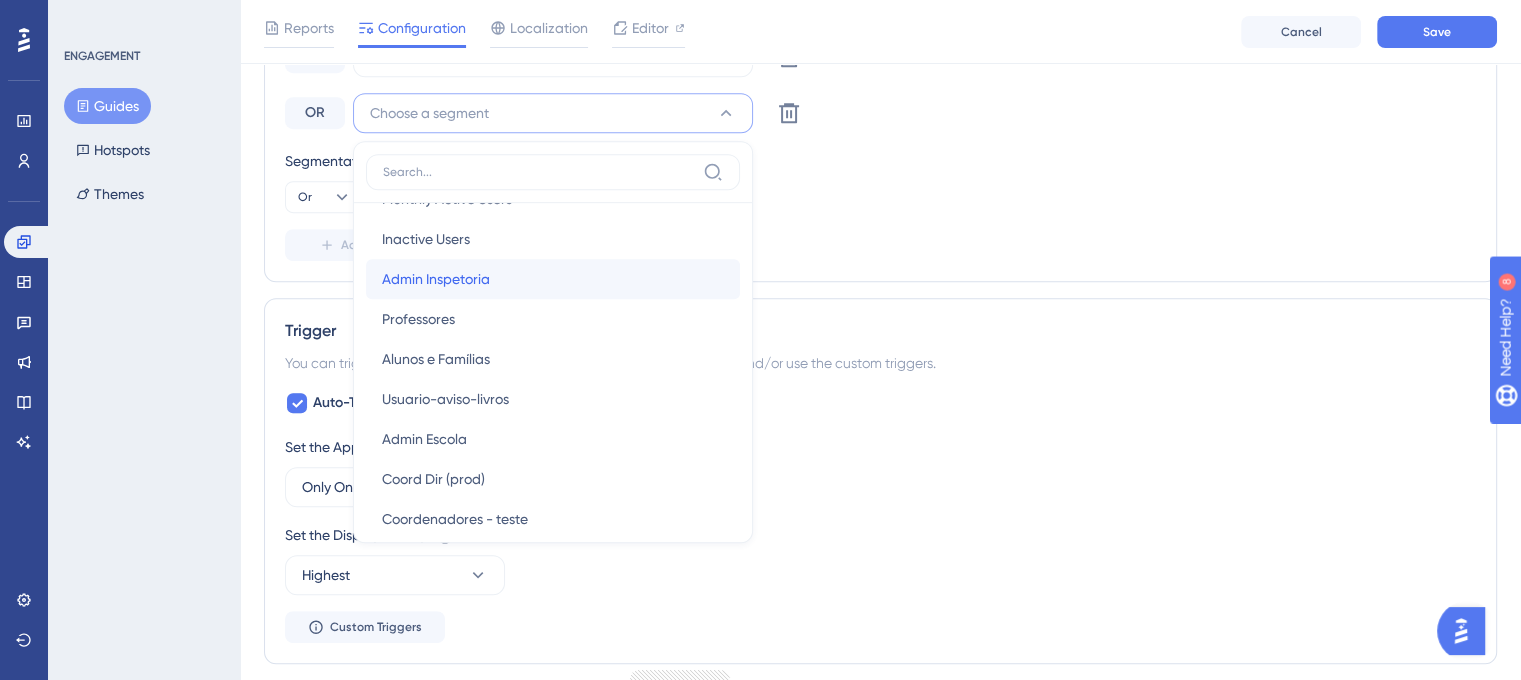 click on "Admin Inspetoria" at bounding box center [436, 279] 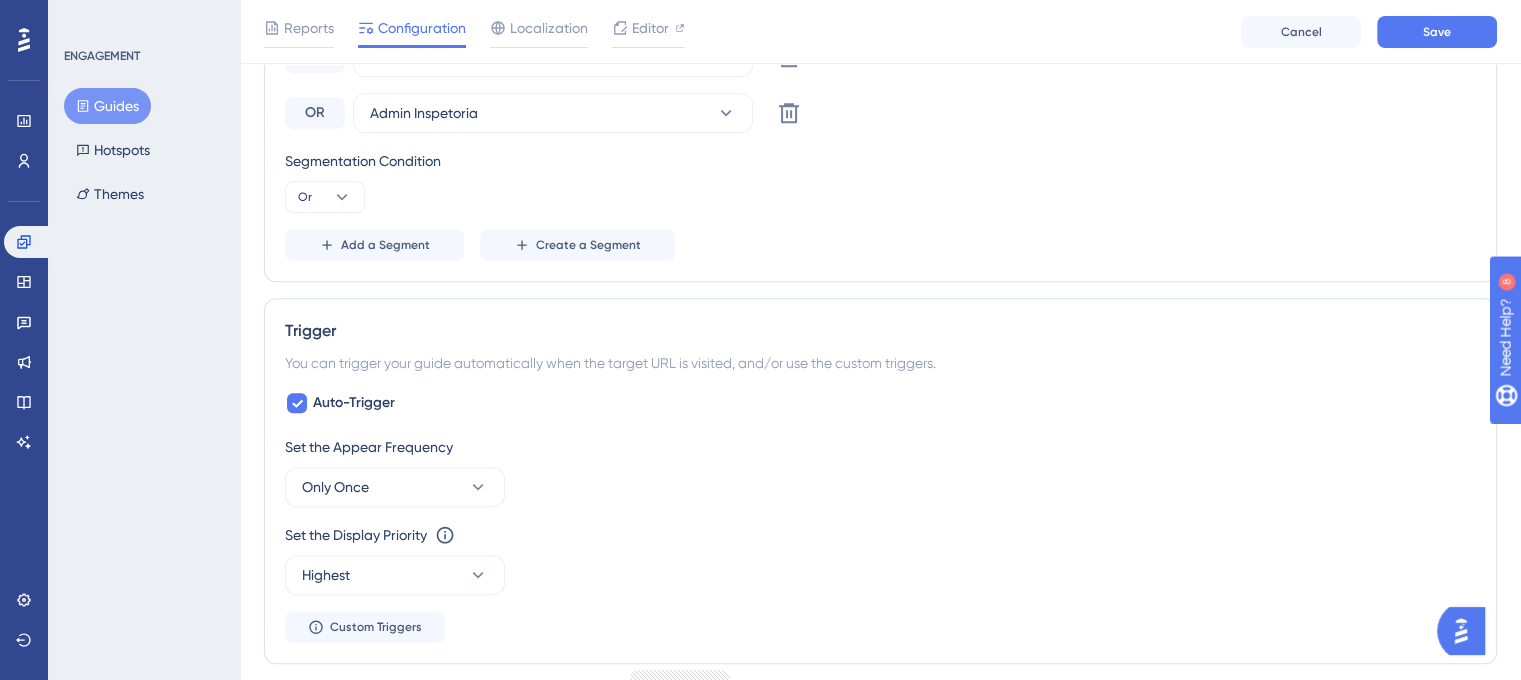 click on "Usuarios Escola Delete OR Gestor de inspetoria Delete OR Usuários Edebê Delete OR Admin Inspetoria Delete Segmentation Condition Or Add a Segment Create a Segment" at bounding box center [880, 93] 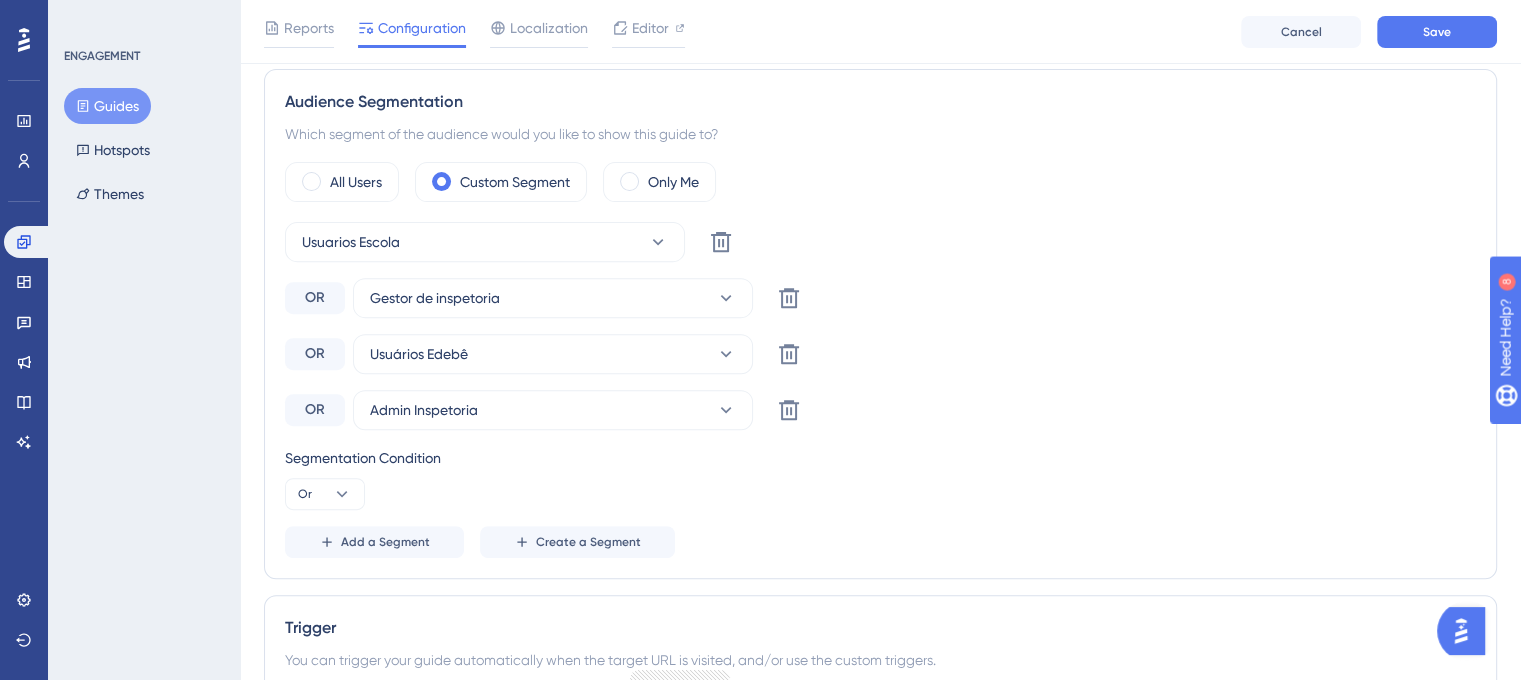 scroll, scrollTop: 704, scrollLeft: 0, axis: vertical 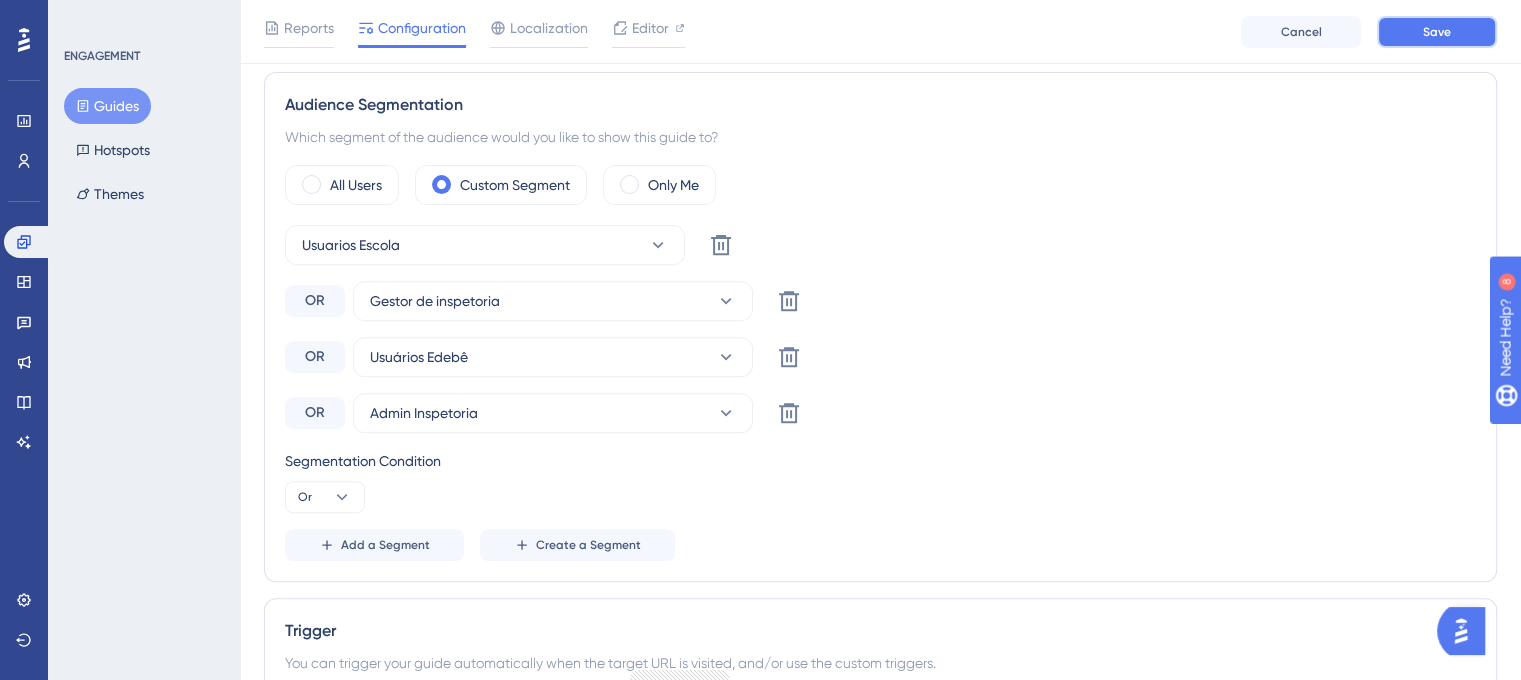 click on "Save" at bounding box center (1437, 32) 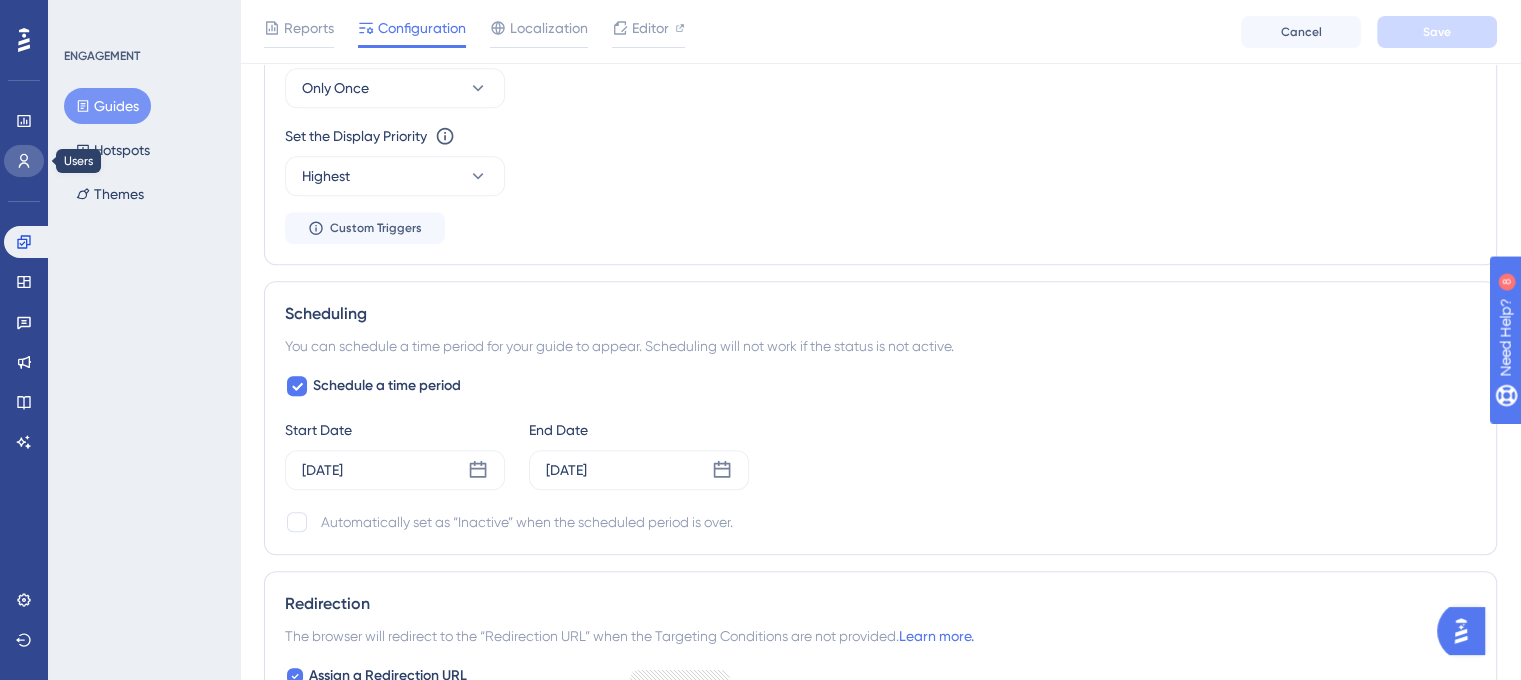 scroll, scrollTop: 1404, scrollLeft: 0, axis: vertical 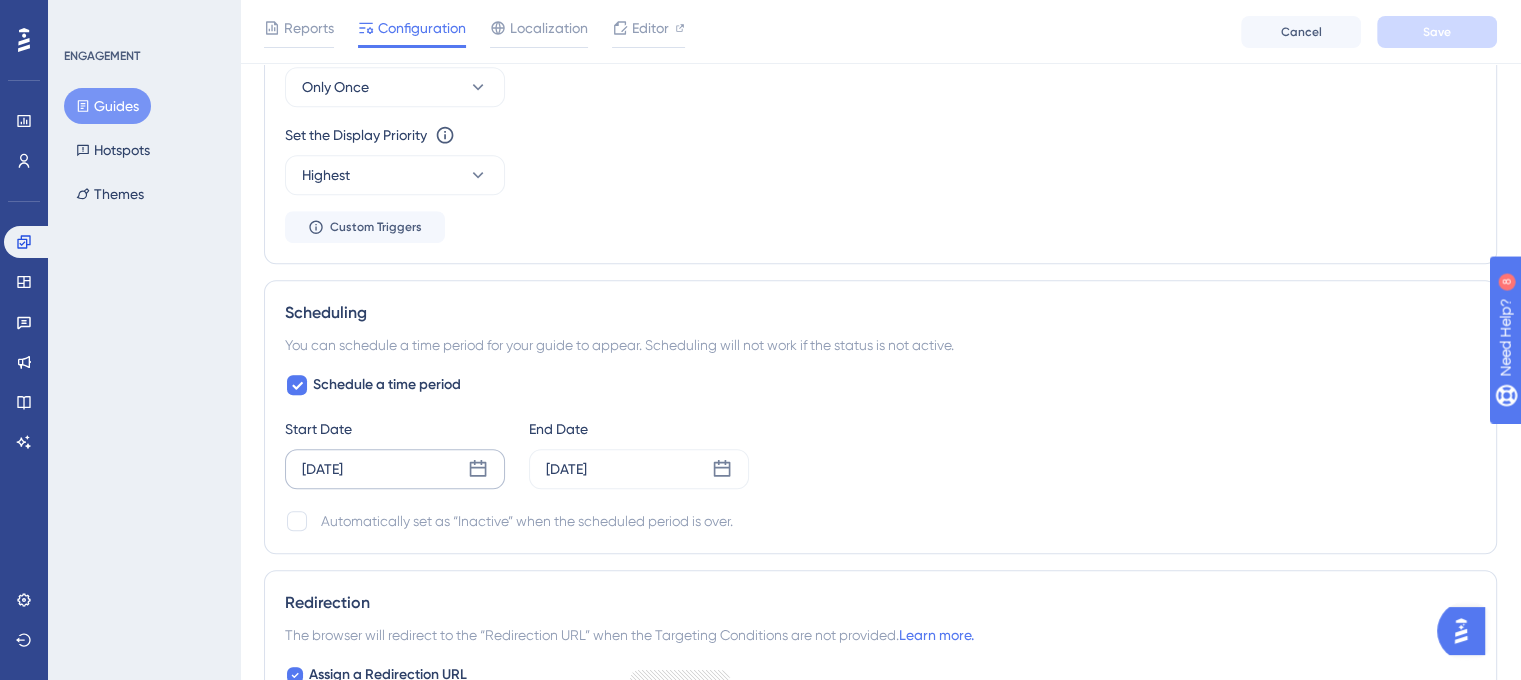 click 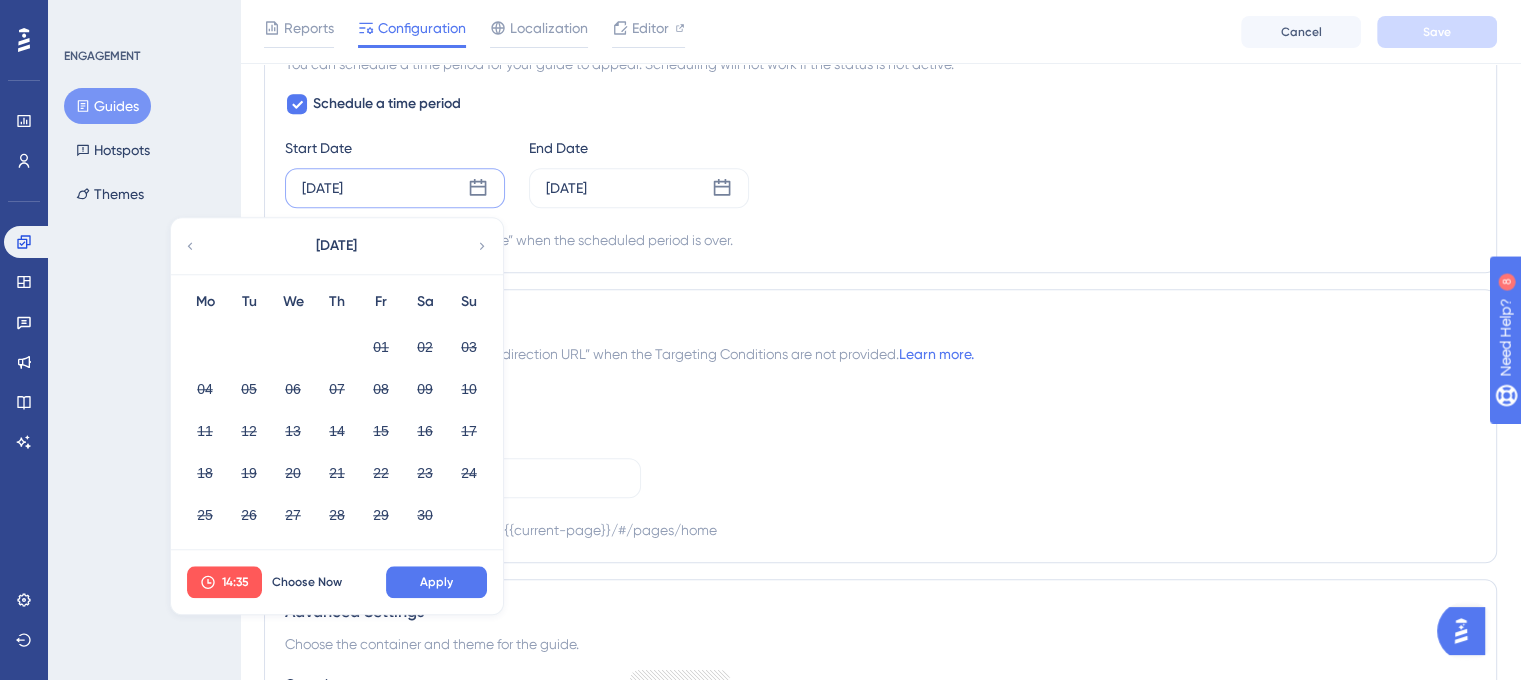 scroll, scrollTop: 1704, scrollLeft: 0, axis: vertical 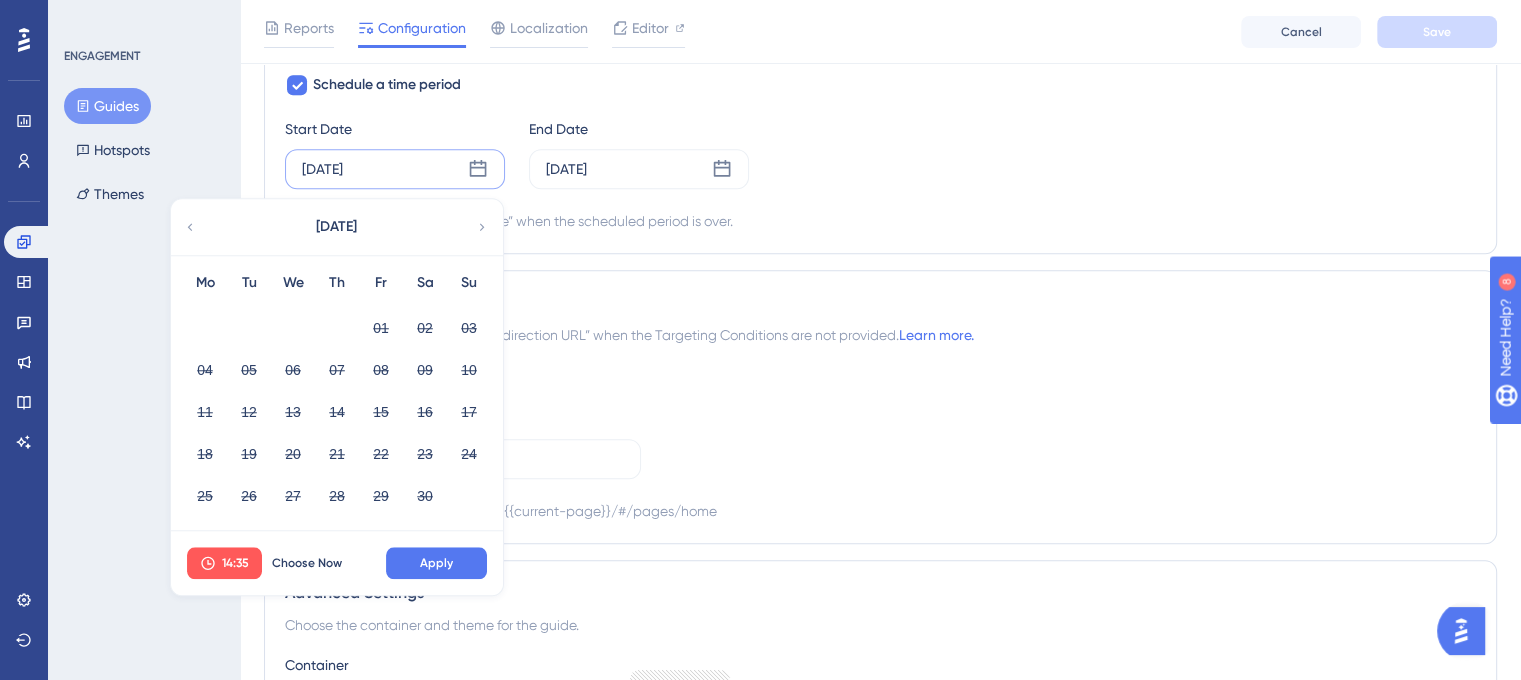 click 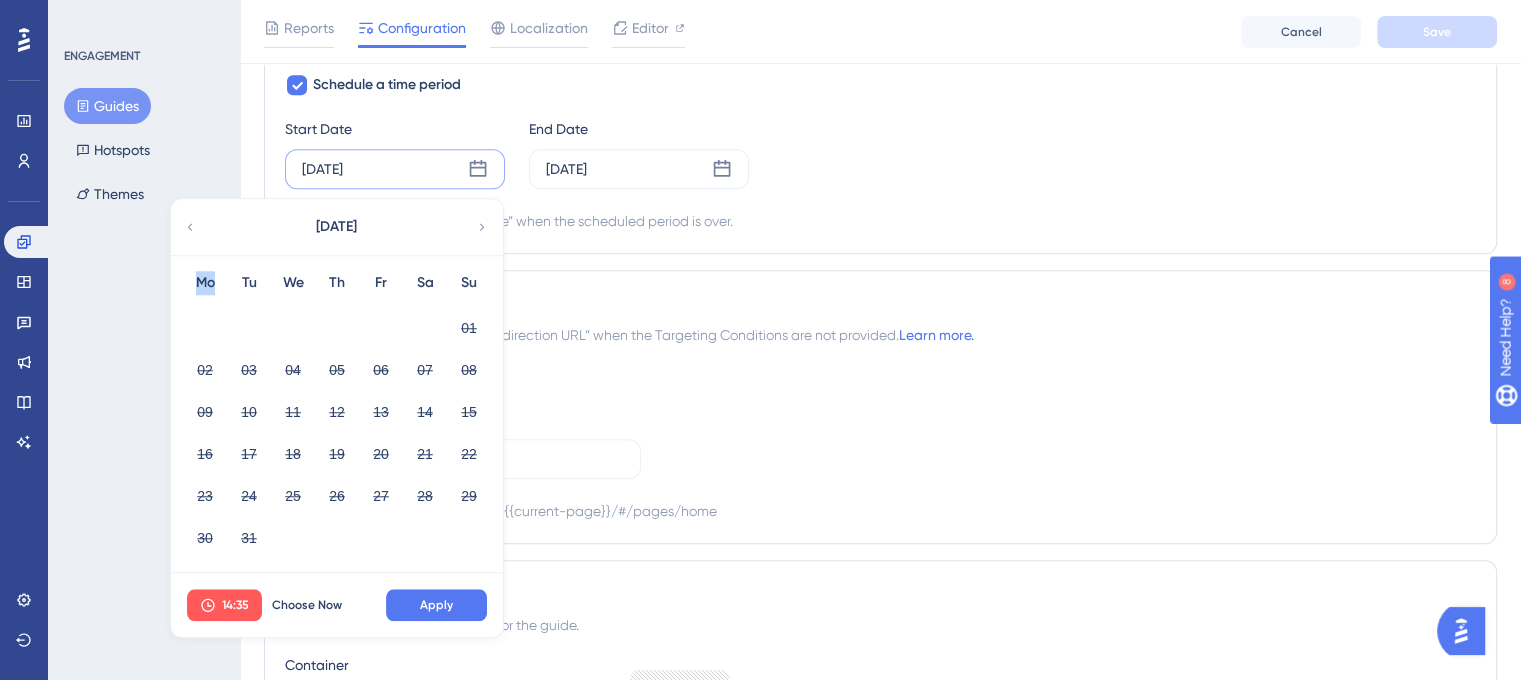 click 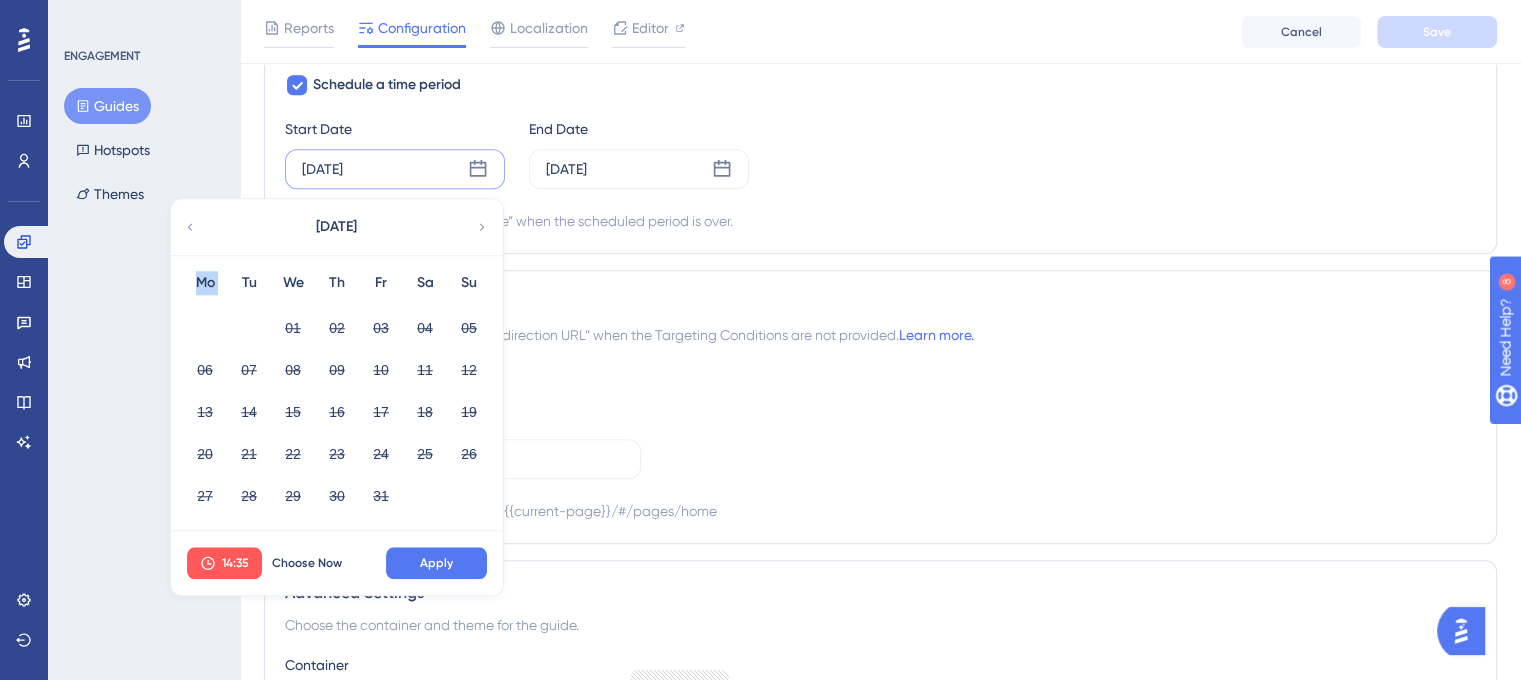 click 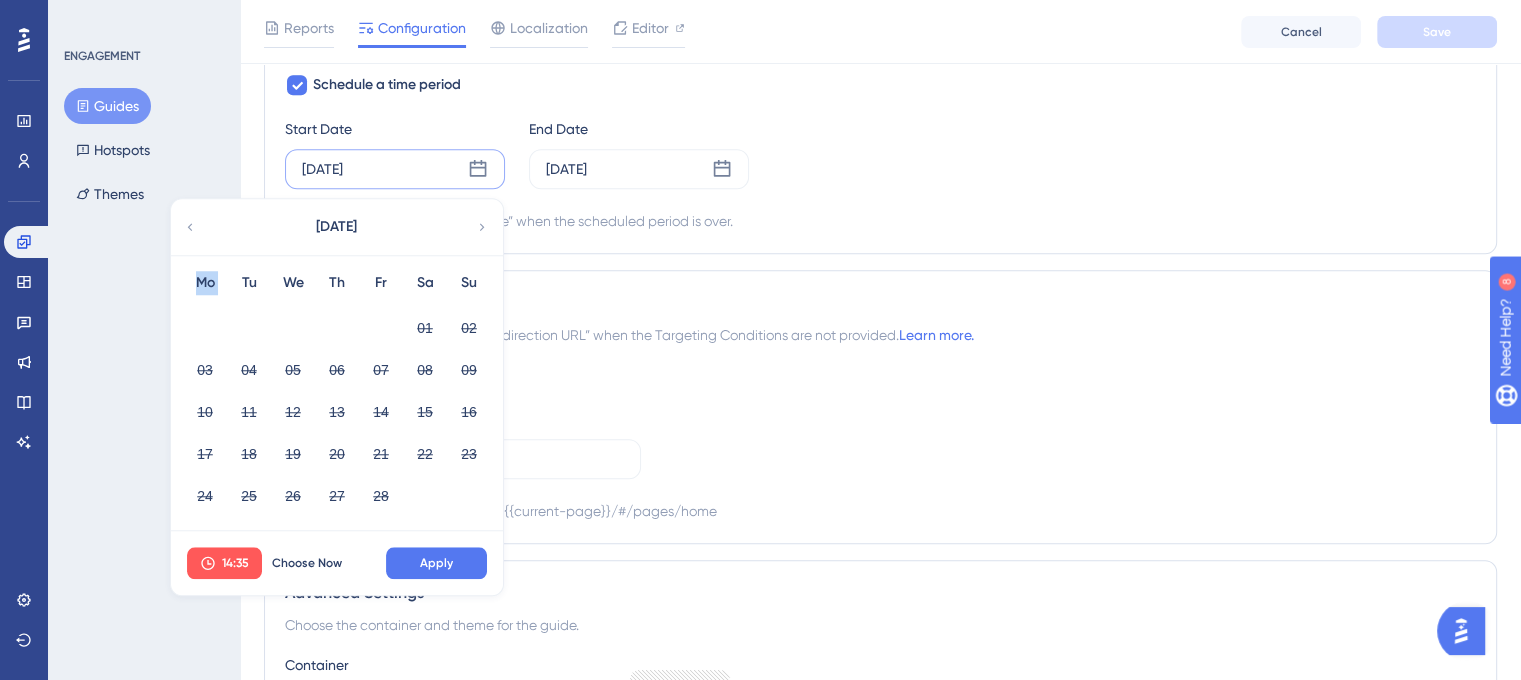 click 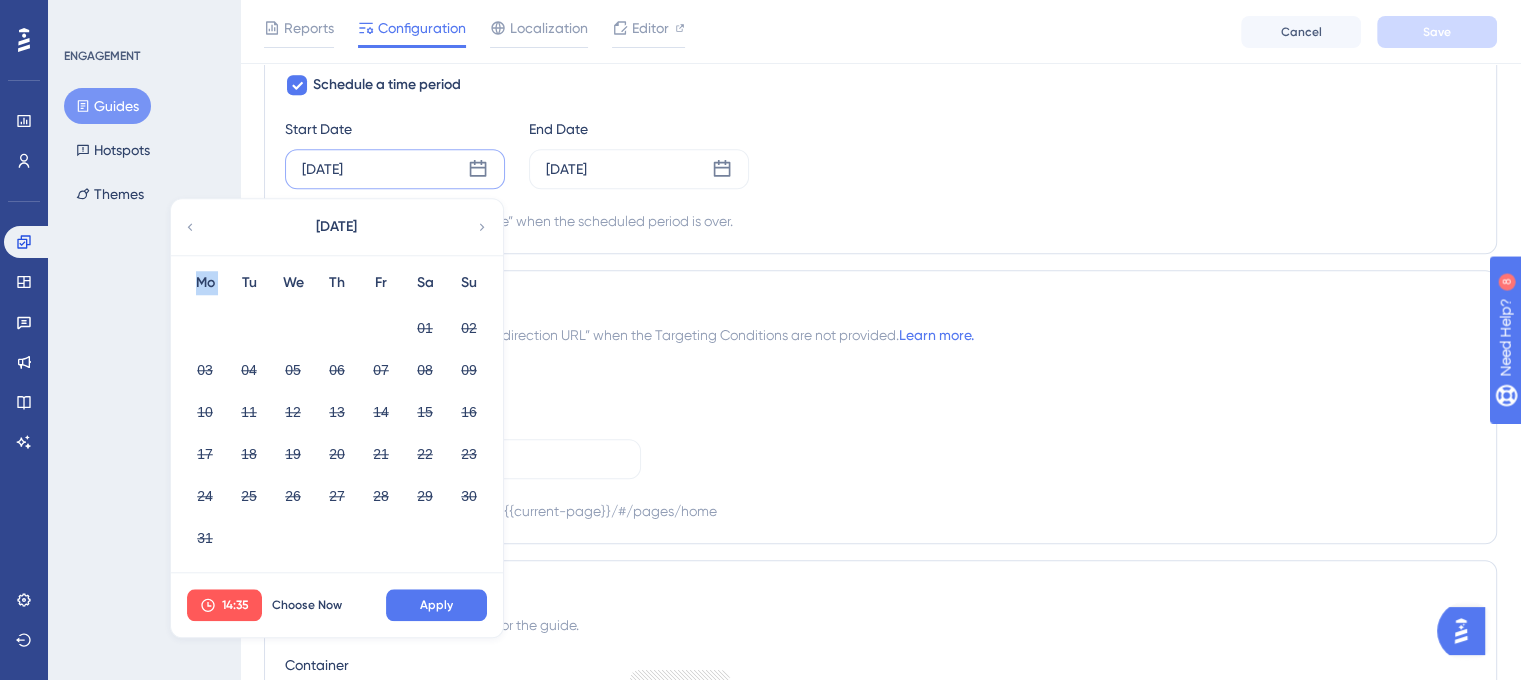 click 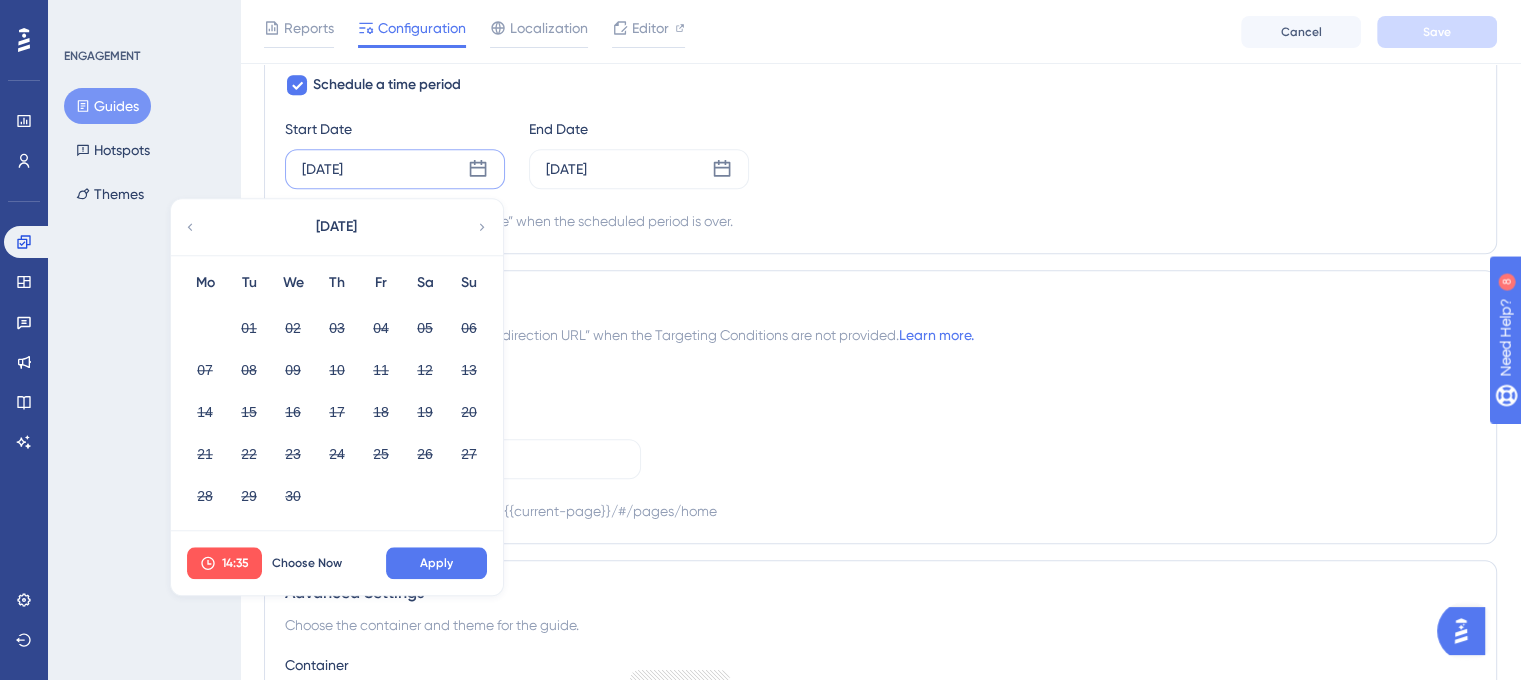 click 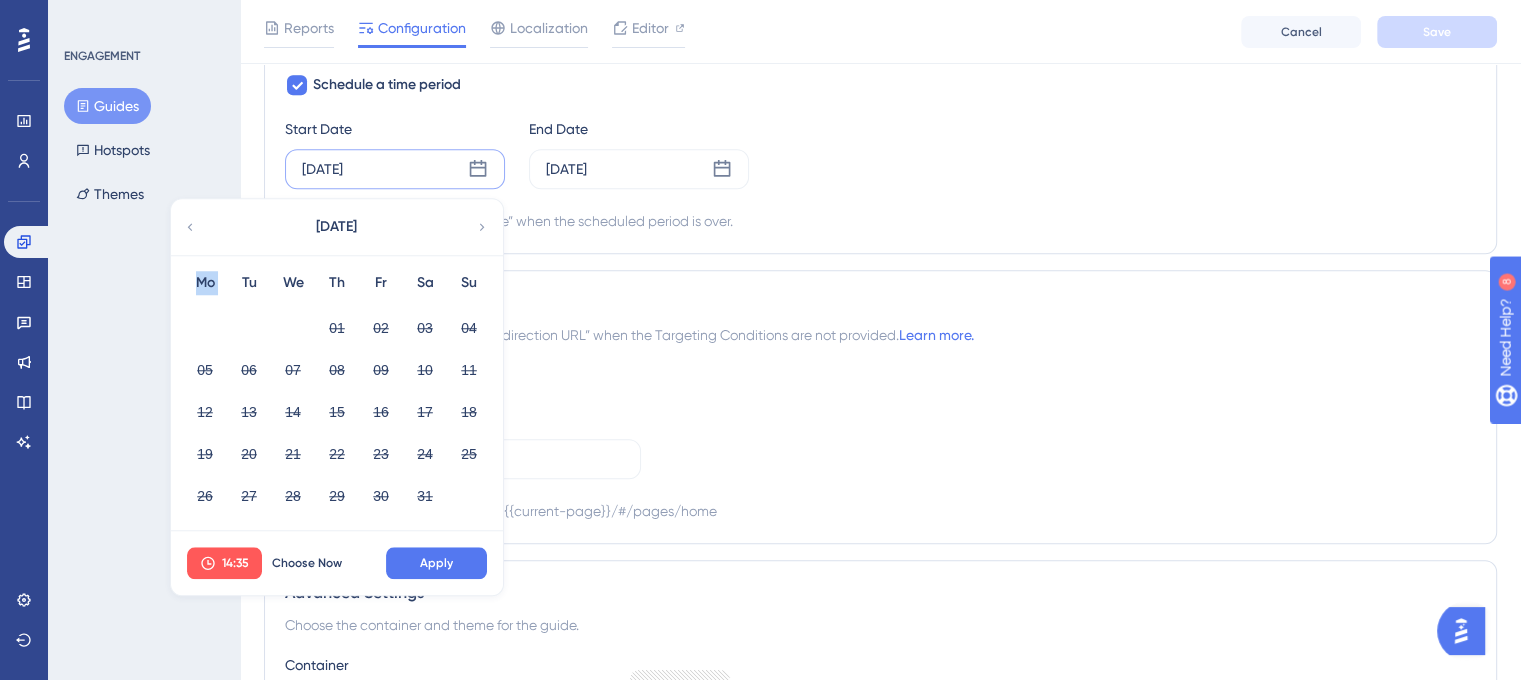 click 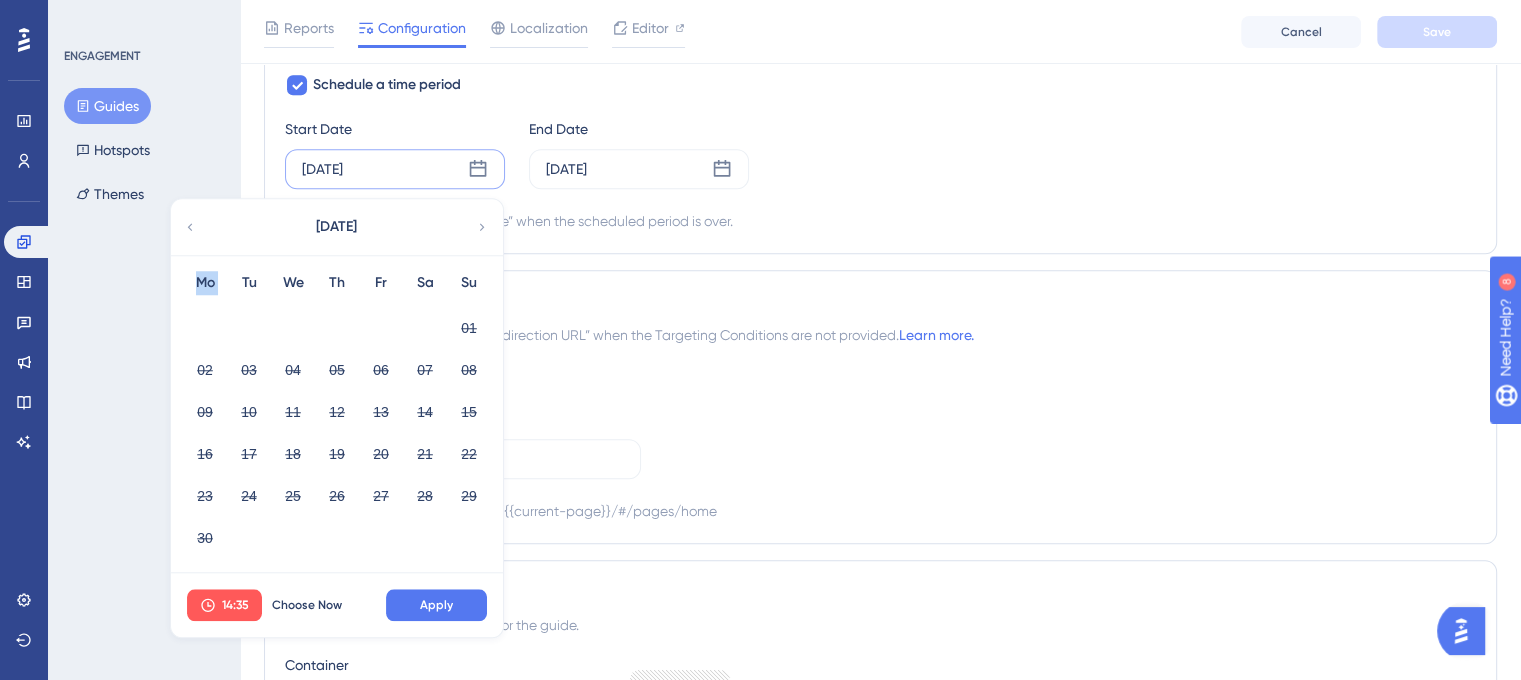 click 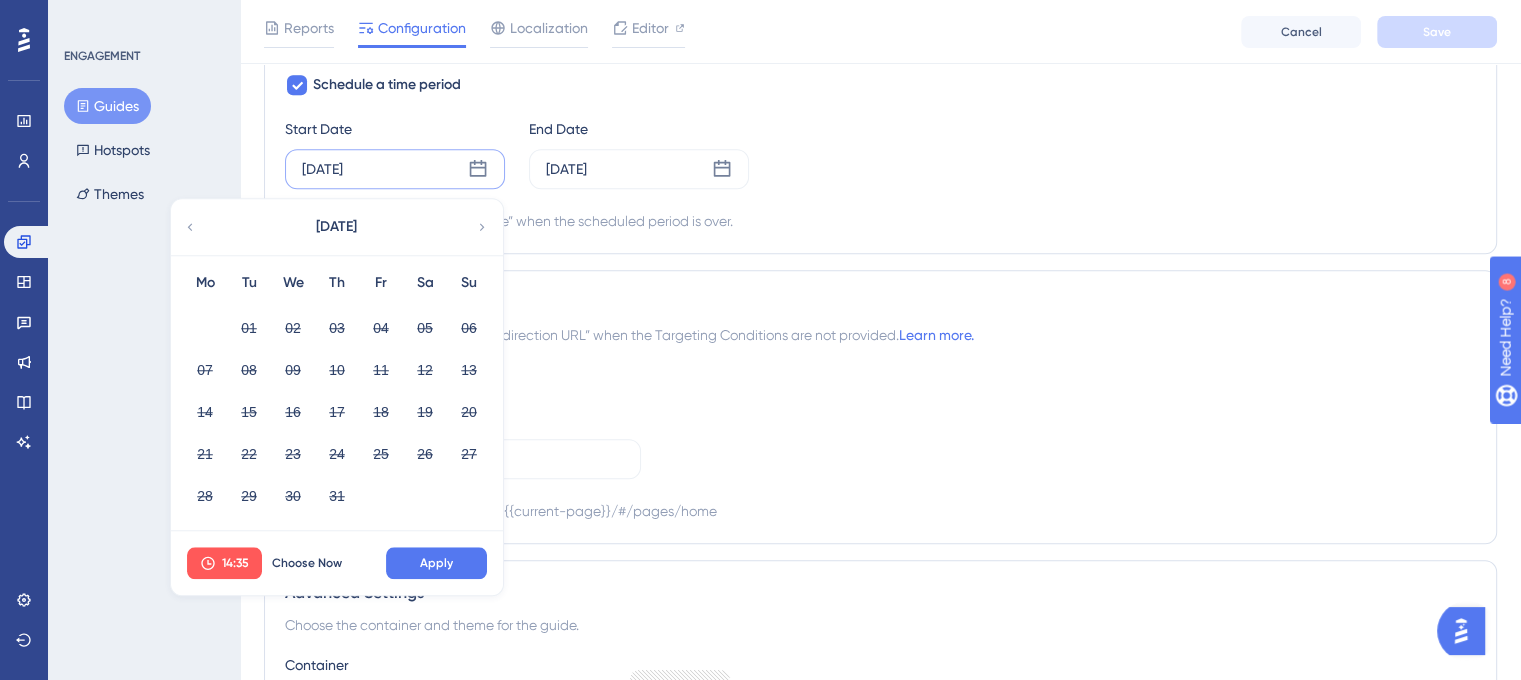 click on "Start Date Nov 22 2024 July 2025 Mo Tu We Th Fr Sa Su 01 02 03 04 05 06 07 08 09 10 11 12 13 14 15 16 17 18 19 20 21 22 23 24 25 26 27 28 29 30 31 14:35 Choose Now Apply End Date Nov 28 2024" at bounding box center (880, 153) 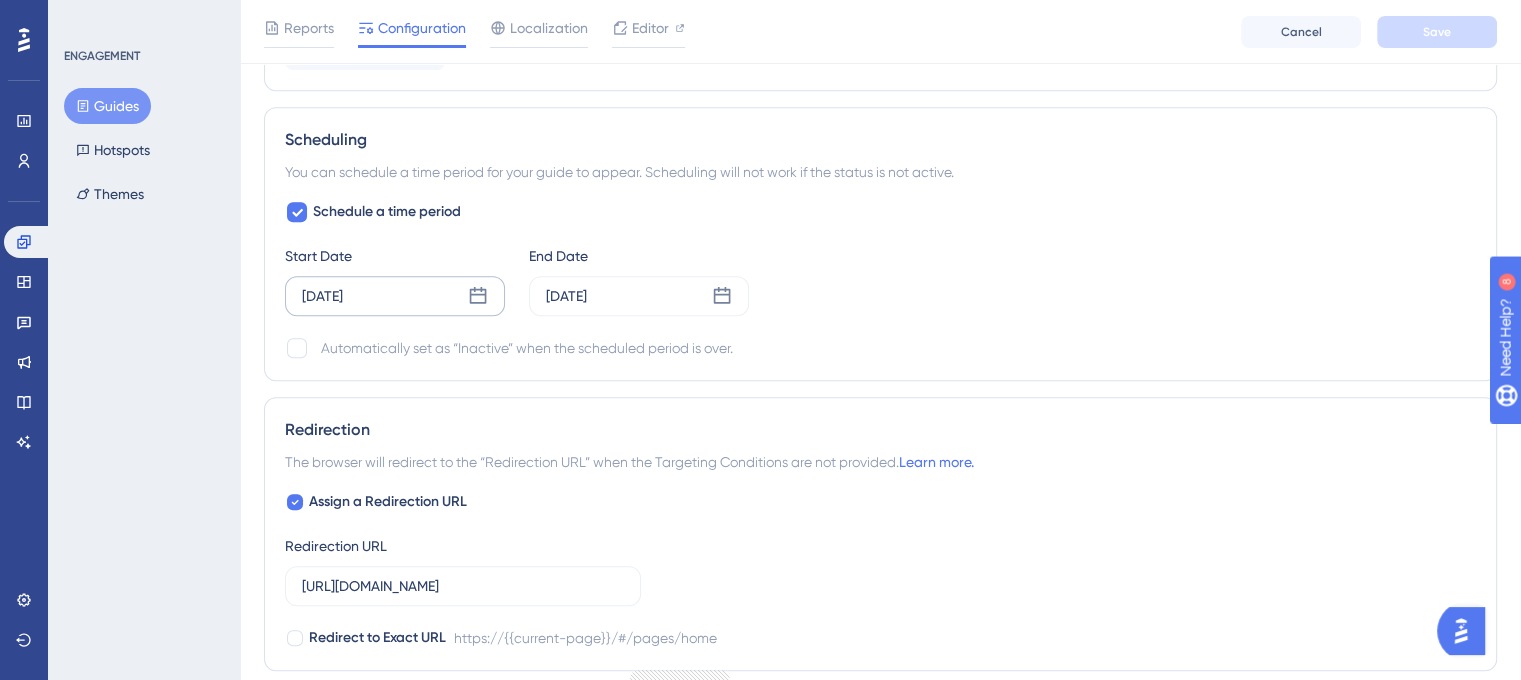 scroll, scrollTop: 1404, scrollLeft: 0, axis: vertical 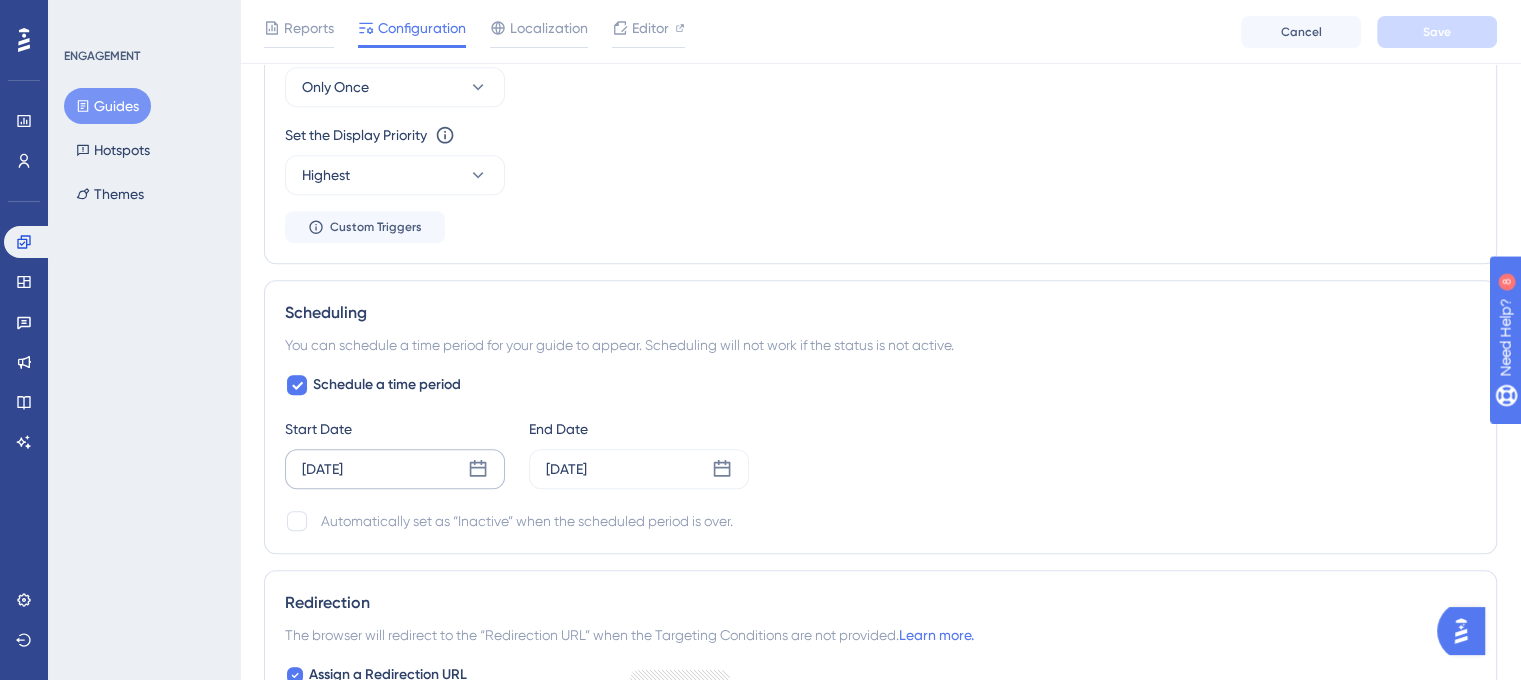 click on "Nov 22 2024" at bounding box center (322, 469) 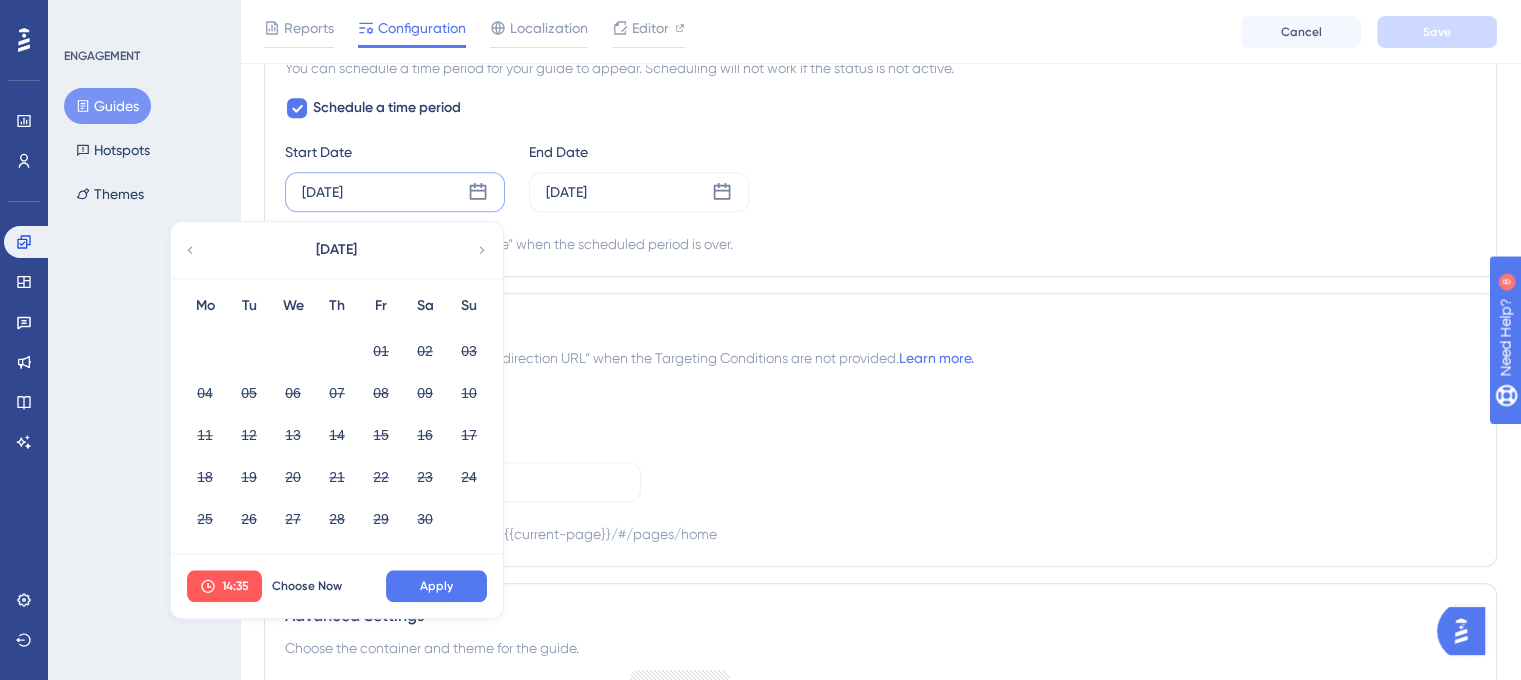 scroll, scrollTop: 1704, scrollLeft: 0, axis: vertical 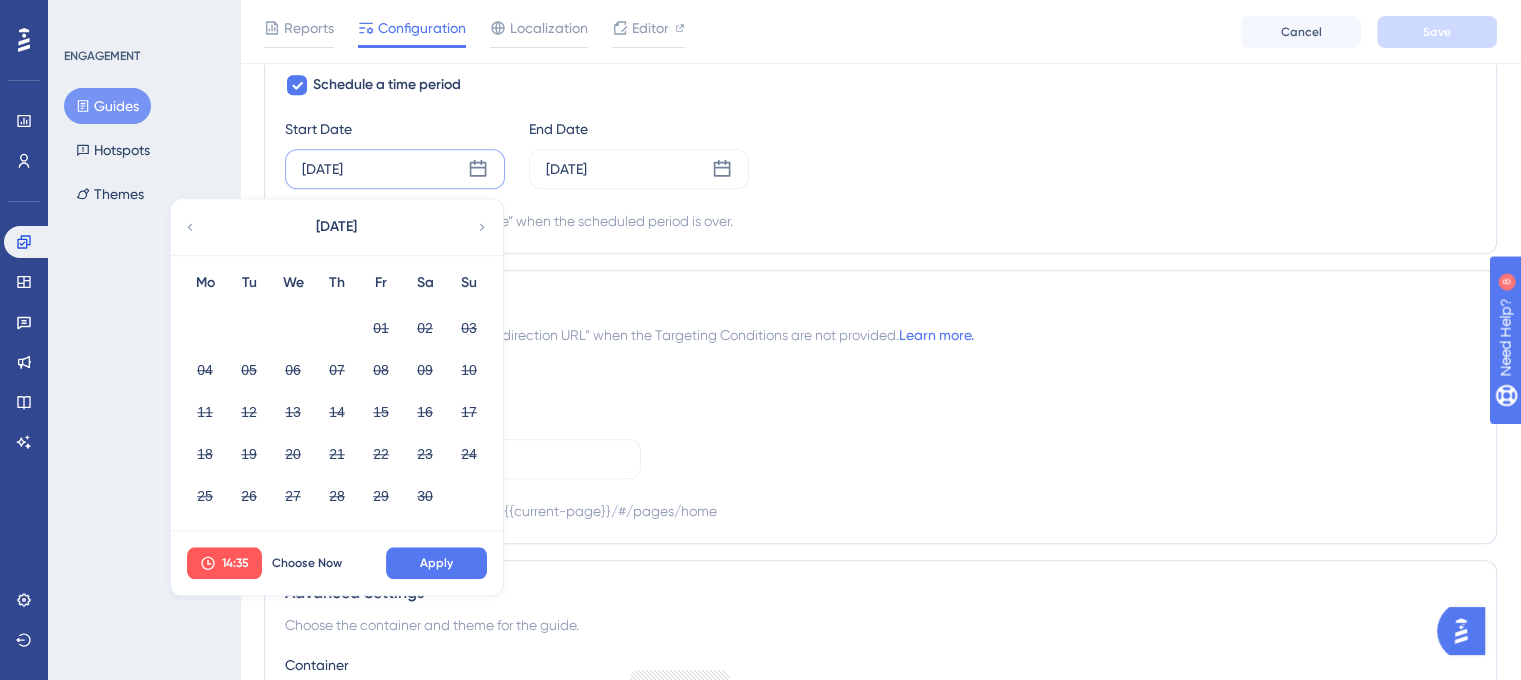 click on "November 2024" at bounding box center (336, 227) 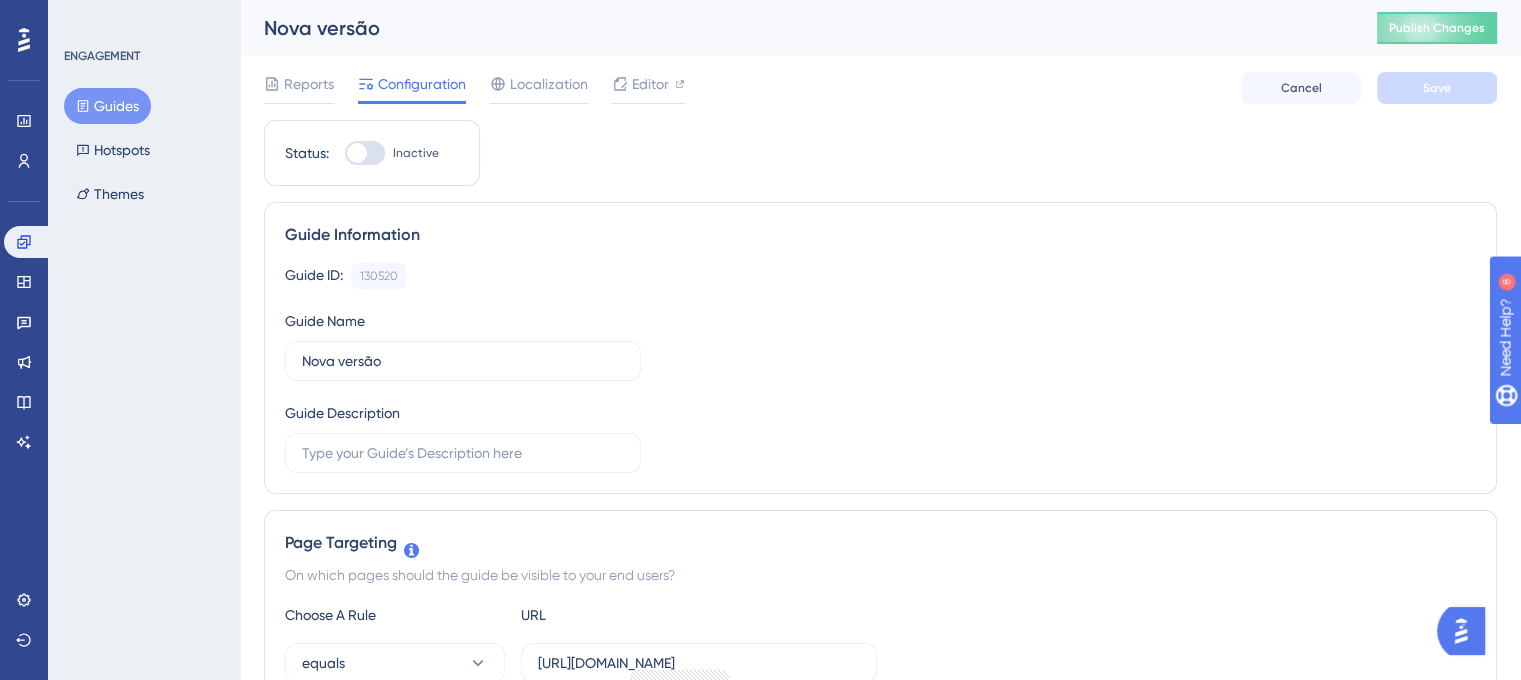 scroll, scrollTop: 0, scrollLeft: 0, axis: both 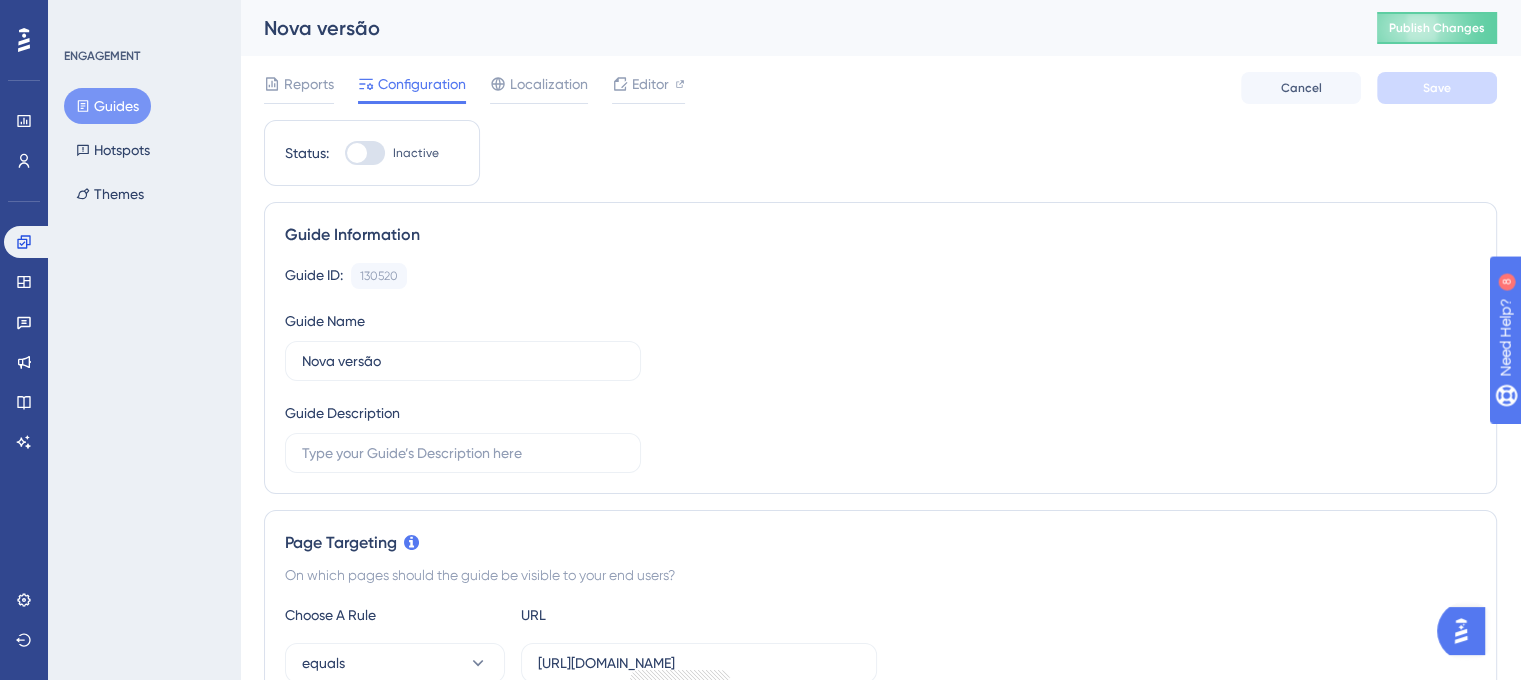 drag, startPoint x: 383, startPoint y: 150, endPoint x: 400, endPoint y: 151, distance: 17.029387 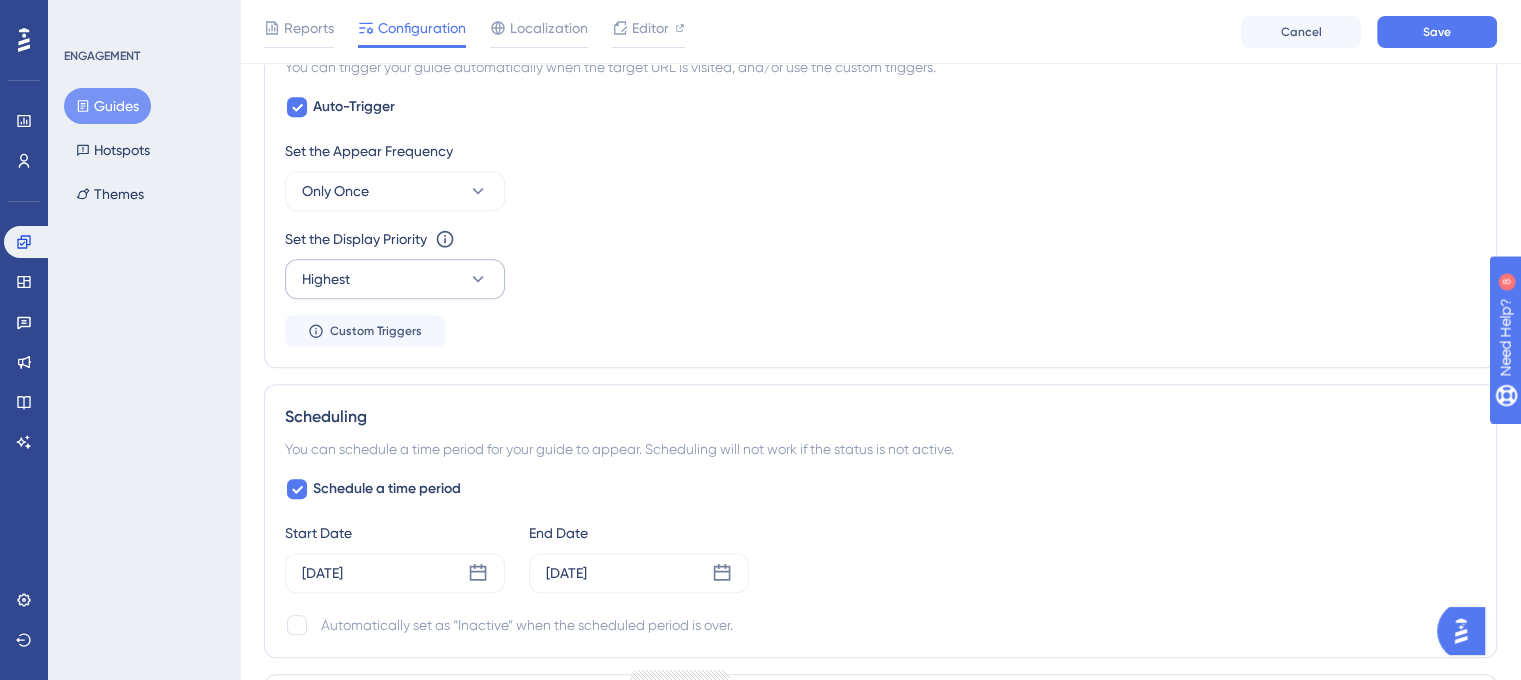 scroll, scrollTop: 1700, scrollLeft: 0, axis: vertical 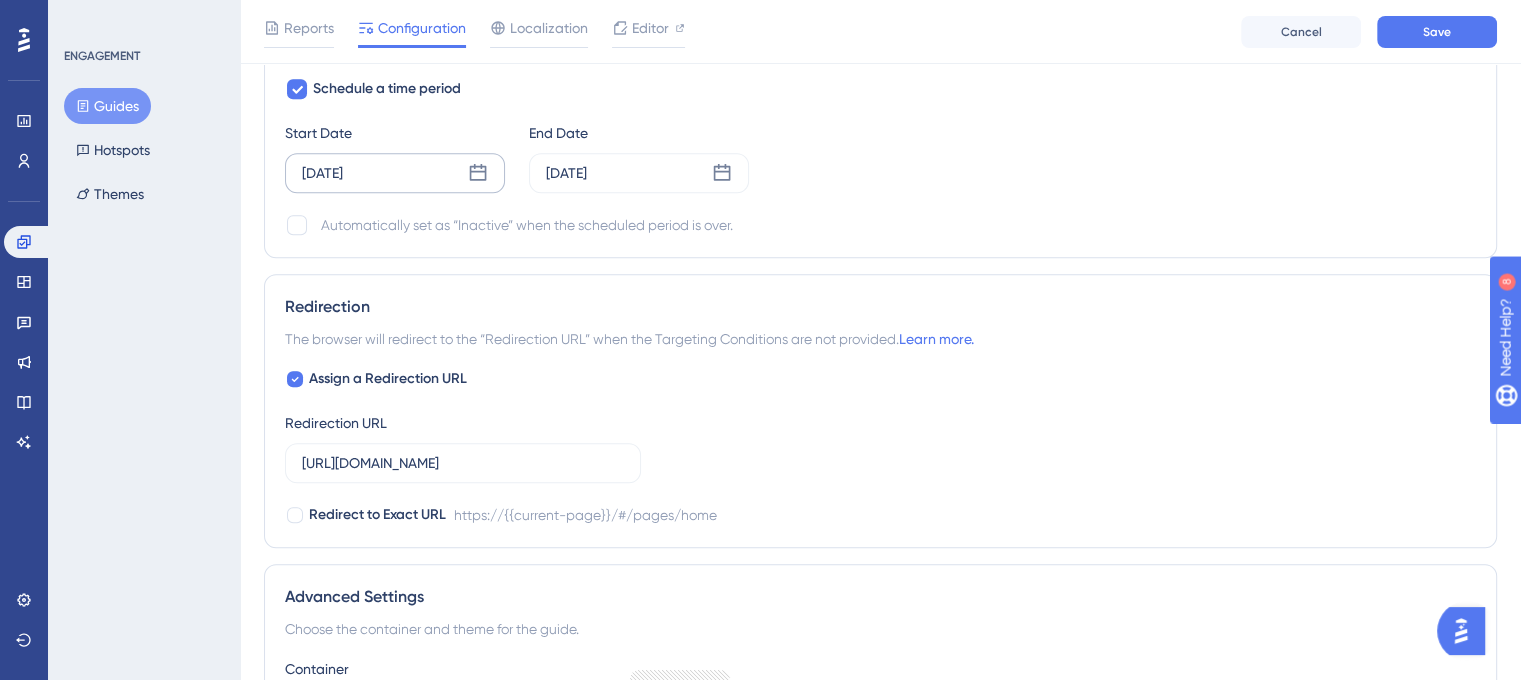 click on "Nov 22 2024" at bounding box center (395, 173) 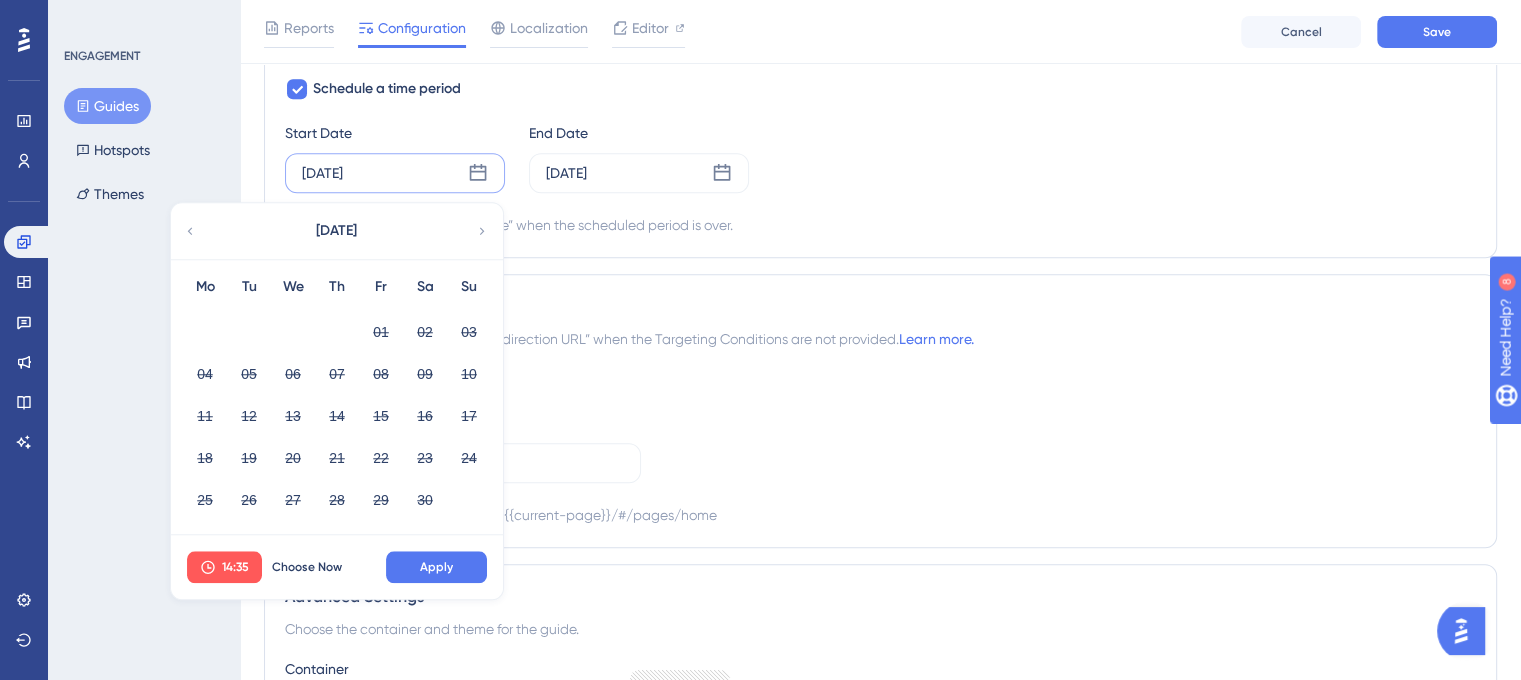 click 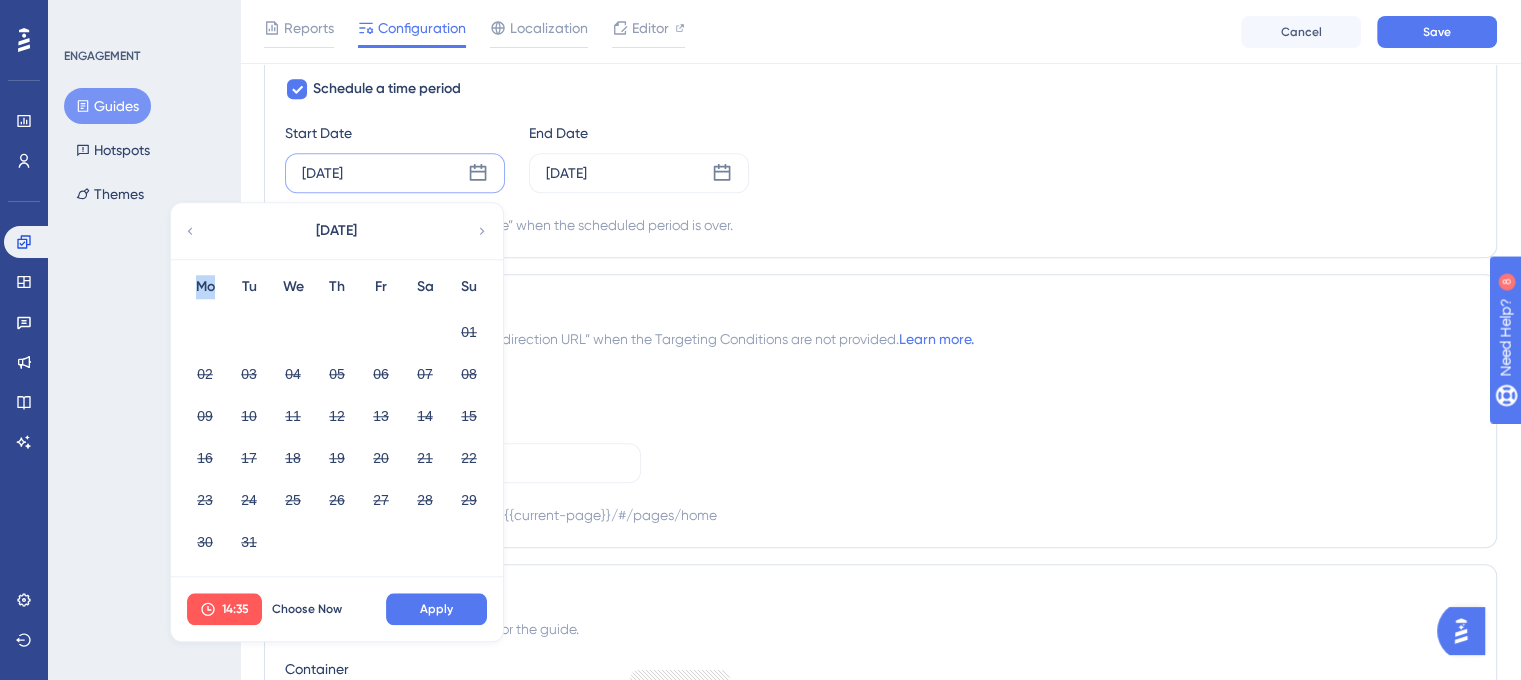 click 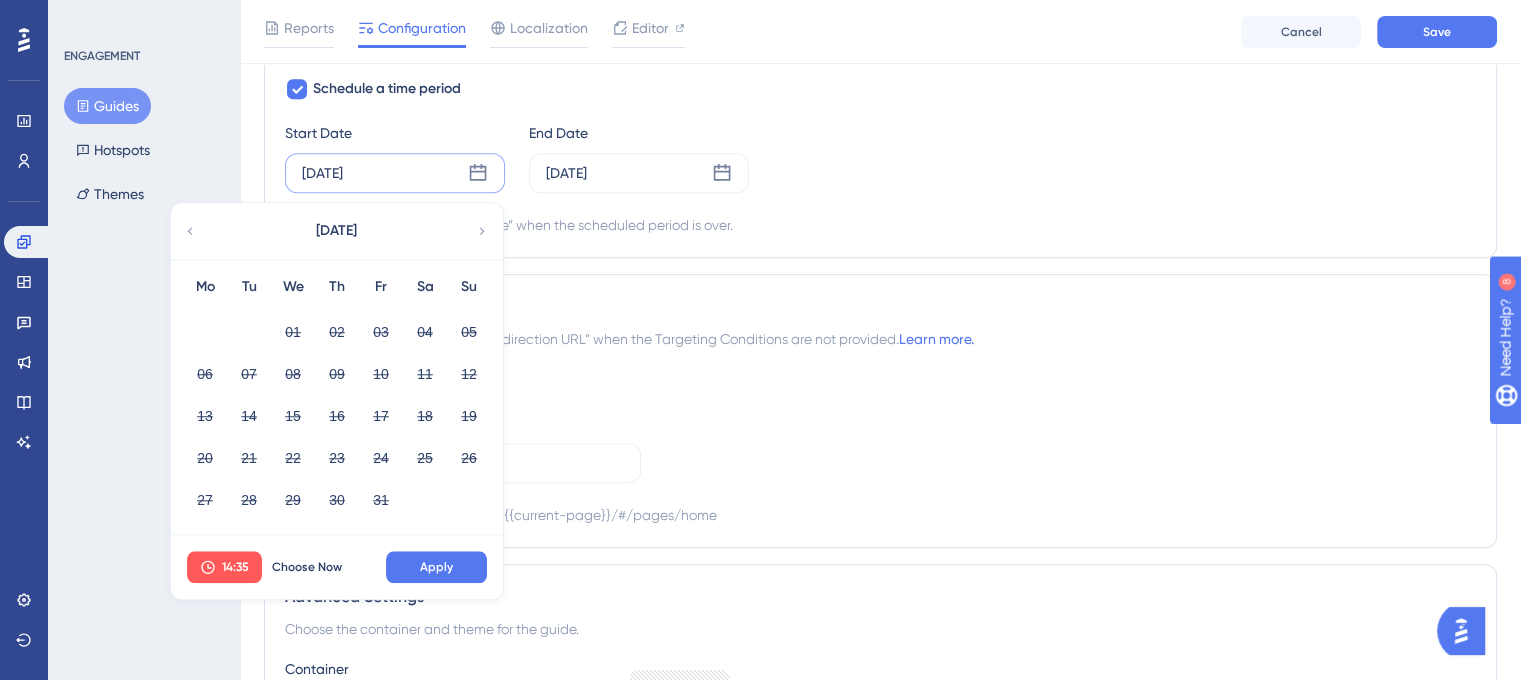 click 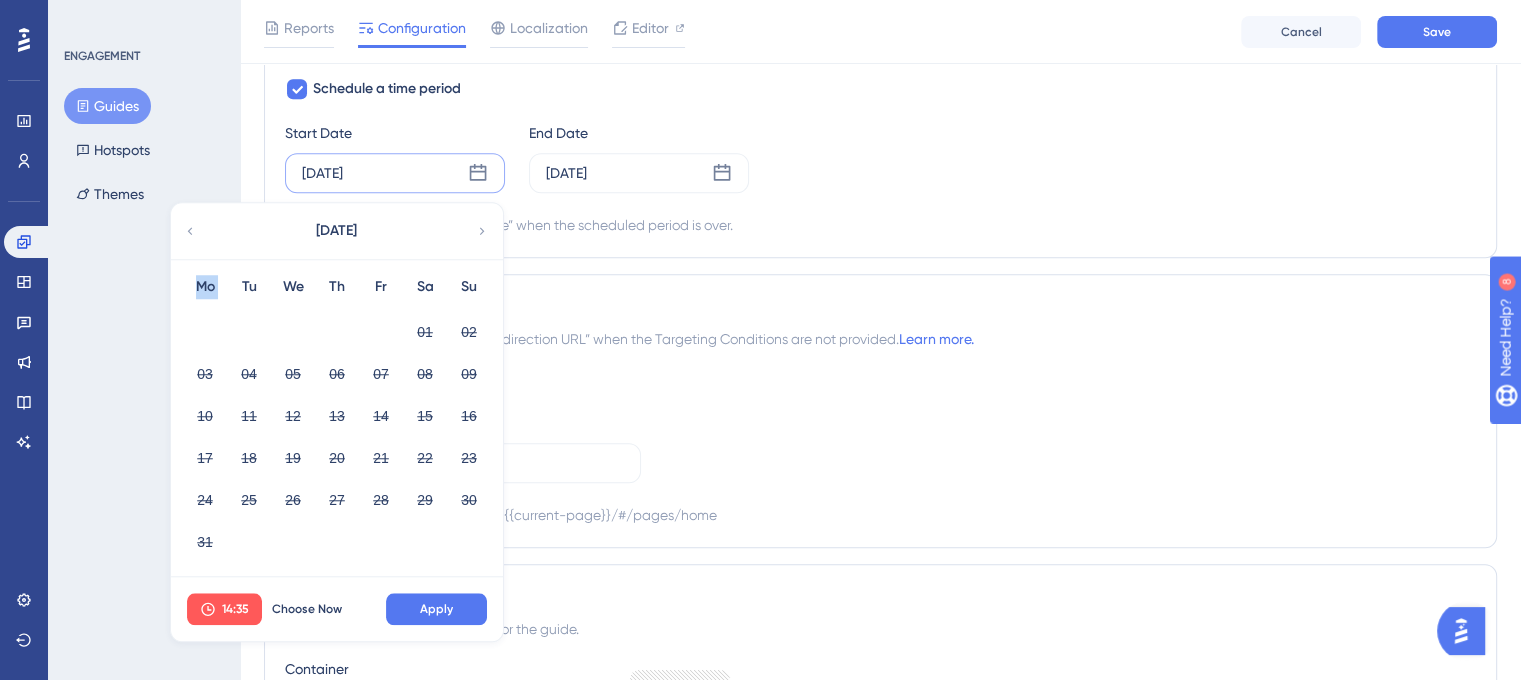 click 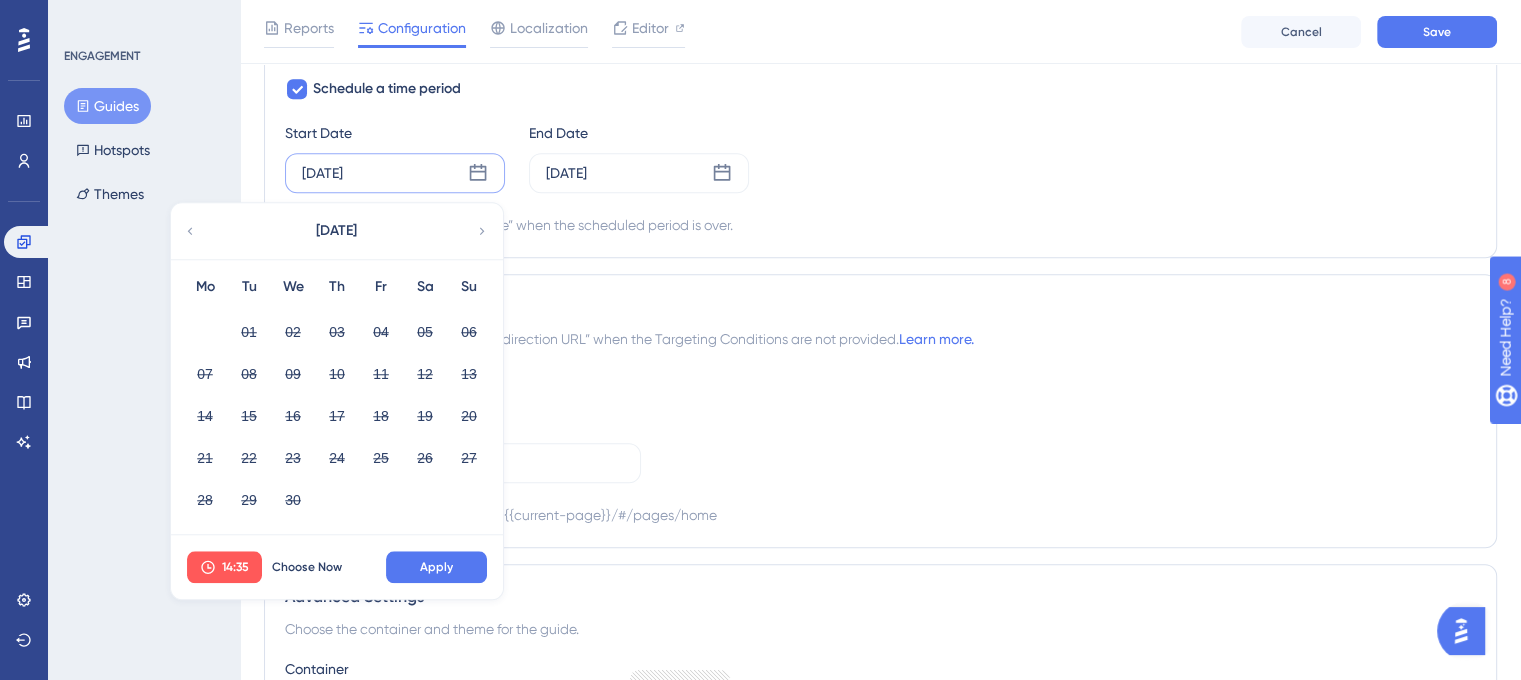 click 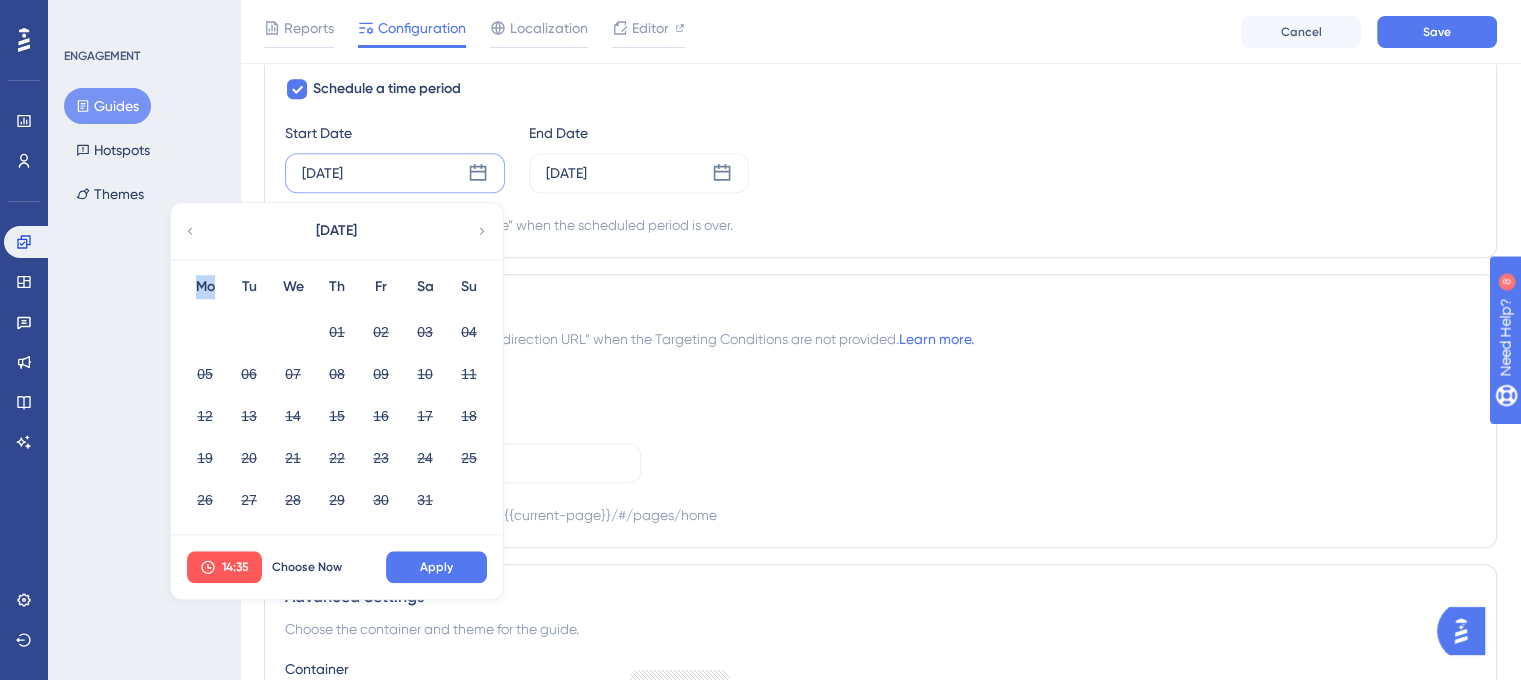 click 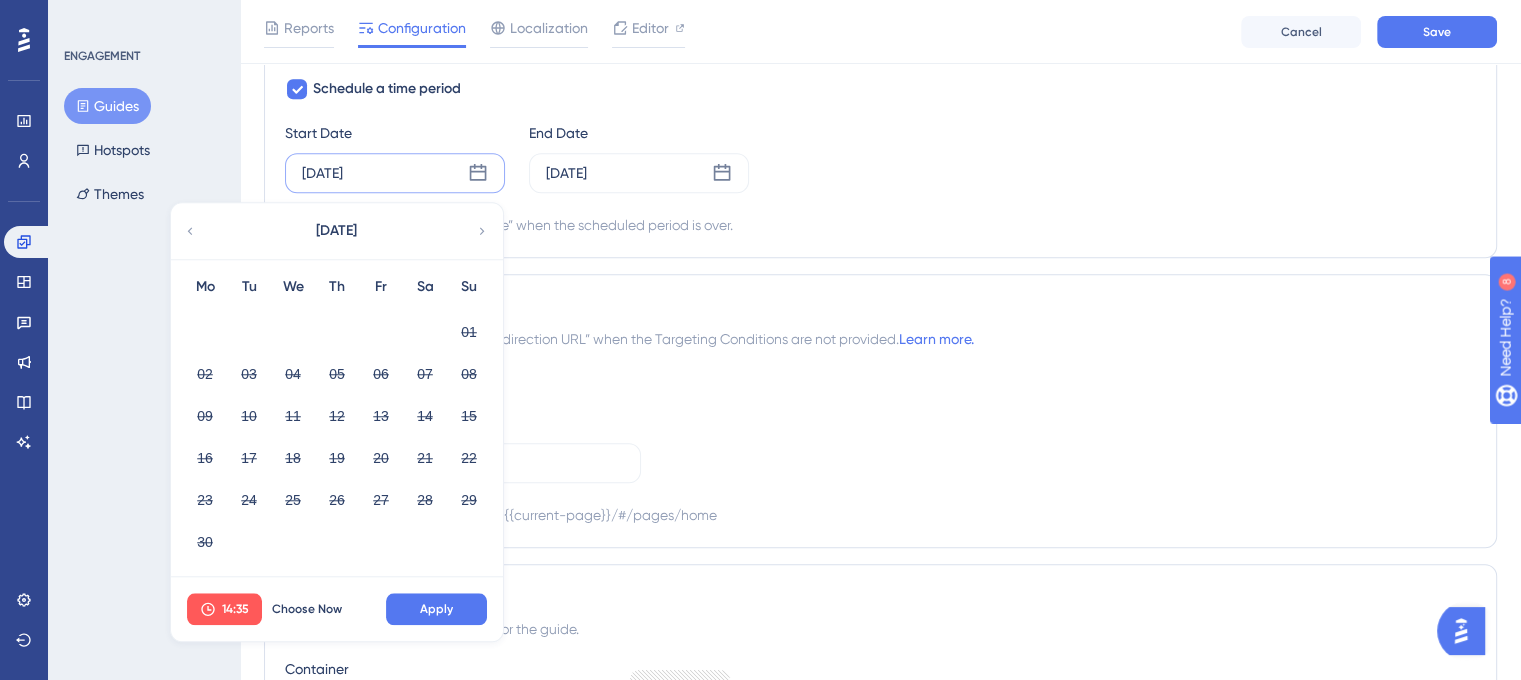 click 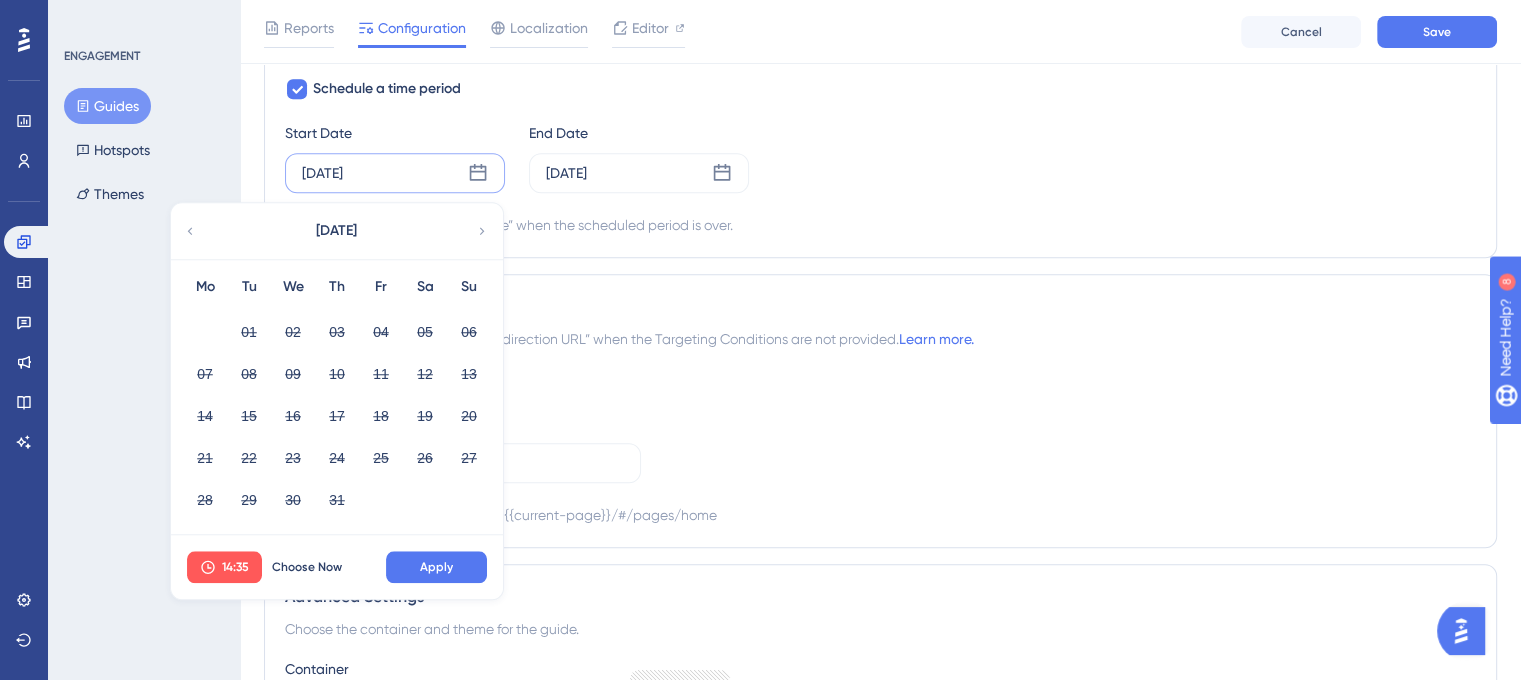 click 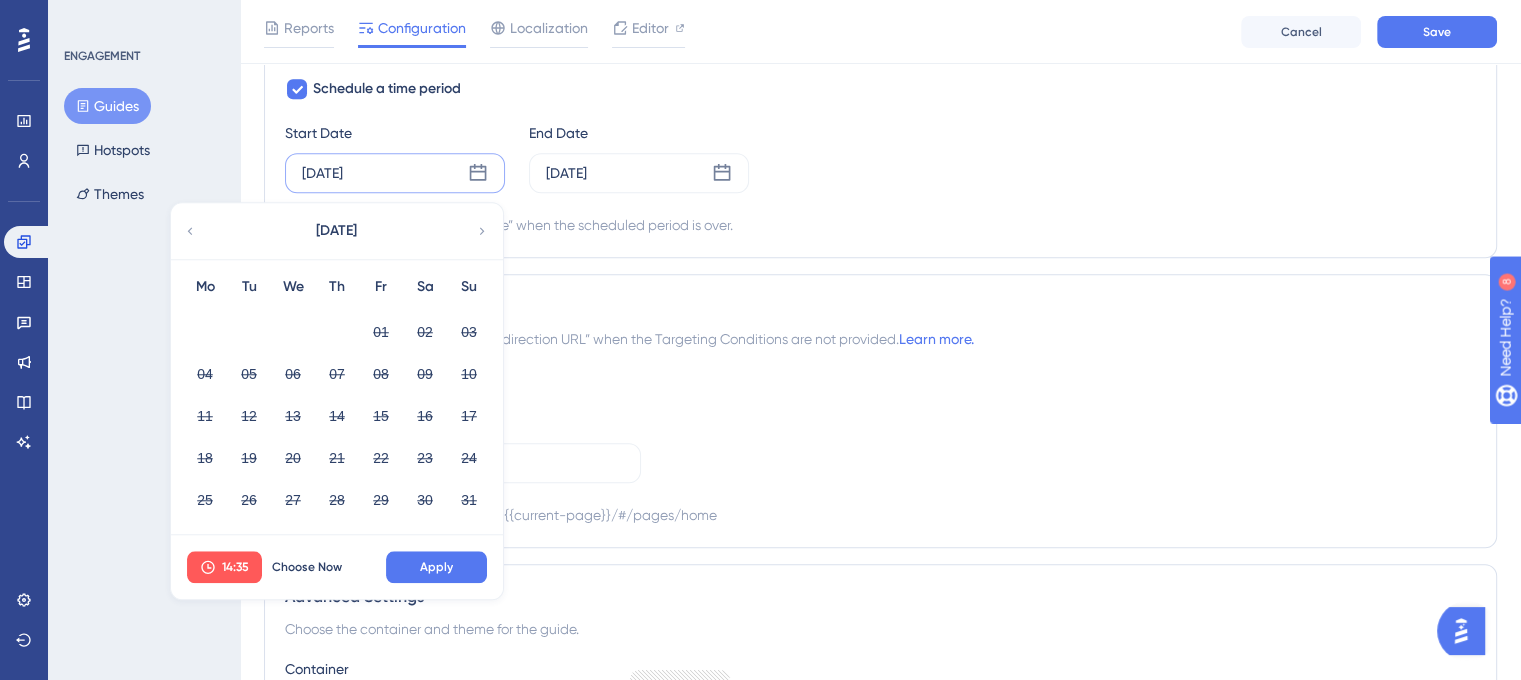 click 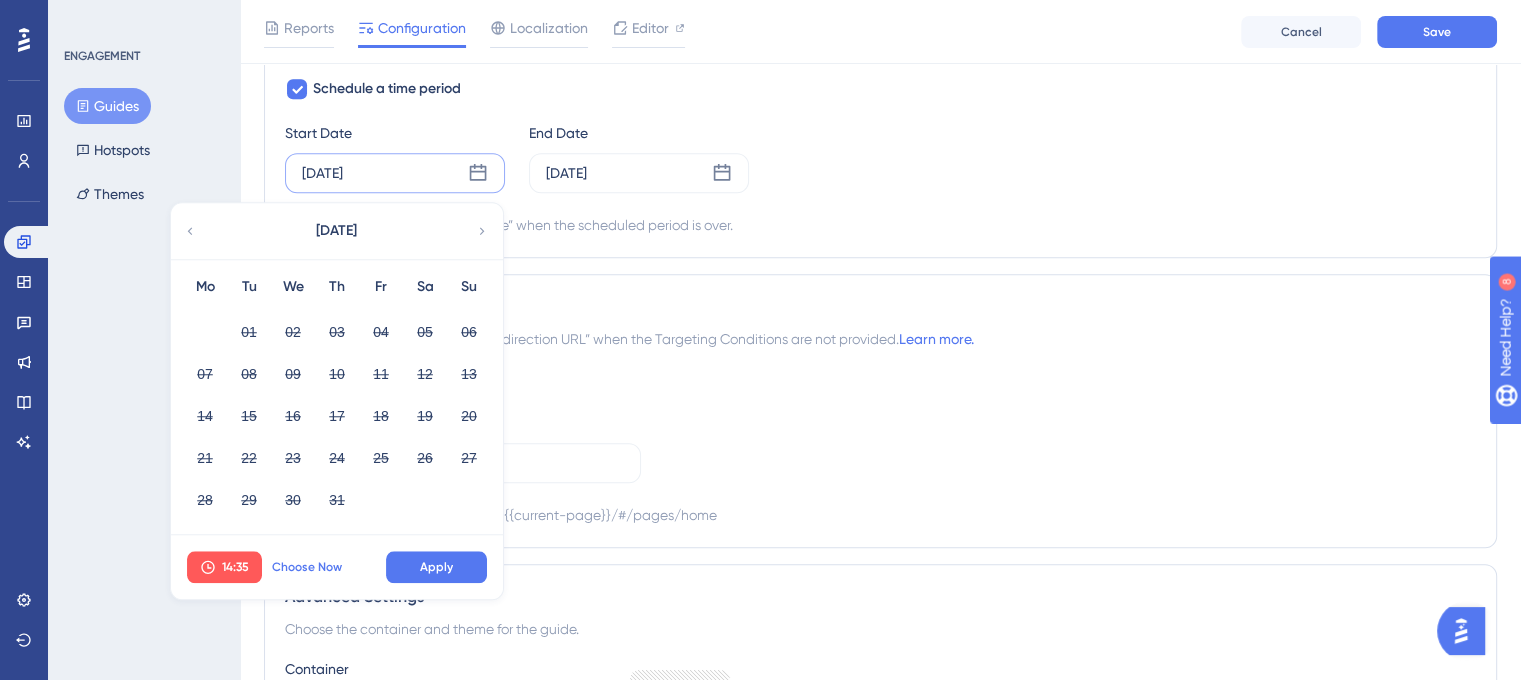 click on "Choose Now" at bounding box center [307, 567] 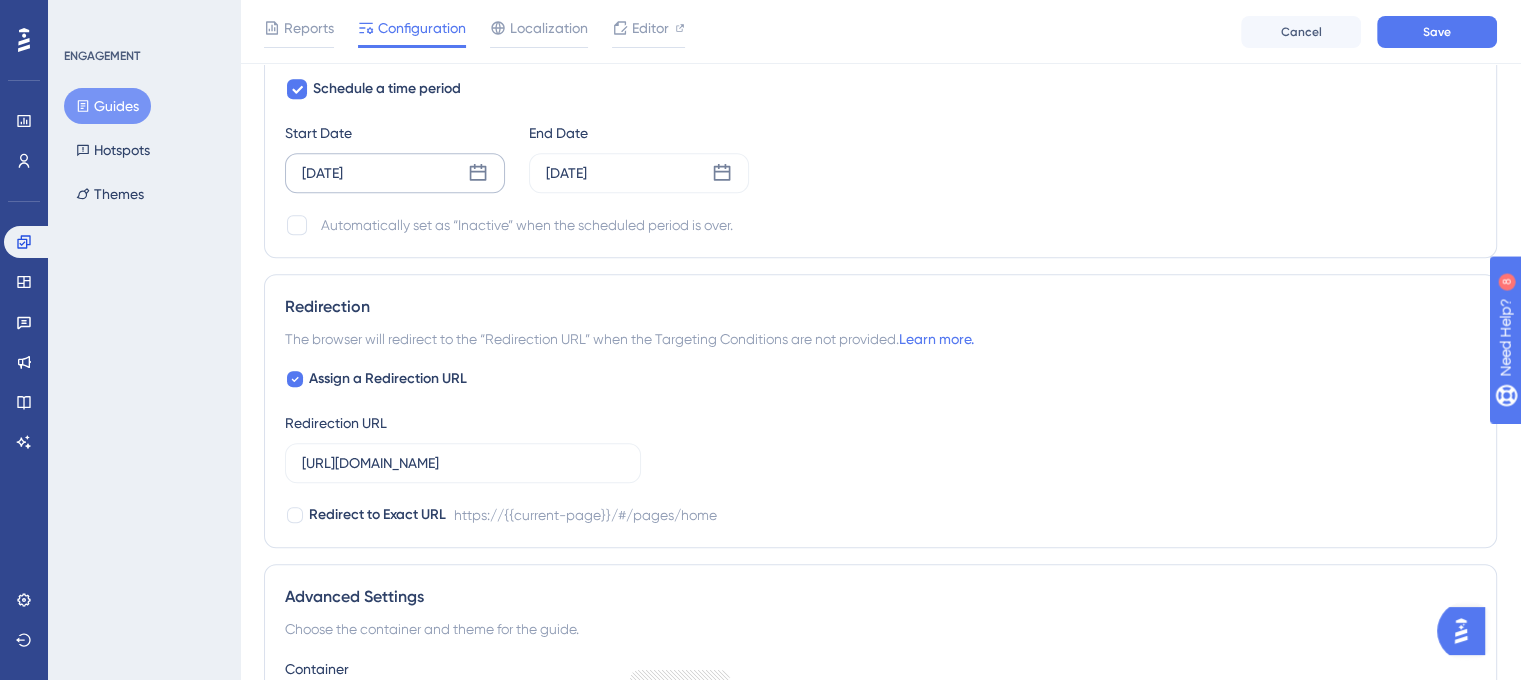 click 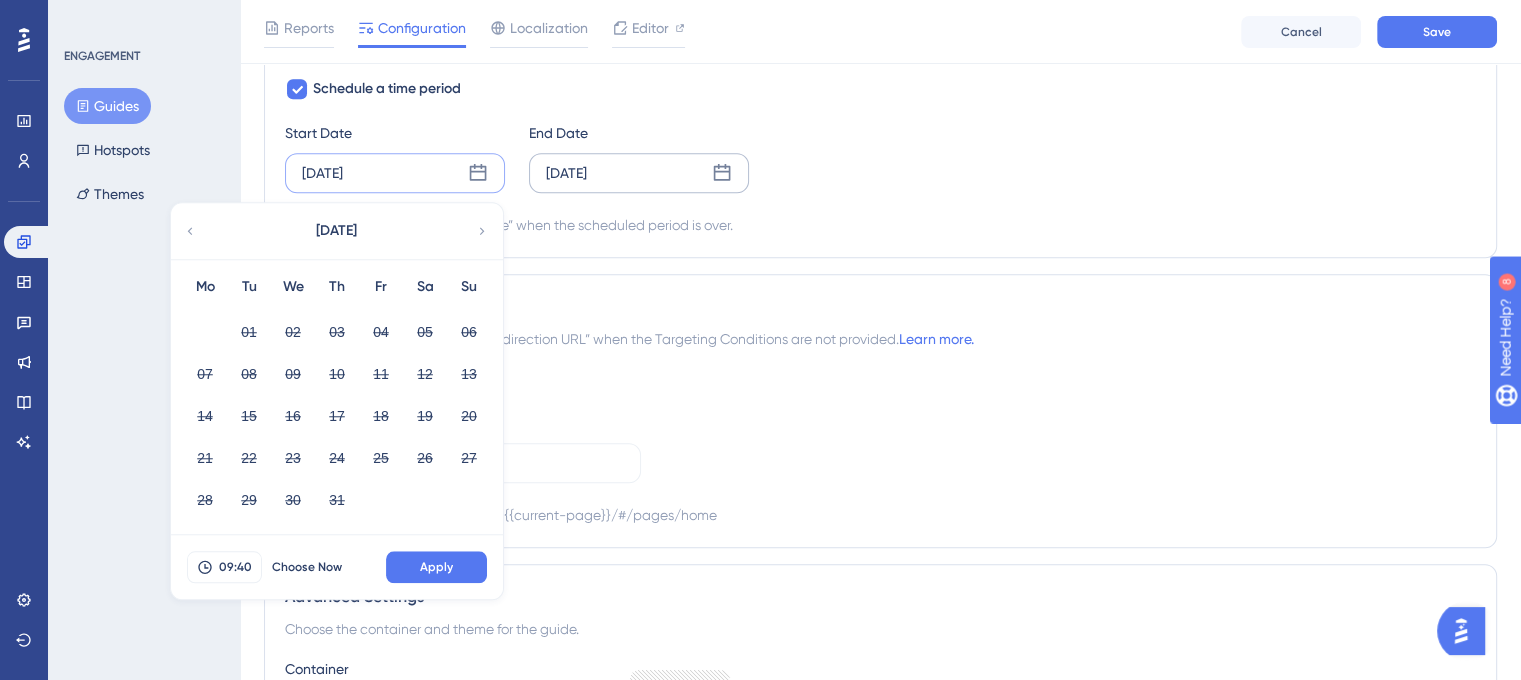 click on "Nov 28 2024" at bounding box center [566, 173] 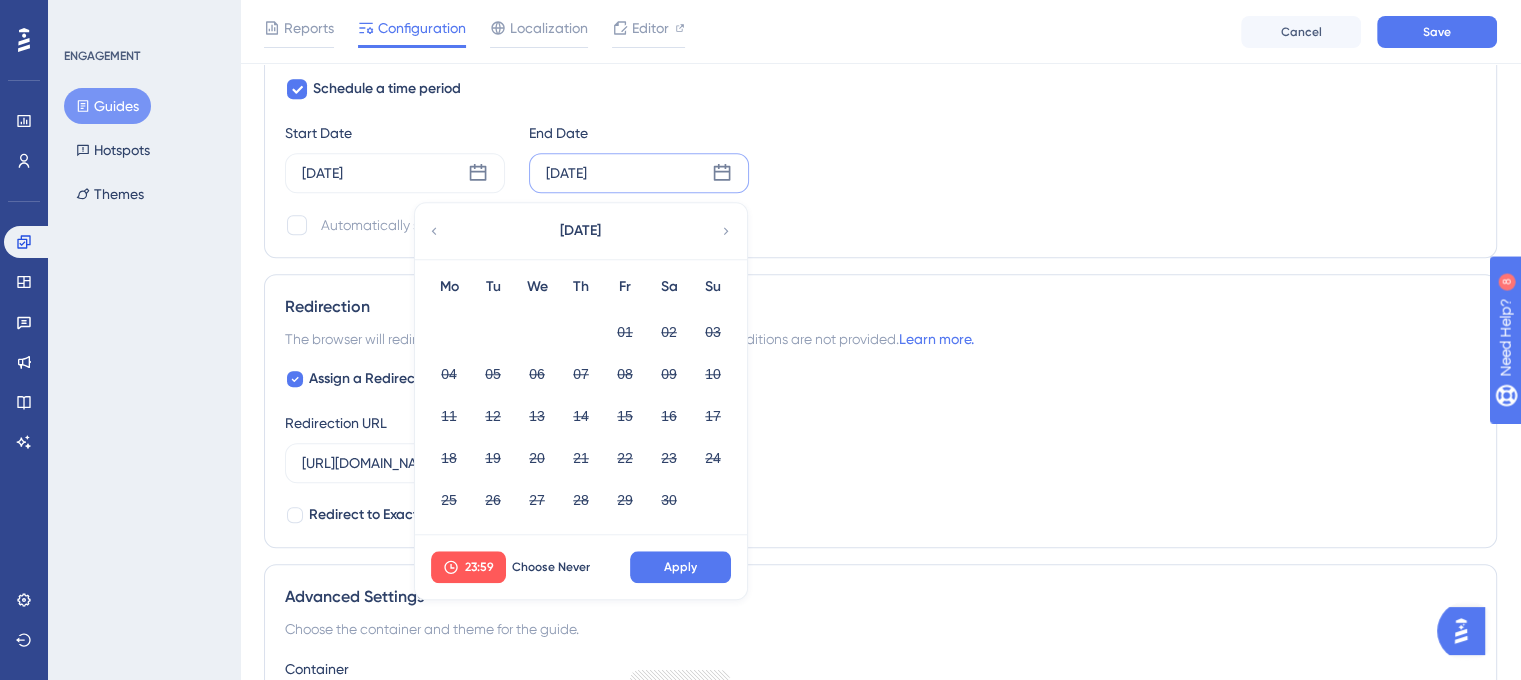 click on "November 2024" at bounding box center (580, 231) 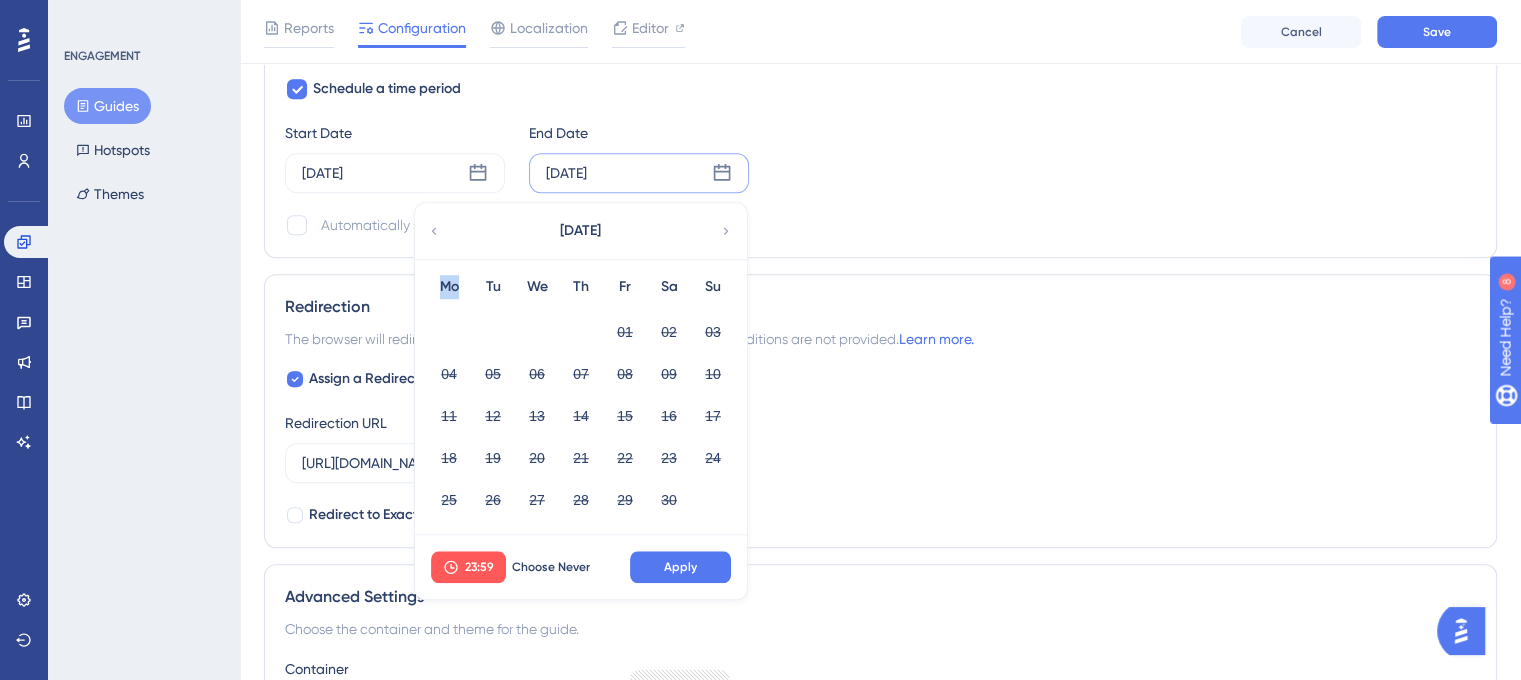 click on "November 2024" at bounding box center [580, 231] 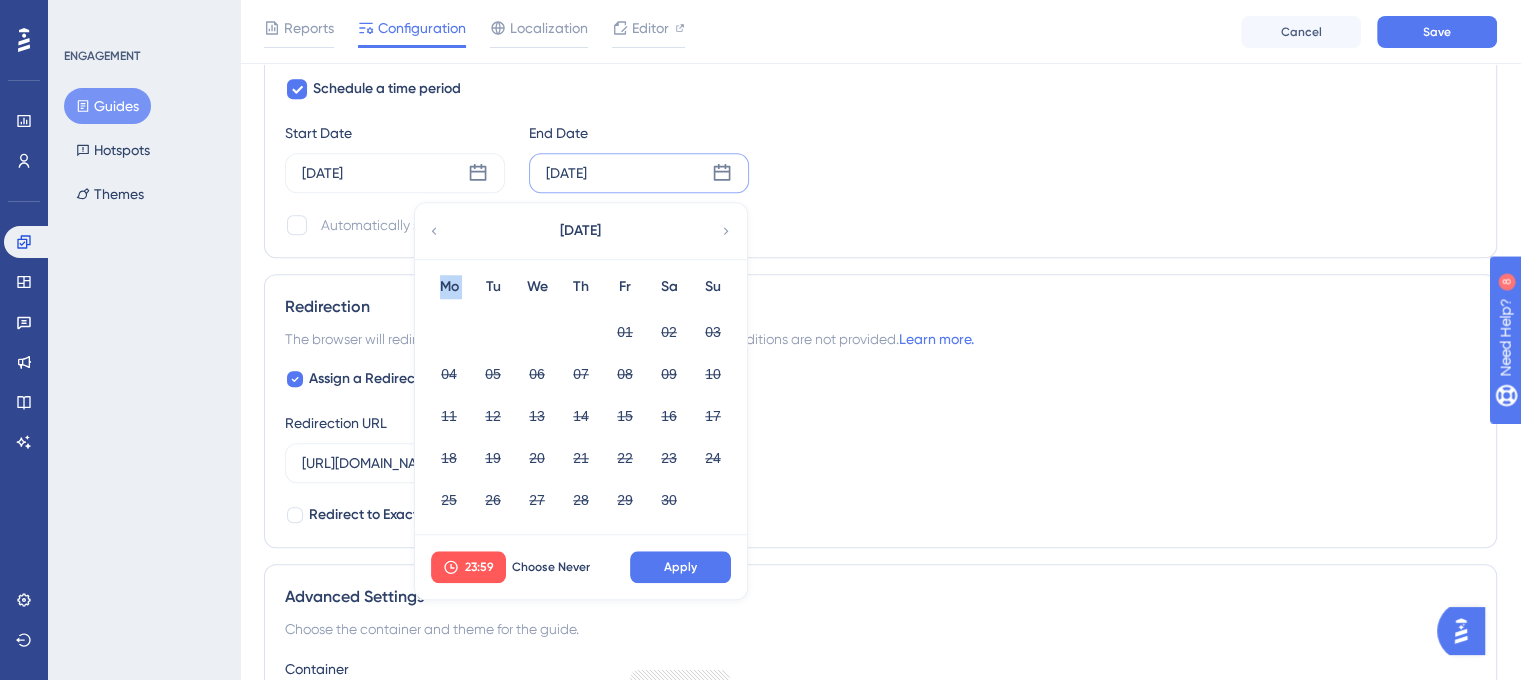 click on "November 2024" at bounding box center [580, 231] 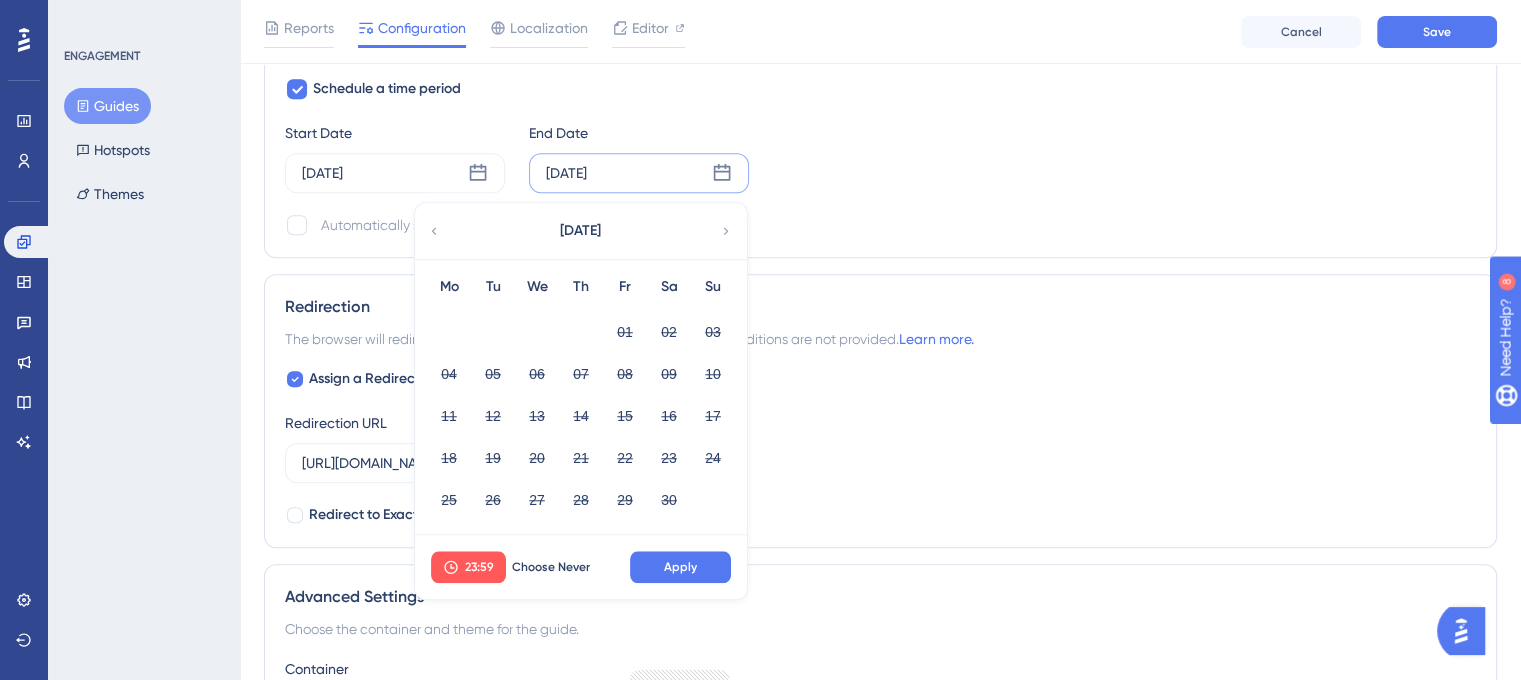 click 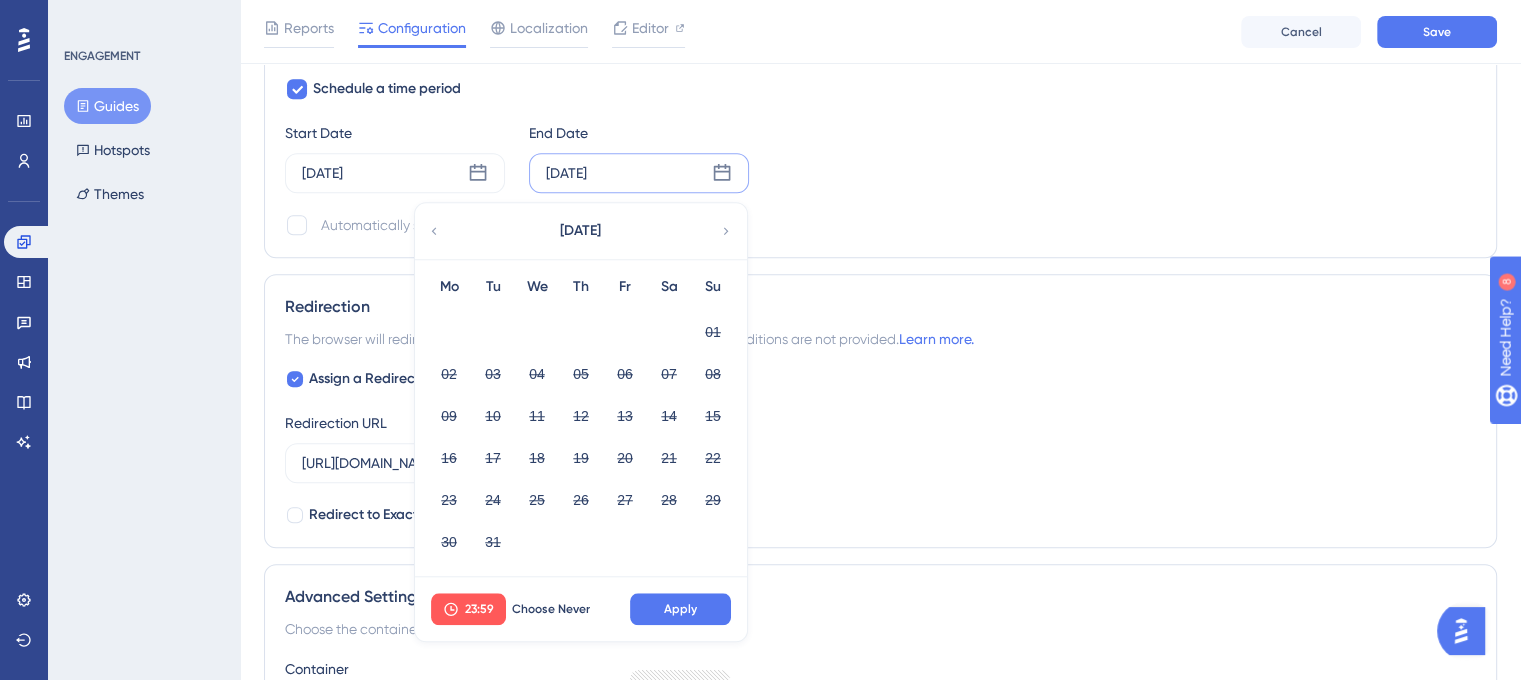 click 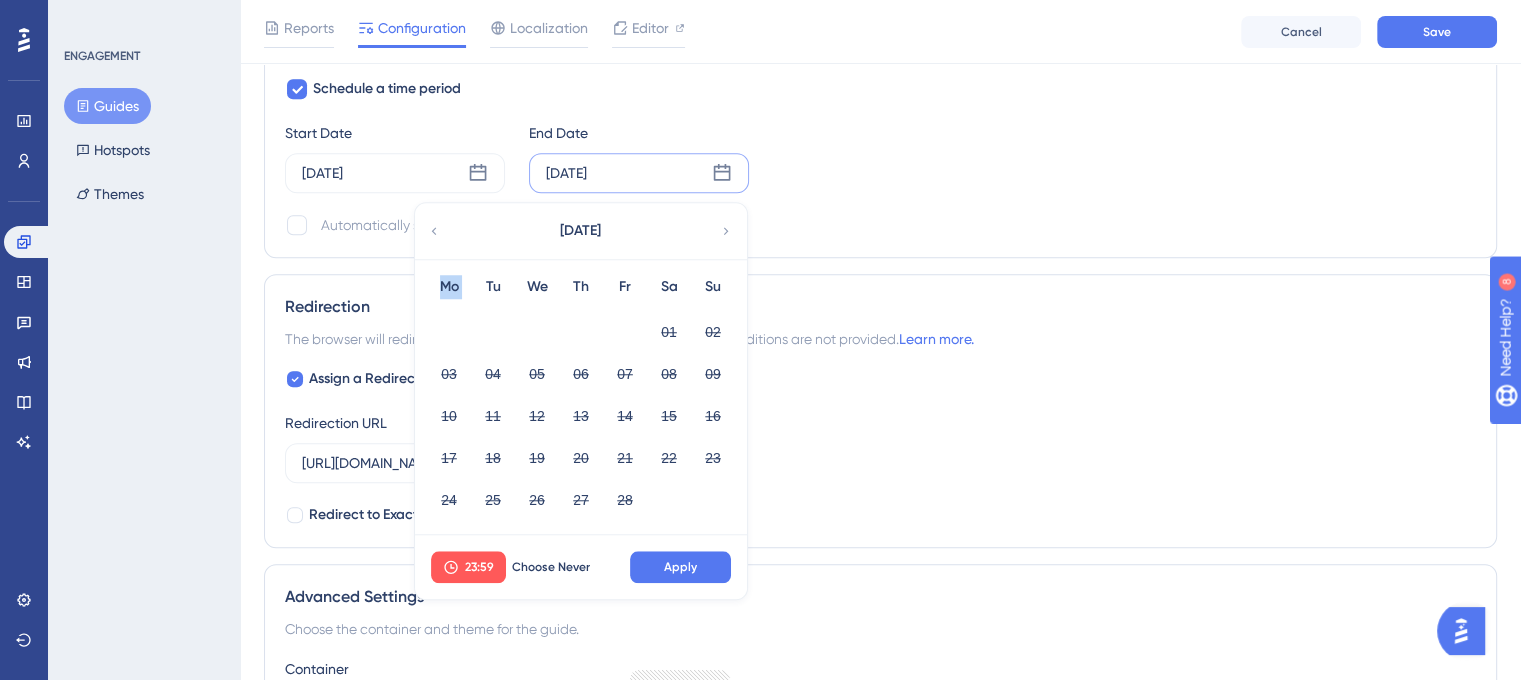 click 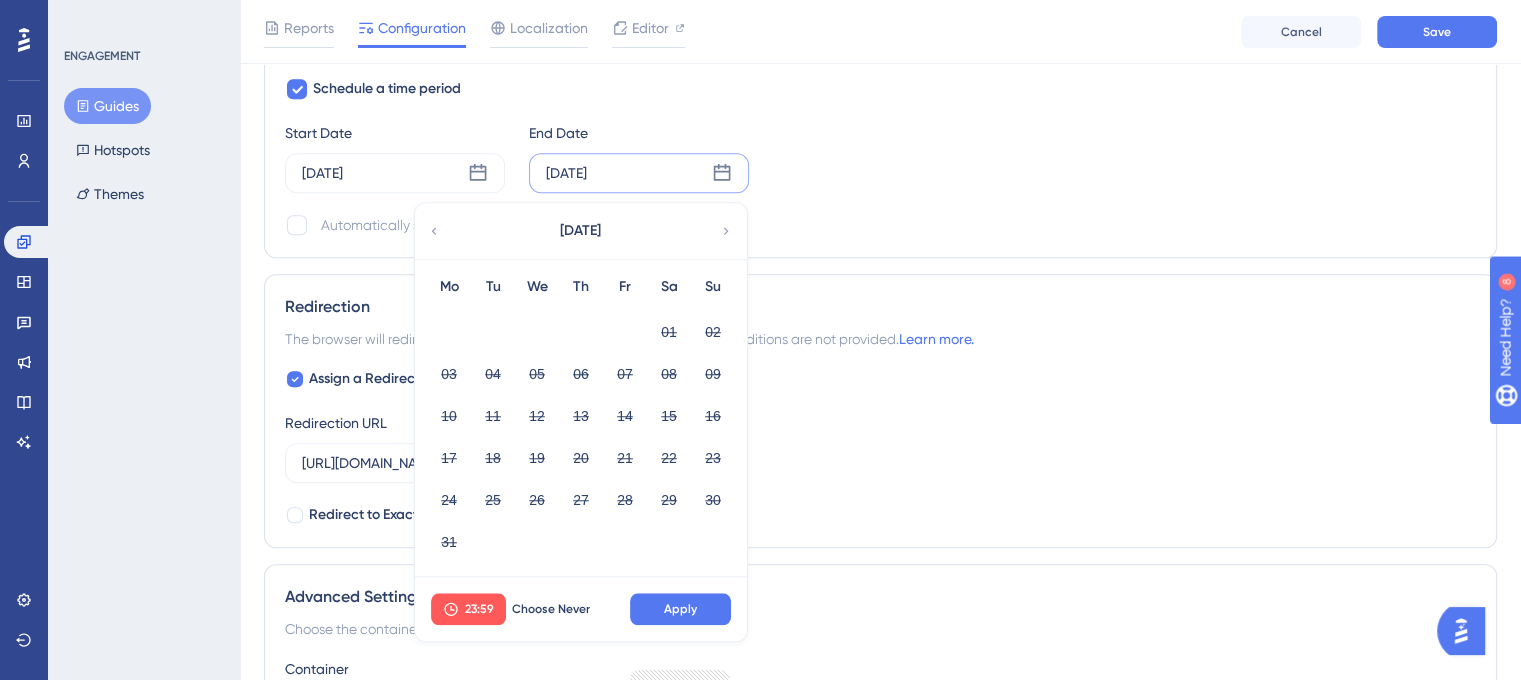 click 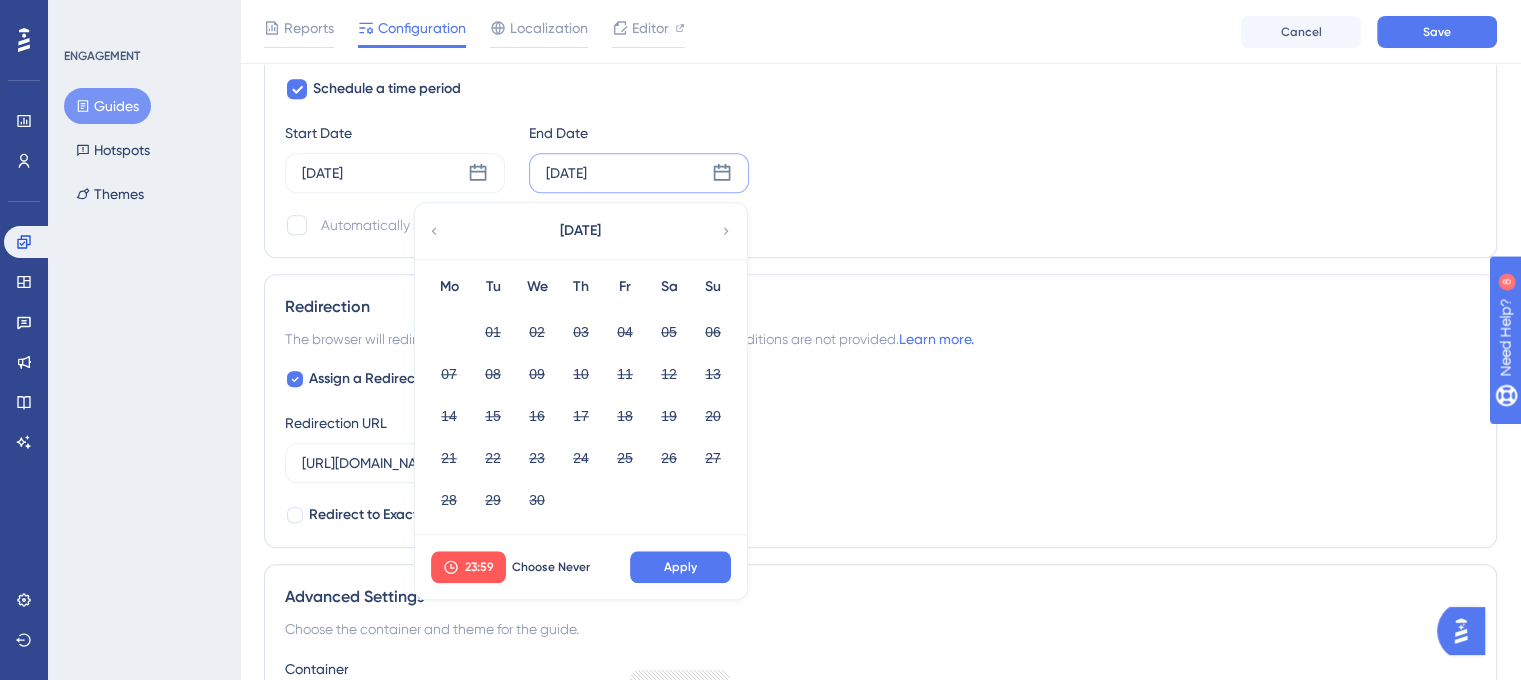 click 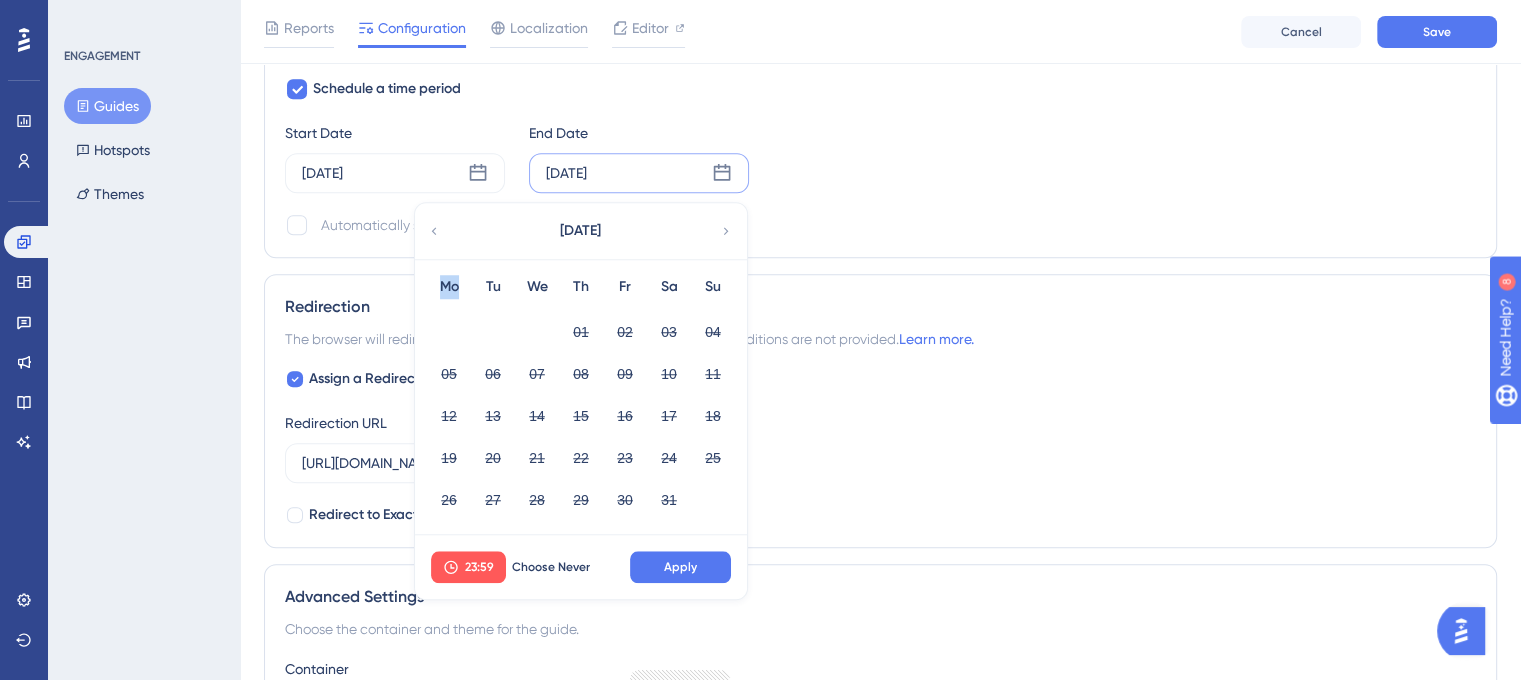 click 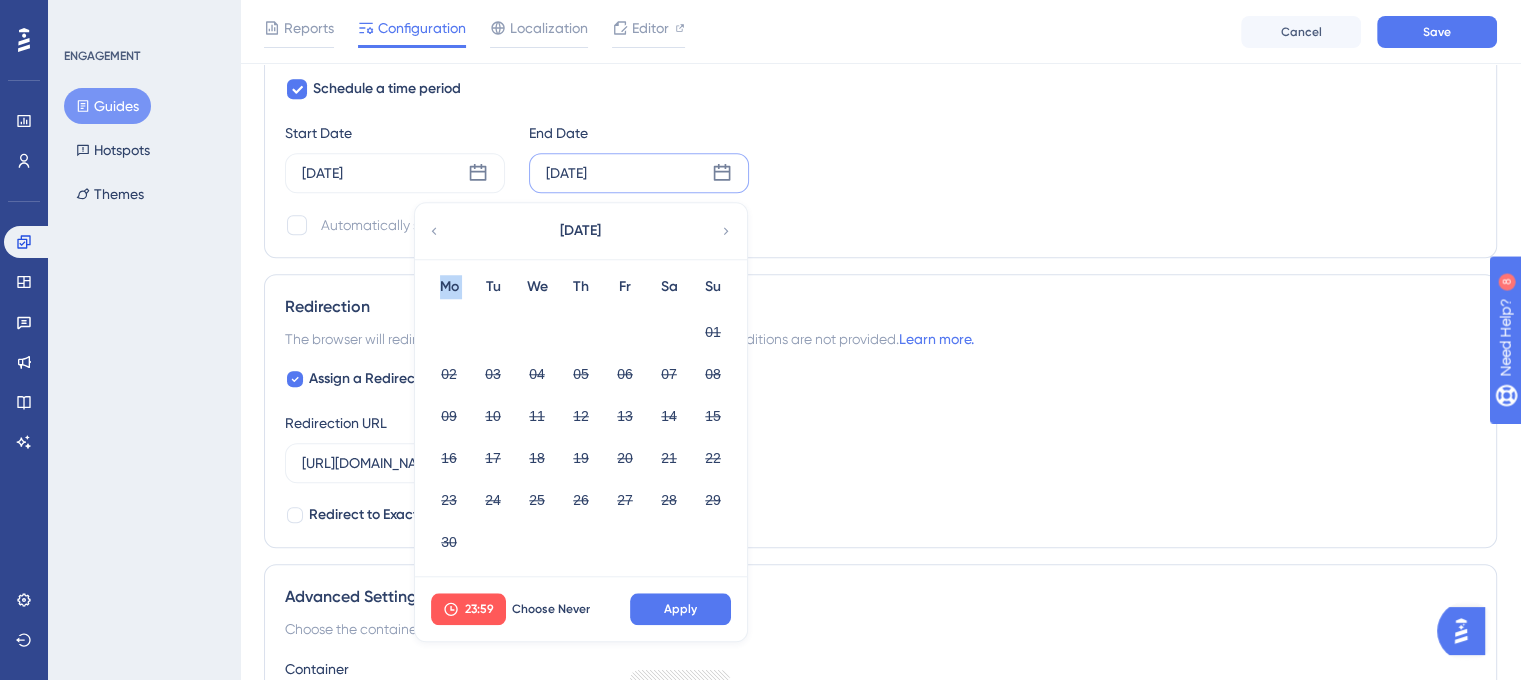 click 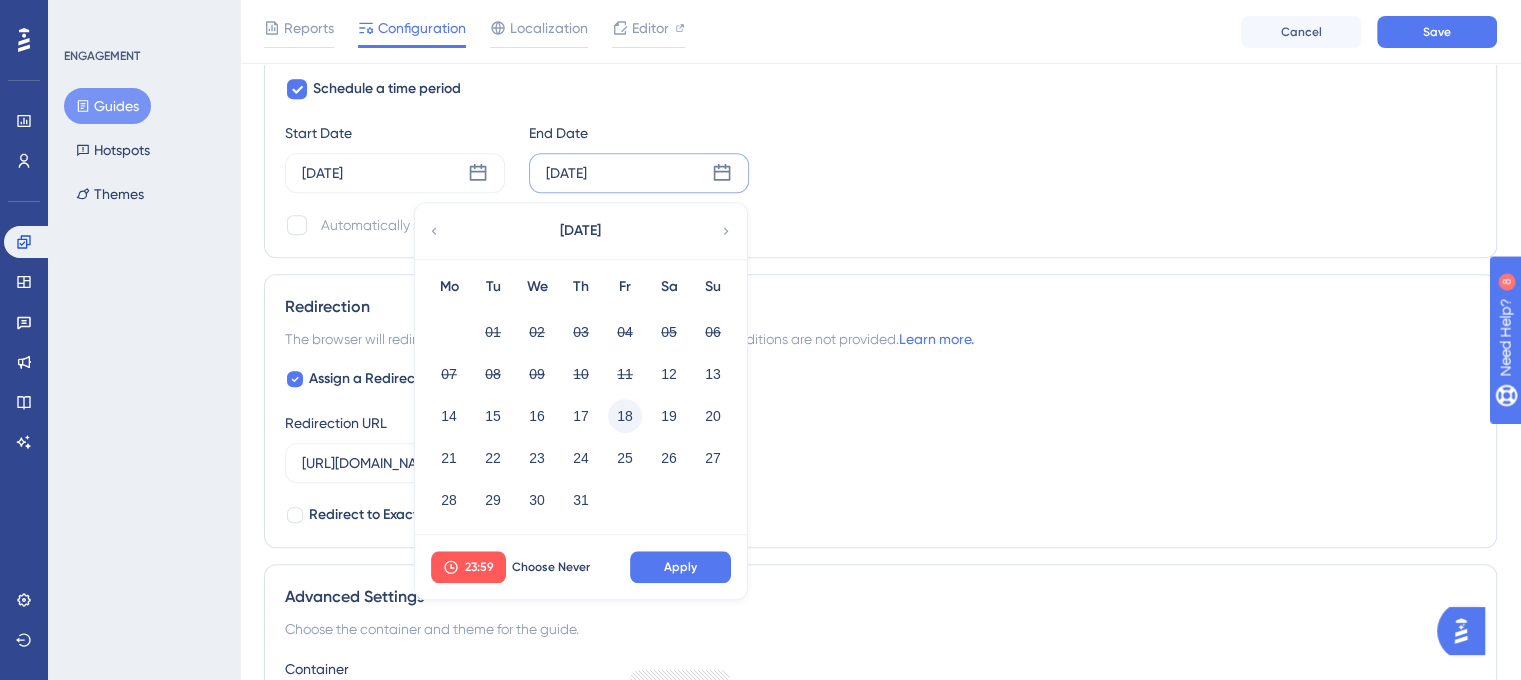 click on "18" at bounding box center (625, 416) 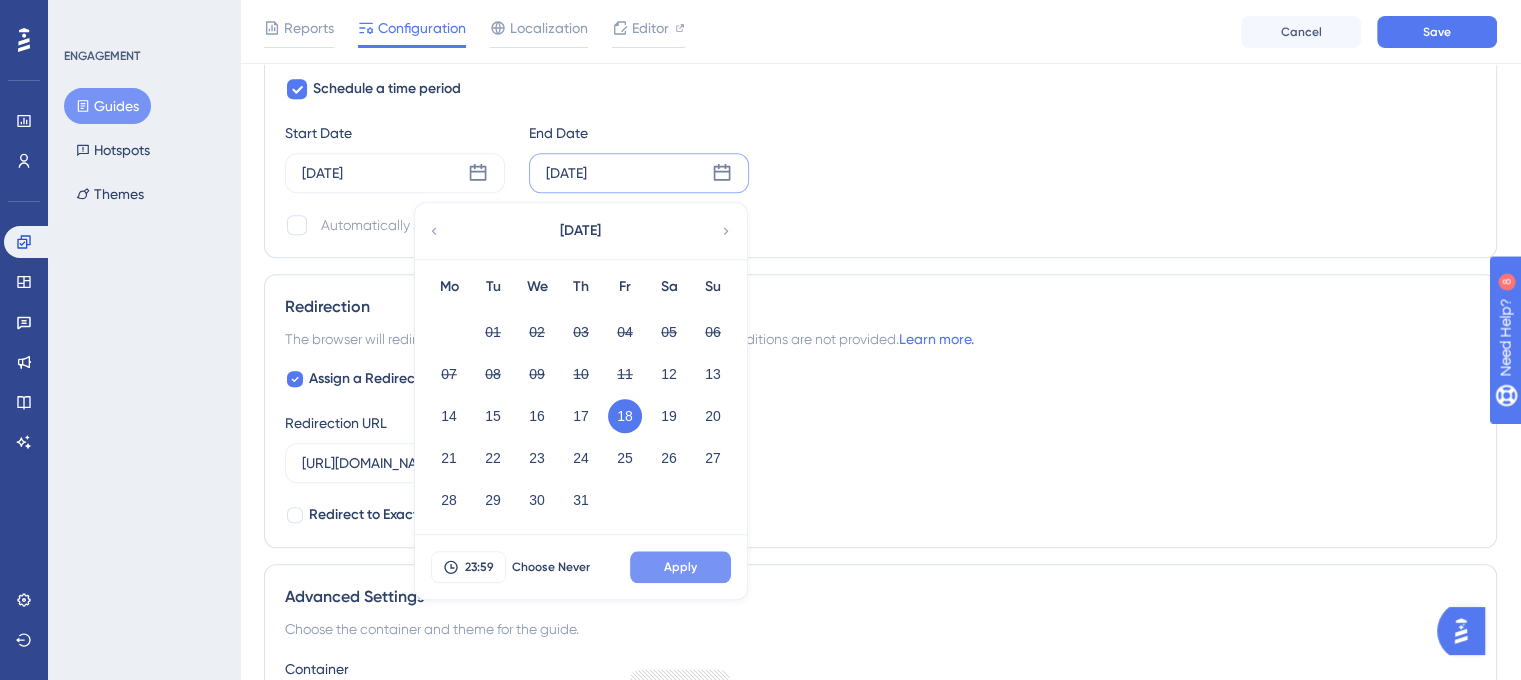 click on "Apply" at bounding box center [680, 567] 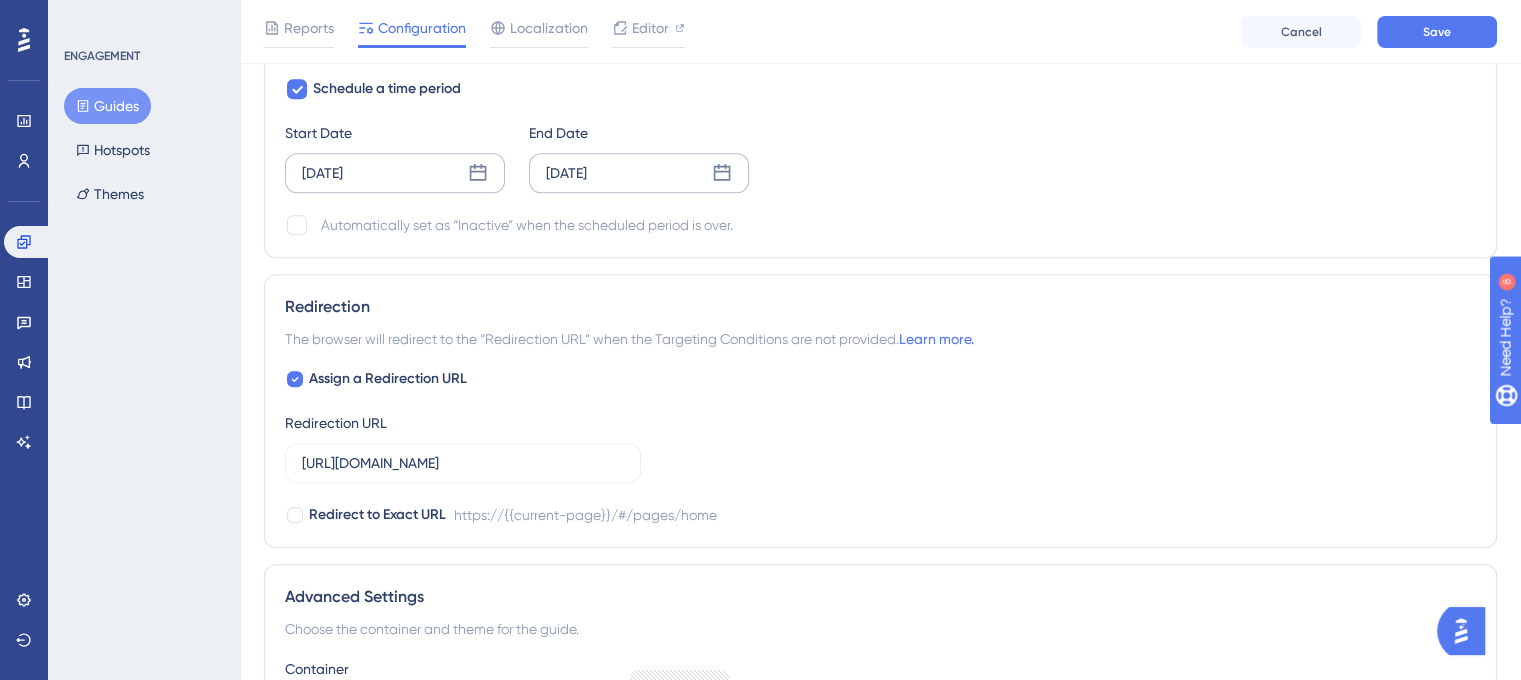 click on "[DATE]" at bounding box center (395, 173) 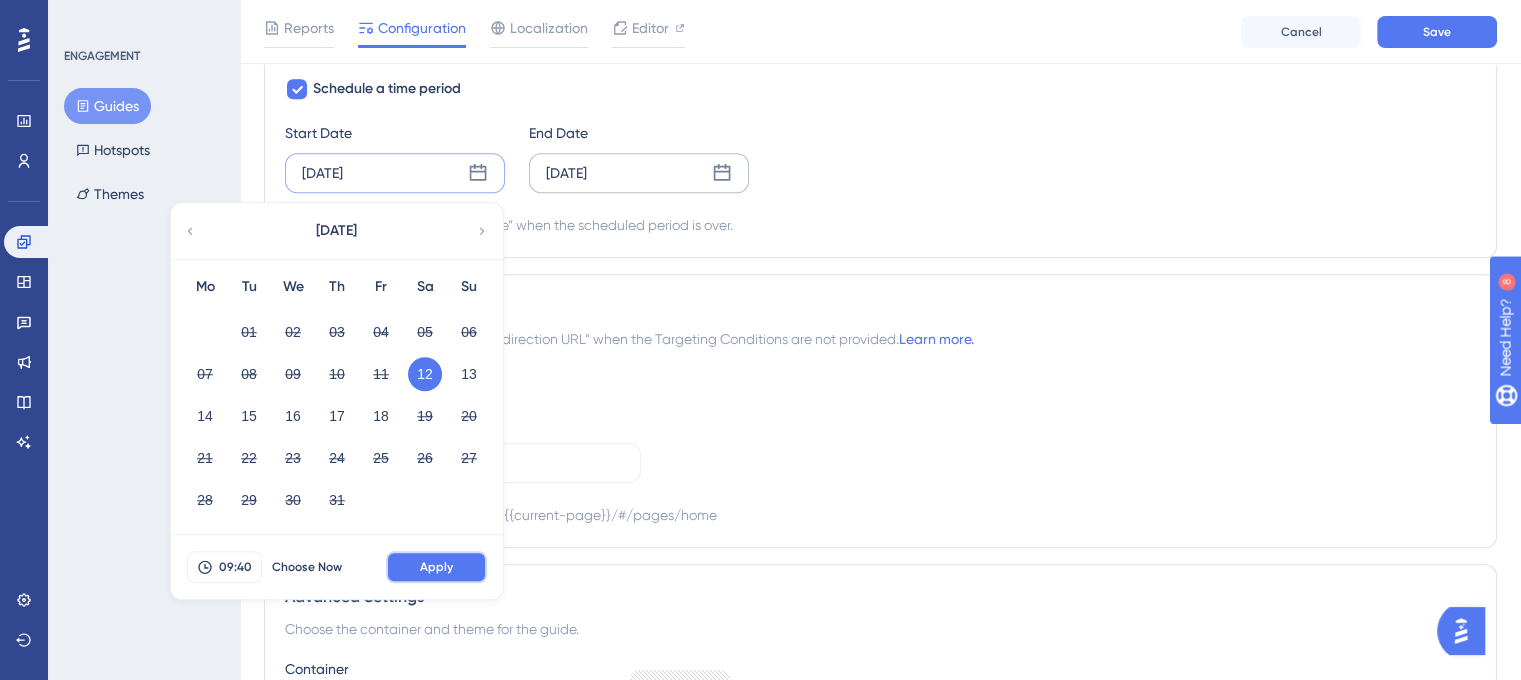 click on "Apply" at bounding box center (436, 567) 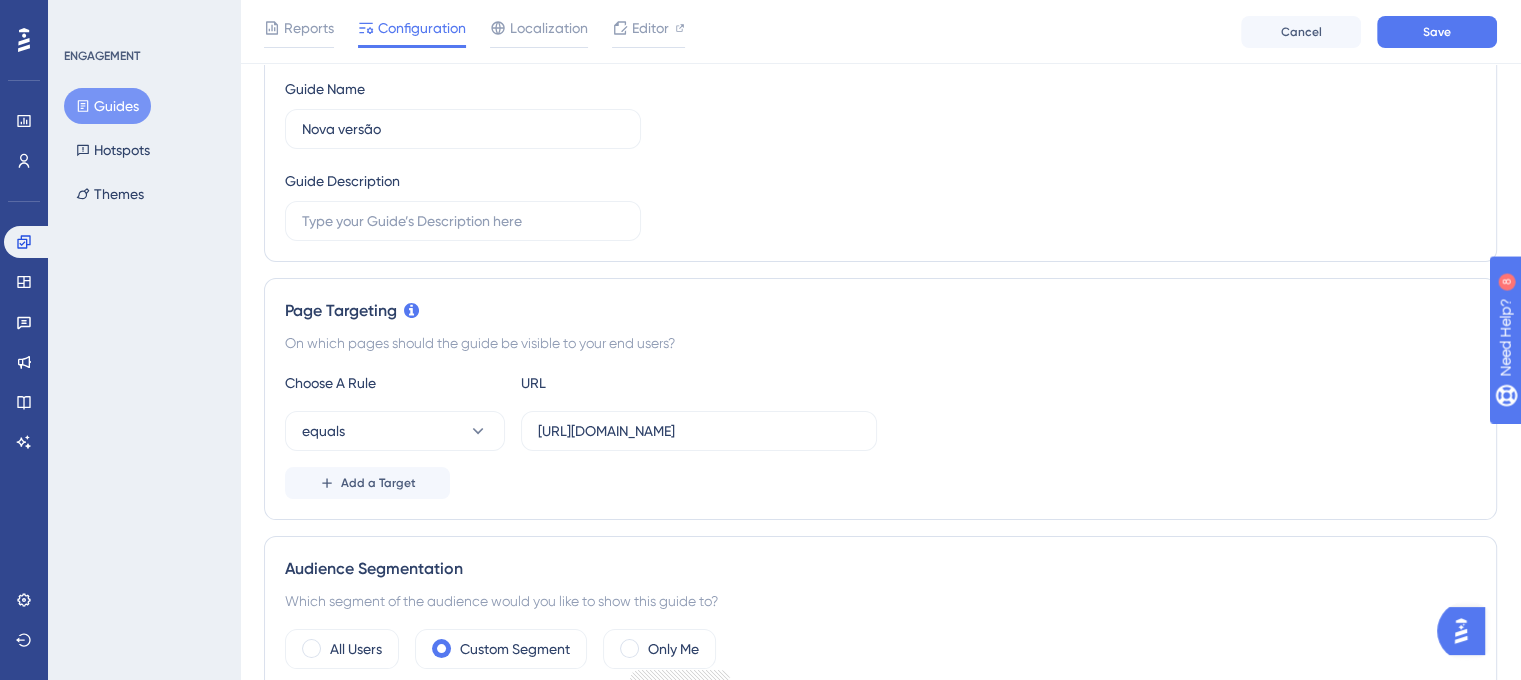 scroll, scrollTop: 0, scrollLeft: 0, axis: both 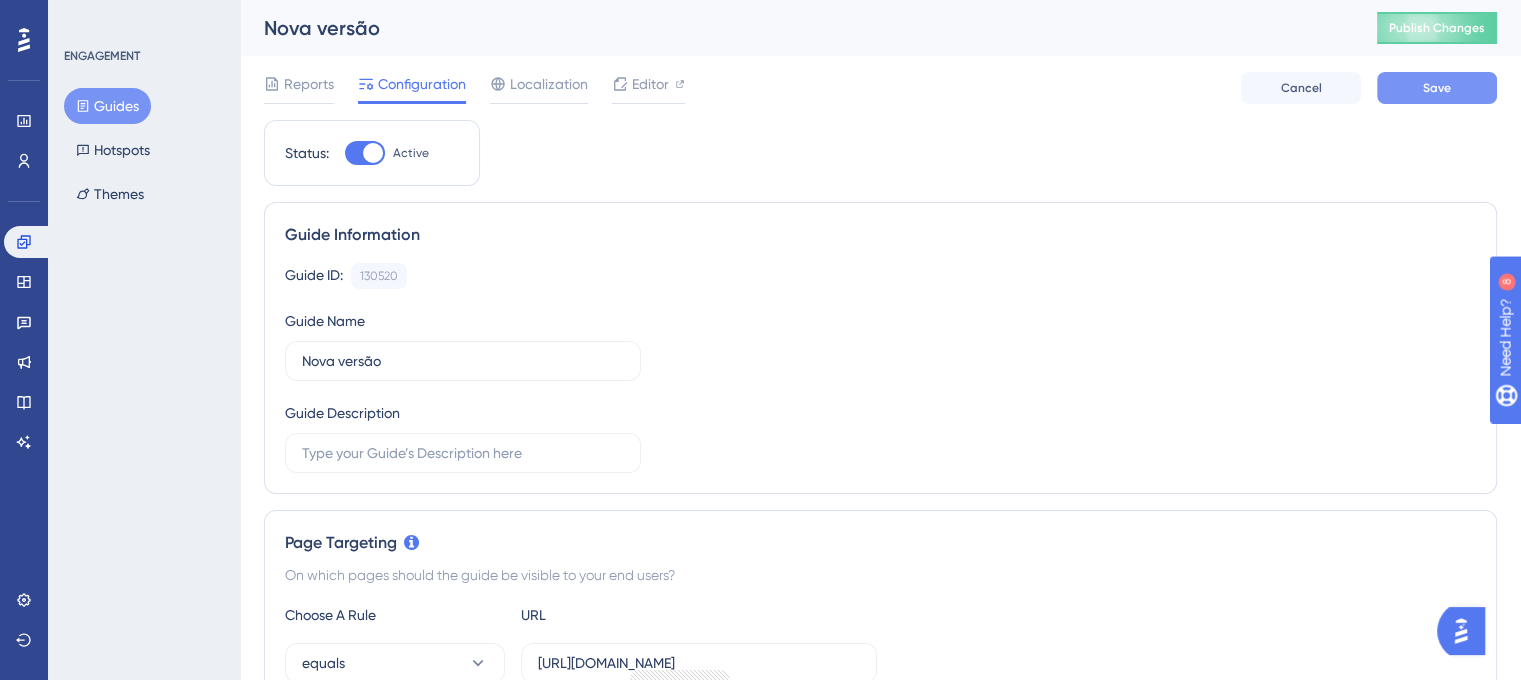 click on "Save" at bounding box center [1437, 88] 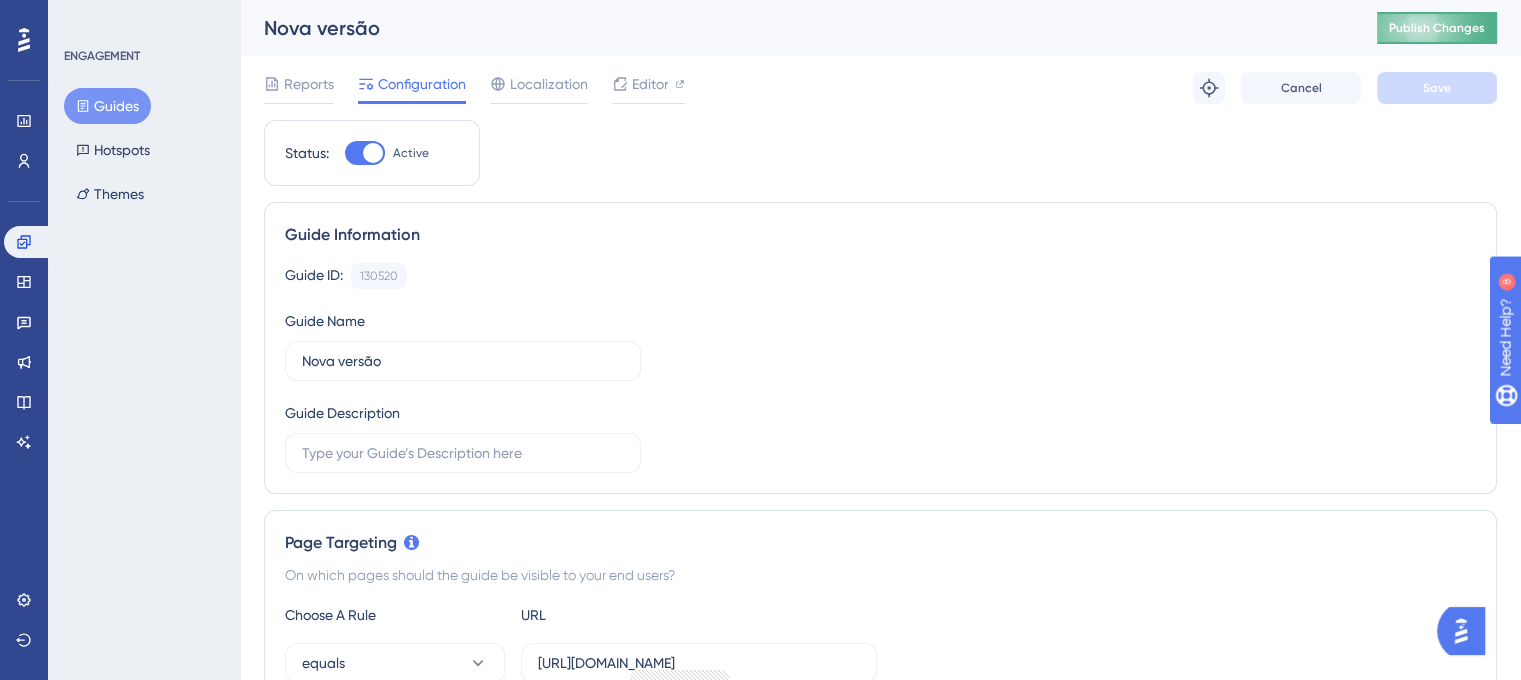 click on "Publish Changes" at bounding box center (1437, 28) 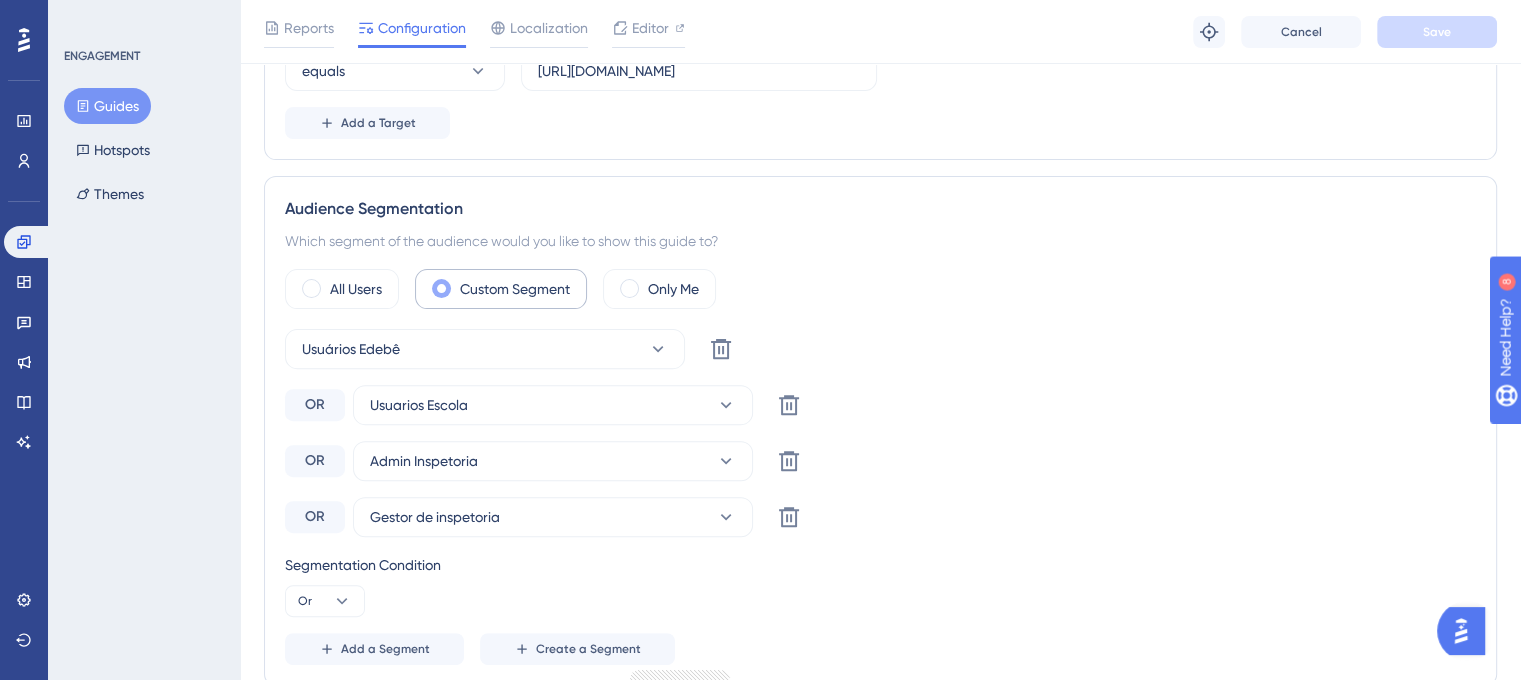scroll, scrollTop: 0, scrollLeft: 0, axis: both 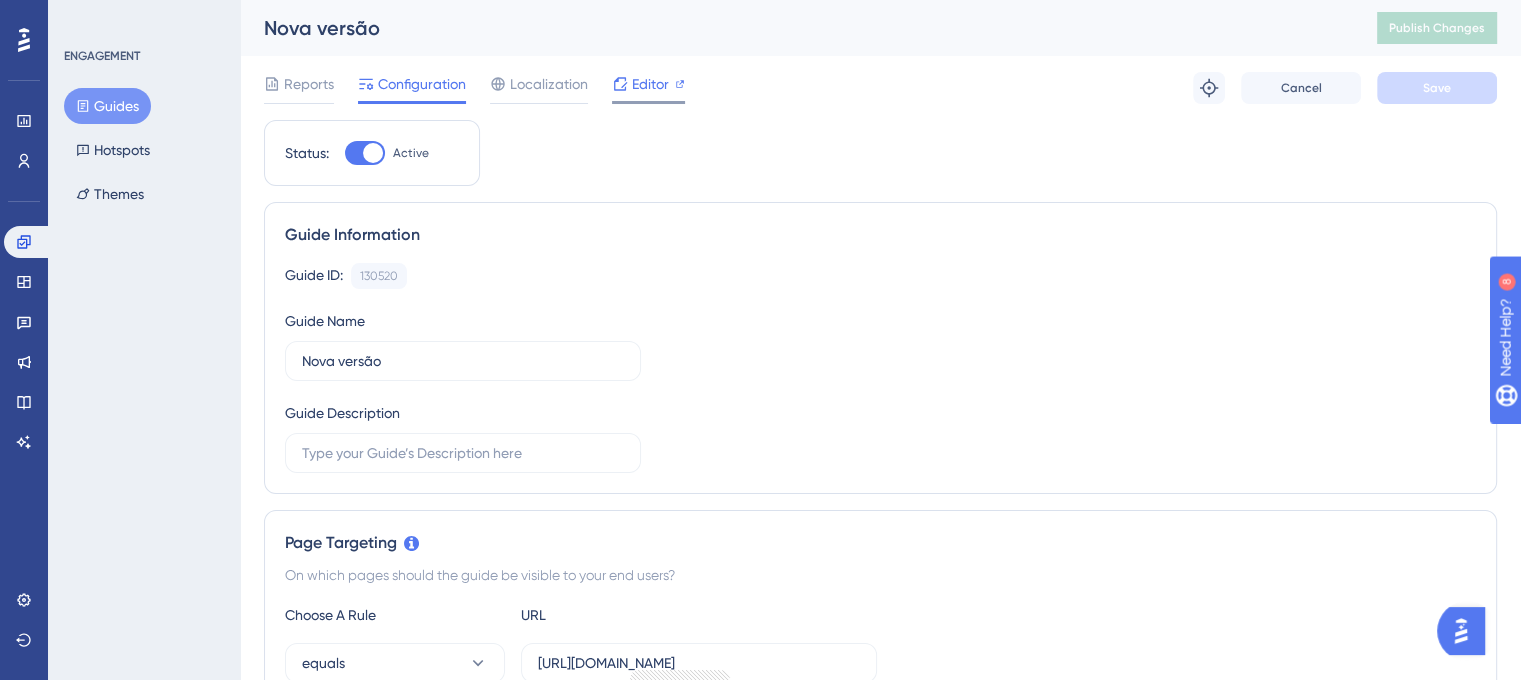 click on "Editor" at bounding box center (650, 84) 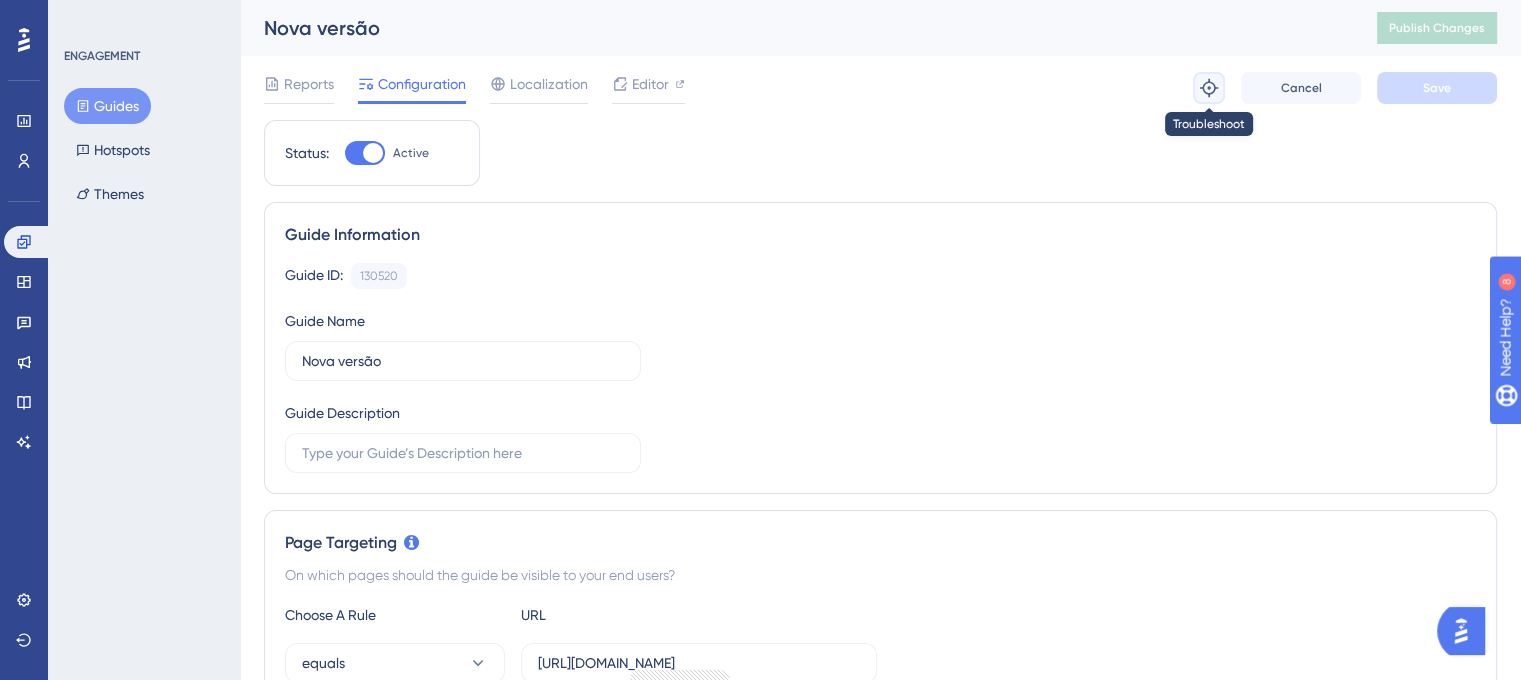 click 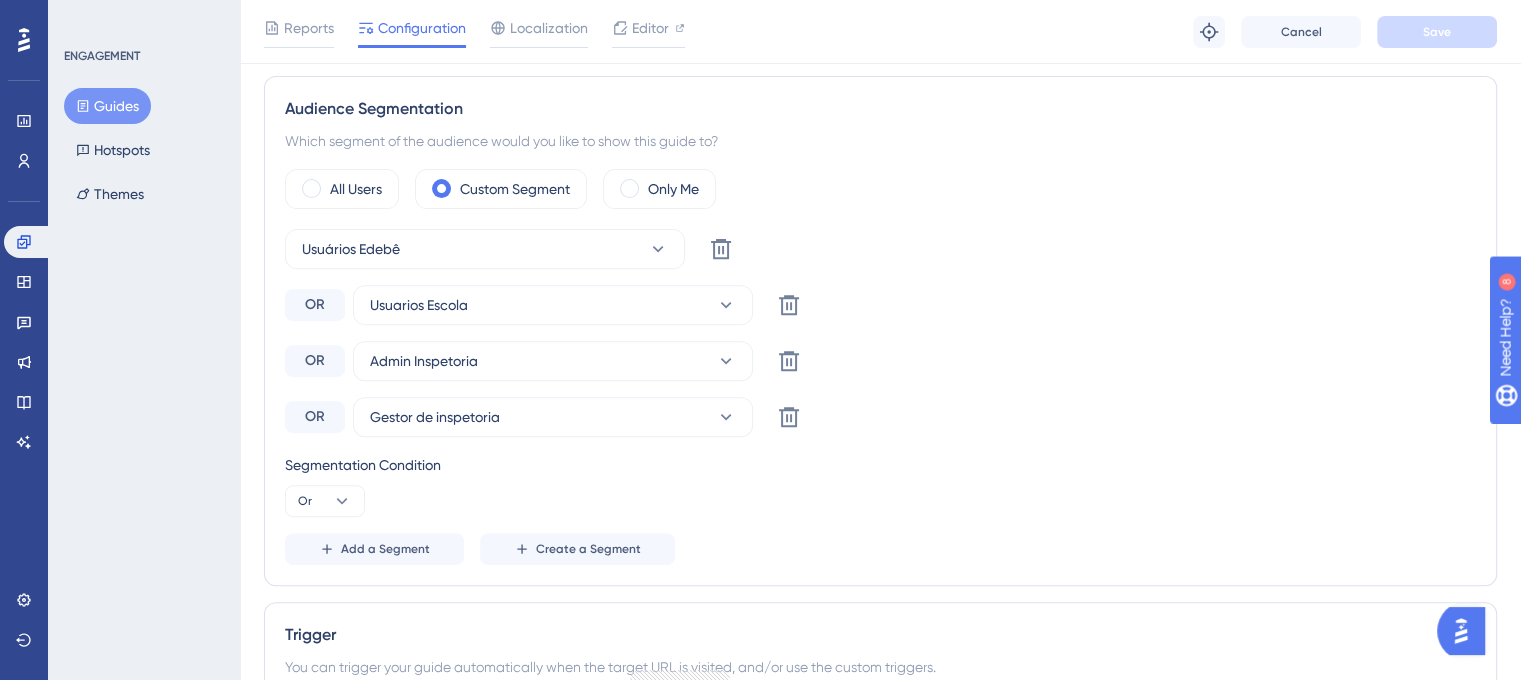 scroll, scrollTop: 700, scrollLeft: 0, axis: vertical 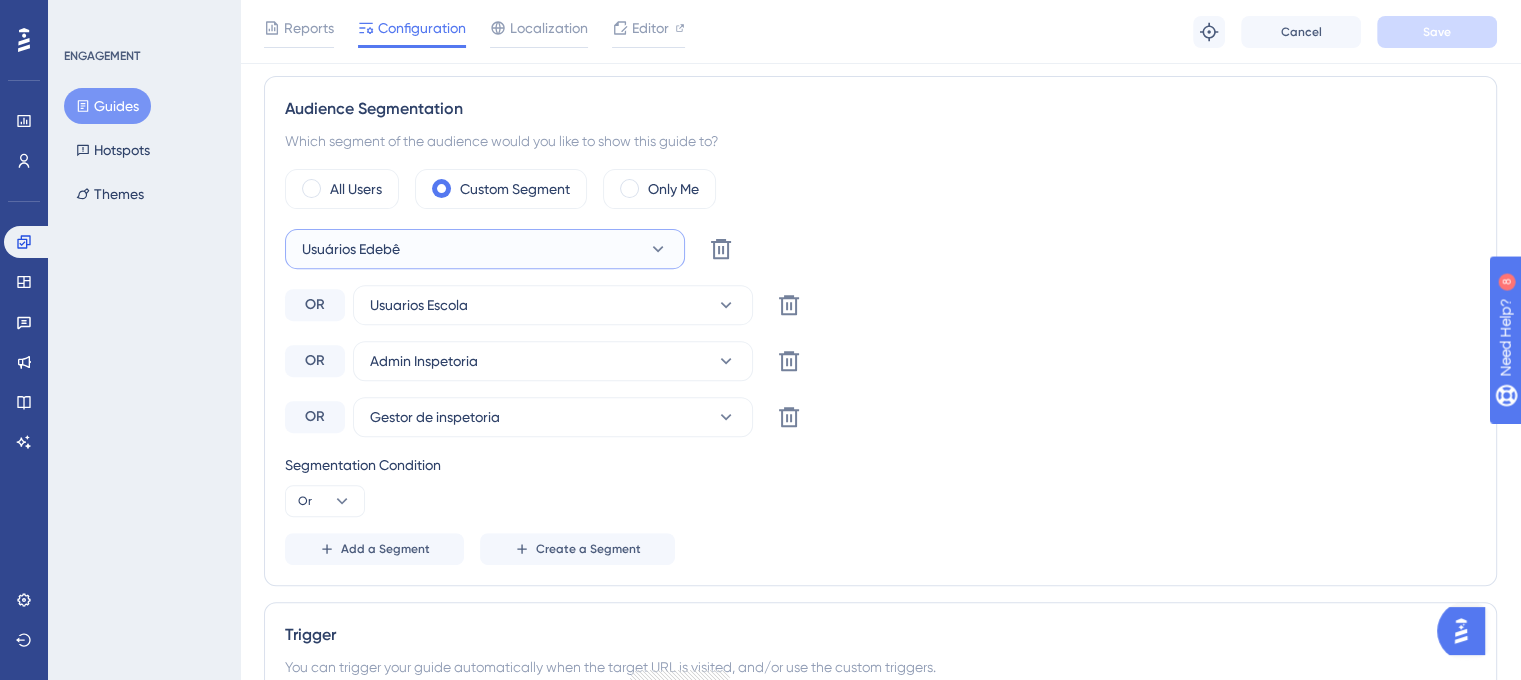 click on "Usuários Edebê" at bounding box center (485, 249) 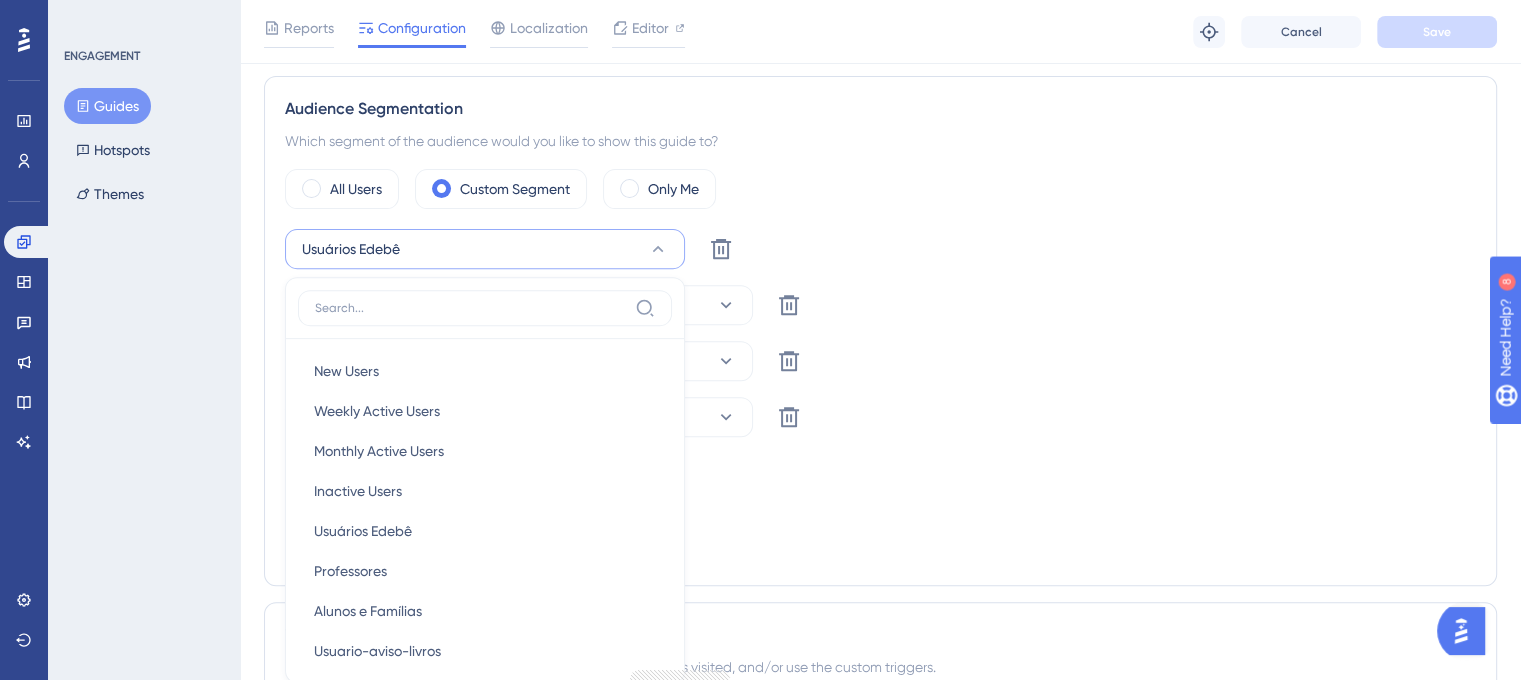 scroll, scrollTop: 837, scrollLeft: 0, axis: vertical 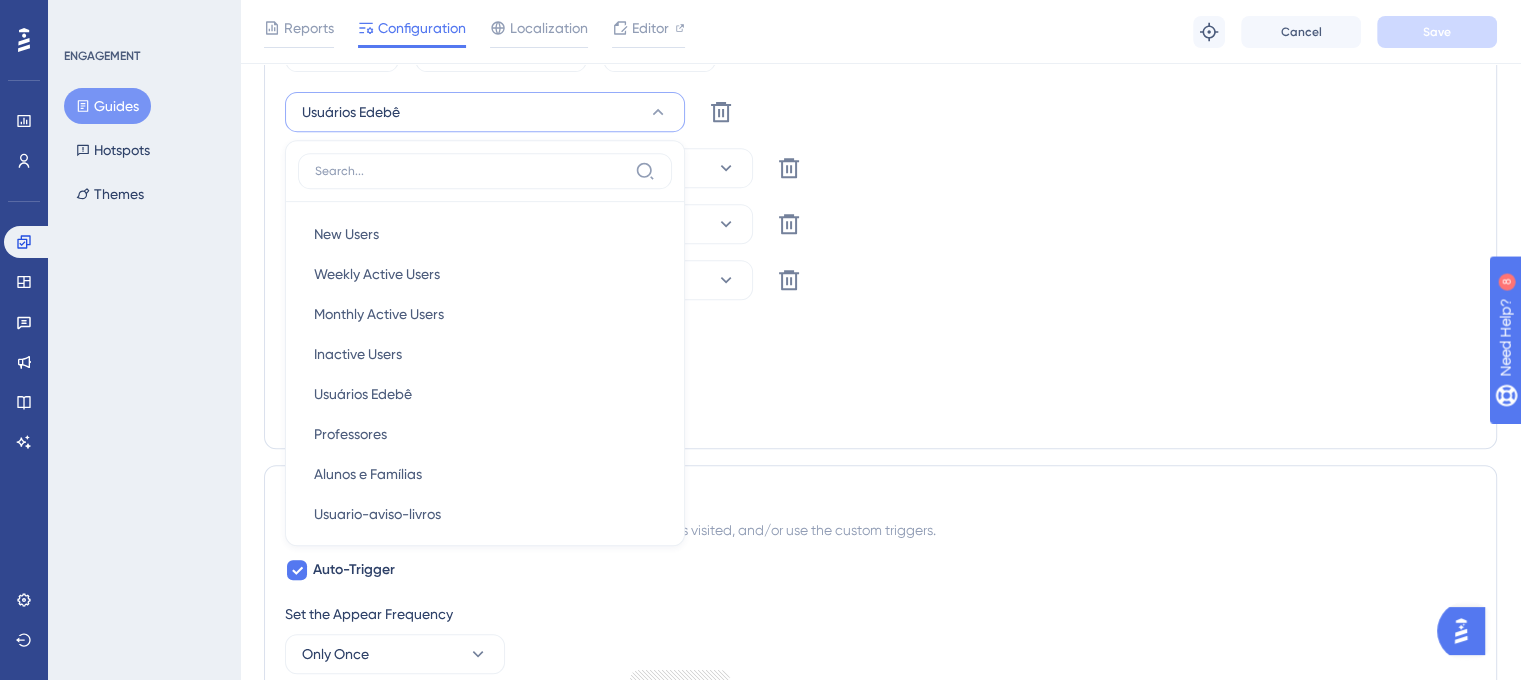 click on "OR Usuarios Escola Delete" at bounding box center [880, 168] 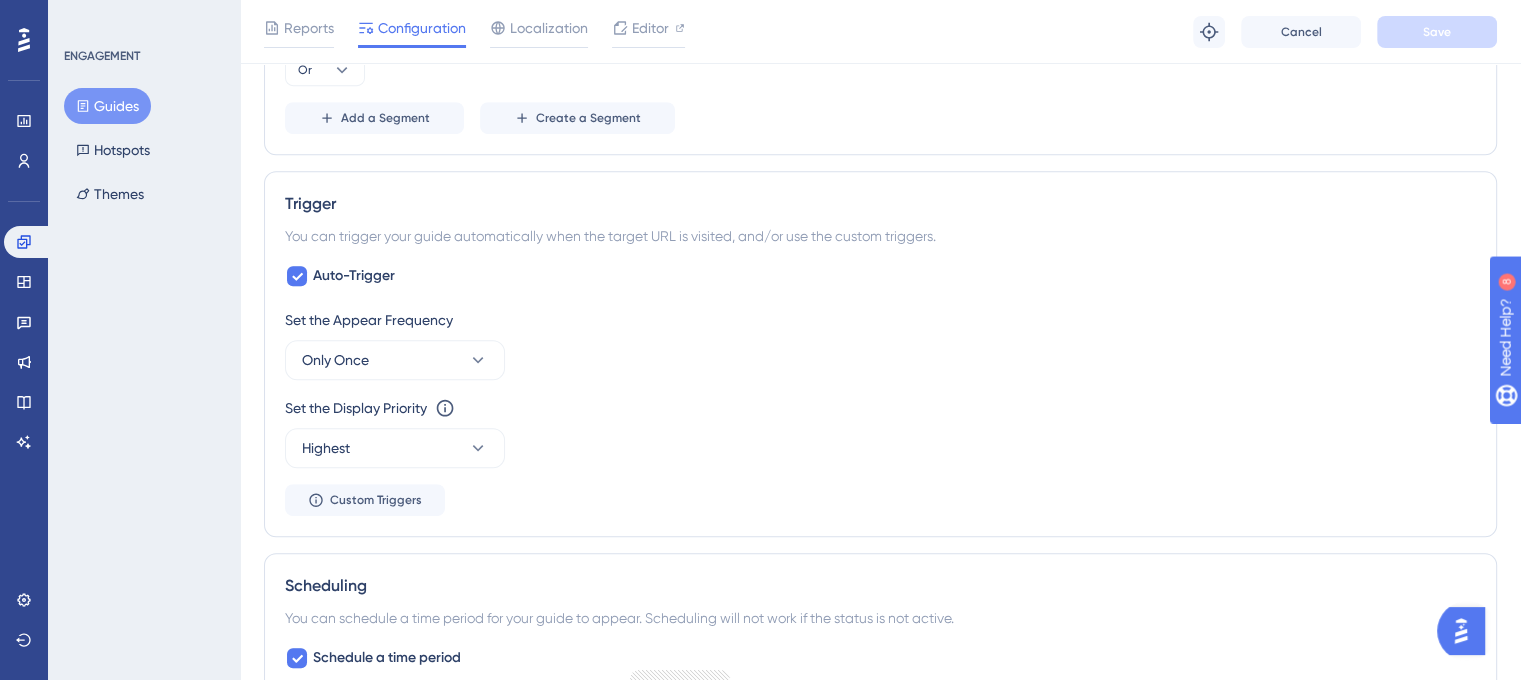 scroll, scrollTop: 1137, scrollLeft: 0, axis: vertical 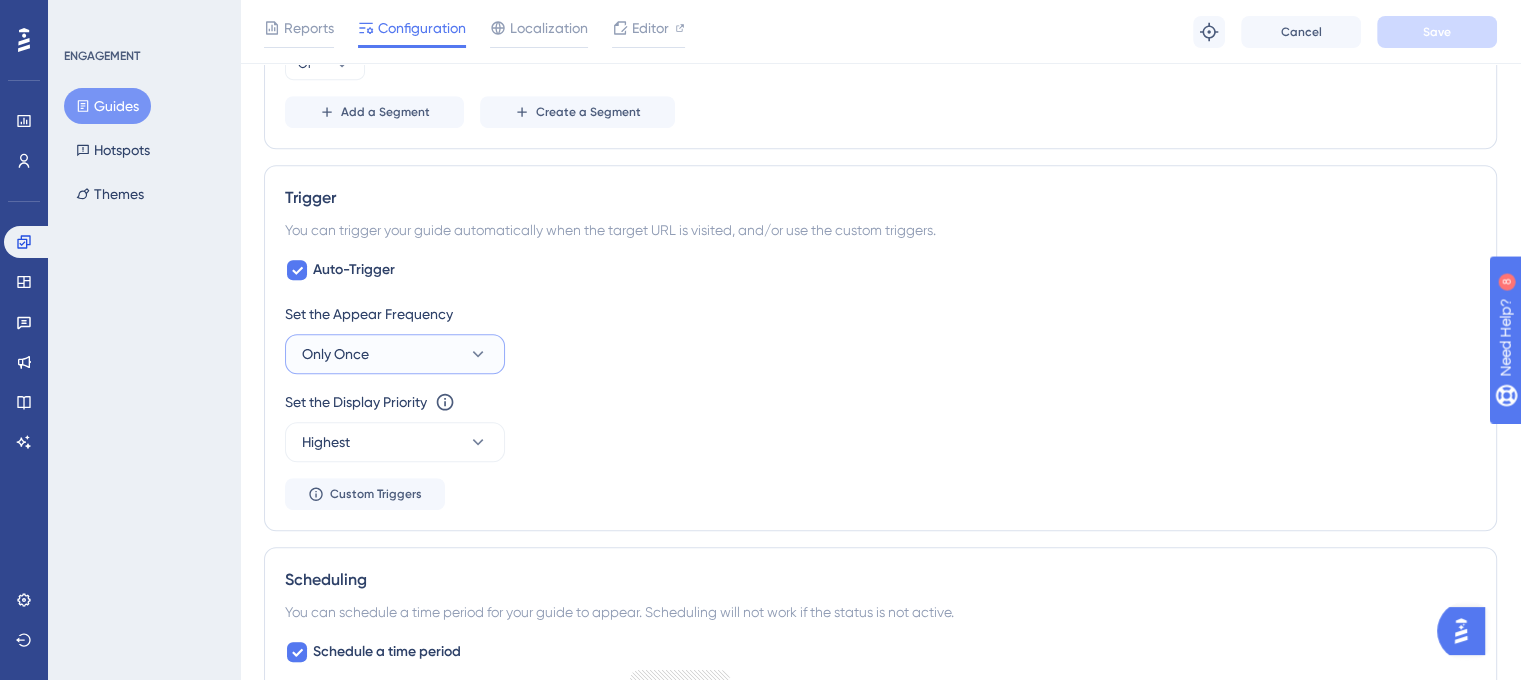 click on "Only Once" at bounding box center [335, 354] 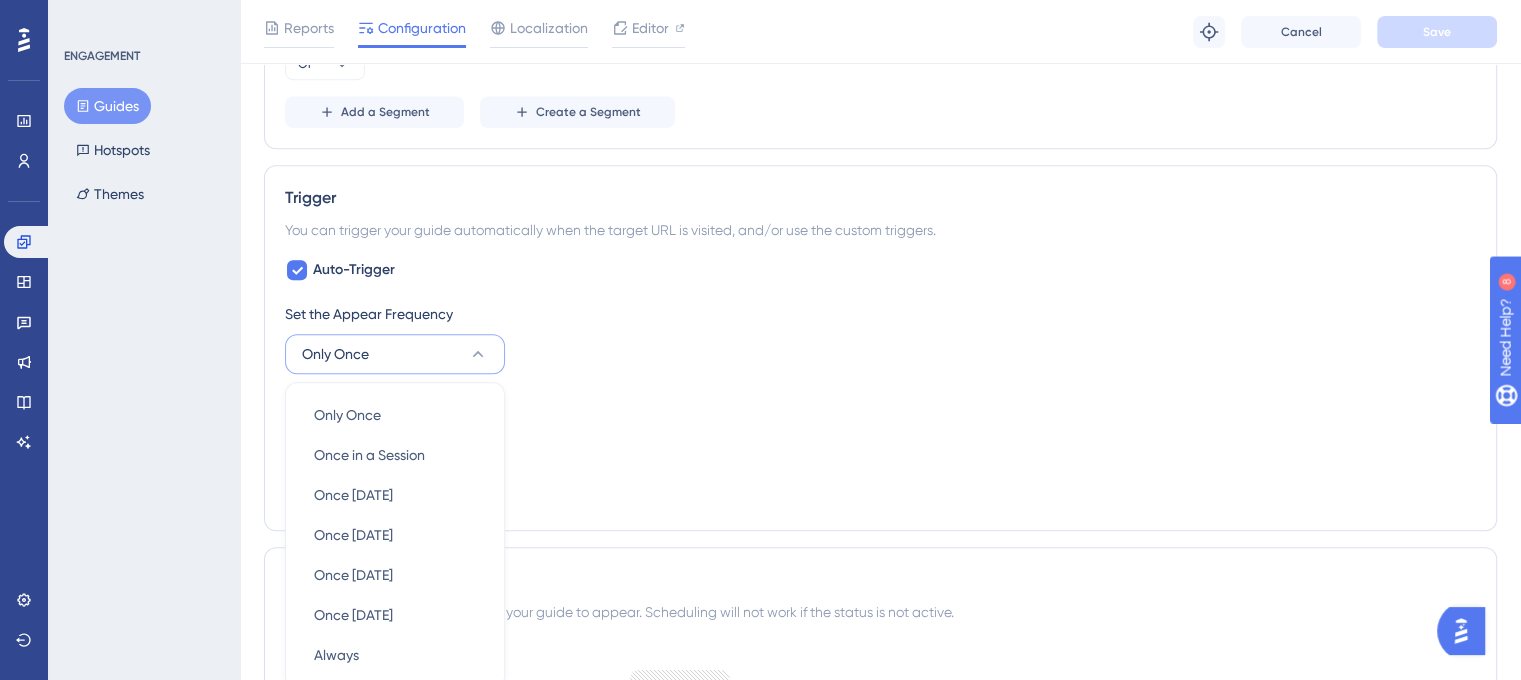 scroll, scrollTop: 1328, scrollLeft: 0, axis: vertical 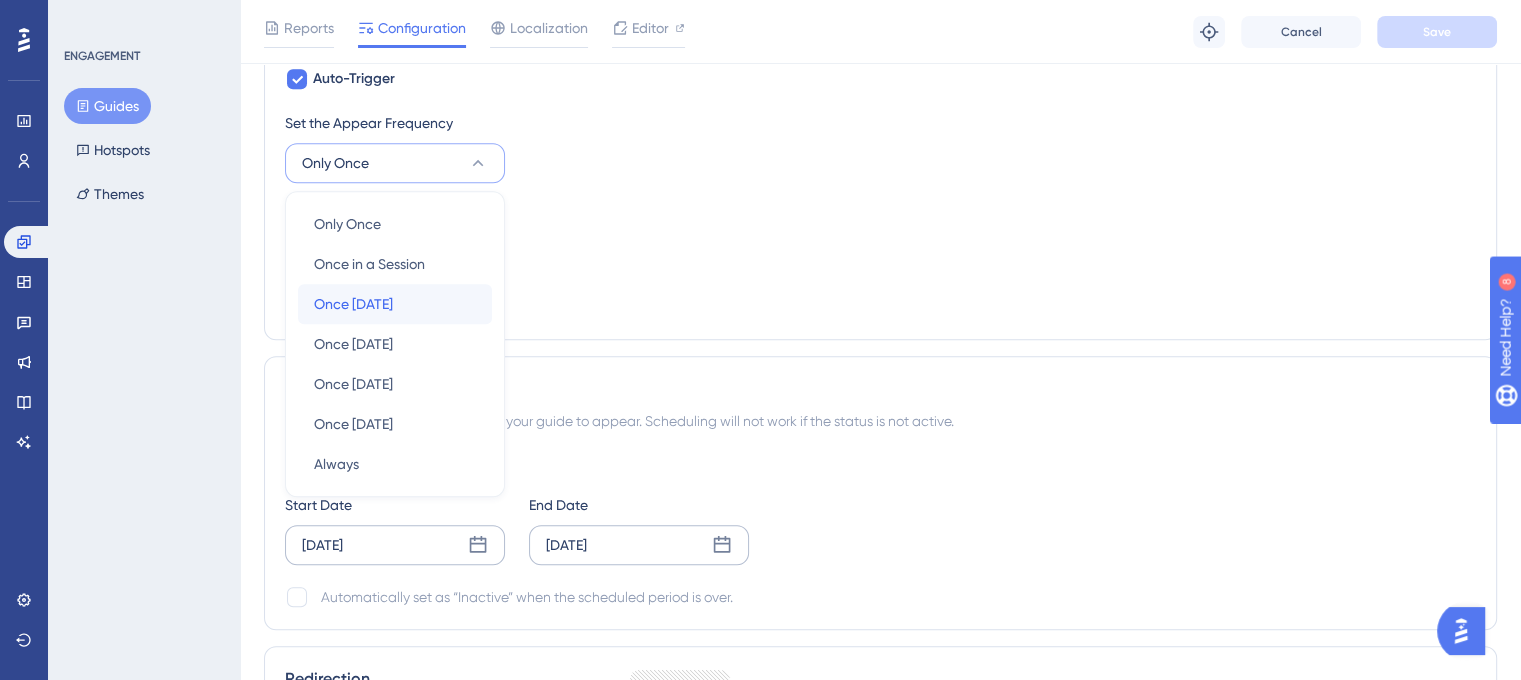 click on "Once in 1 day Once in 1 day" at bounding box center [395, 304] 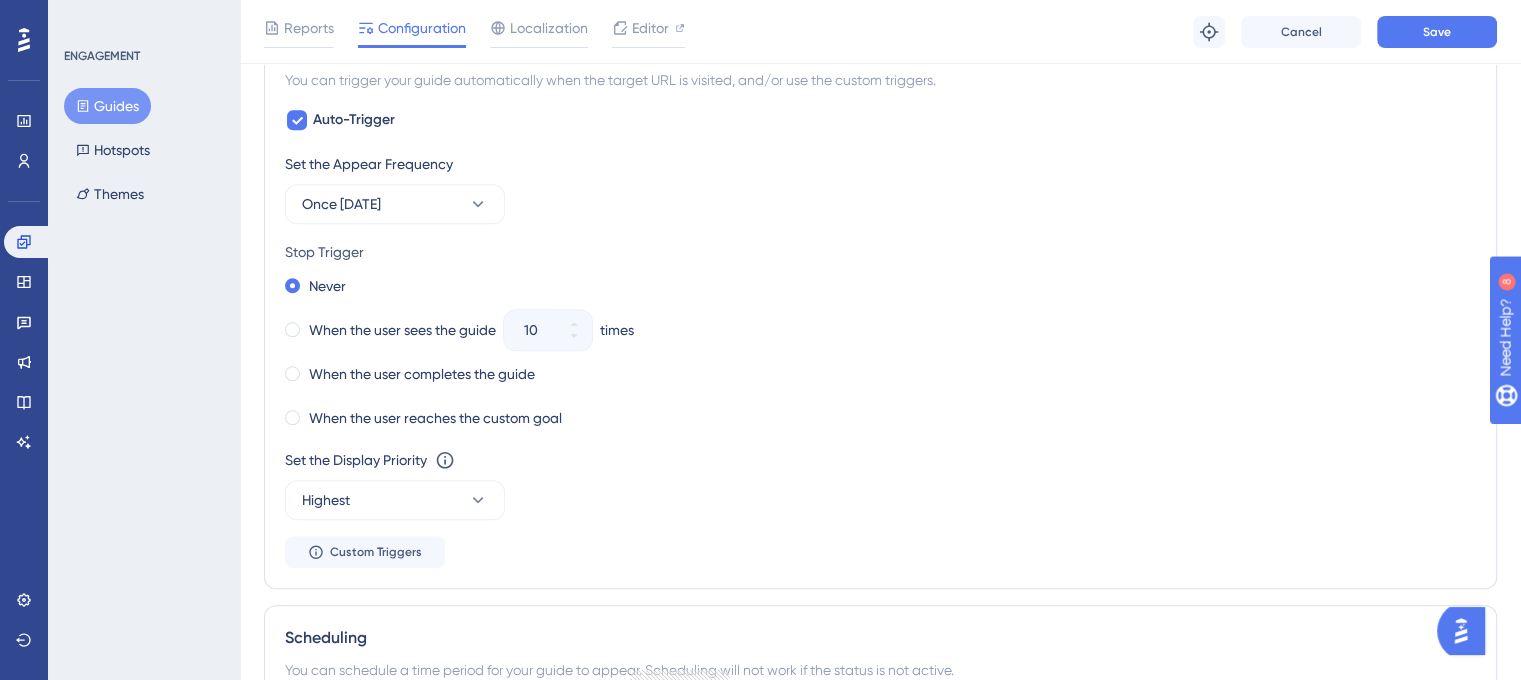 scroll, scrollTop: 1228, scrollLeft: 0, axis: vertical 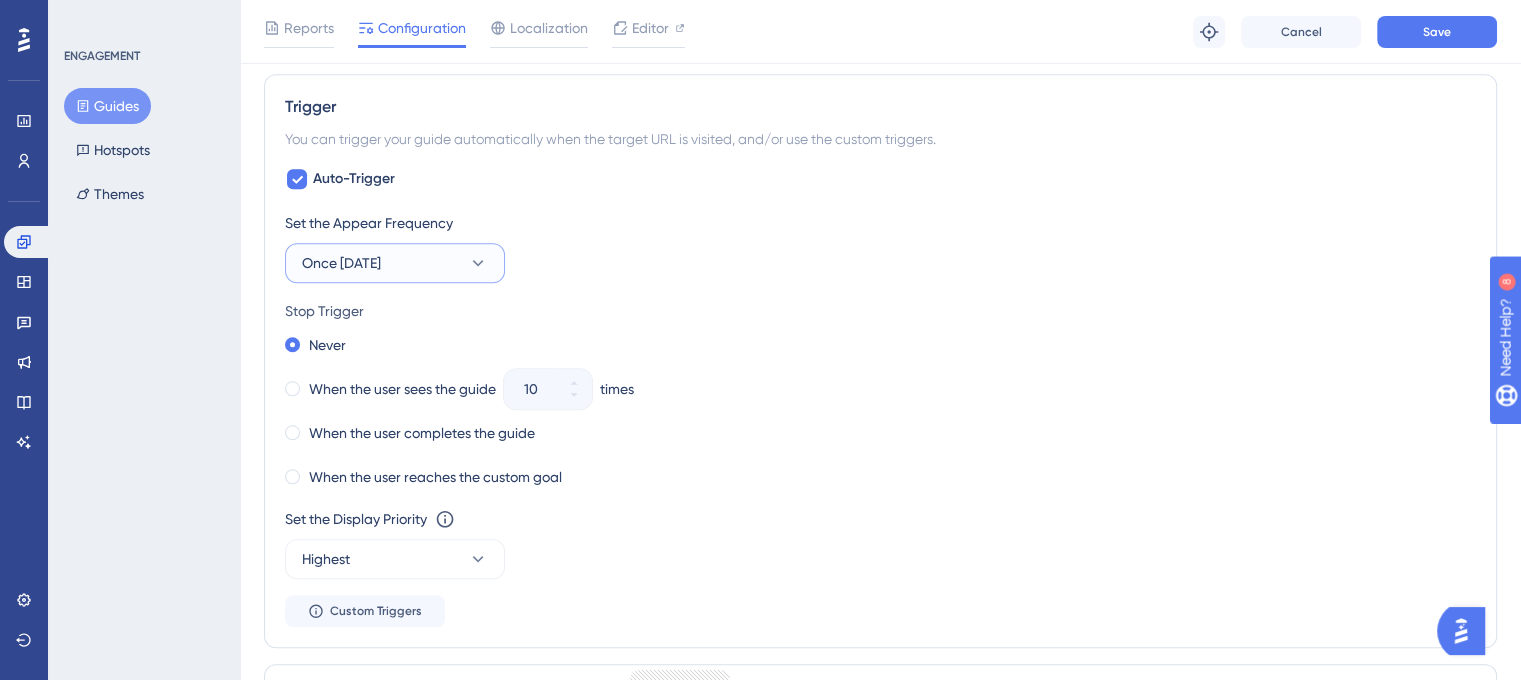 click on "Once [DATE]" at bounding box center [395, 263] 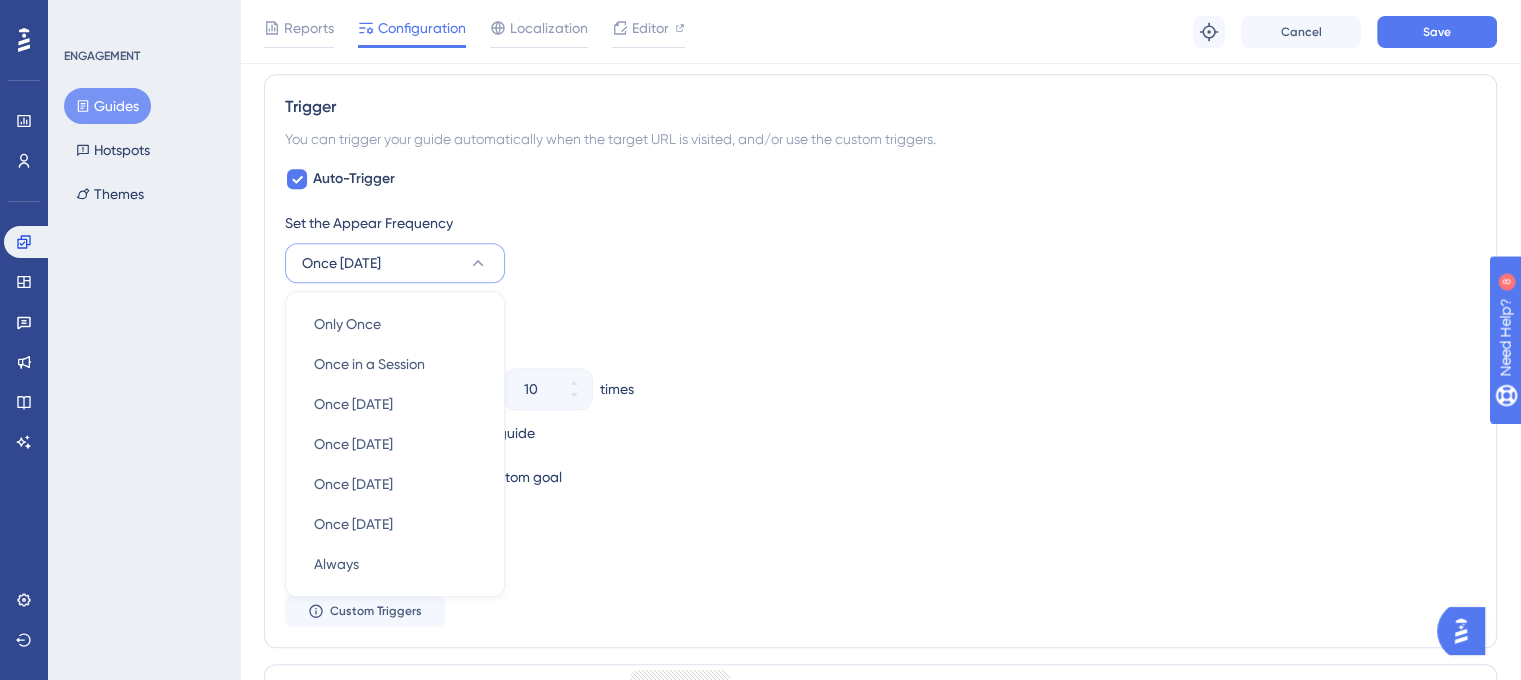 scroll, scrollTop: 1328, scrollLeft: 0, axis: vertical 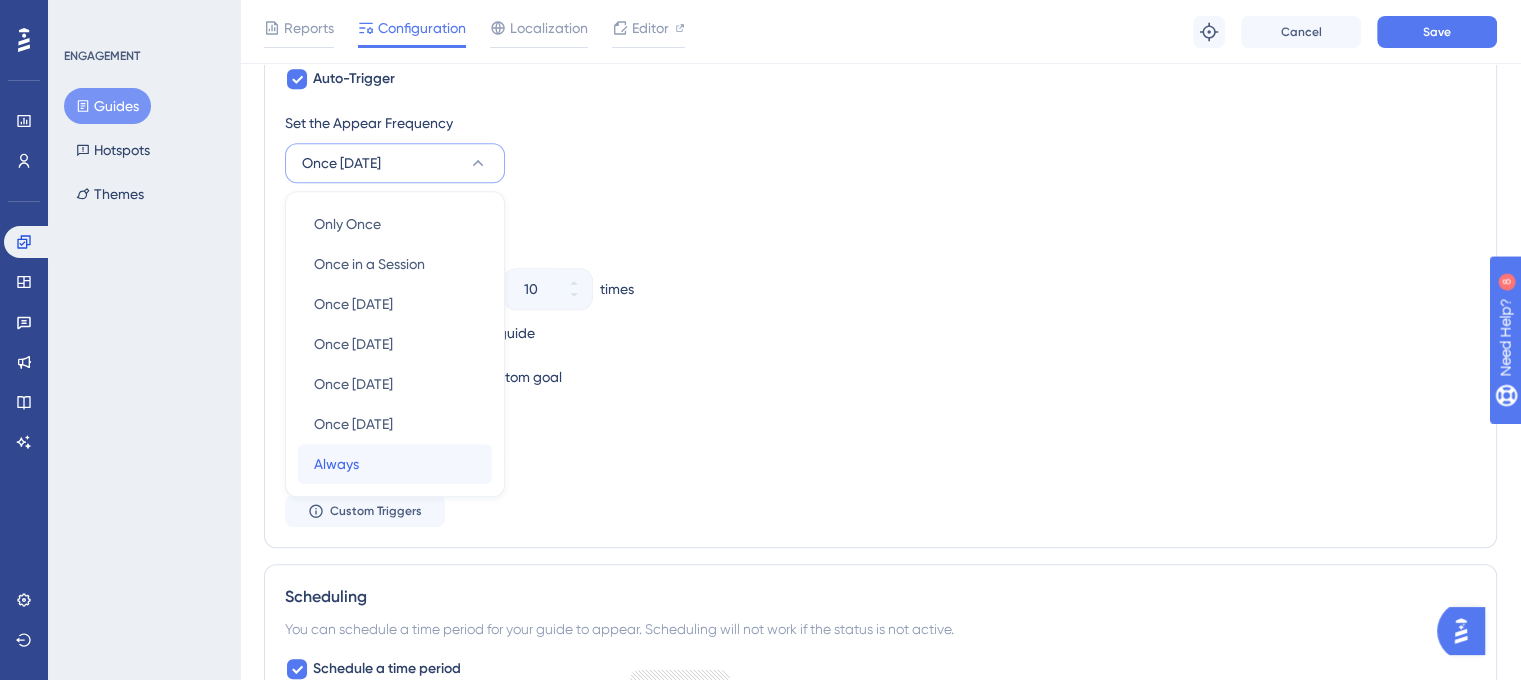 click on "Always Always" at bounding box center [395, 464] 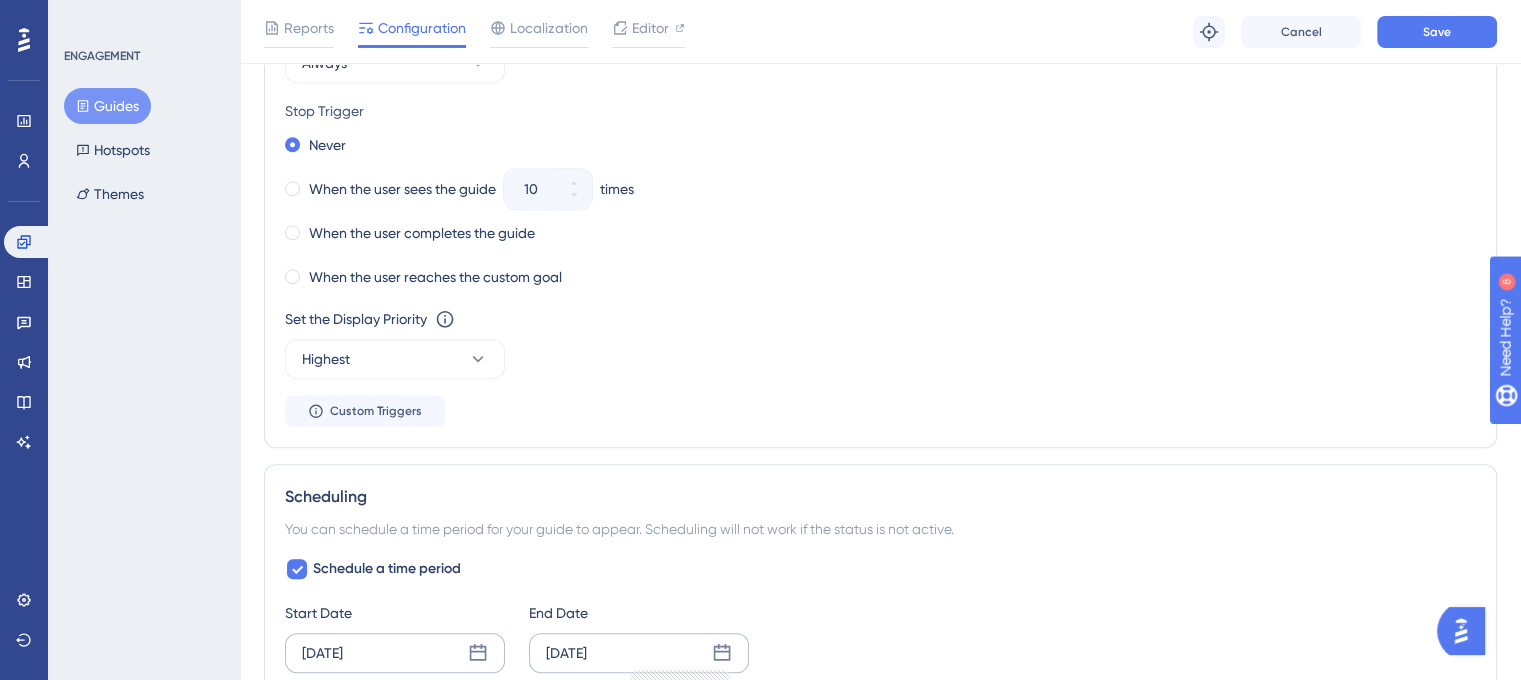 scroll, scrollTop: 1228, scrollLeft: 0, axis: vertical 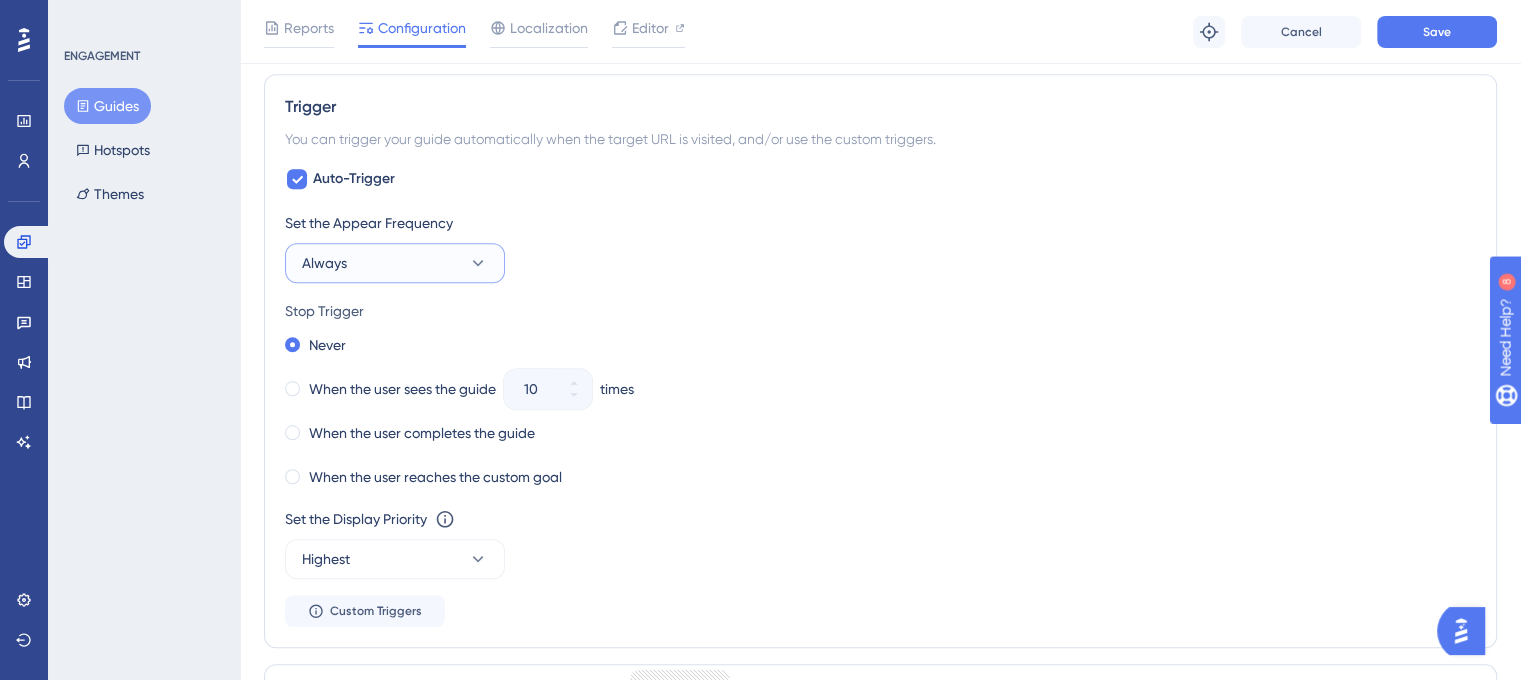 click on "Always" at bounding box center (395, 263) 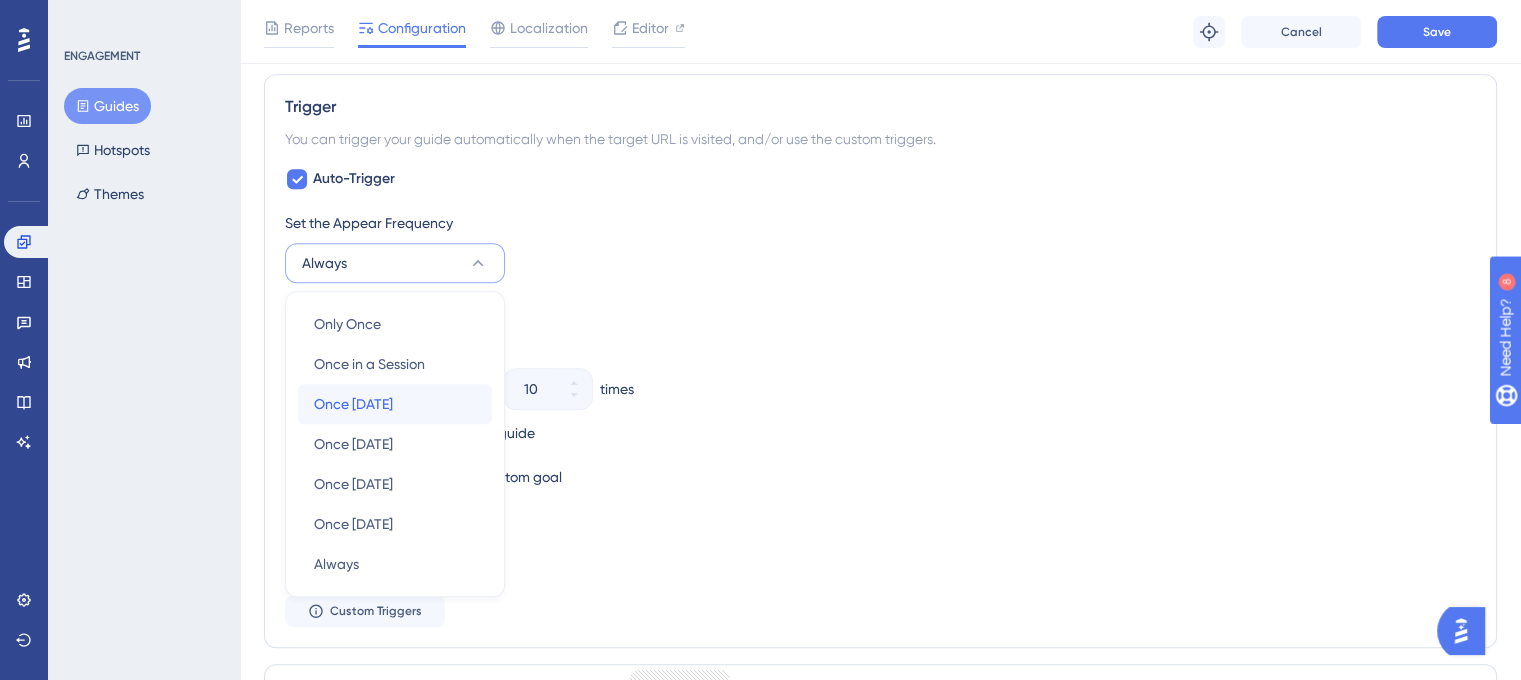 click on "Once [DATE]" at bounding box center [353, 404] 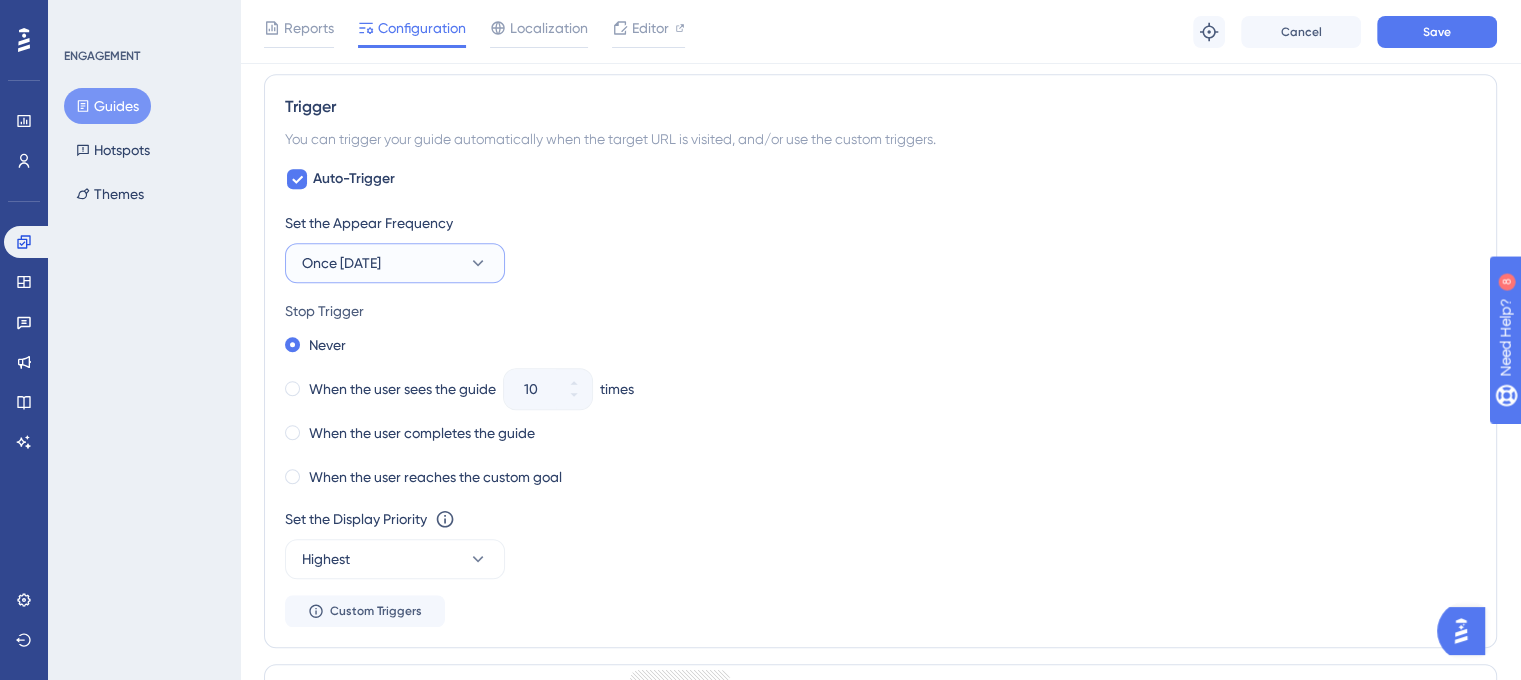 click on "Once [DATE]" at bounding box center (395, 263) 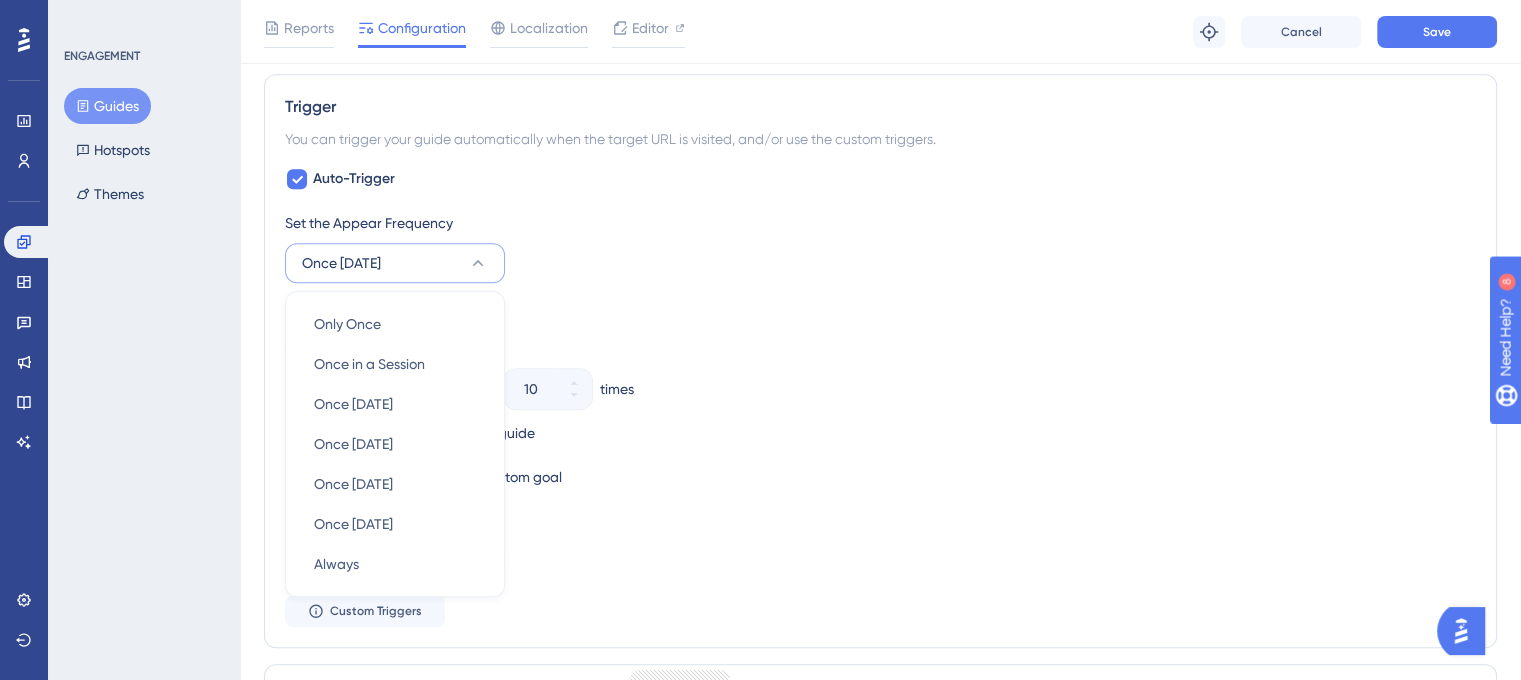 scroll, scrollTop: 1329, scrollLeft: 0, axis: vertical 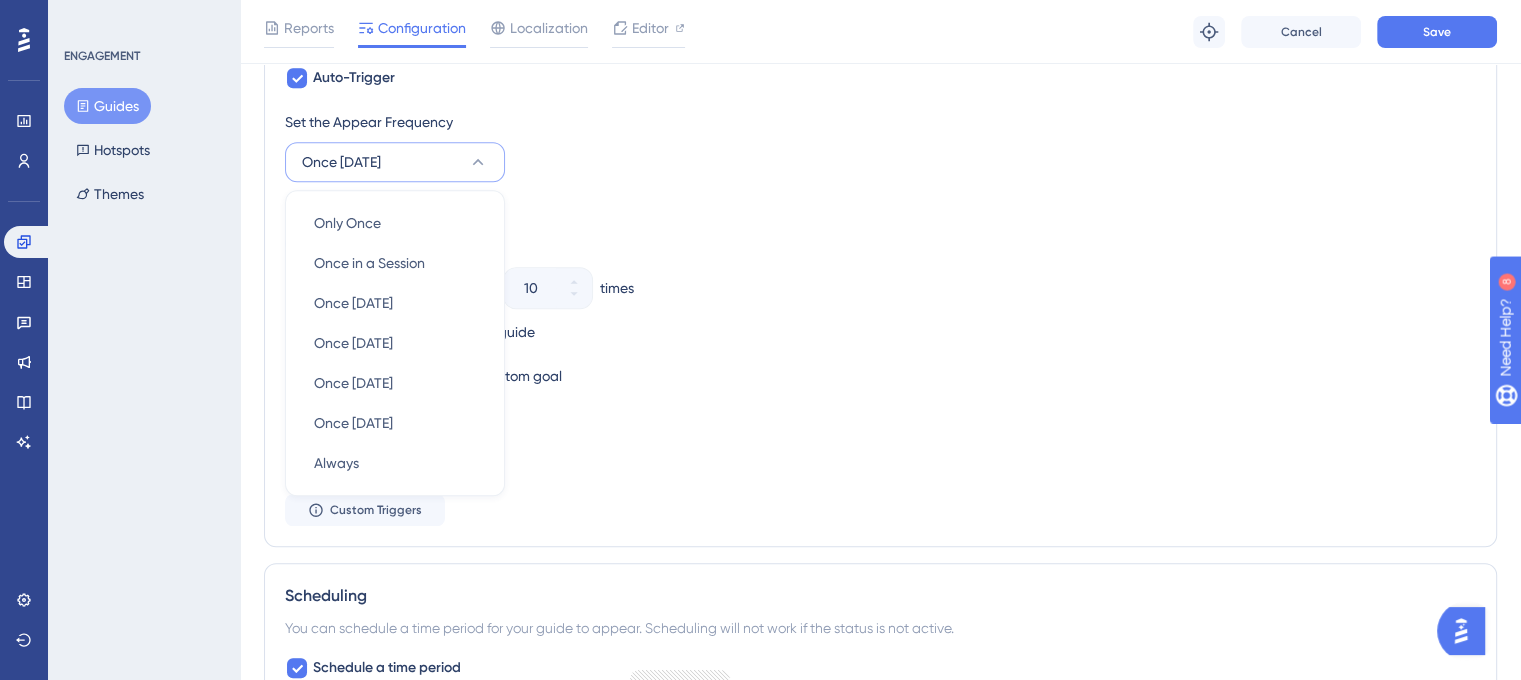 click on "Stop Trigger" at bounding box center [880, 210] 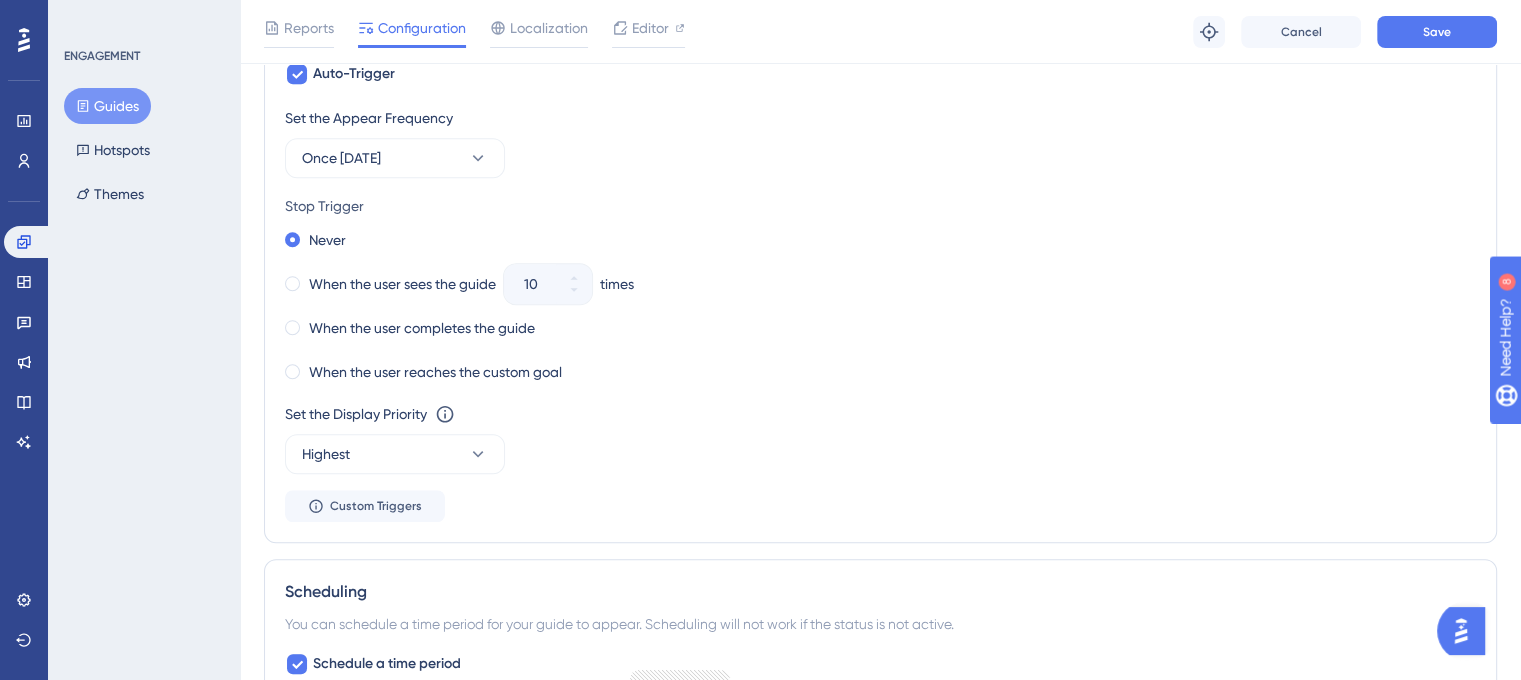 scroll, scrollTop: 1329, scrollLeft: 0, axis: vertical 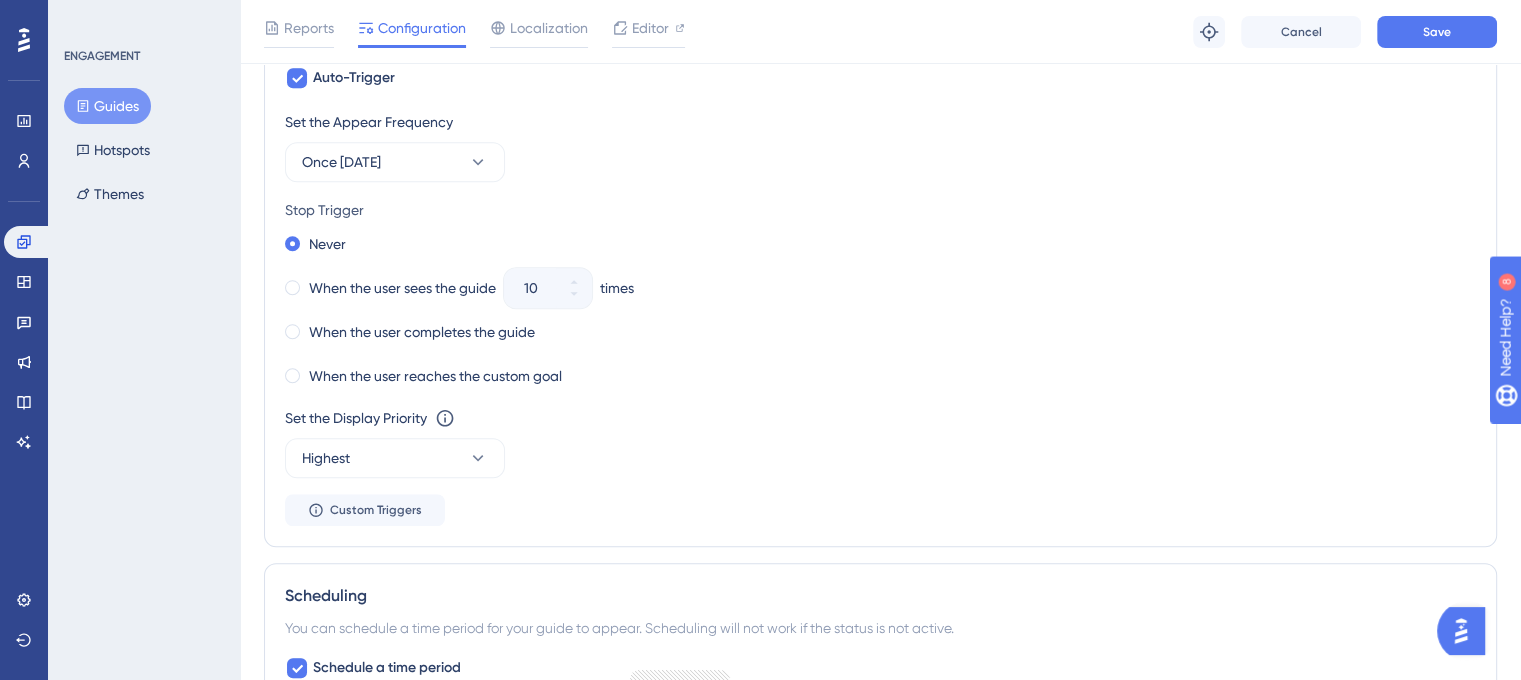 click on "When the user completes the guide" at bounding box center (880, 332) 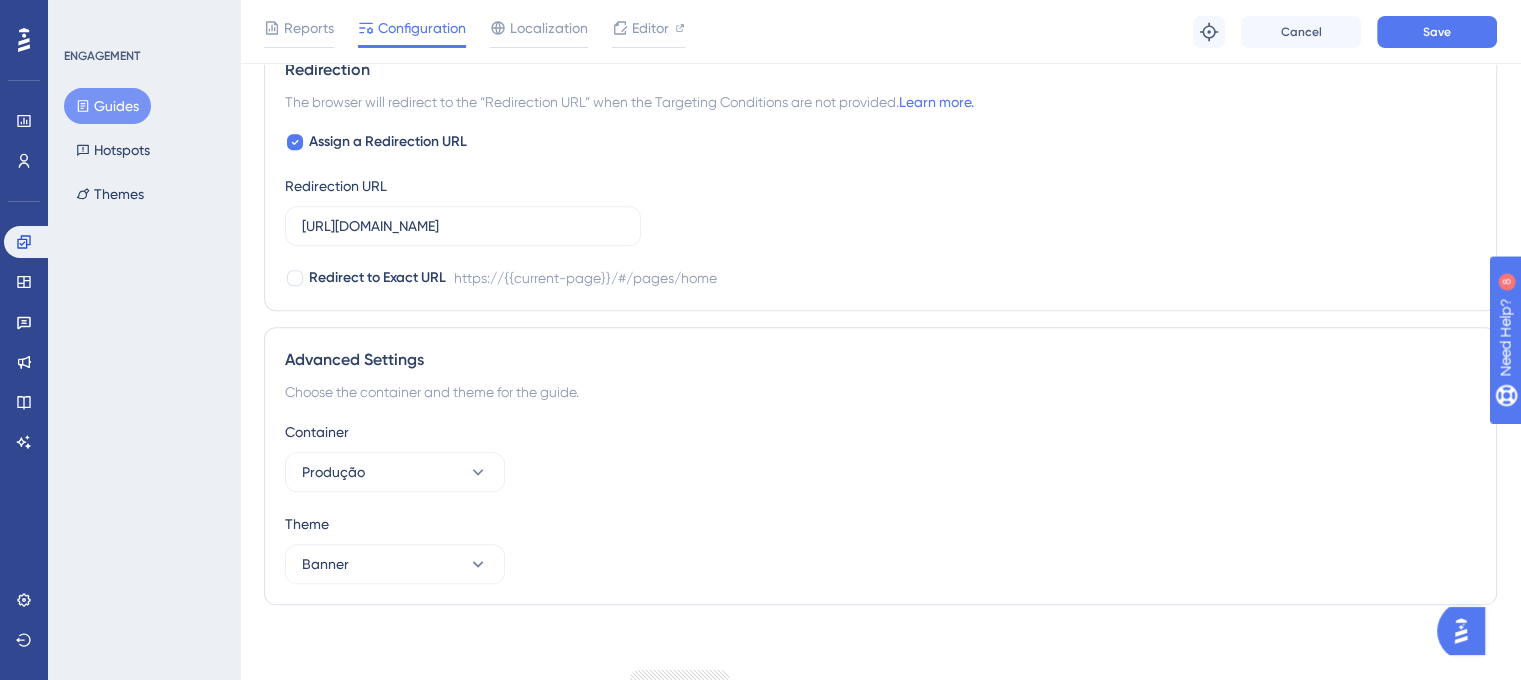 scroll, scrollTop: 2146, scrollLeft: 0, axis: vertical 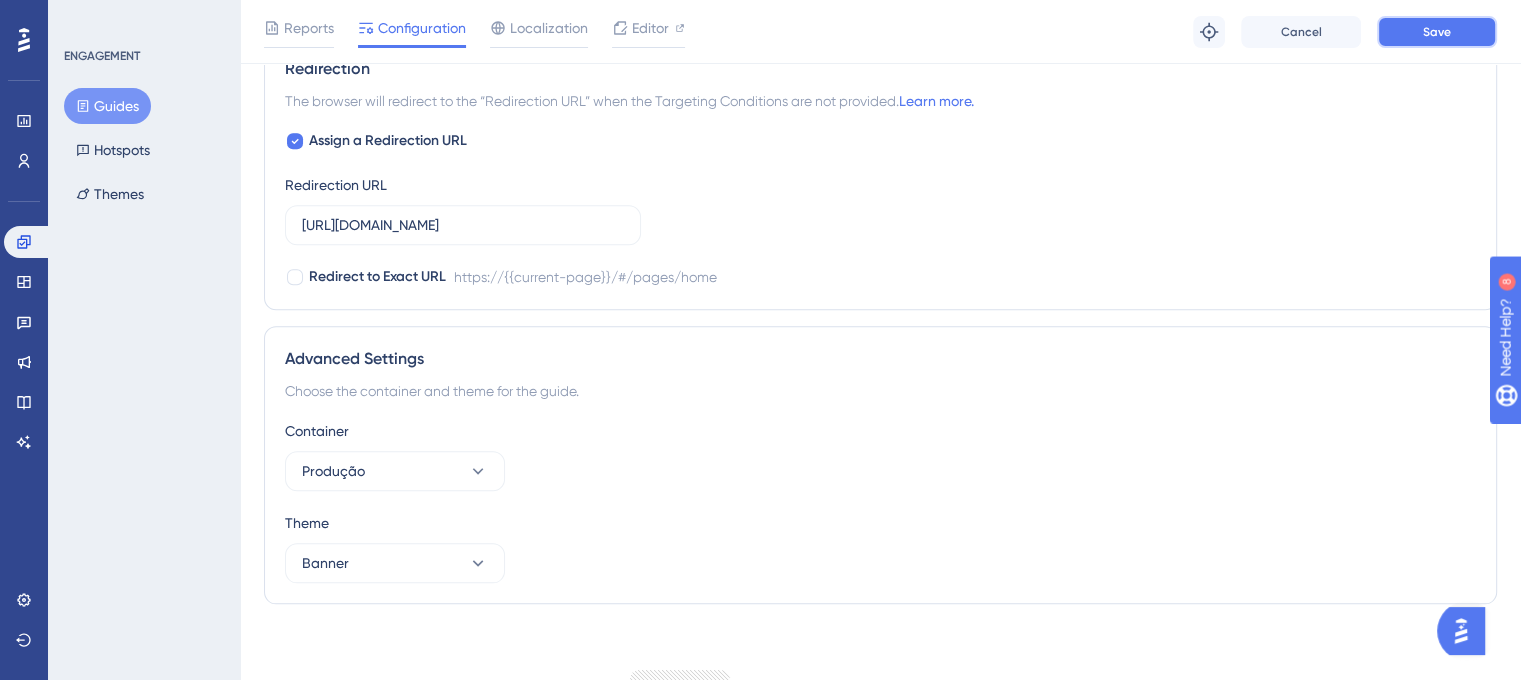 click on "Save" at bounding box center (1437, 32) 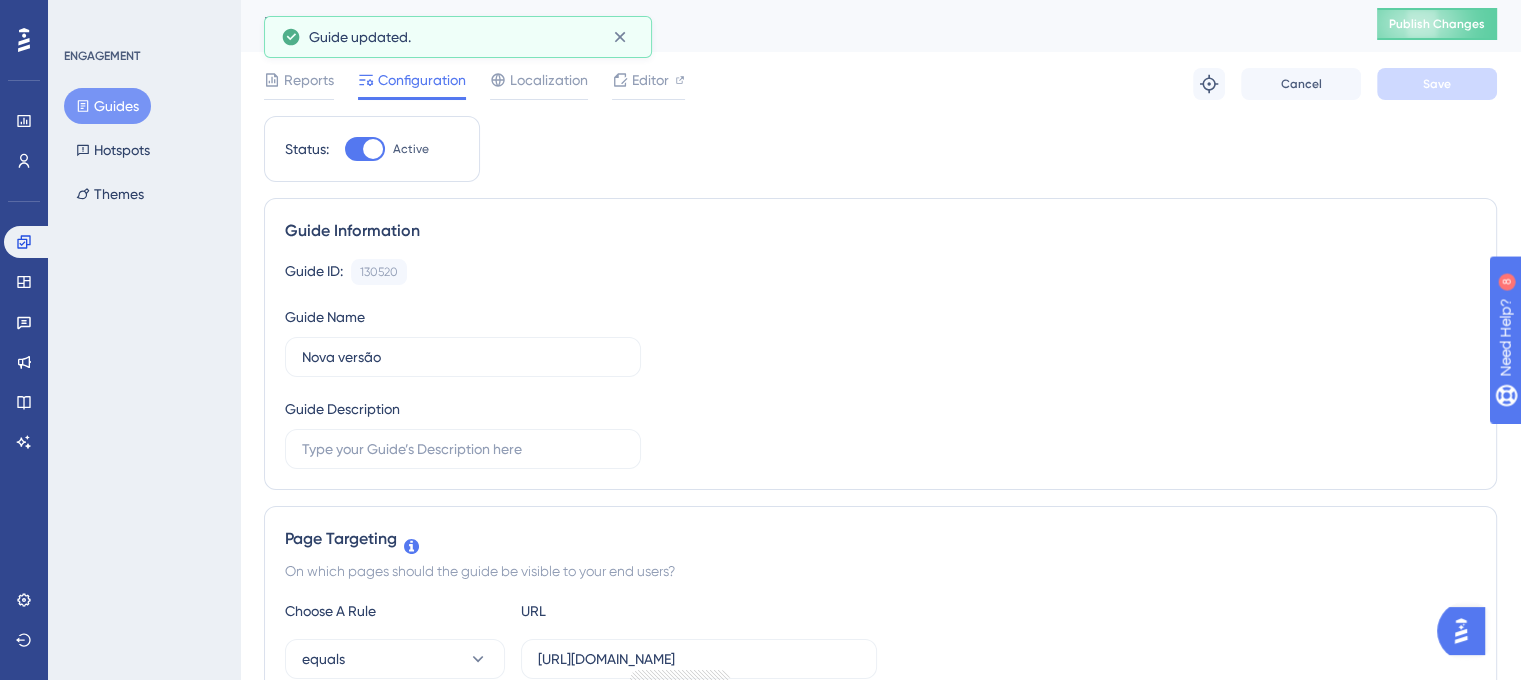 scroll, scrollTop: 0, scrollLeft: 0, axis: both 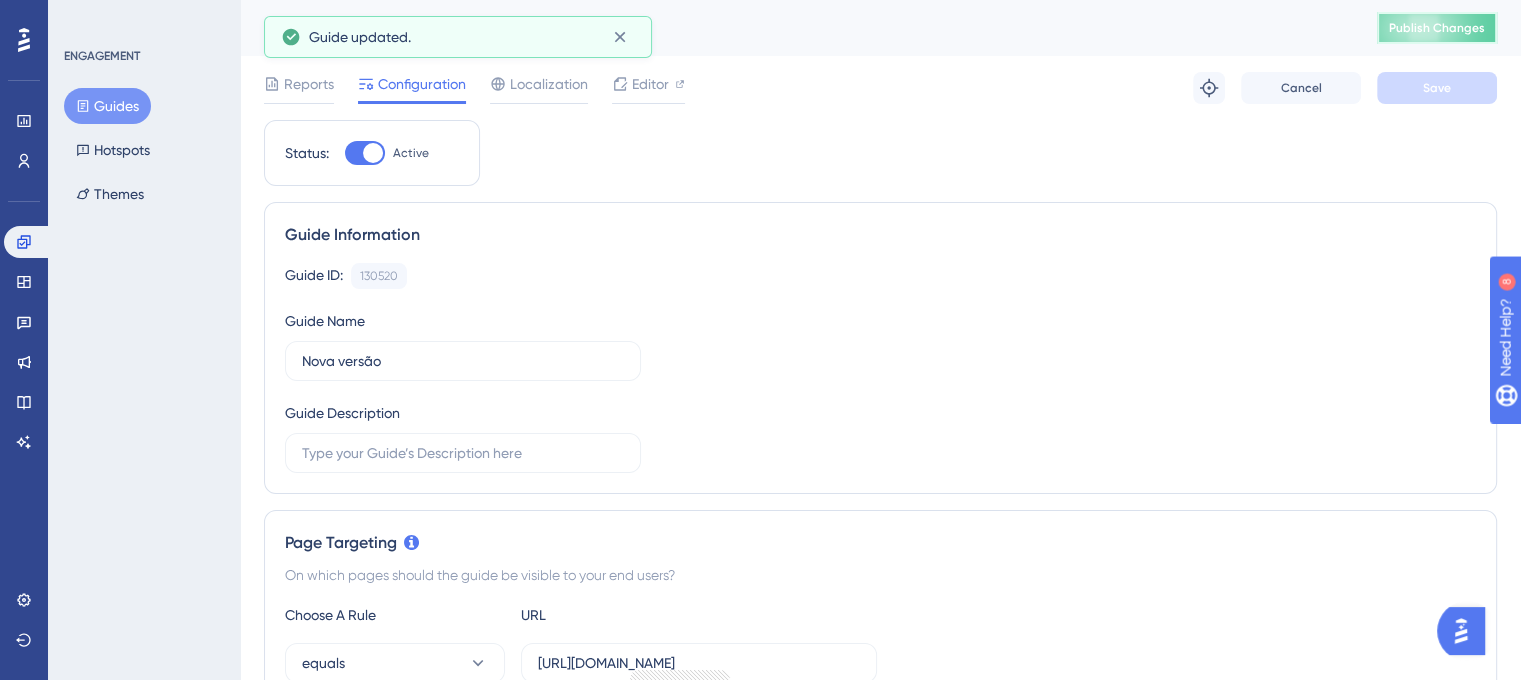 click on "Publish Changes" at bounding box center [1437, 28] 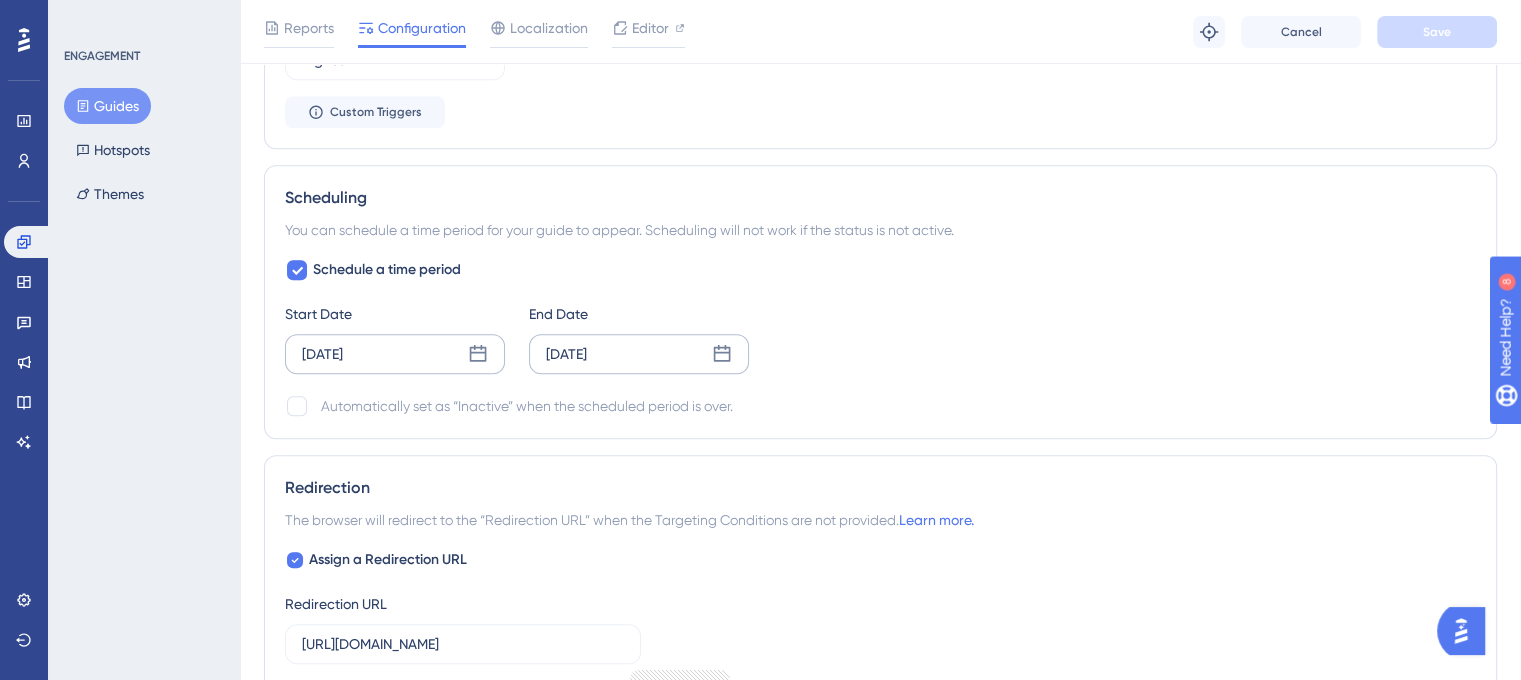 scroll, scrollTop: 1700, scrollLeft: 0, axis: vertical 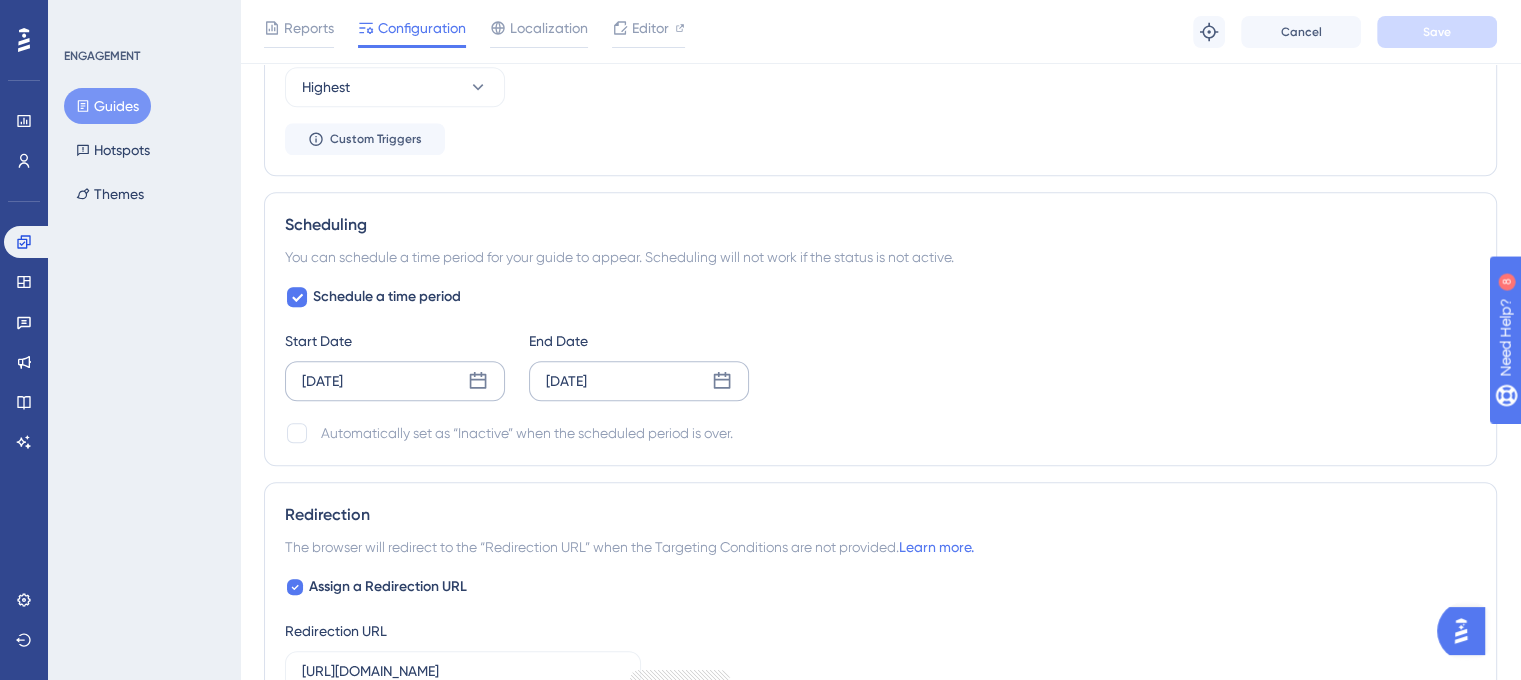 click on "[DATE]" at bounding box center (395, 381) 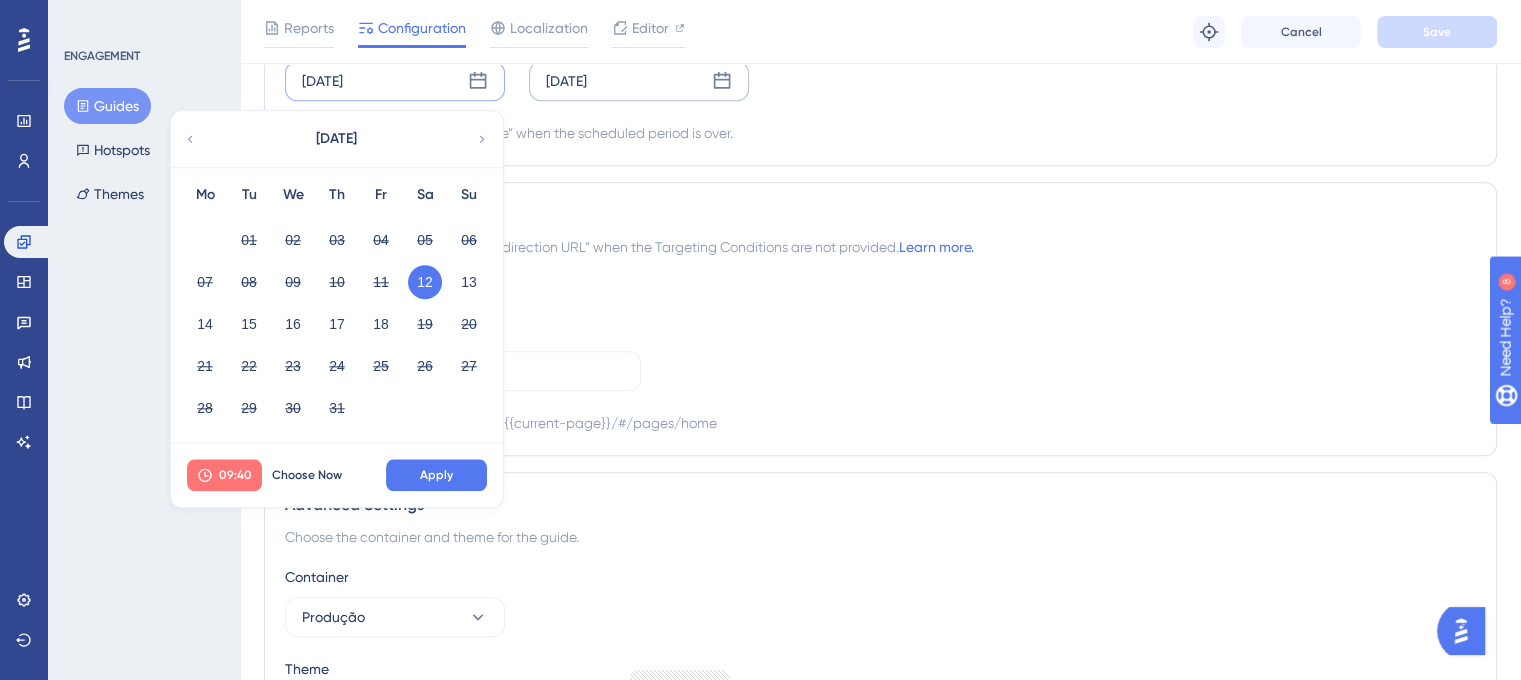 click on "09:40" at bounding box center [235, 475] 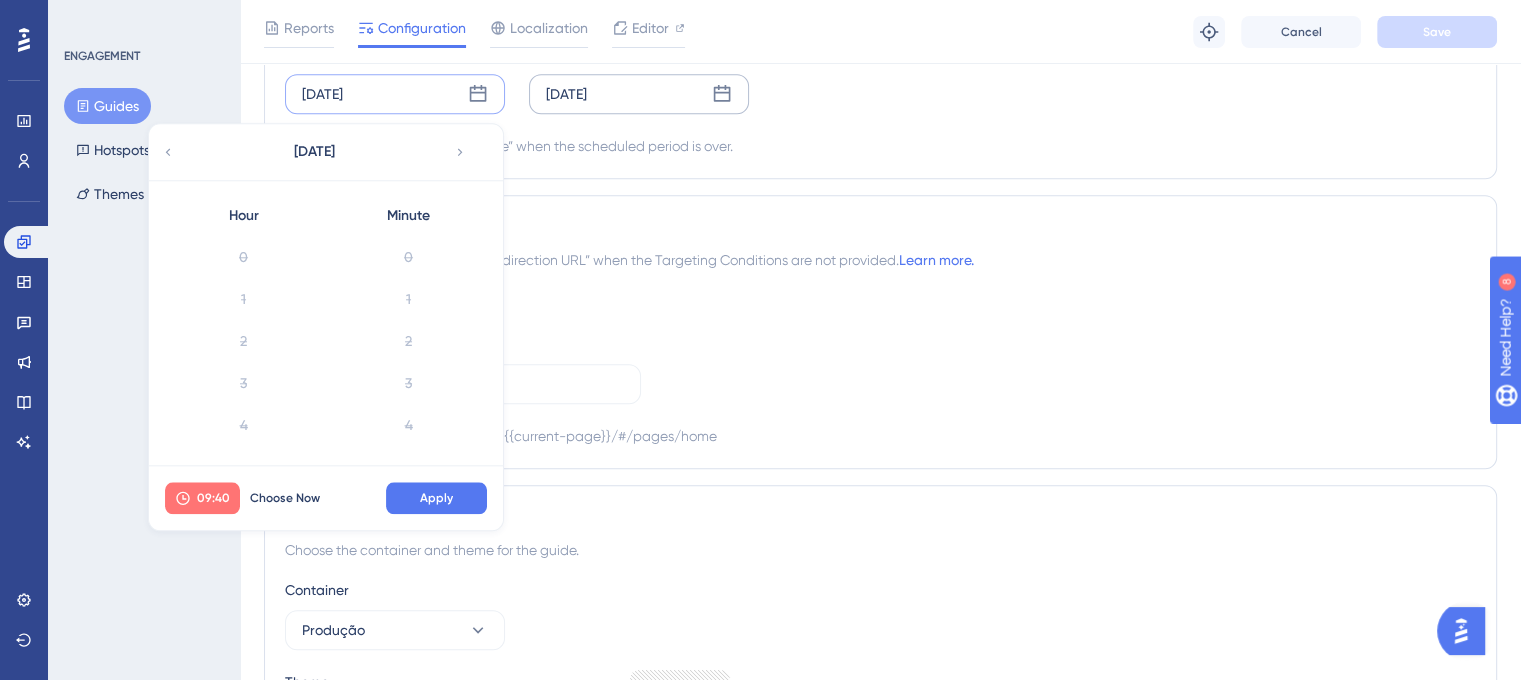 scroll, scrollTop: 292, scrollLeft: 0, axis: vertical 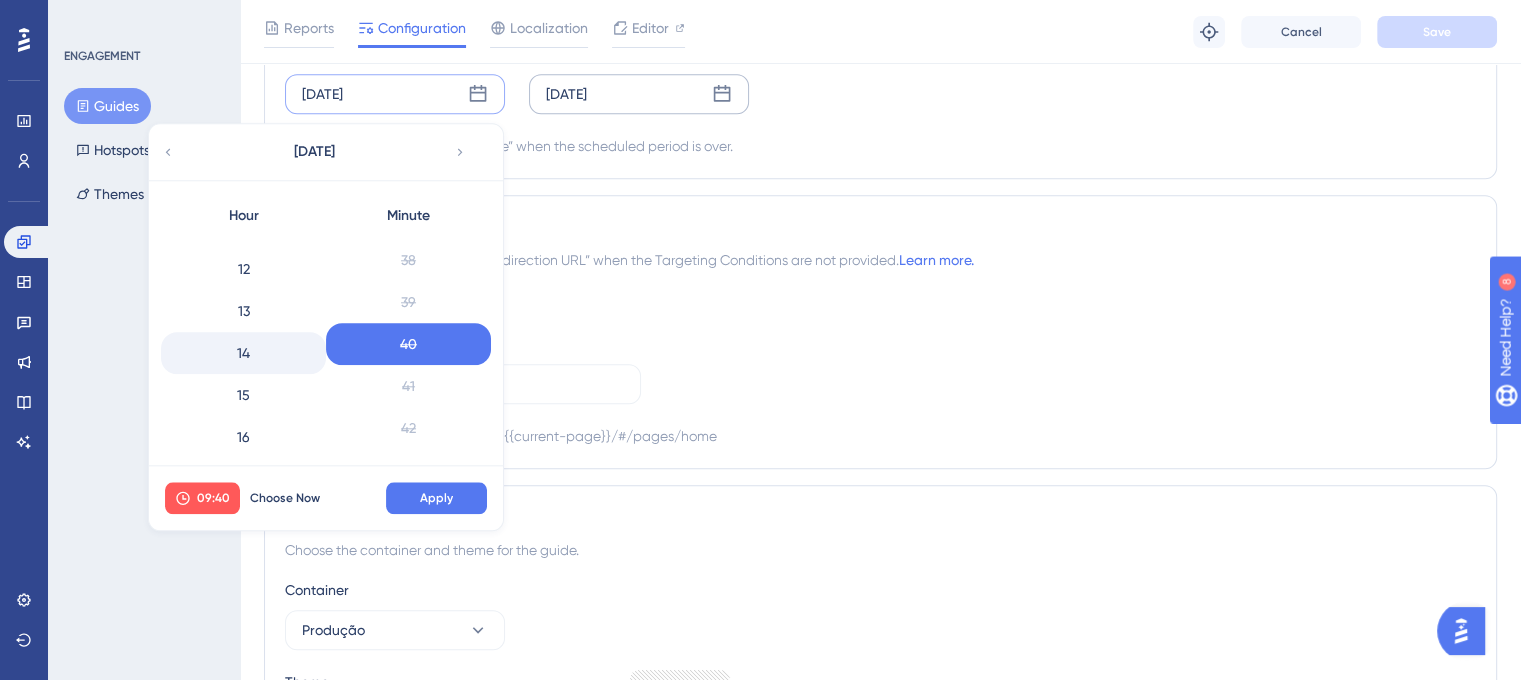 click on "14" at bounding box center (243, 353) 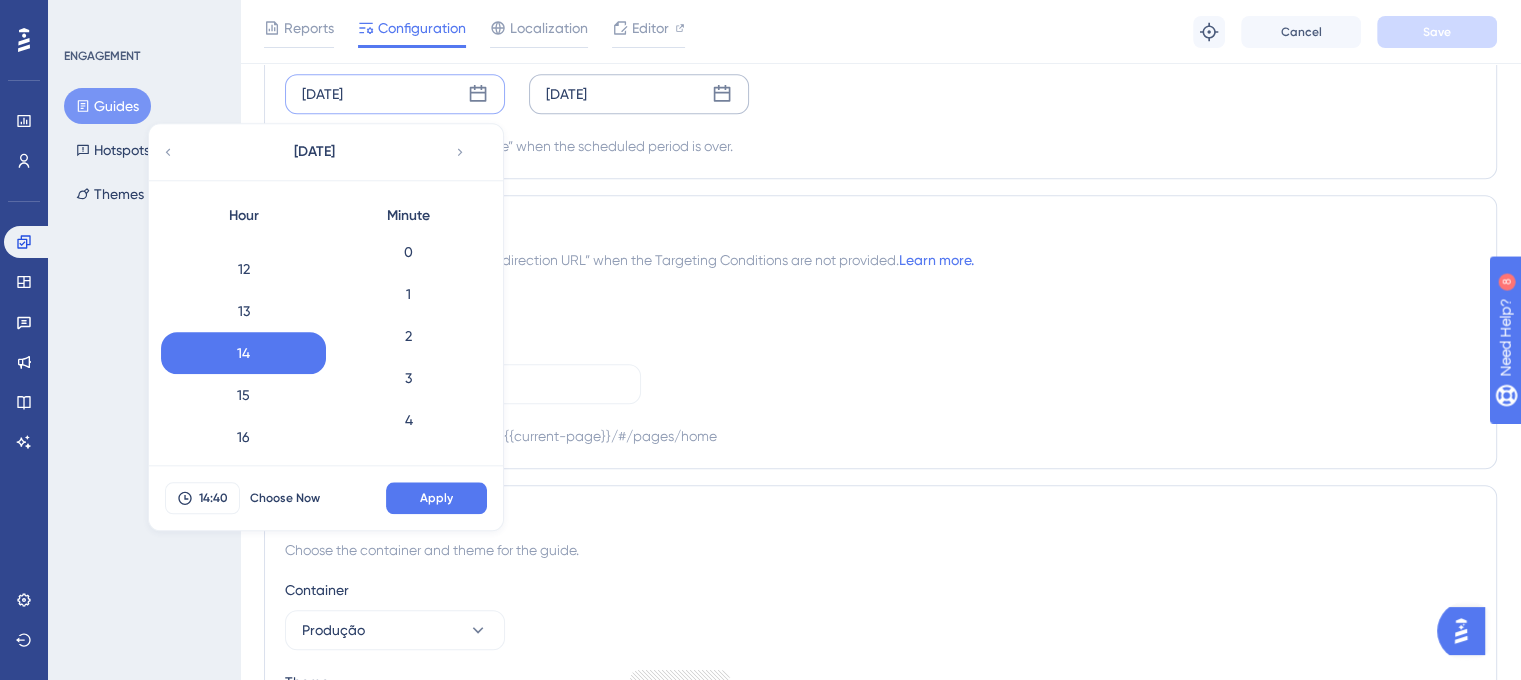 scroll, scrollTop: 0, scrollLeft: 0, axis: both 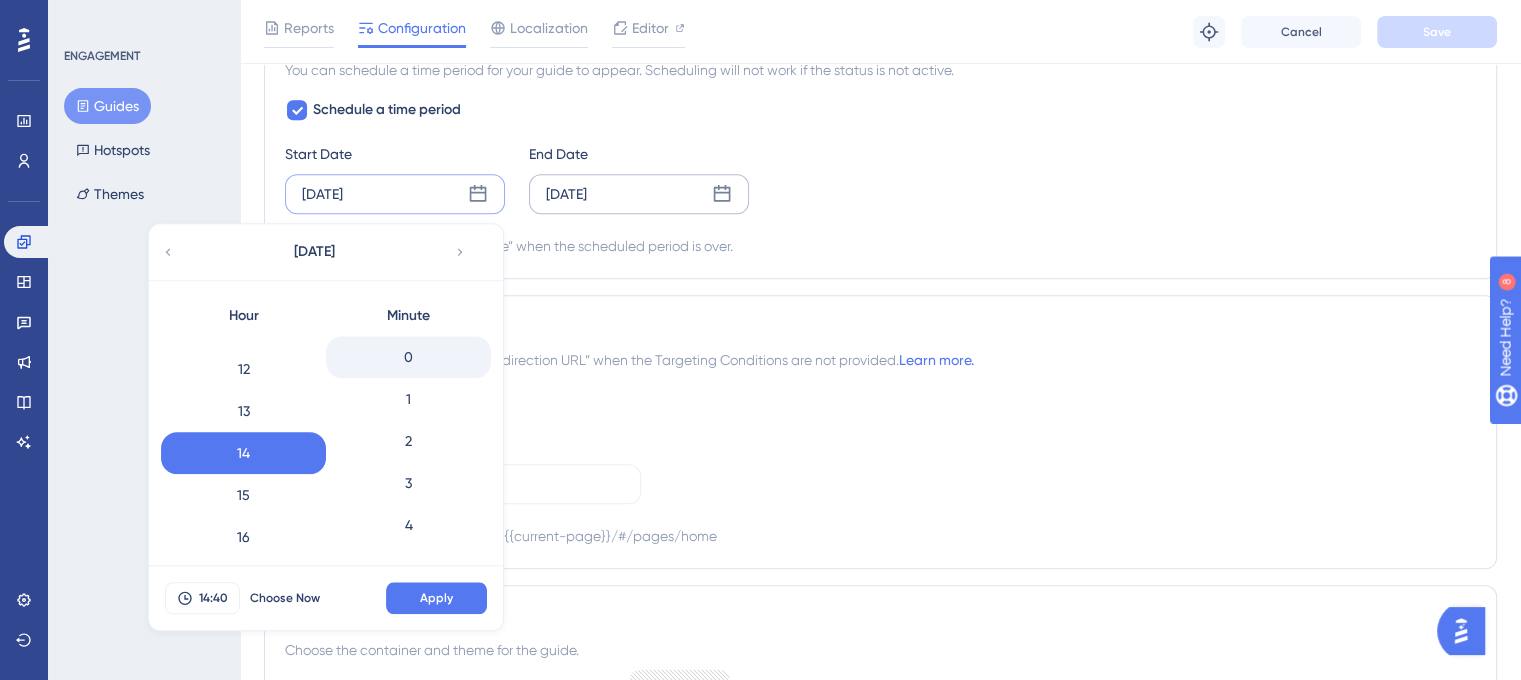 click on "0" at bounding box center (408, 357) 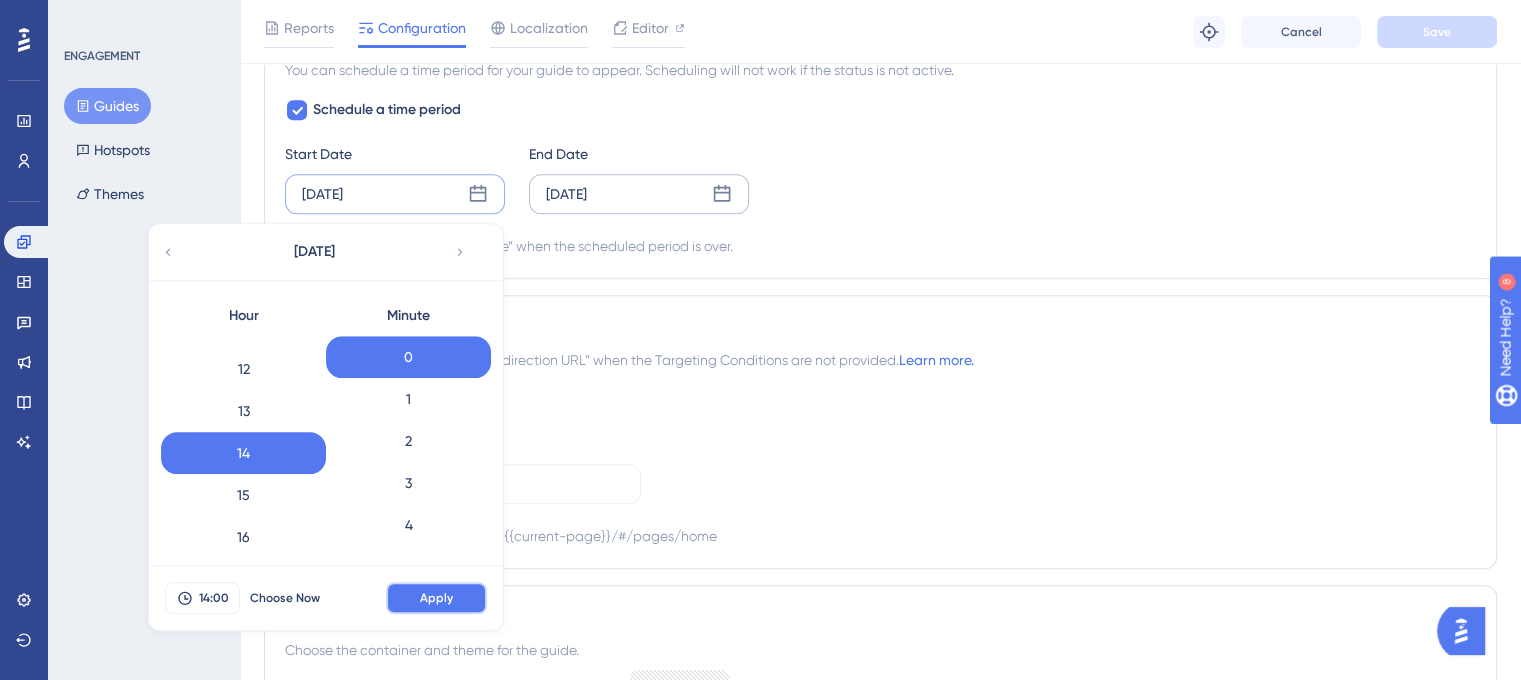 click on "Apply" at bounding box center [436, 598] 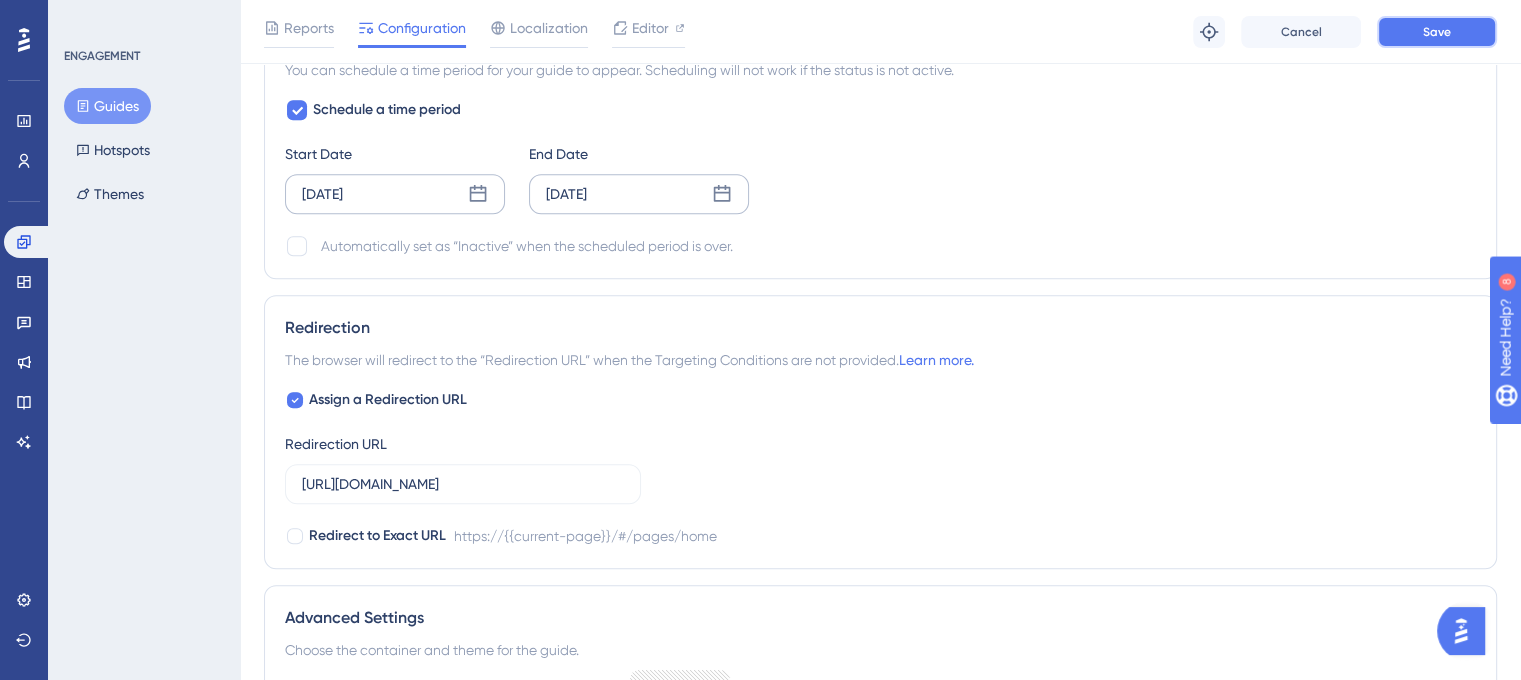 click on "Save" at bounding box center (1437, 32) 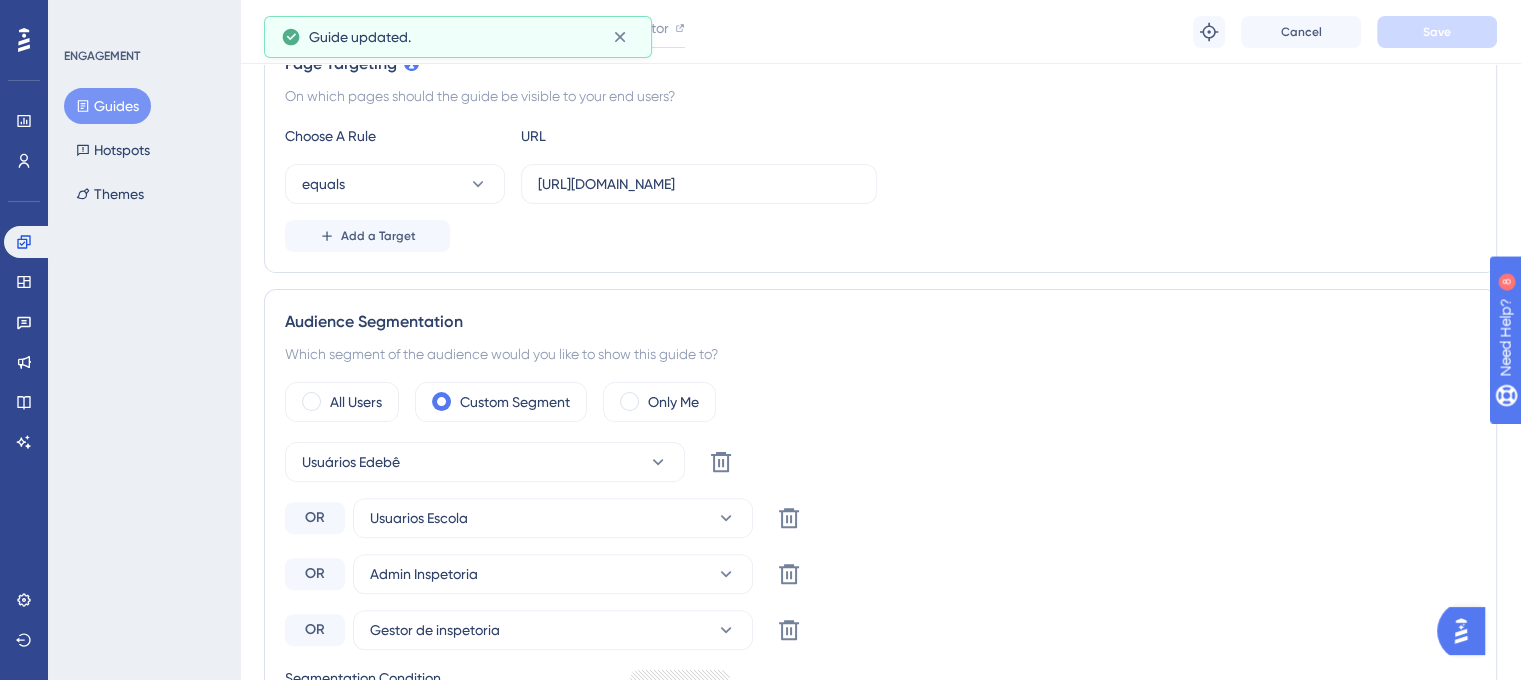 scroll, scrollTop: 0, scrollLeft: 0, axis: both 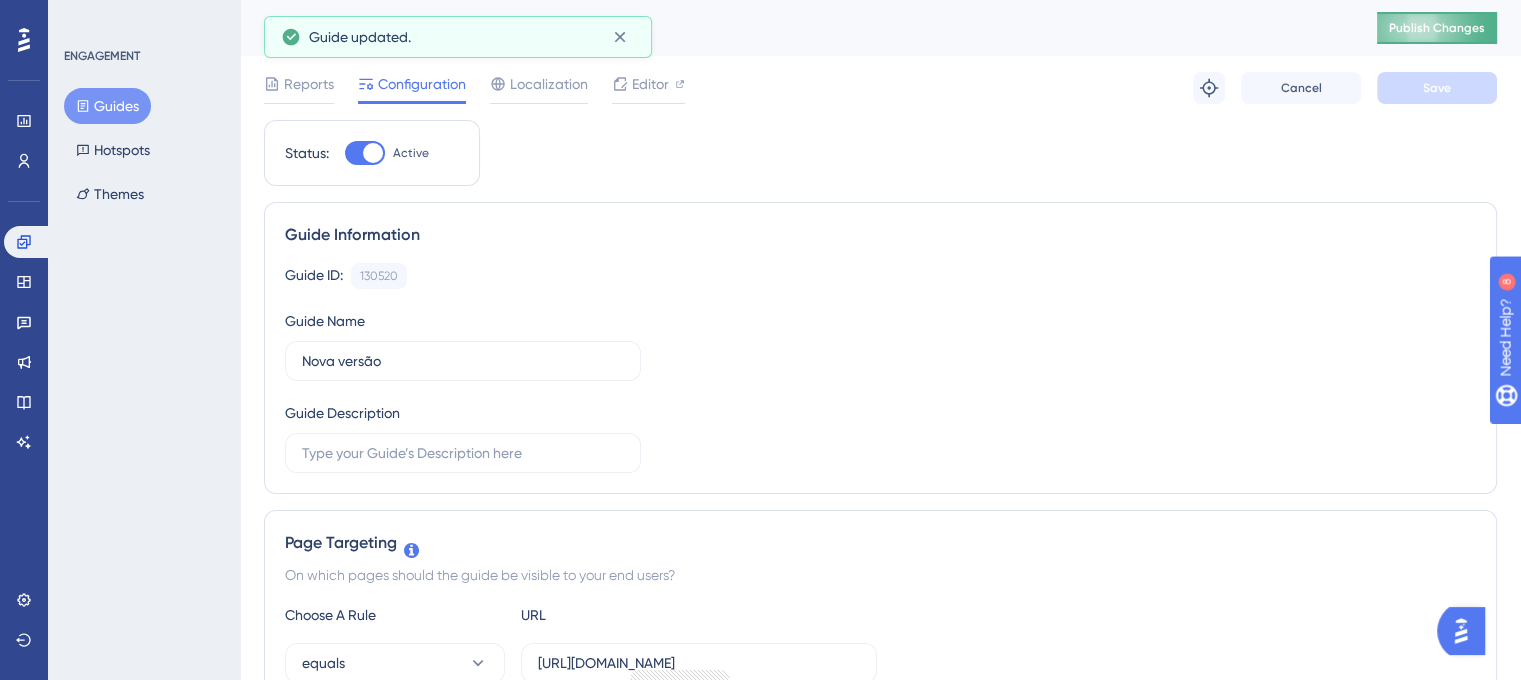 click on "Publish Changes" at bounding box center [1437, 28] 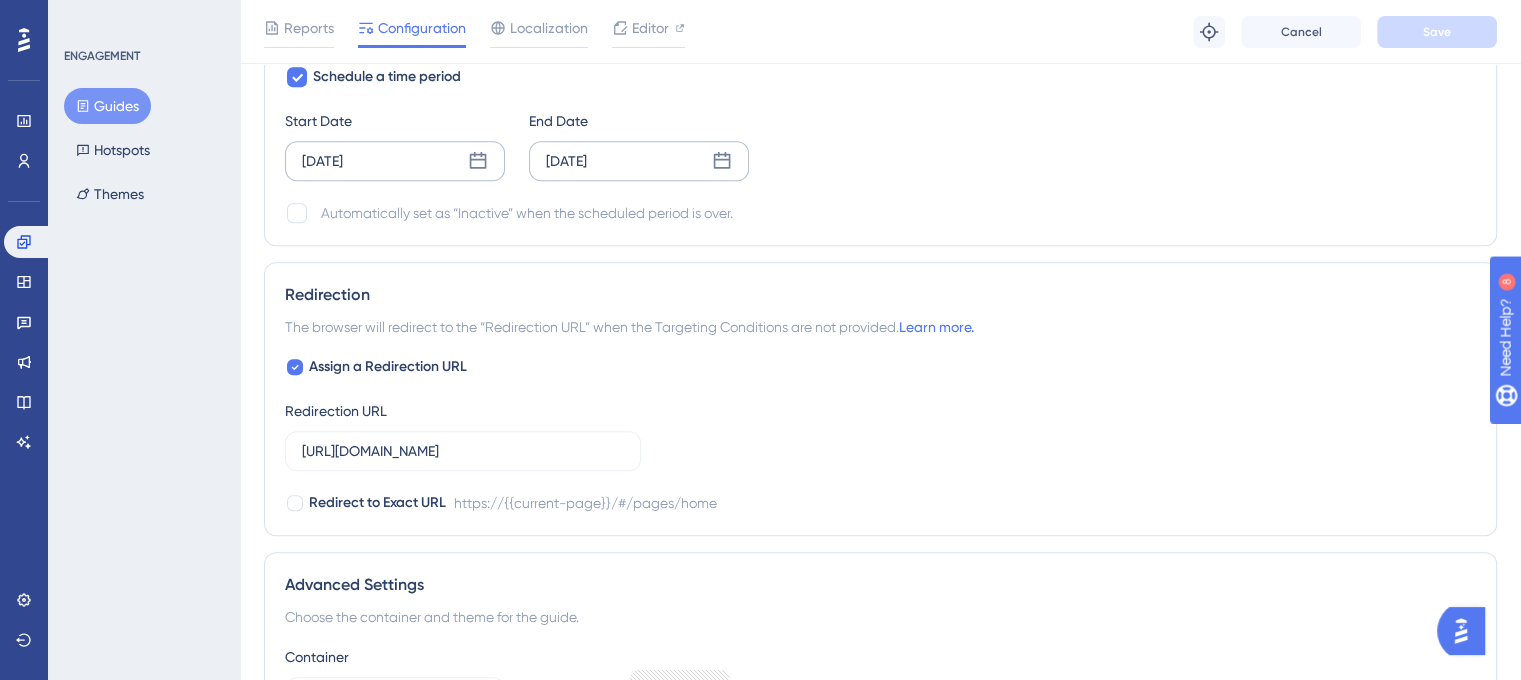 scroll, scrollTop: 1746, scrollLeft: 0, axis: vertical 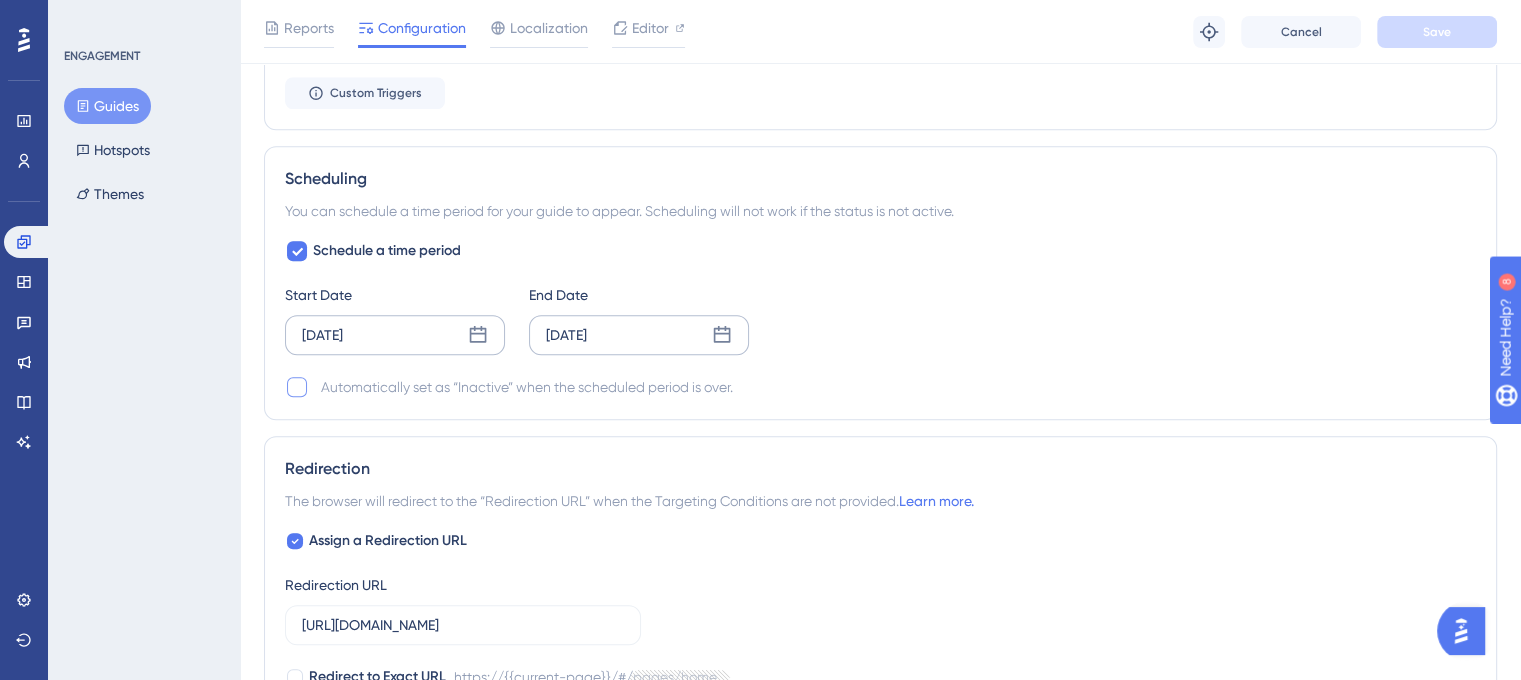 click at bounding box center (297, 387) 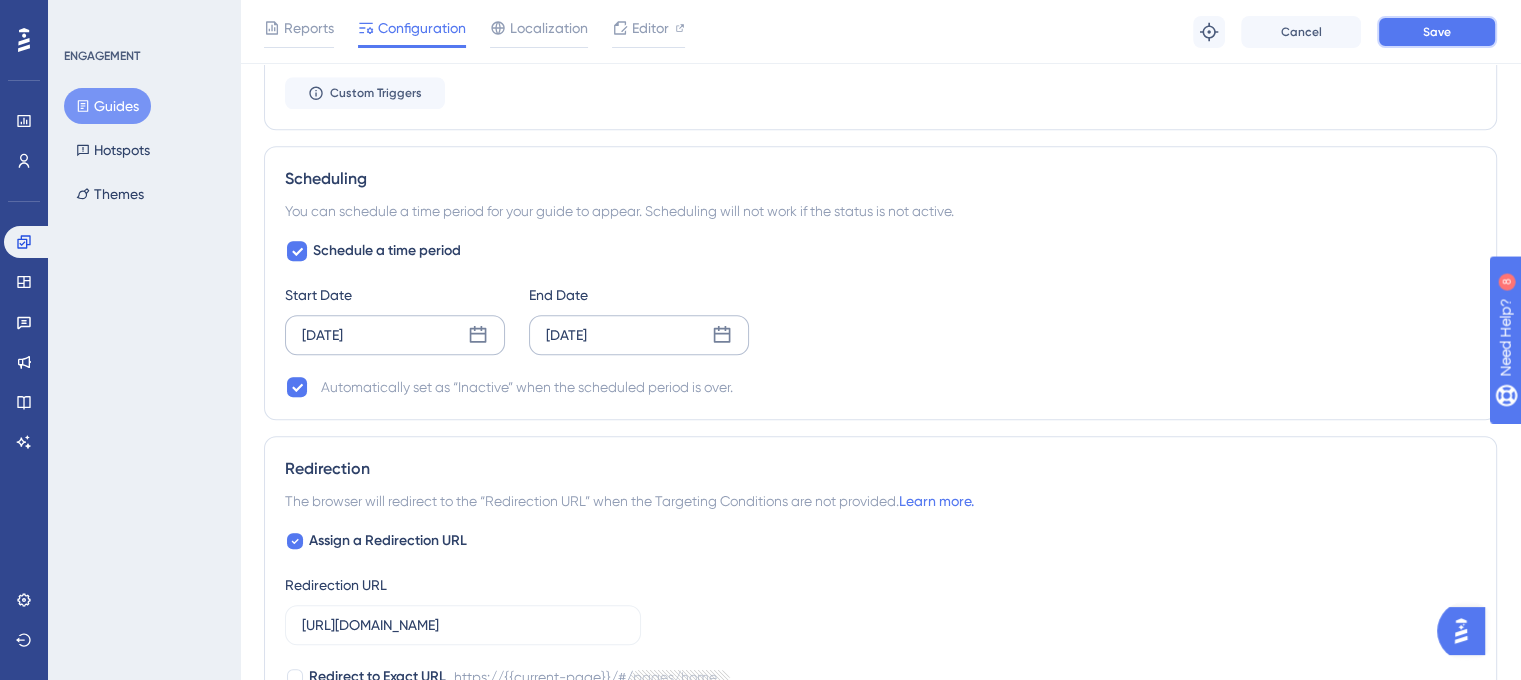 click on "Save" at bounding box center [1437, 32] 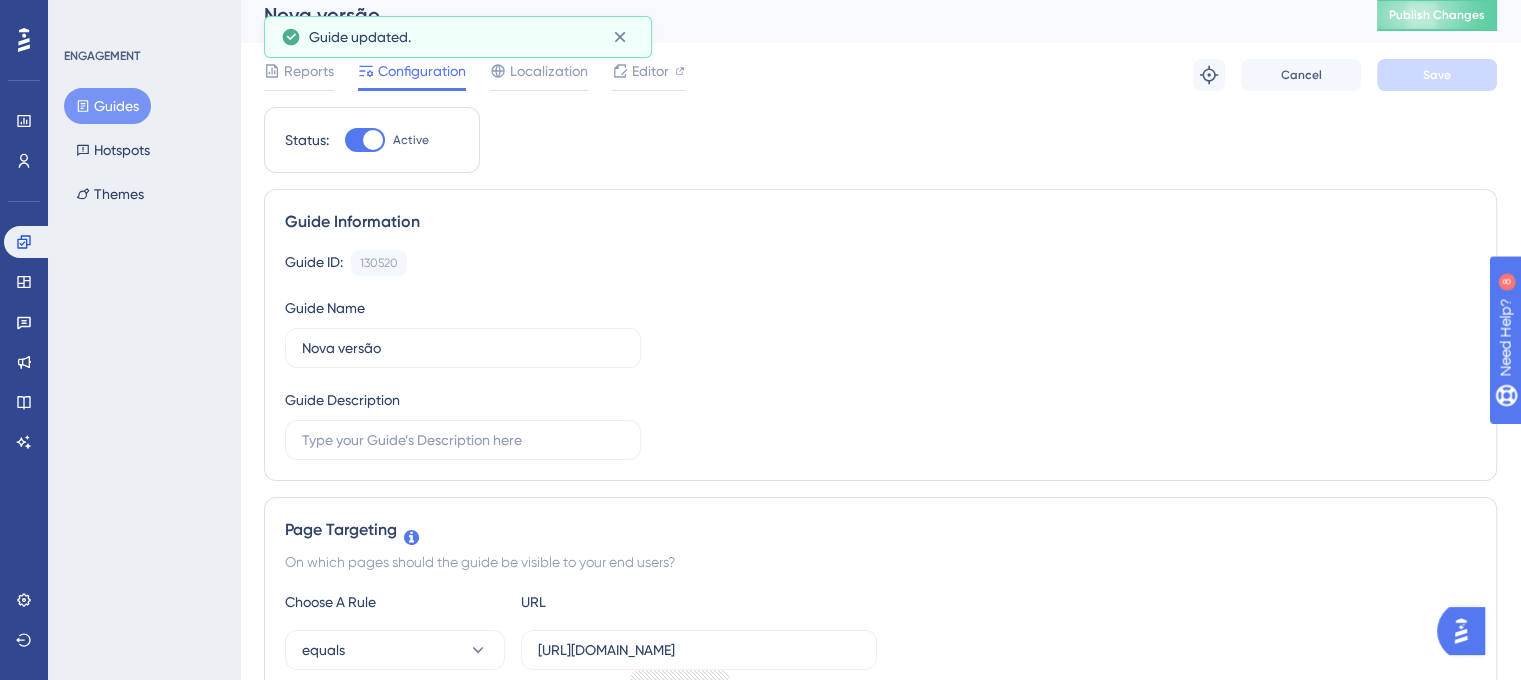scroll, scrollTop: 0, scrollLeft: 0, axis: both 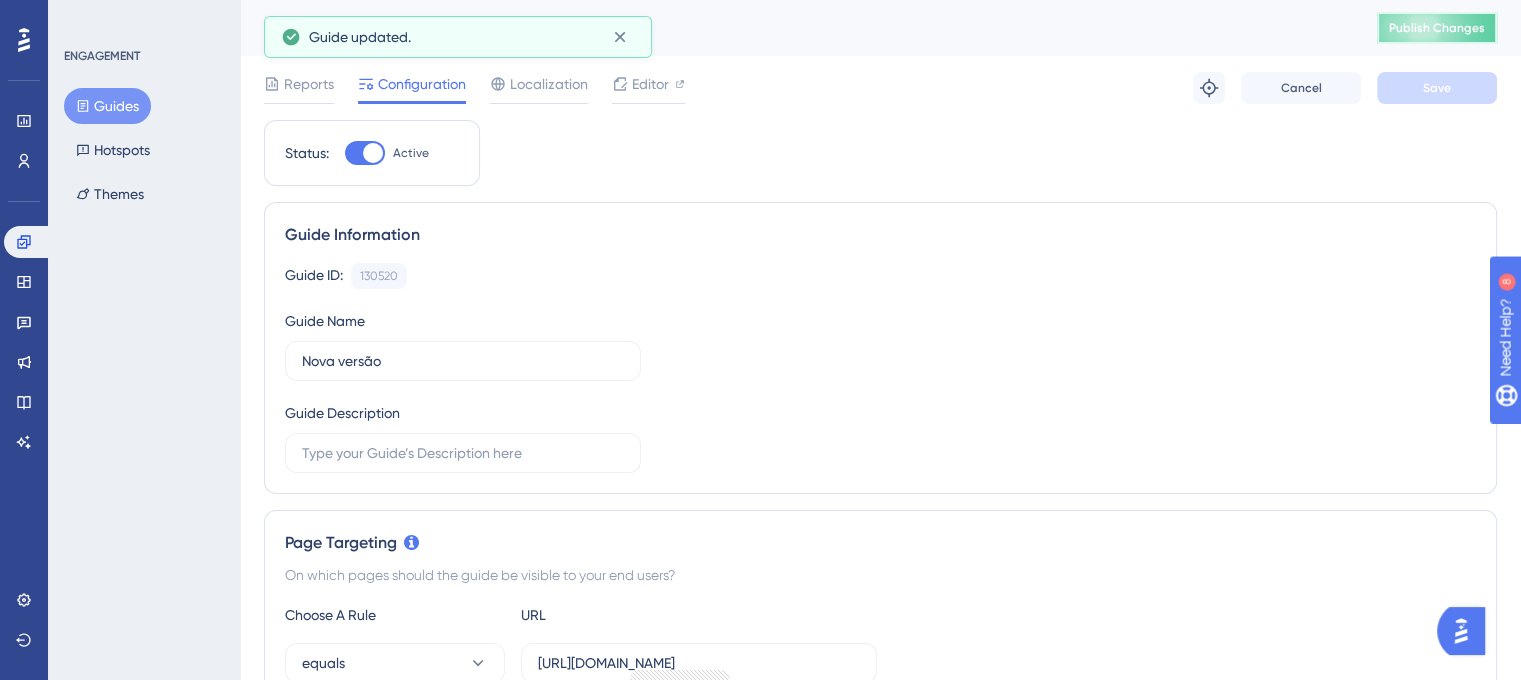 click on "Publish Changes" at bounding box center [1437, 28] 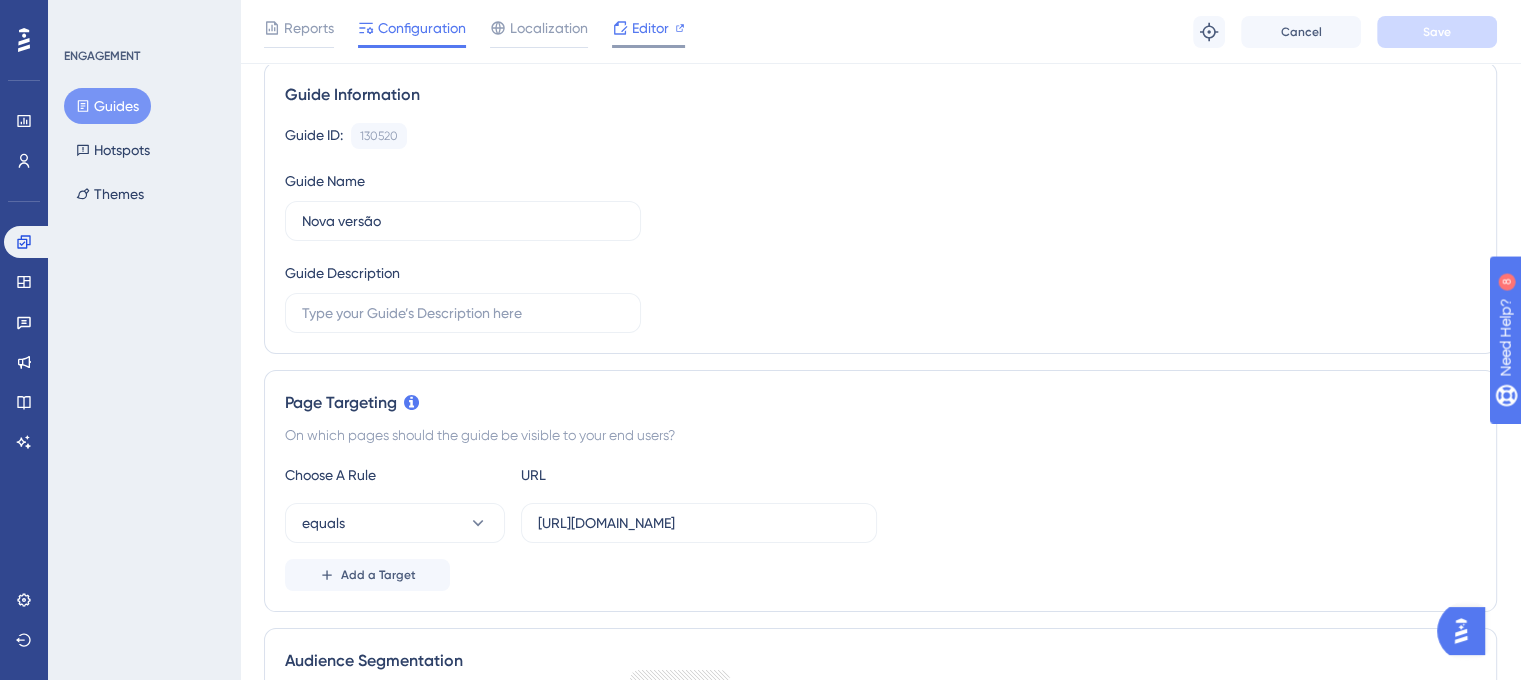 scroll, scrollTop: 100, scrollLeft: 0, axis: vertical 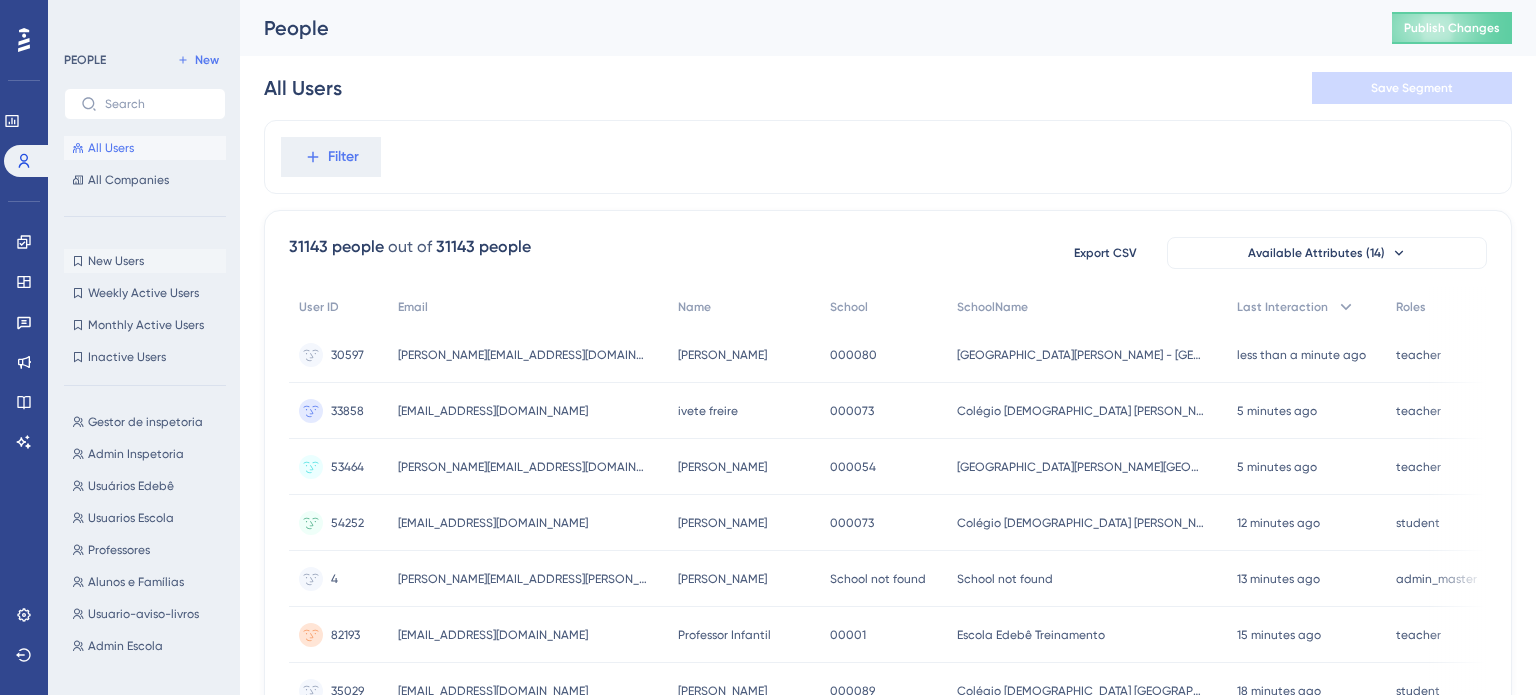 click on "New Users" at bounding box center [116, 261] 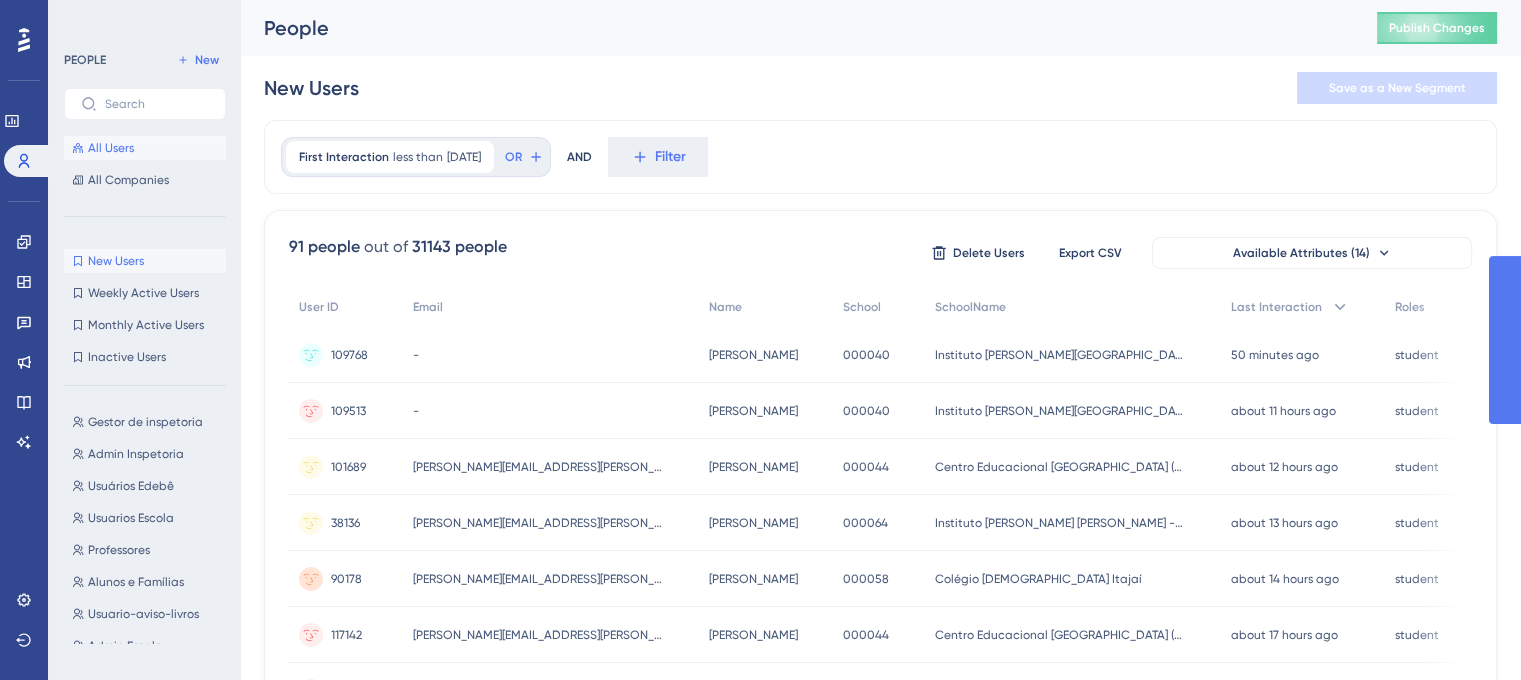scroll, scrollTop: 0, scrollLeft: 0, axis: both 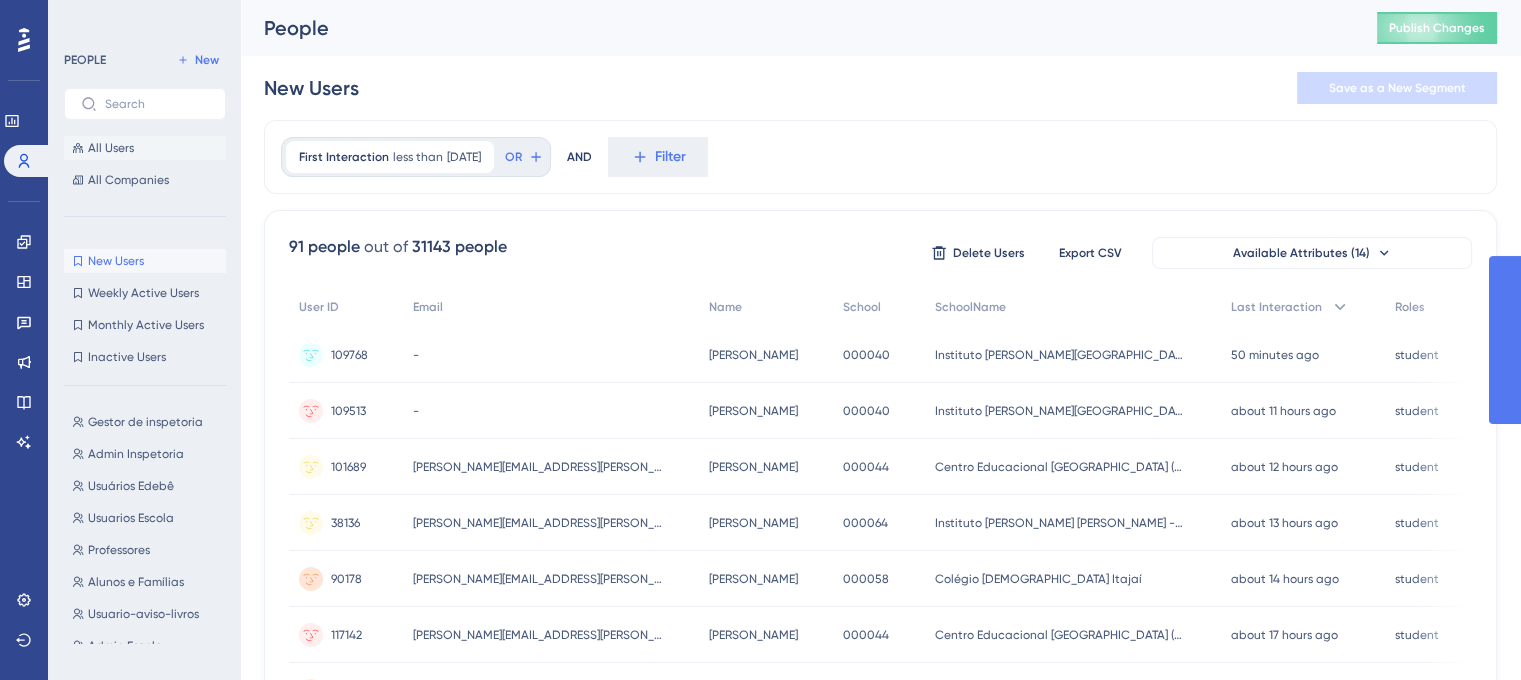 click on "All Users" at bounding box center (111, 148) 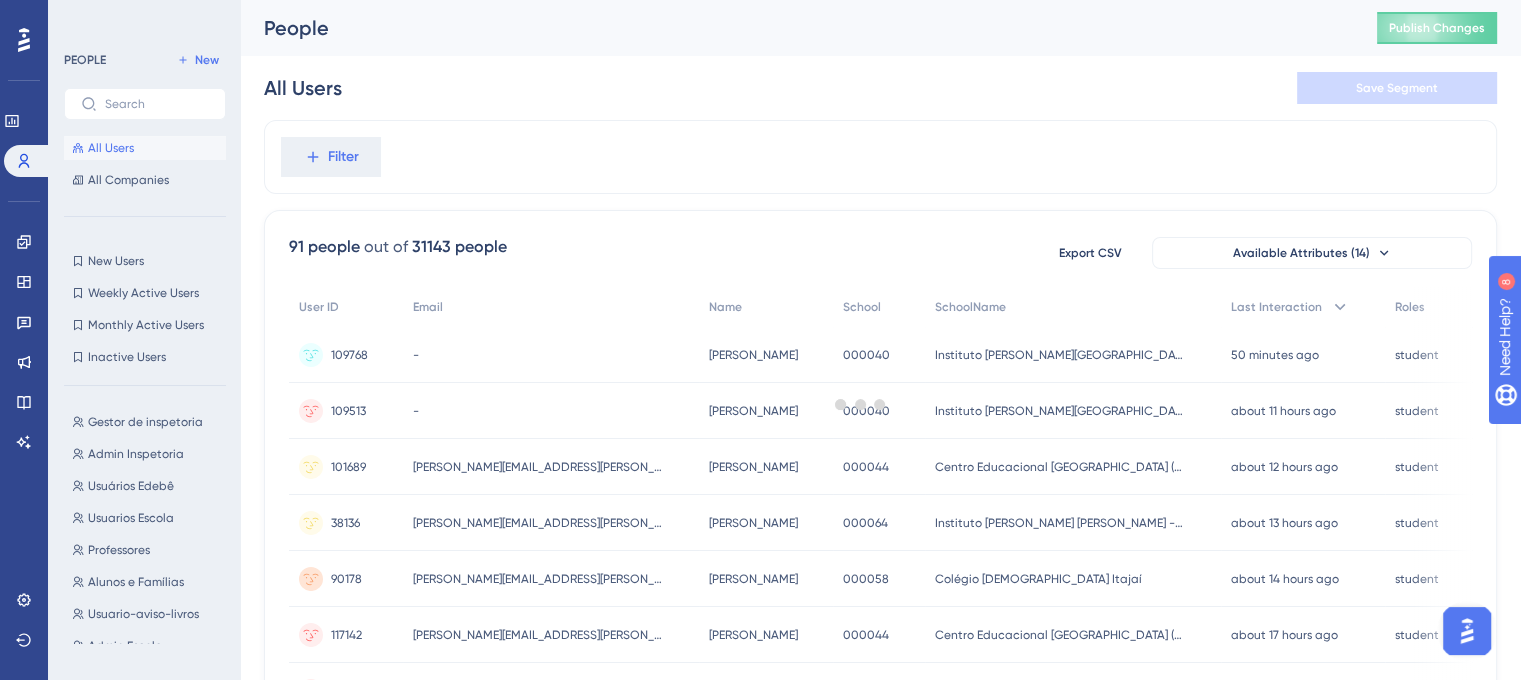 scroll, scrollTop: 0, scrollLeft: 0, axis: both 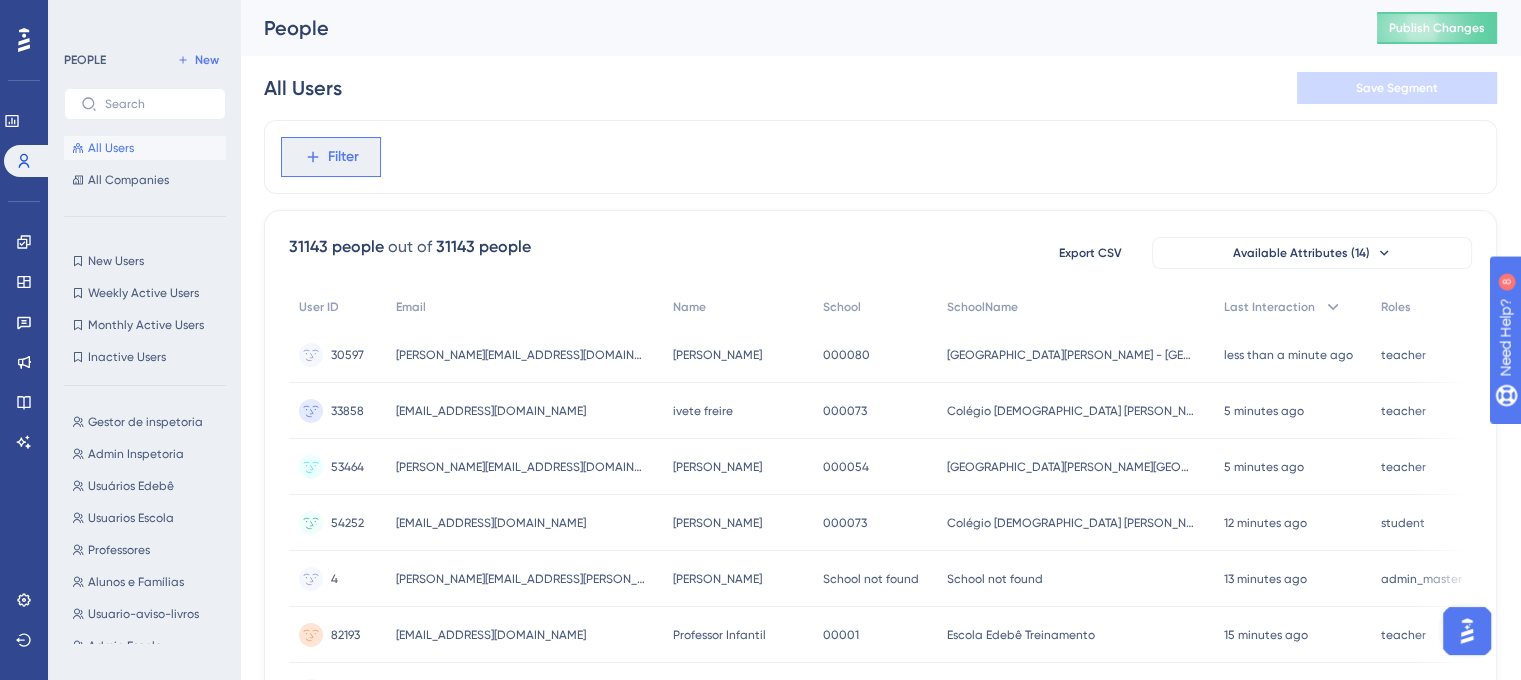 click on "Filter" at bounding box center (343, 157) 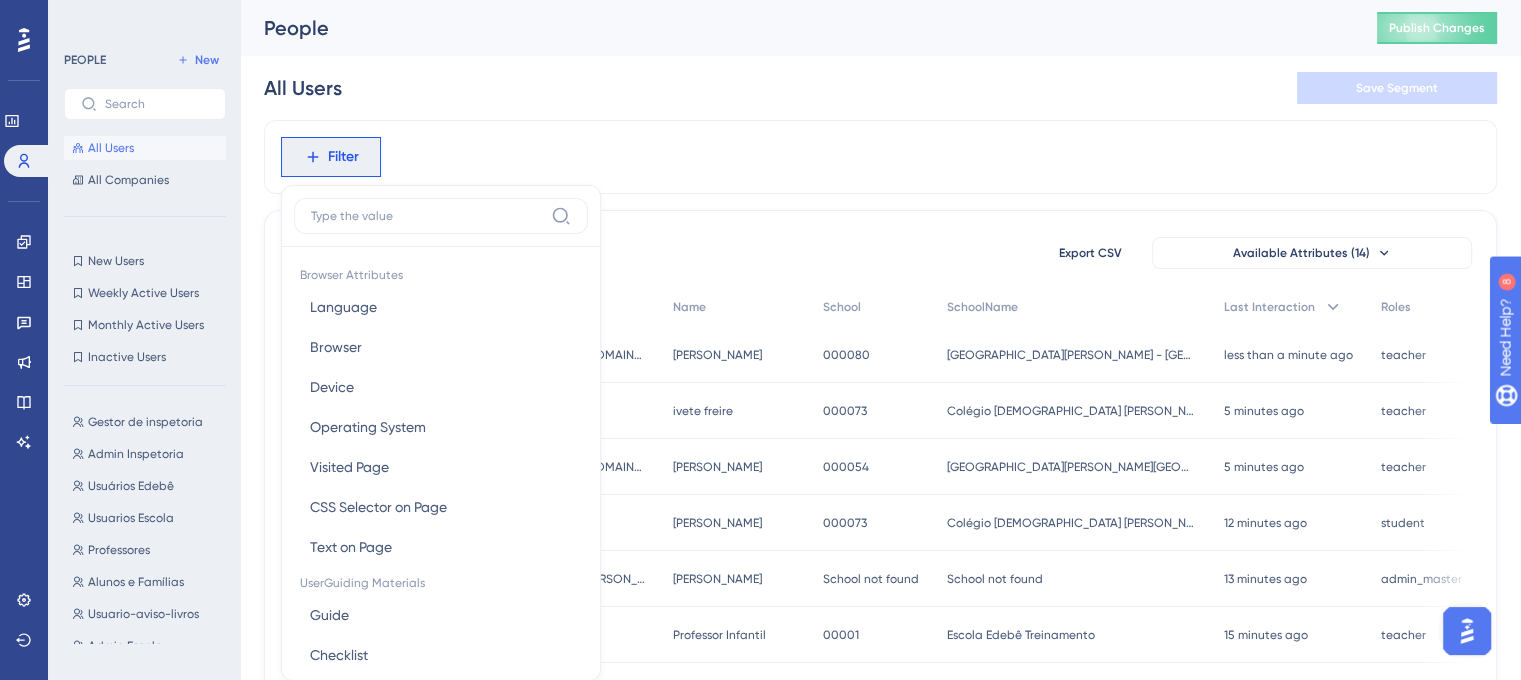 scroll, scrollTop: 92, scrollLeft: 0, axis: vertical 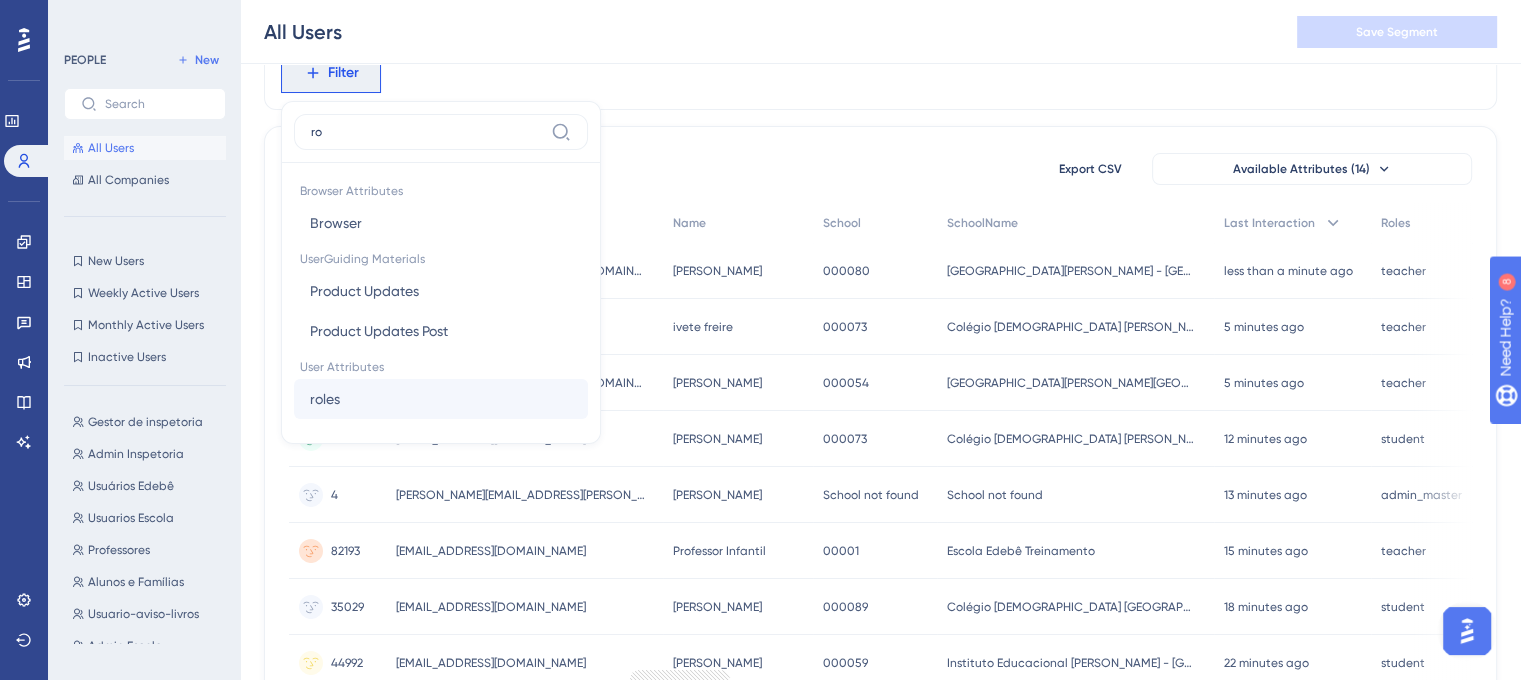 type on "ro" 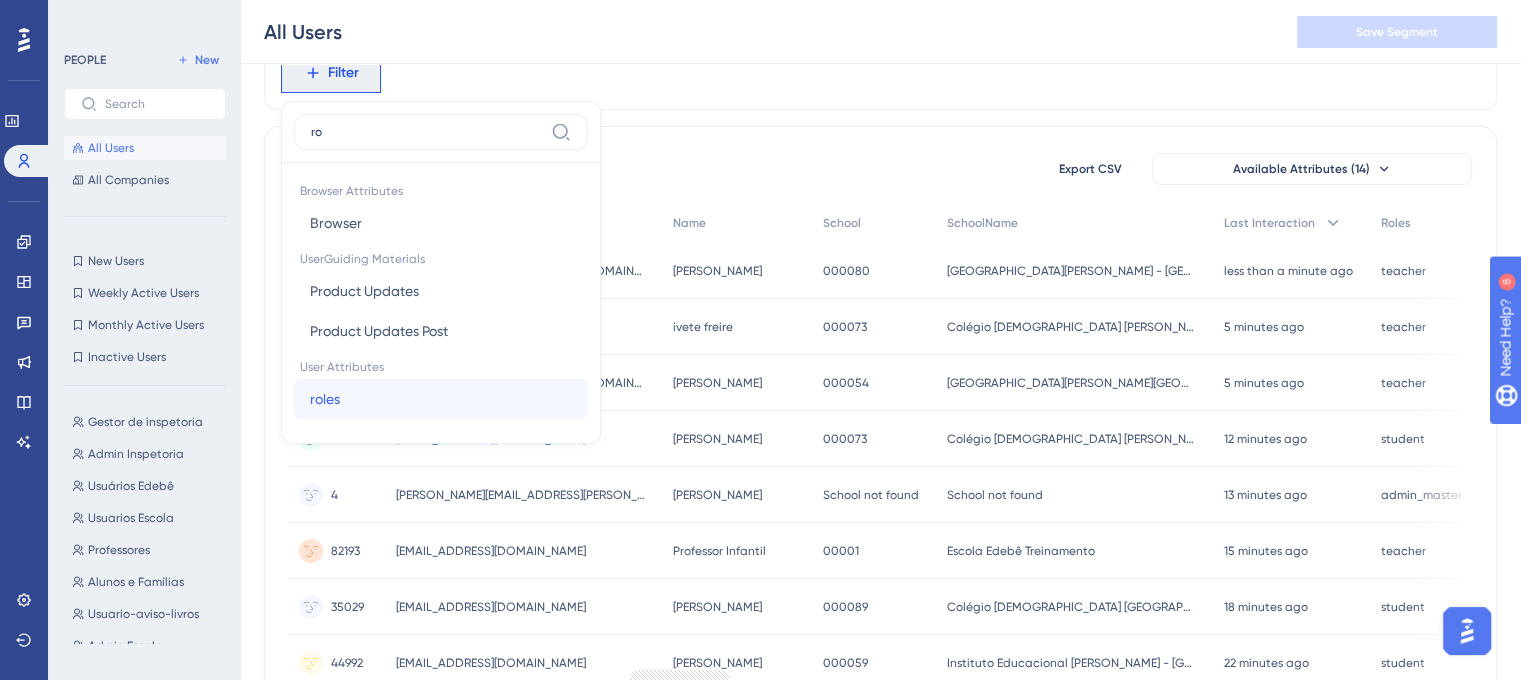 click on "roles roles" at bounding box center (441, 399) 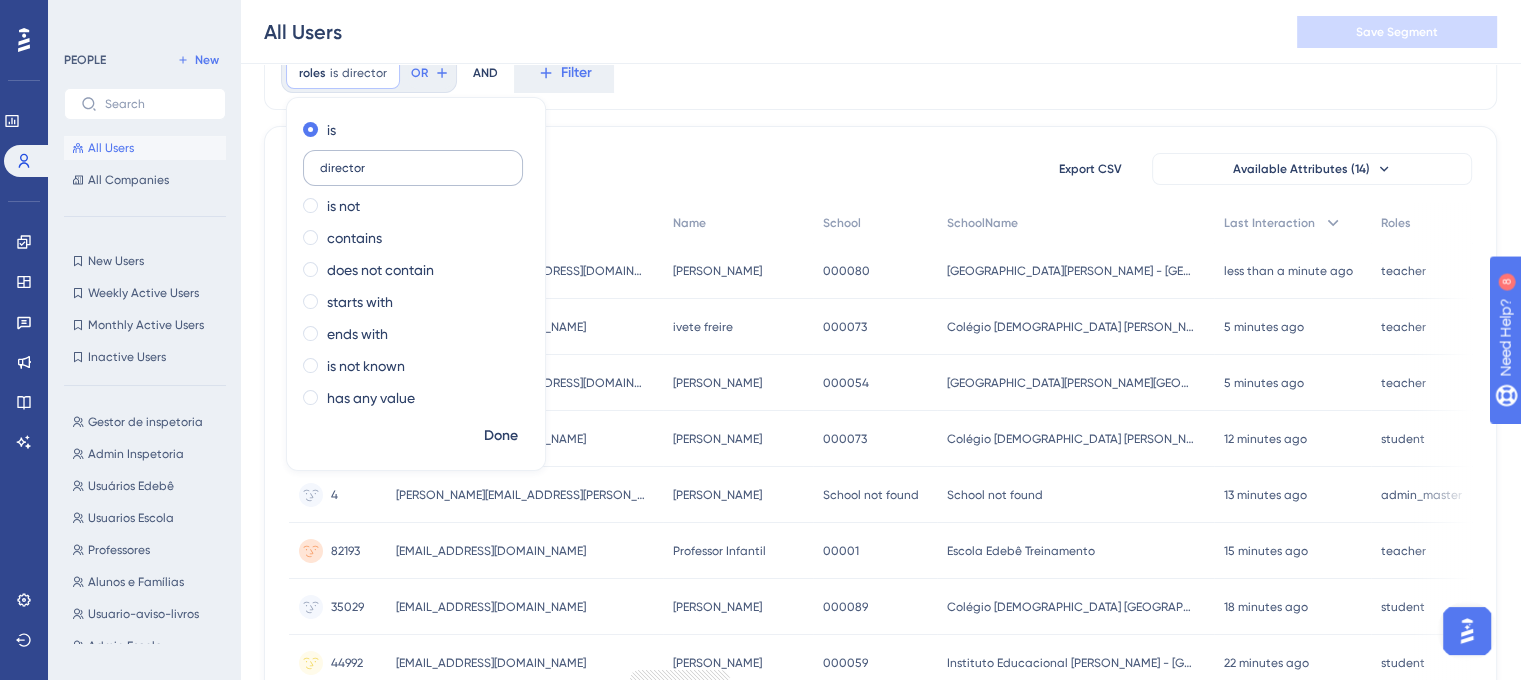 type on "director" 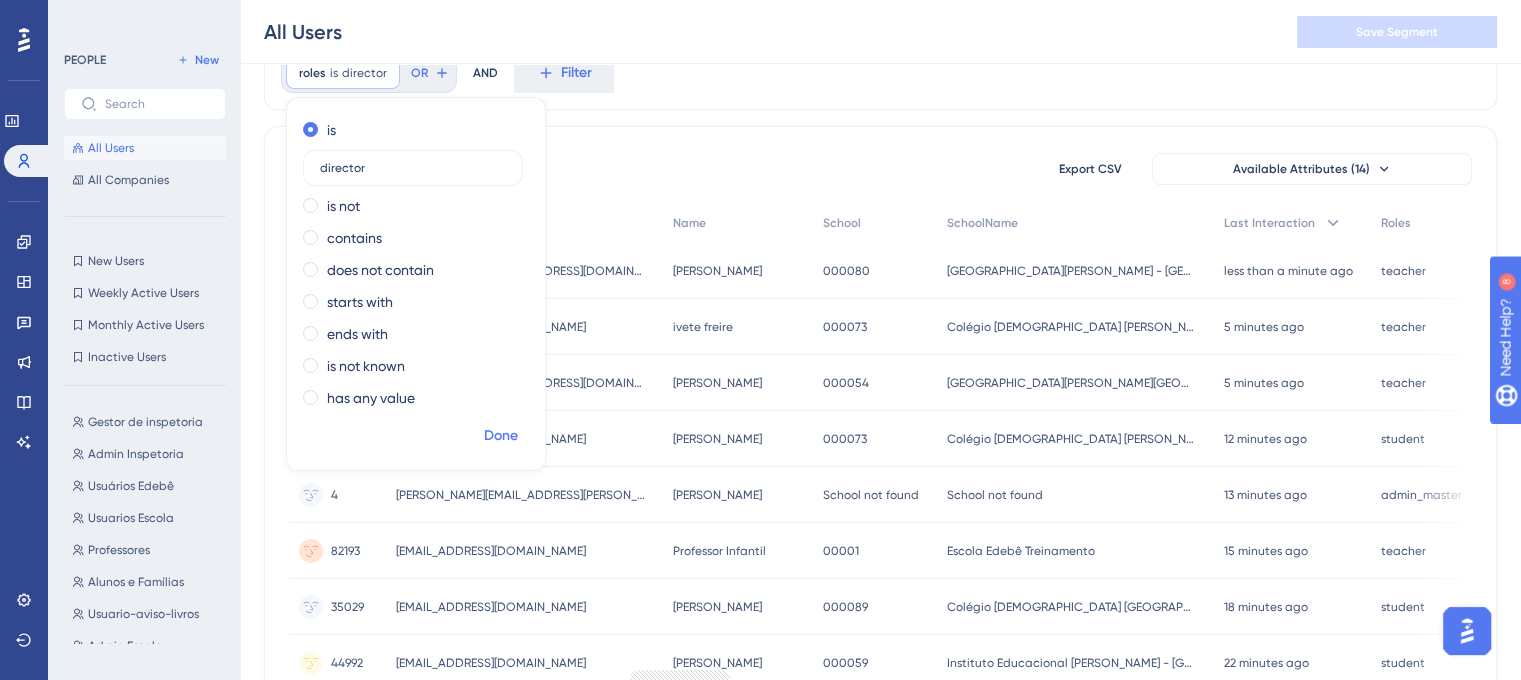 click on "Done" at bounding box center (501, 436) 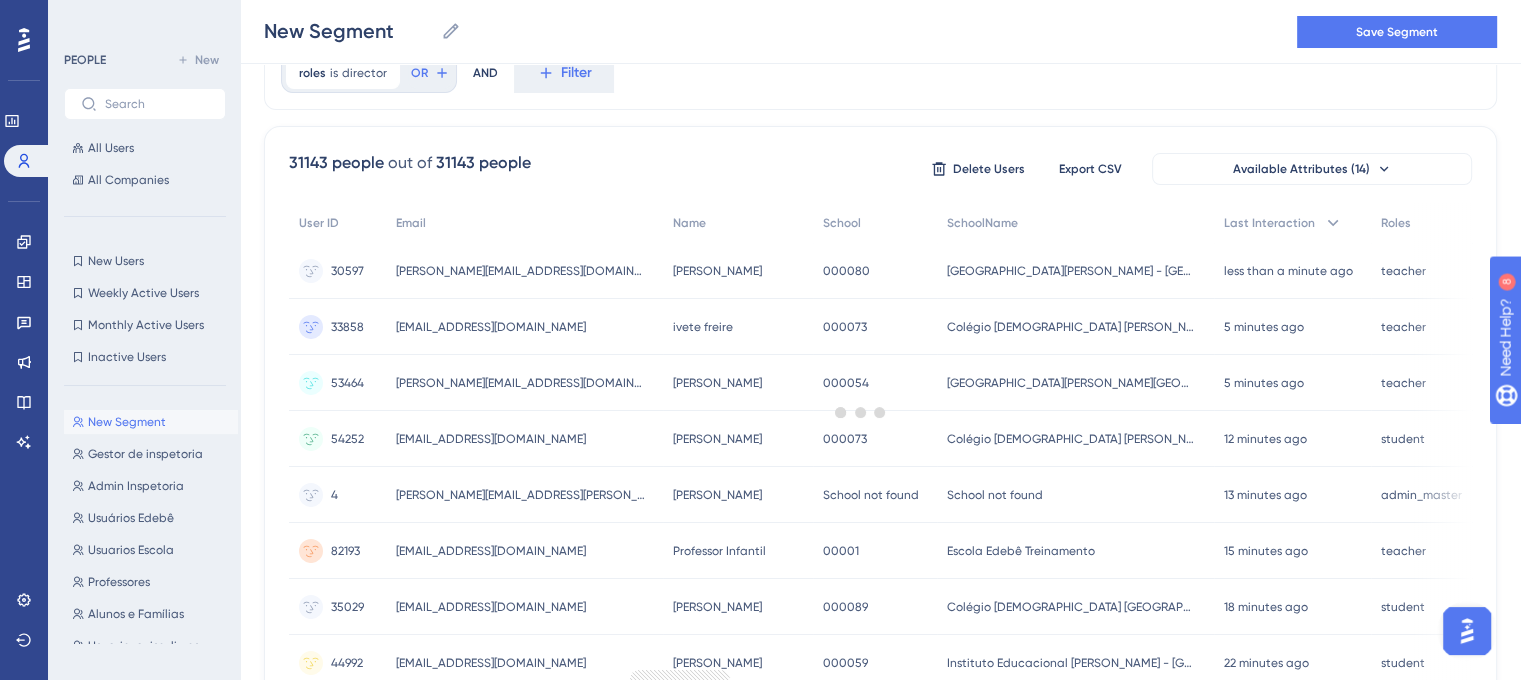 scroll, scrollTop: 60, scrollLeft: 0, axis: vertical 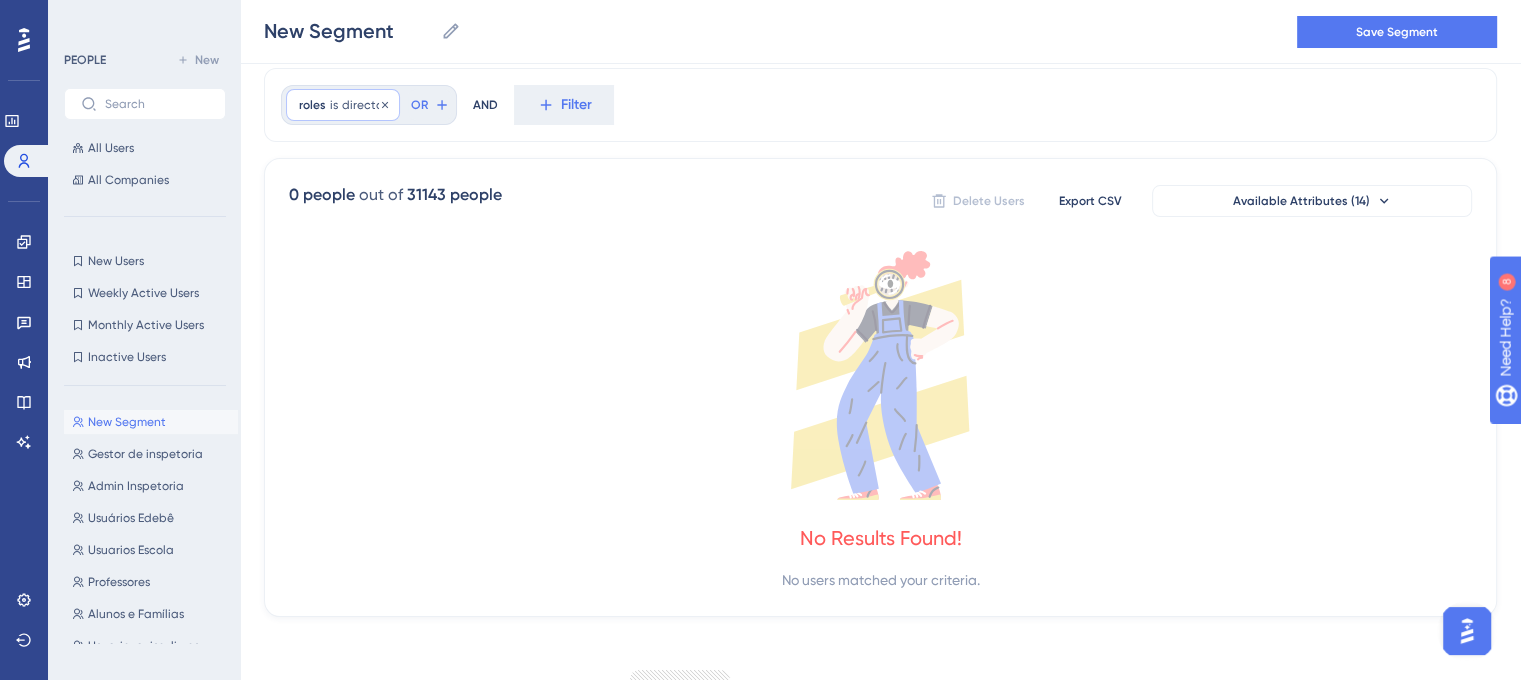 click on "director" at bounding box center (364, 105) 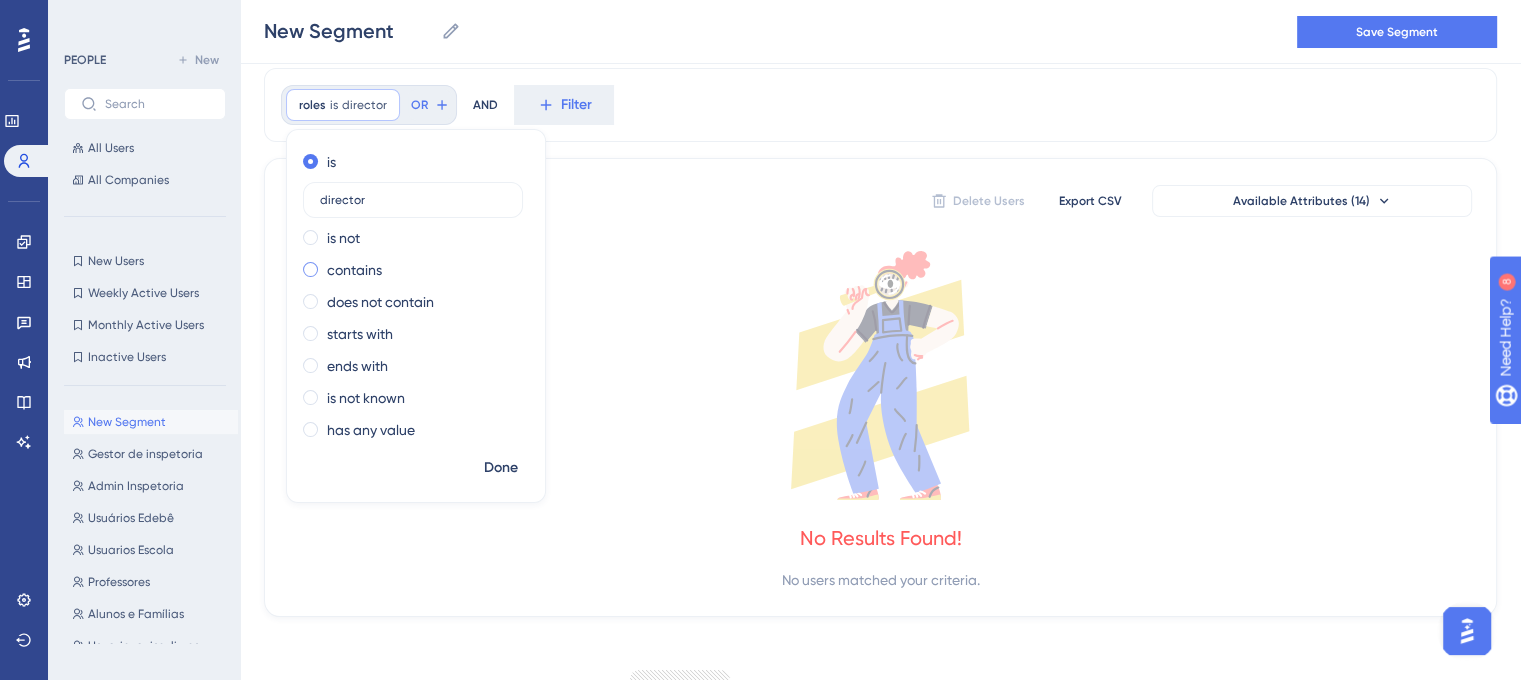 click on "contains" at bounding box center [354, 270] 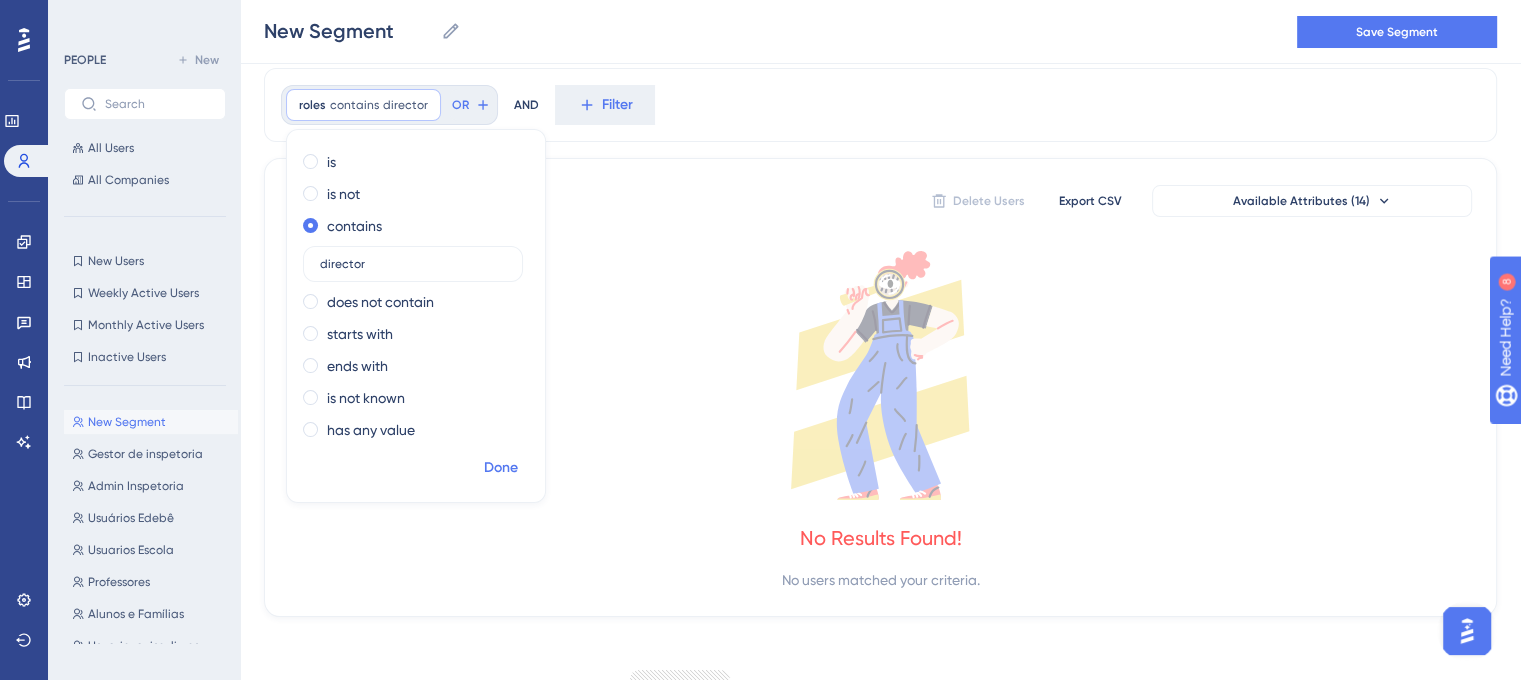 click on "Done" at bounding box center [501, 468] 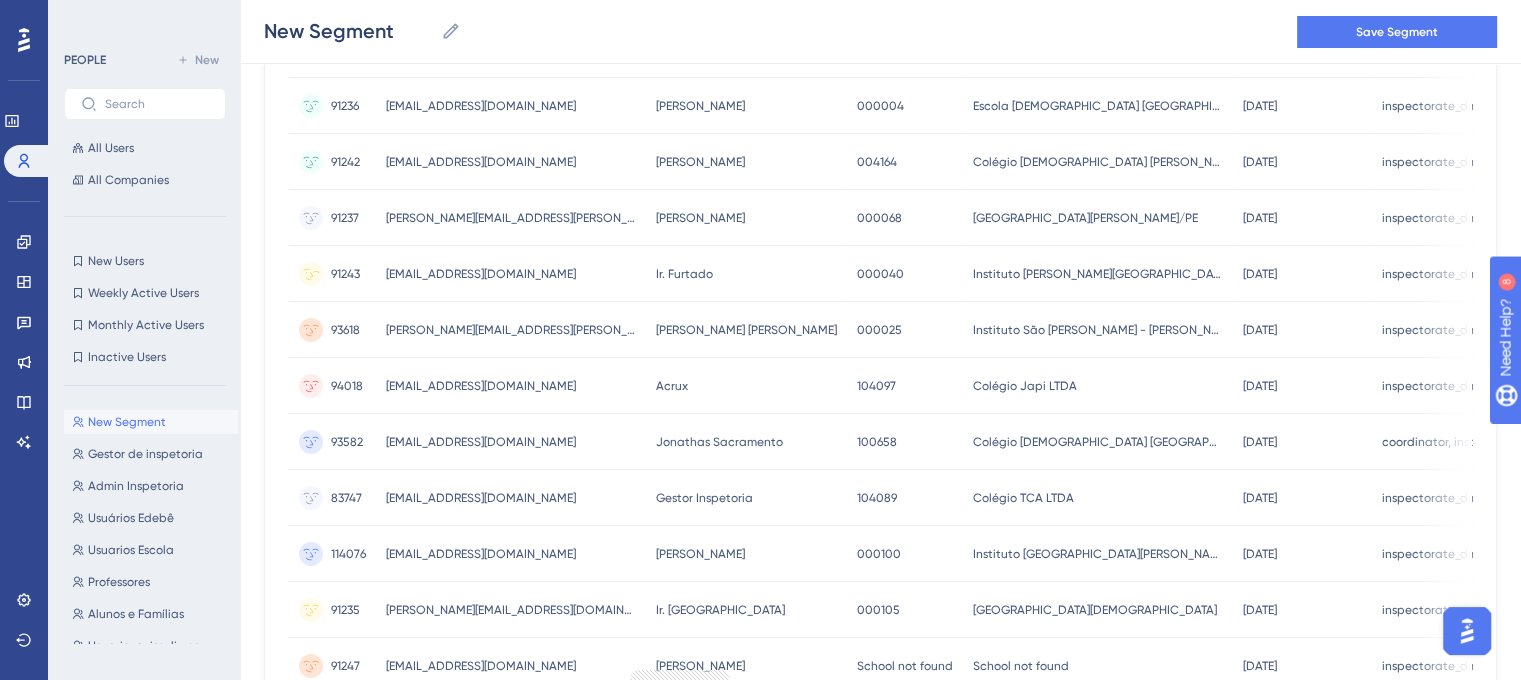 scroll, scrollTop: 0, scrollLeft: 0, axis: both 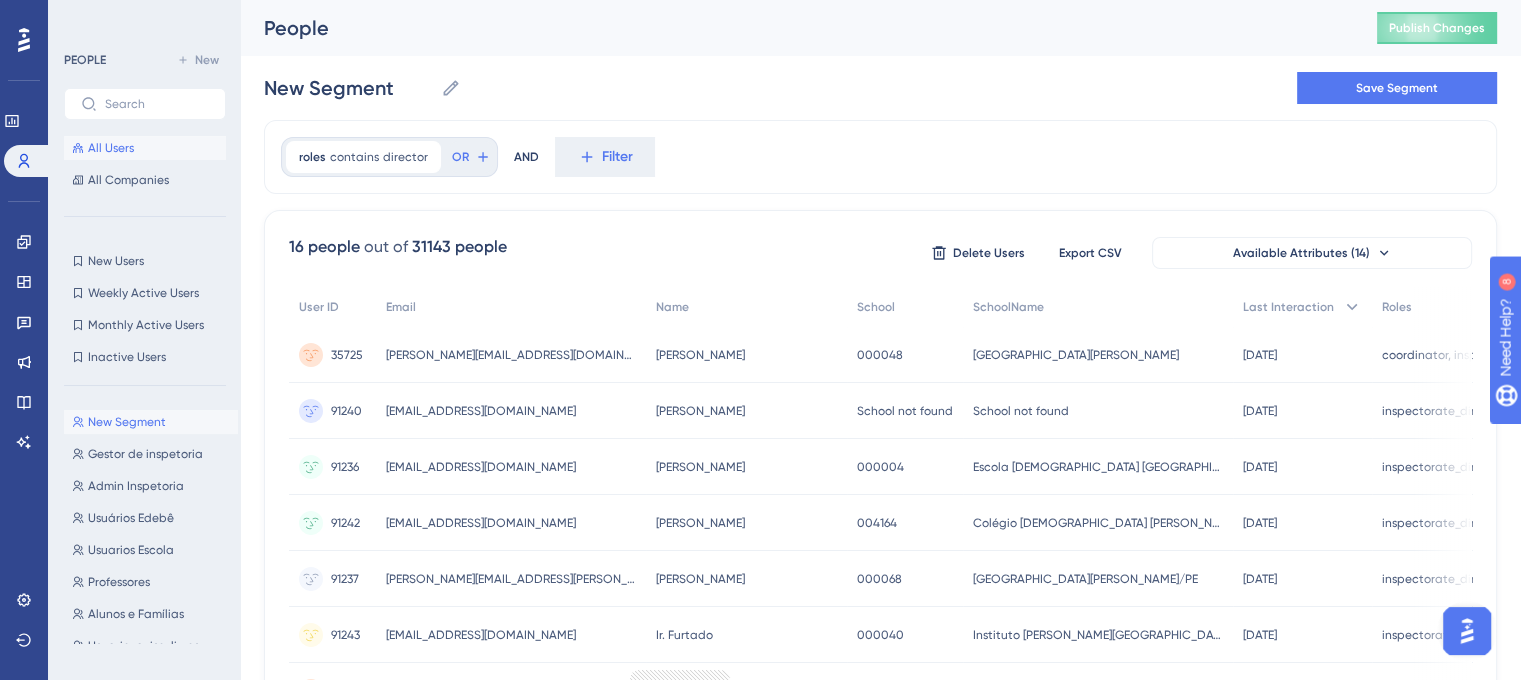 click on "All Users" at bounding box center (111, 148) 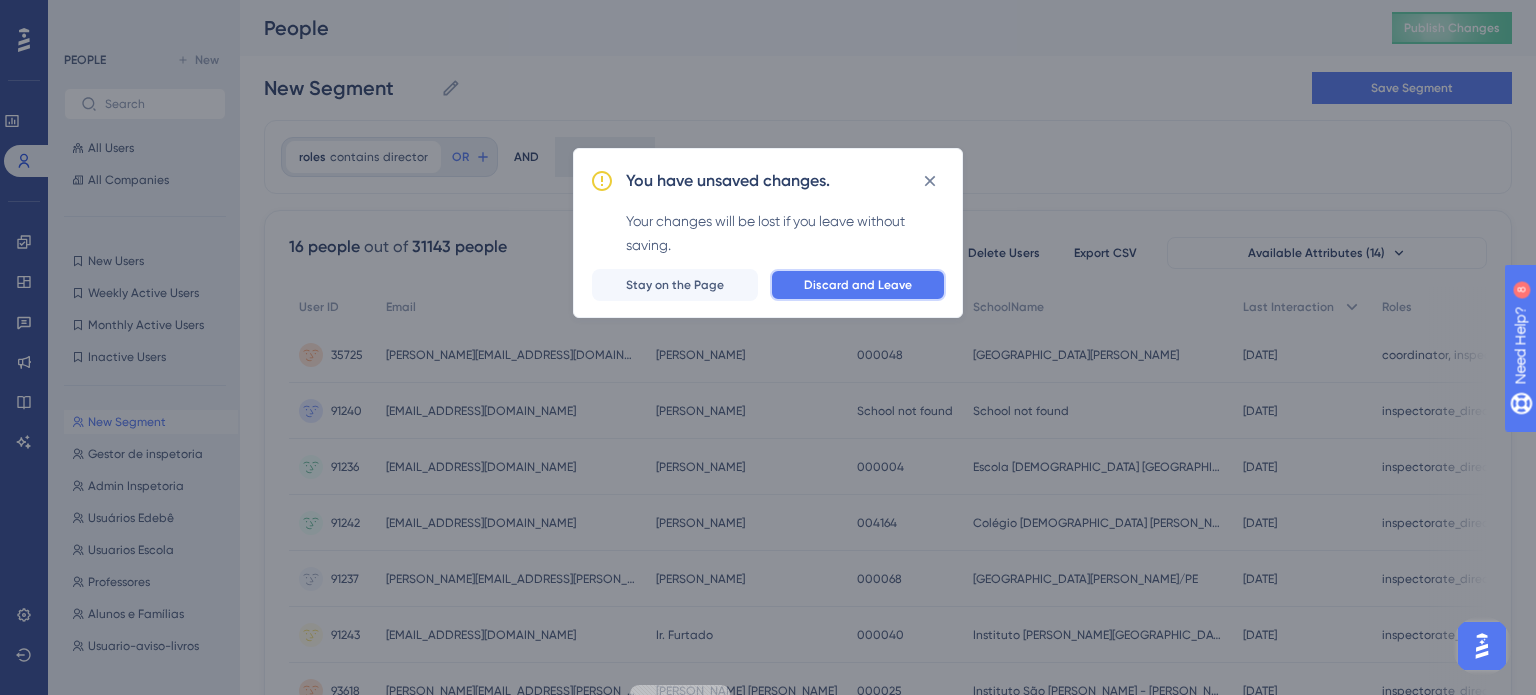 click on "Discard and Leave" at bounding box center (858, 285) 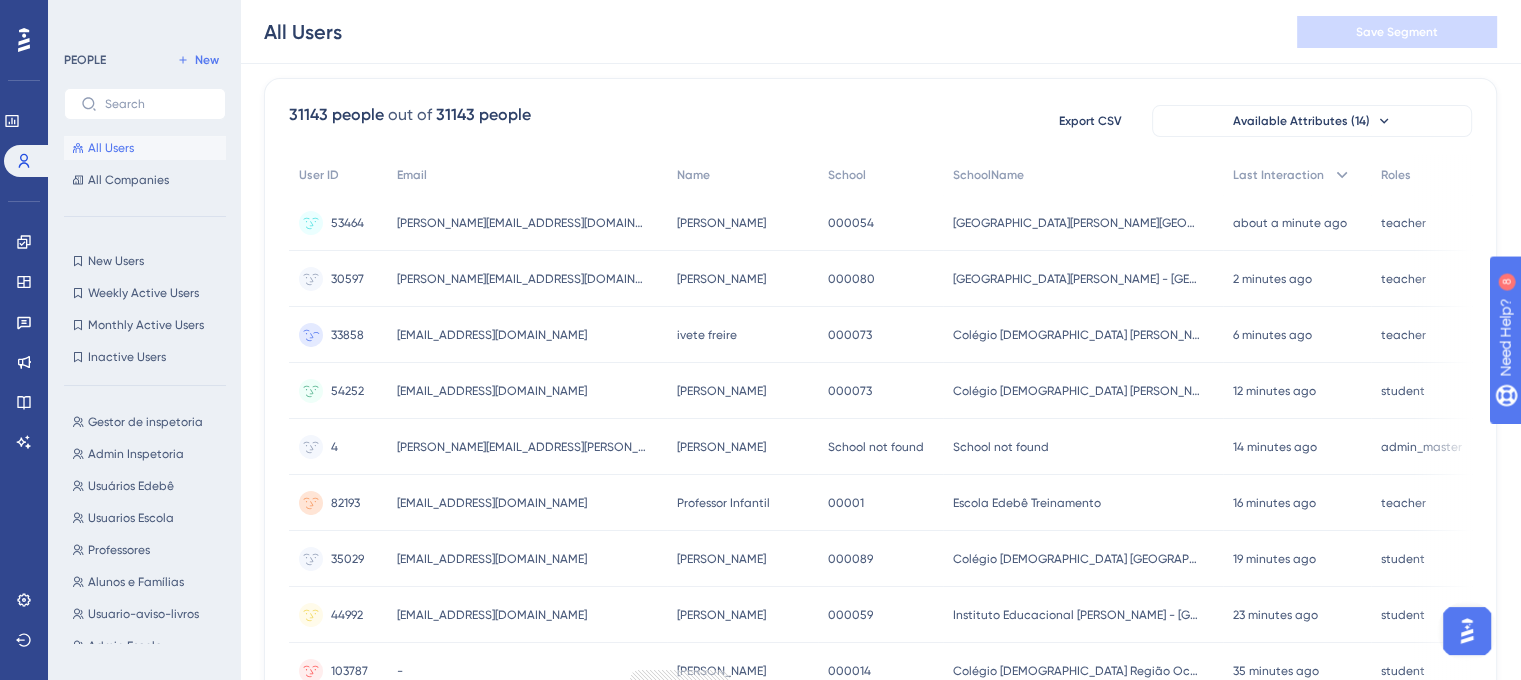 scroll, scrollTop: 0, scrollLeft: 0, axis: both 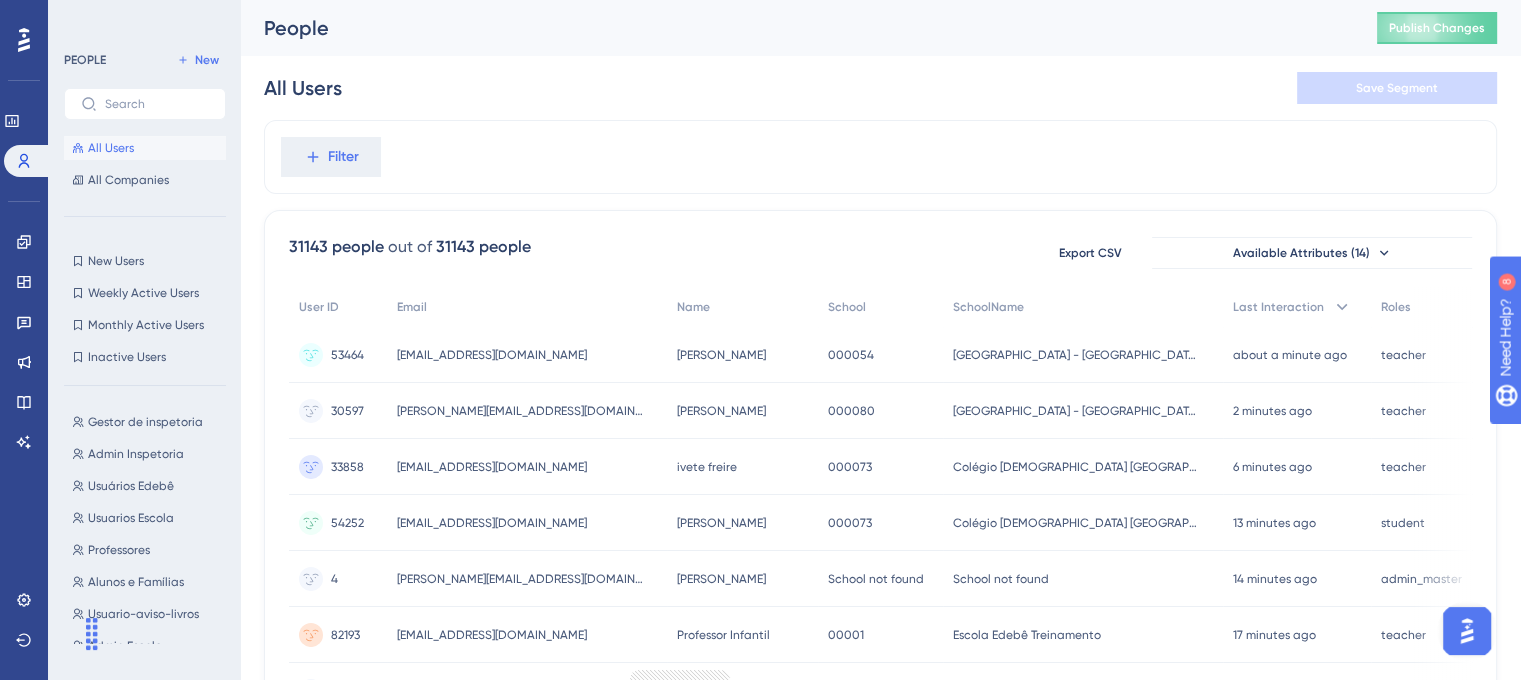click on "All Users" at bounding box center (111, 148) 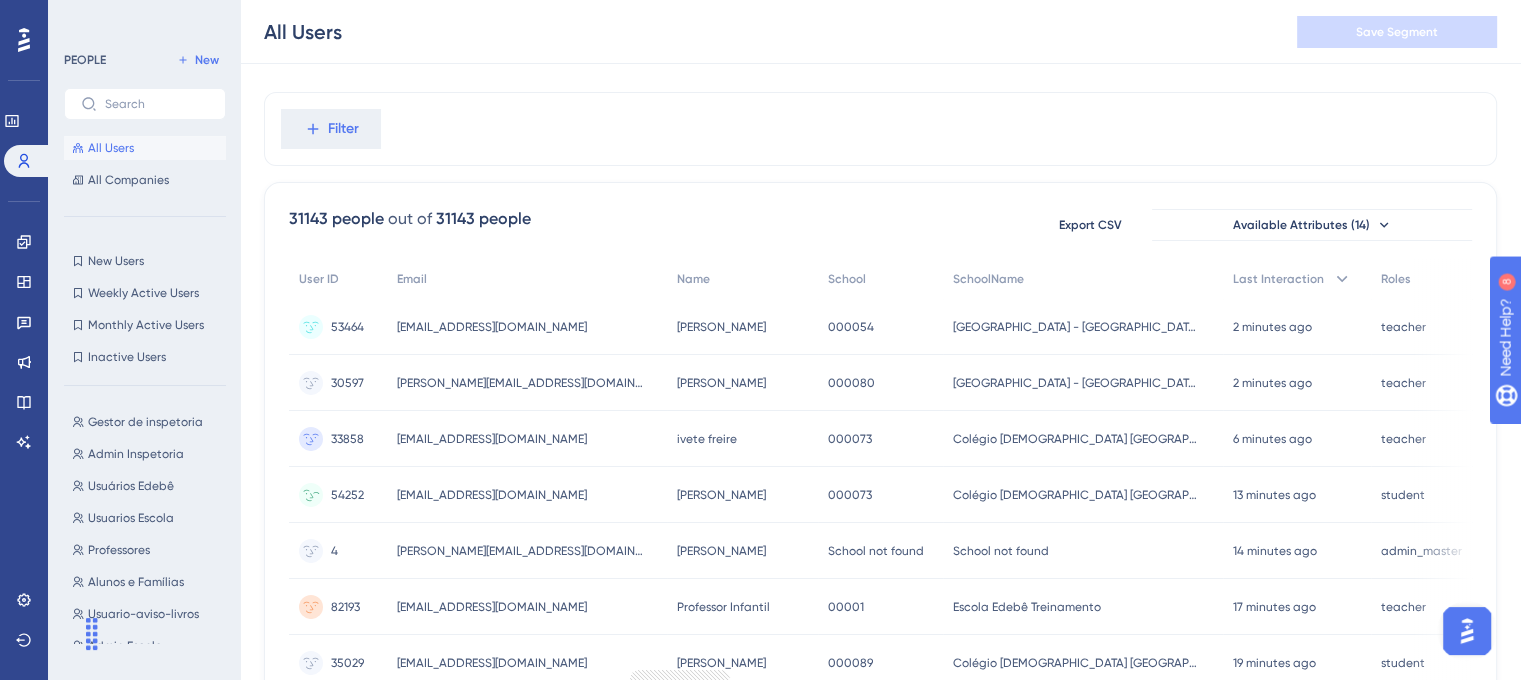 scroll, scrollTop: 0, scrollLeft: 0, axis: both 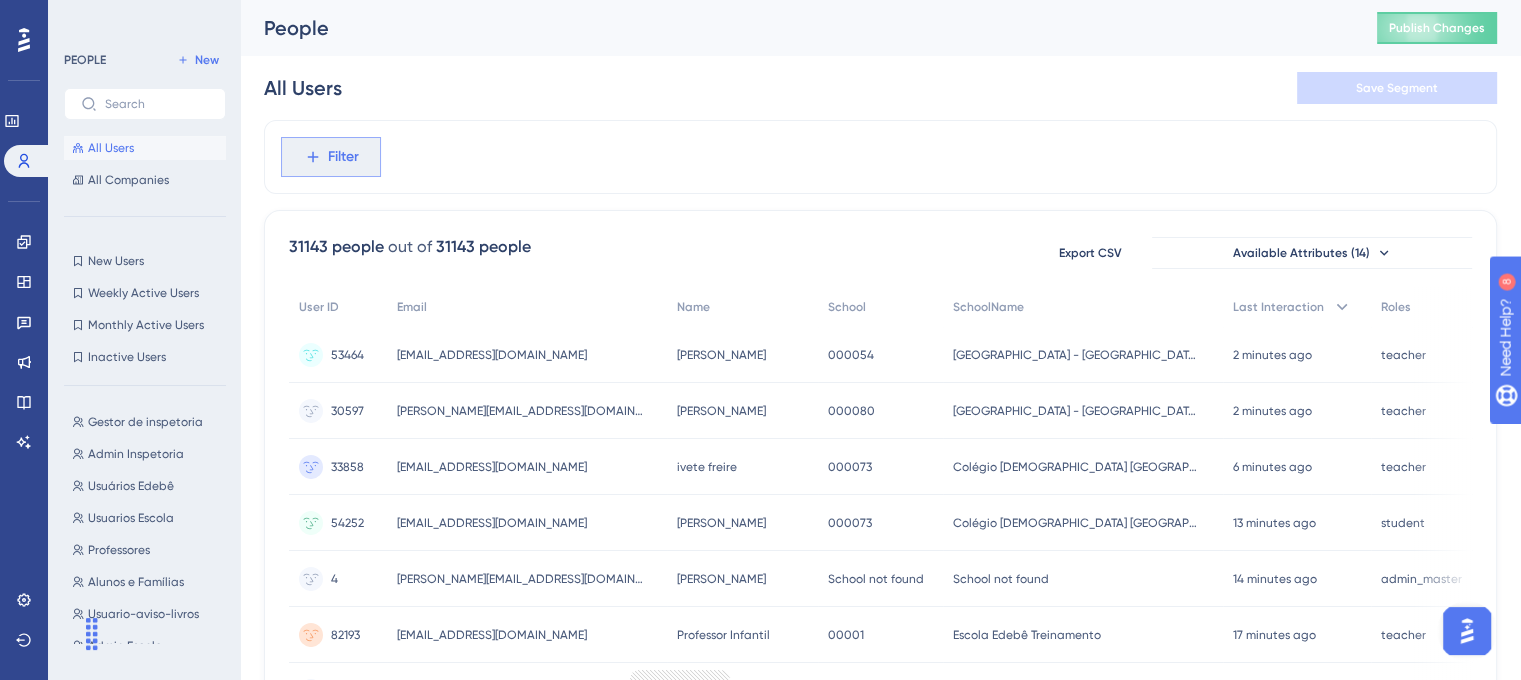 click on "Filter" at bounding box center (343, 157) 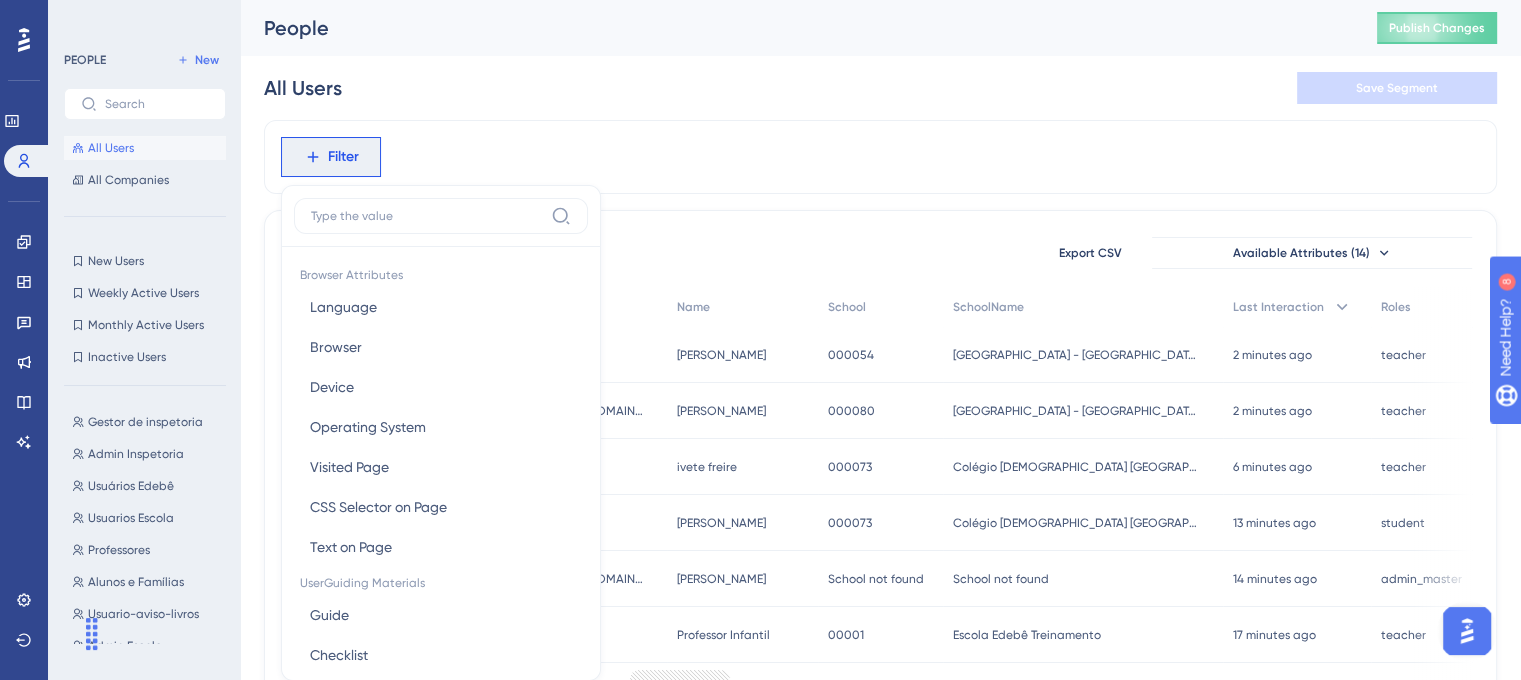 scroll, scrollTop: 92, scrollLeft: 0, axis: vertical 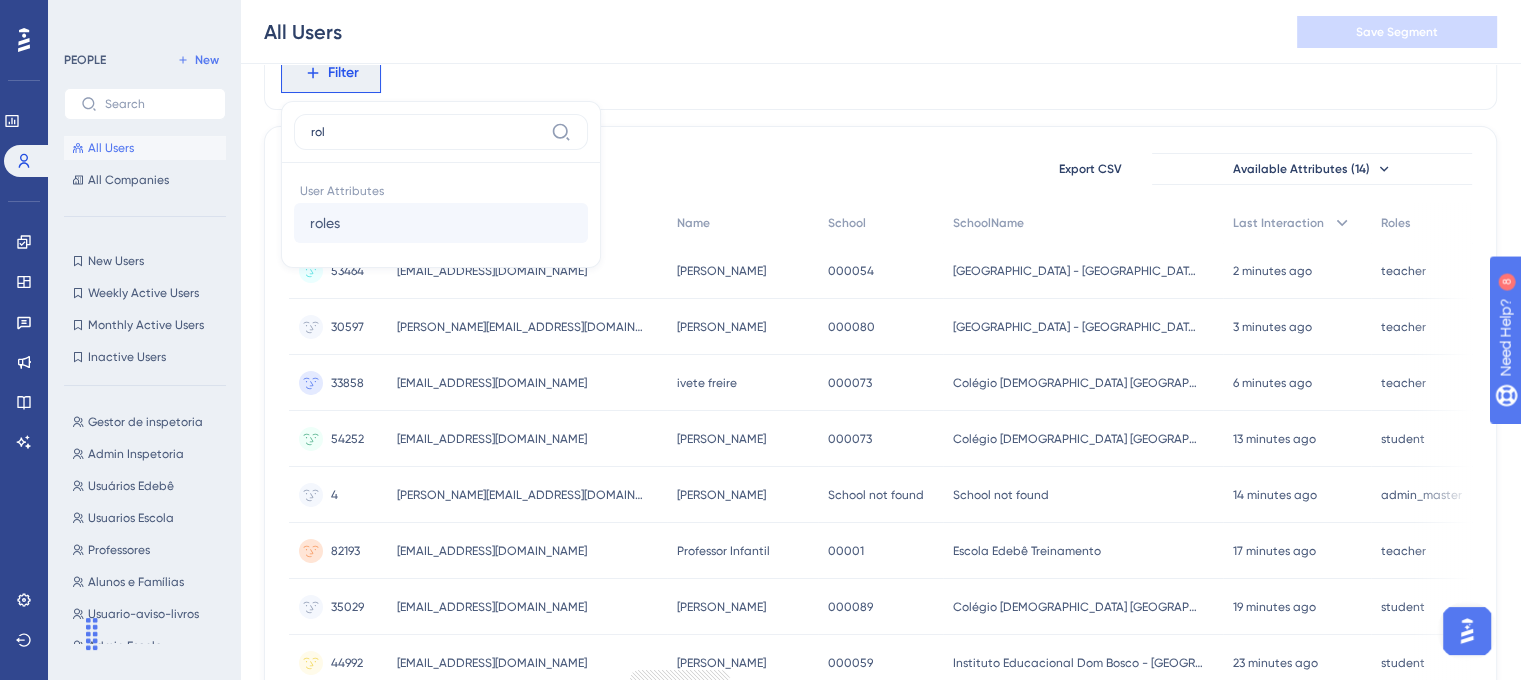 type on "rol" 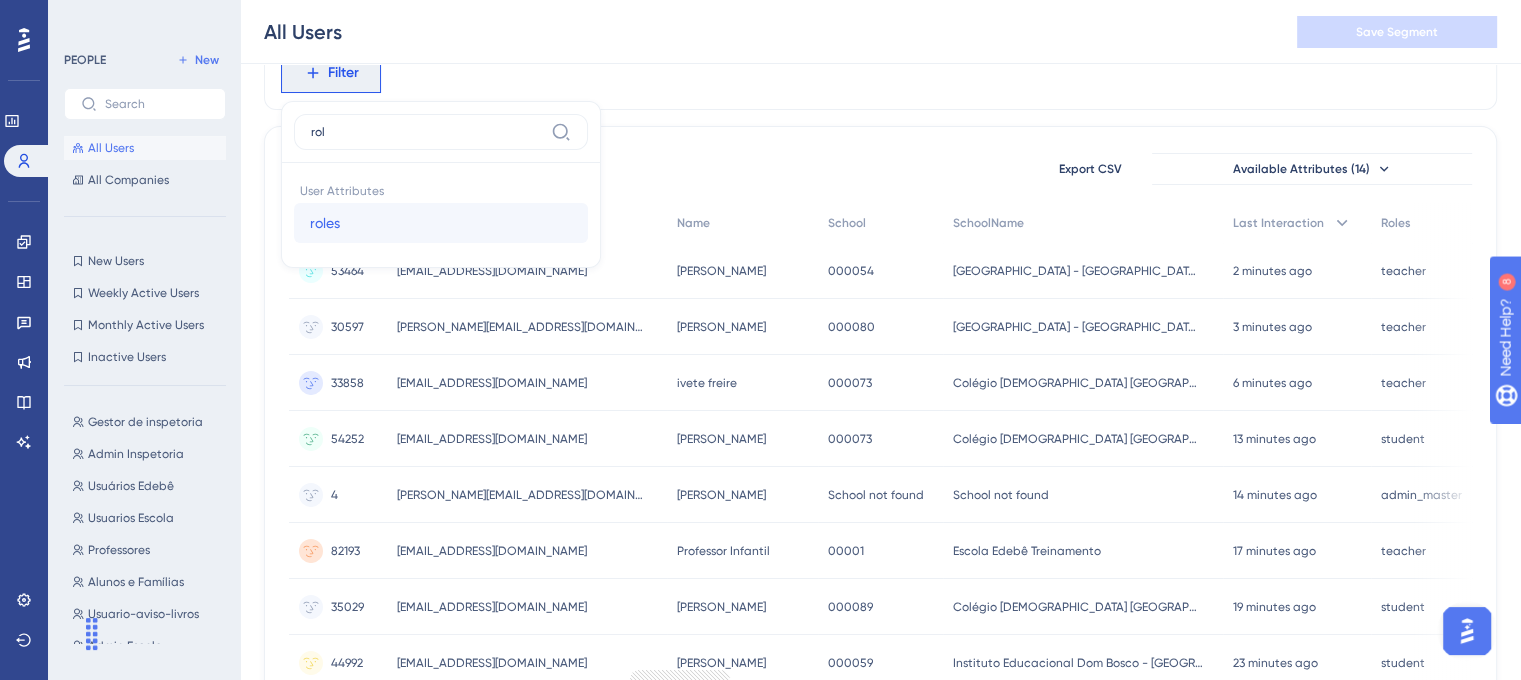 click on "roles roles" at bounding box center (441, 223) 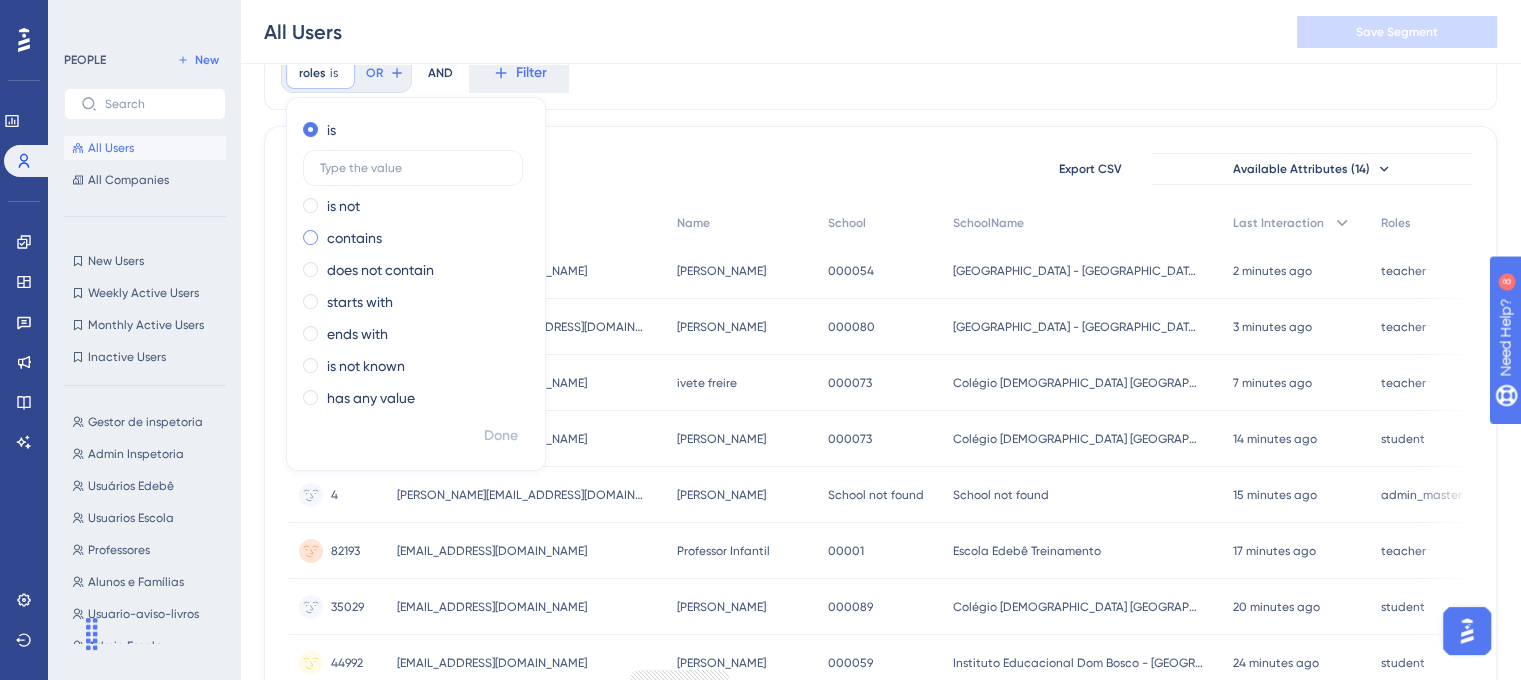 click on "contains" at bounding box center [354, 238] 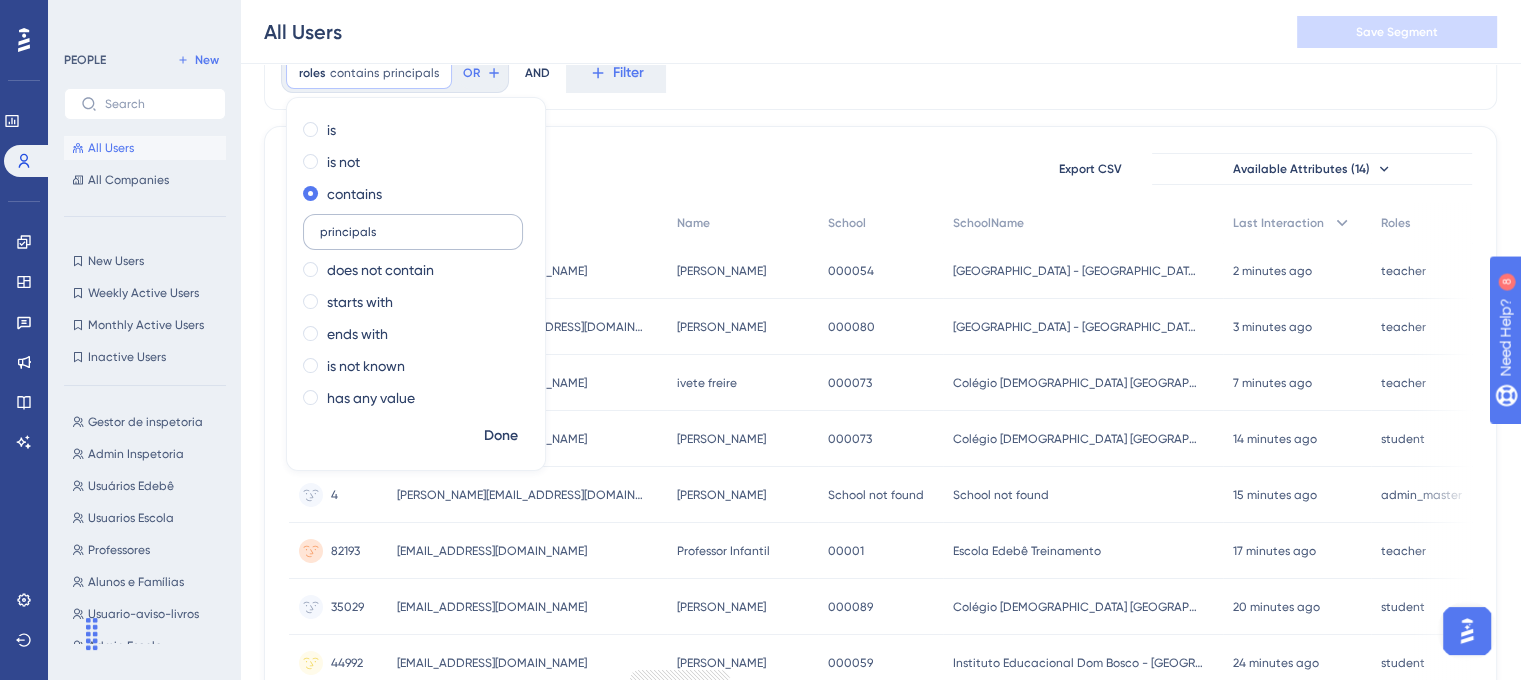 type on "principals" 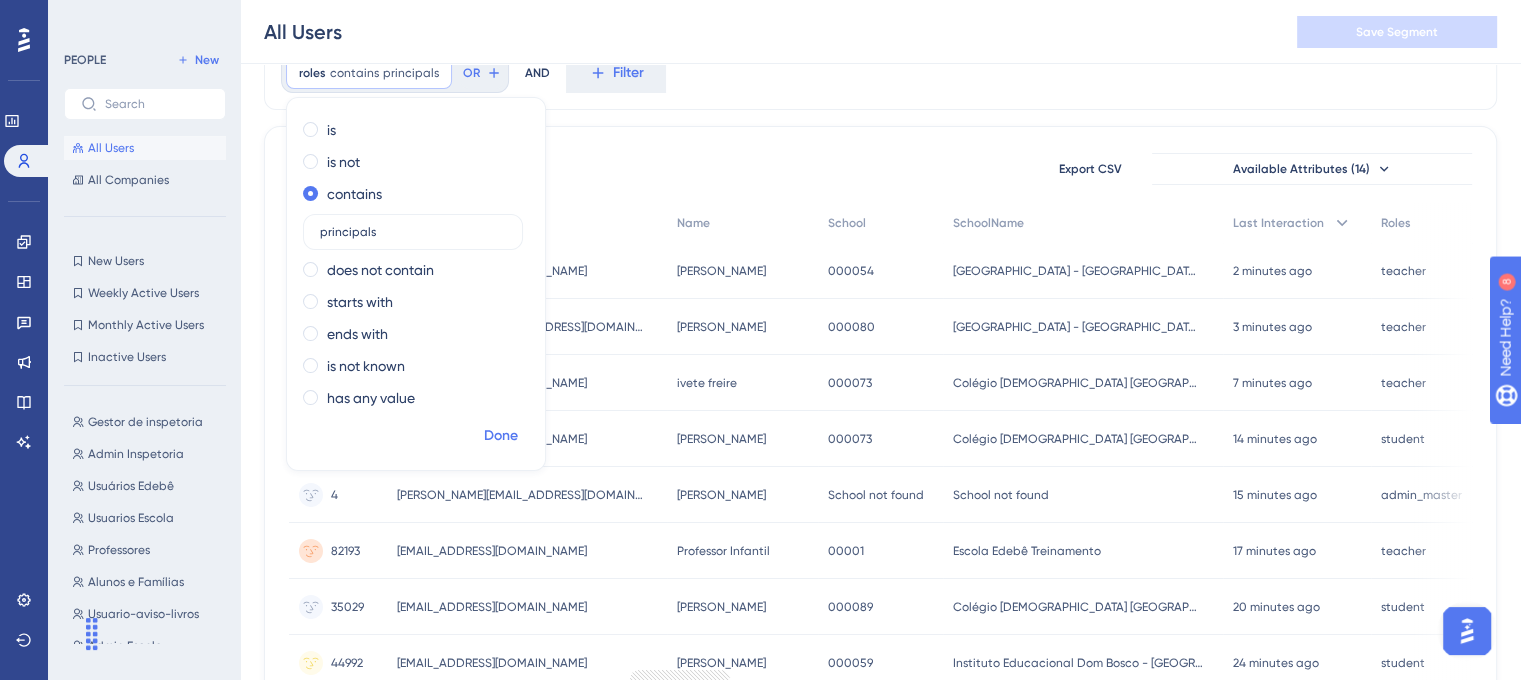 click on "Done" at bounding box center (501, 436) 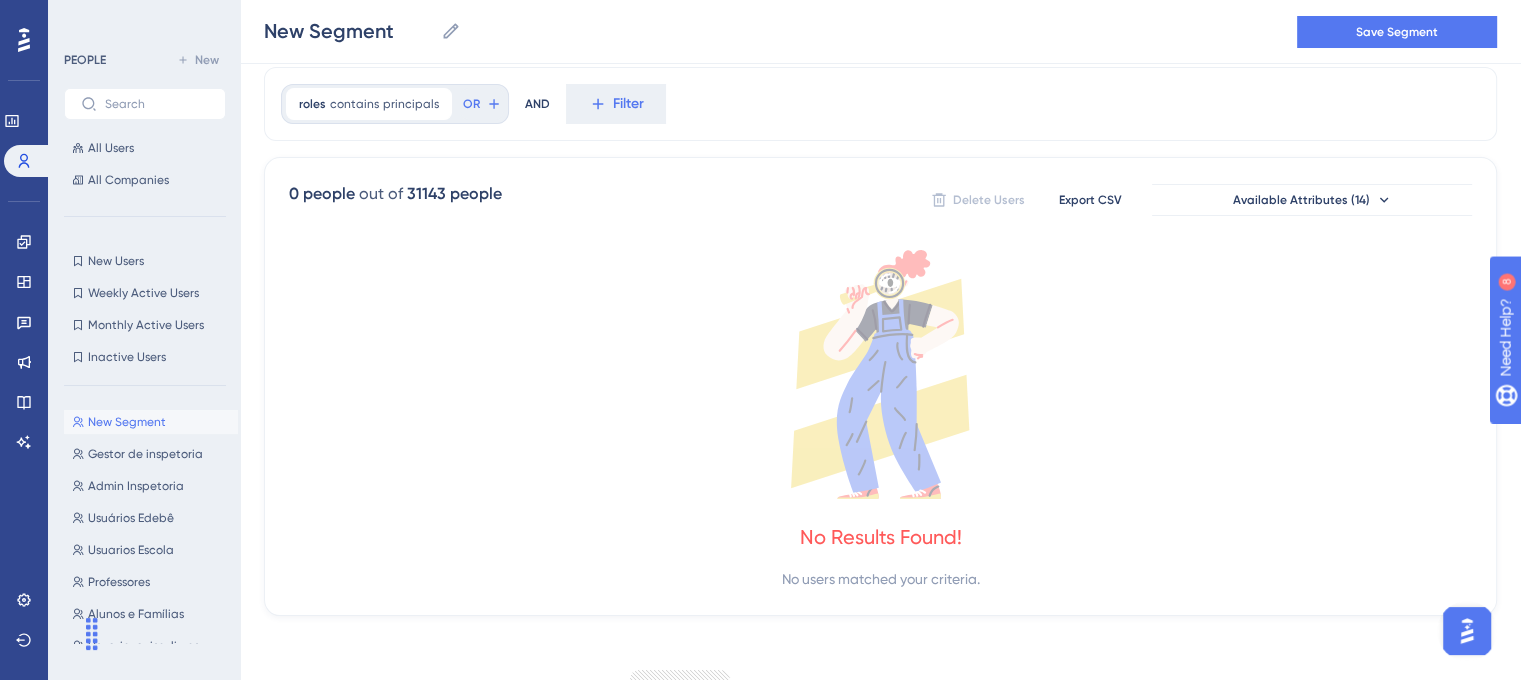 scroll, scrollTop: 60, scrollLeft: 0, axis: vertical 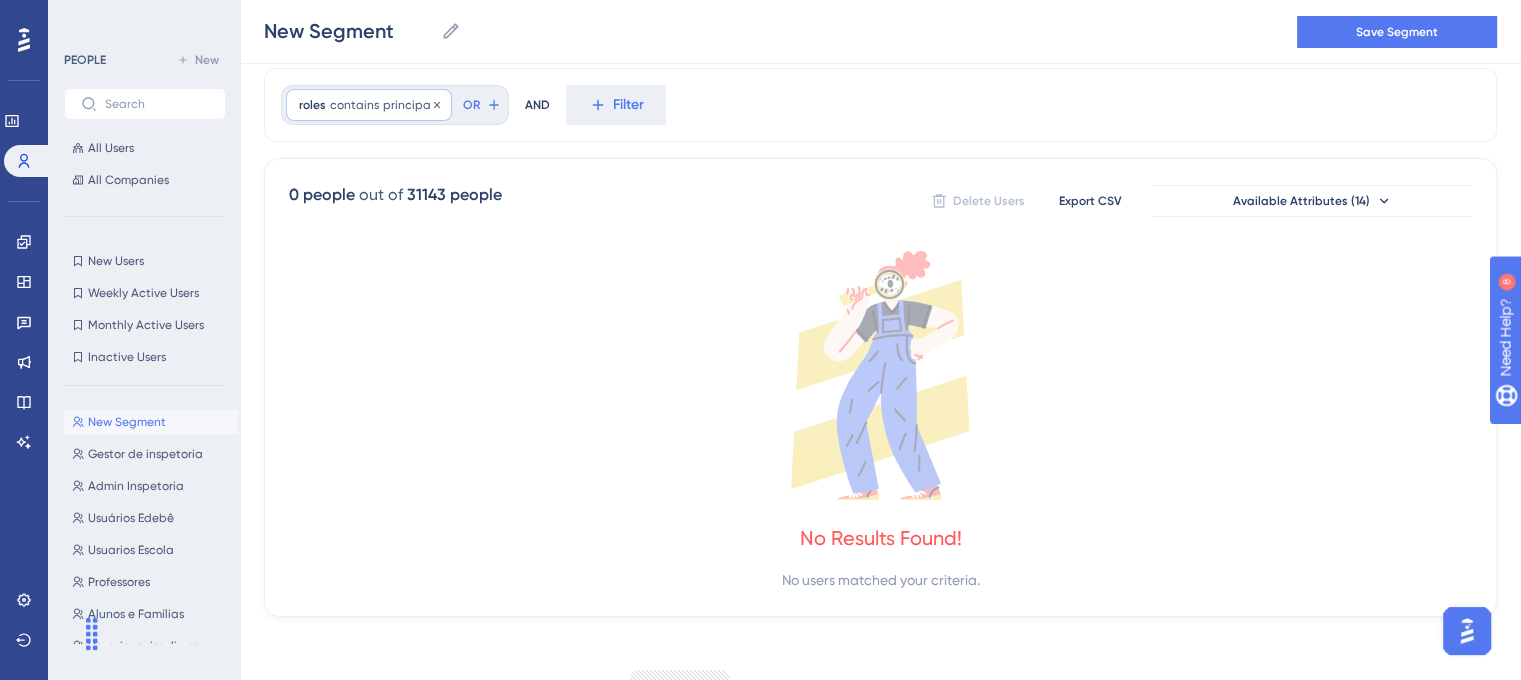 click on "principals" at bounding box center (411, 105) 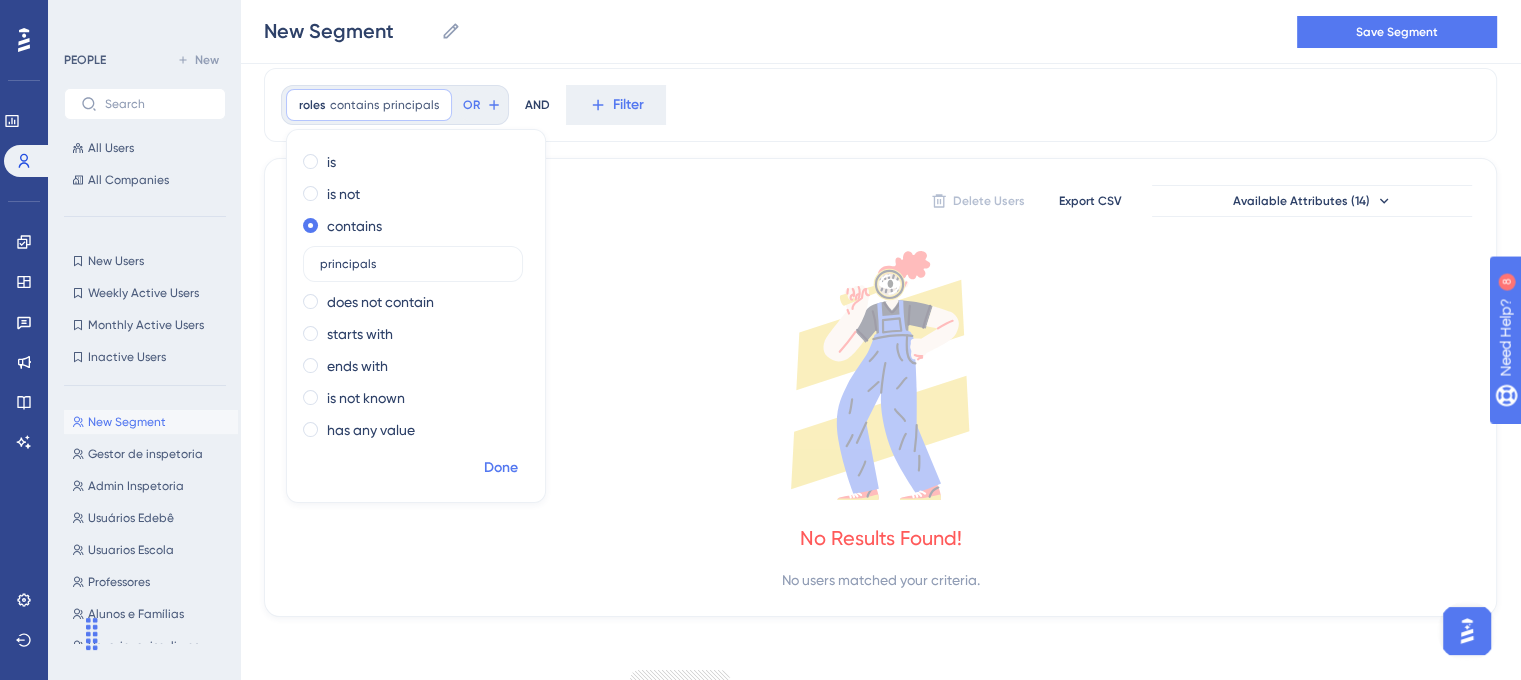 click on "Done" at bounding box center [501, 468] 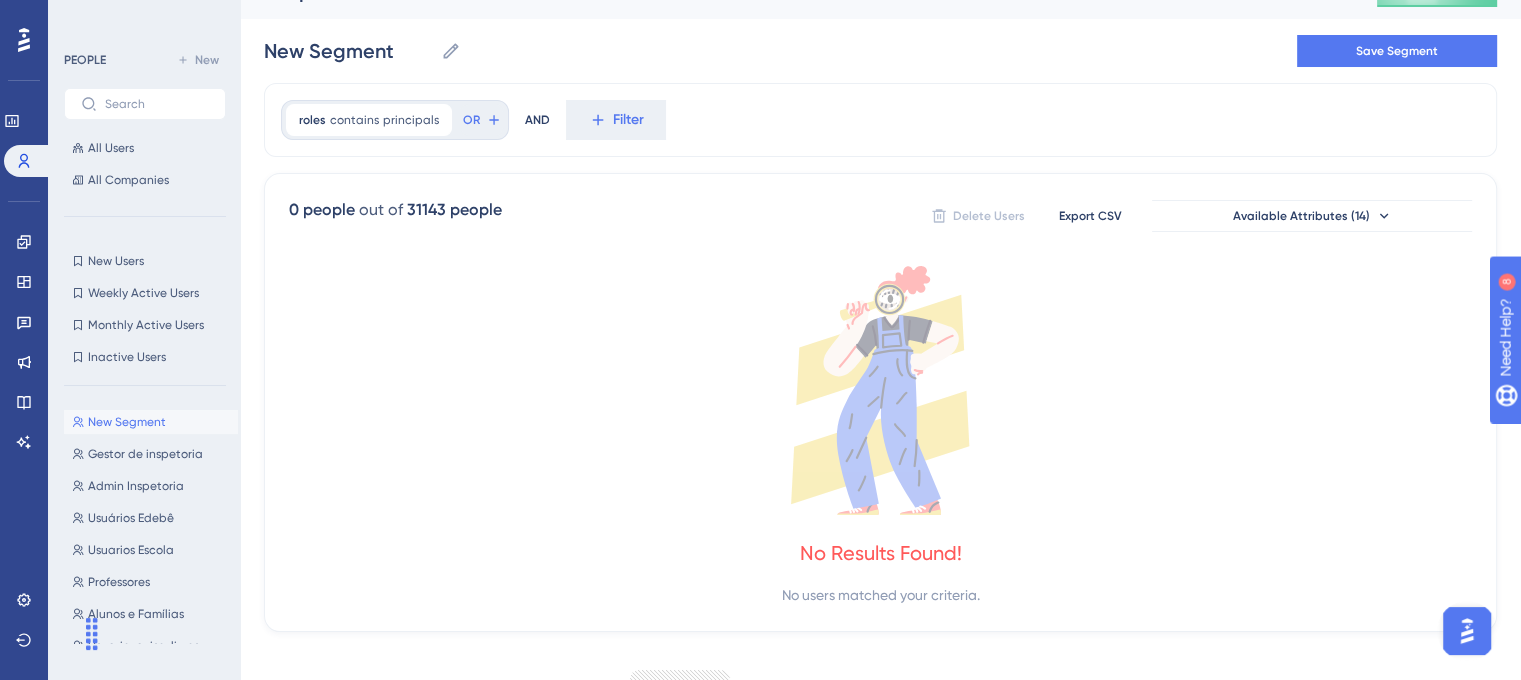 scroll, scrollTop: 0, scrollLeft: 0, axis: both 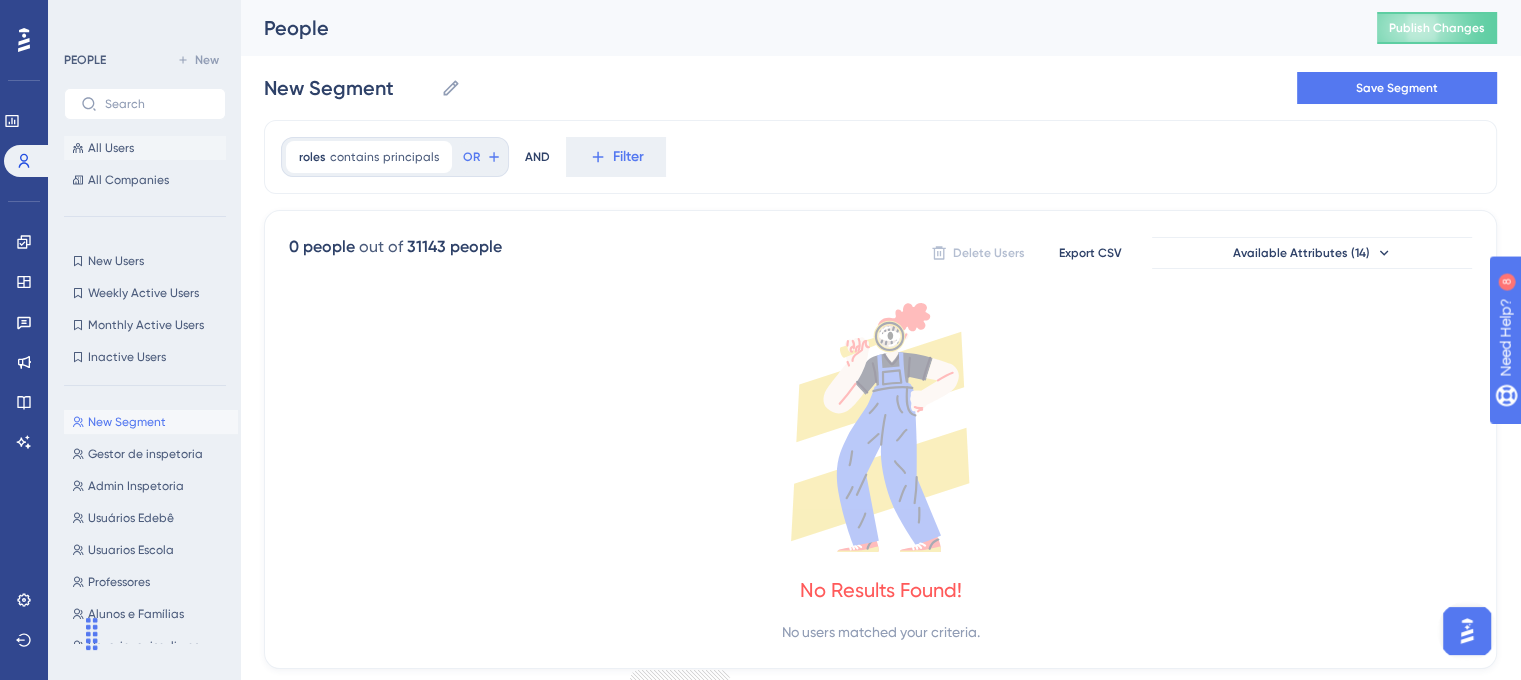 click on "All Users" at bounding box center [111, 148] 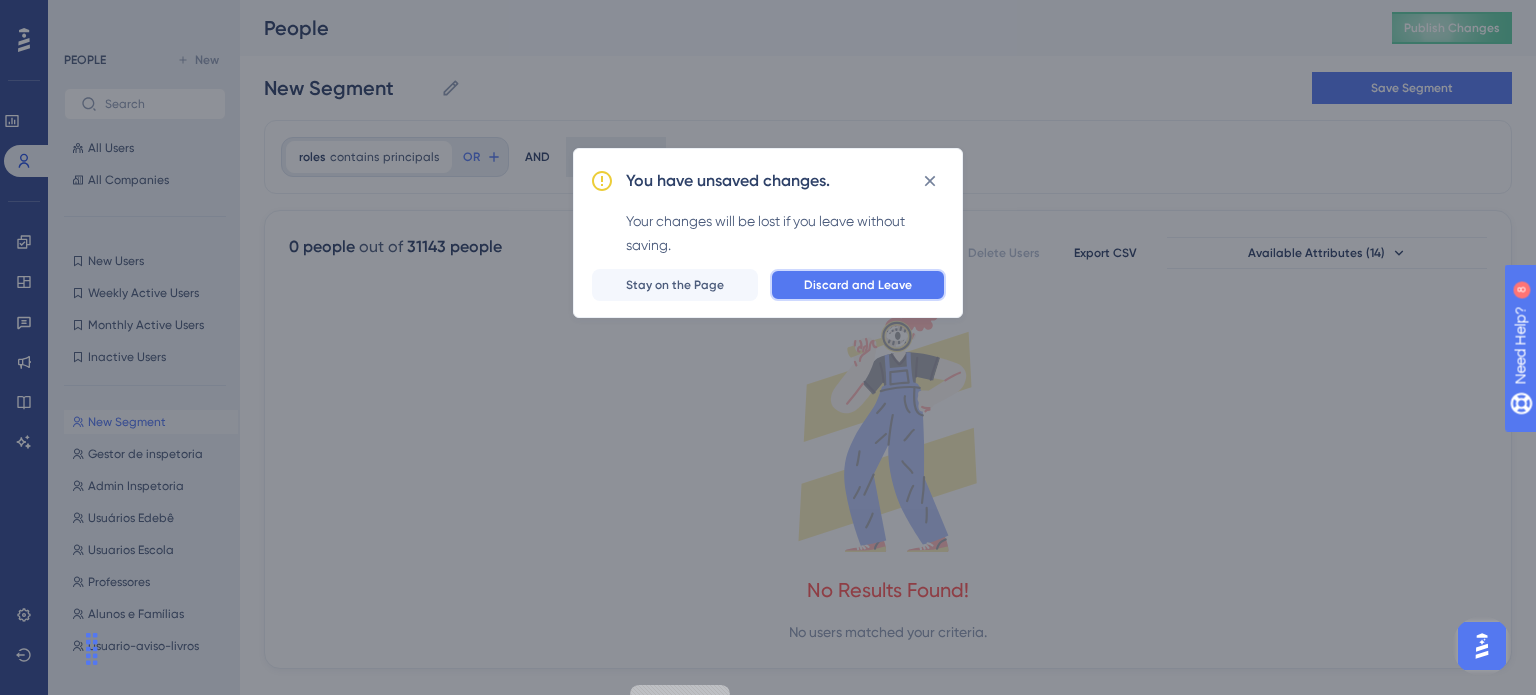 click on "Discard and Leave" at bounding box center (858, 285) 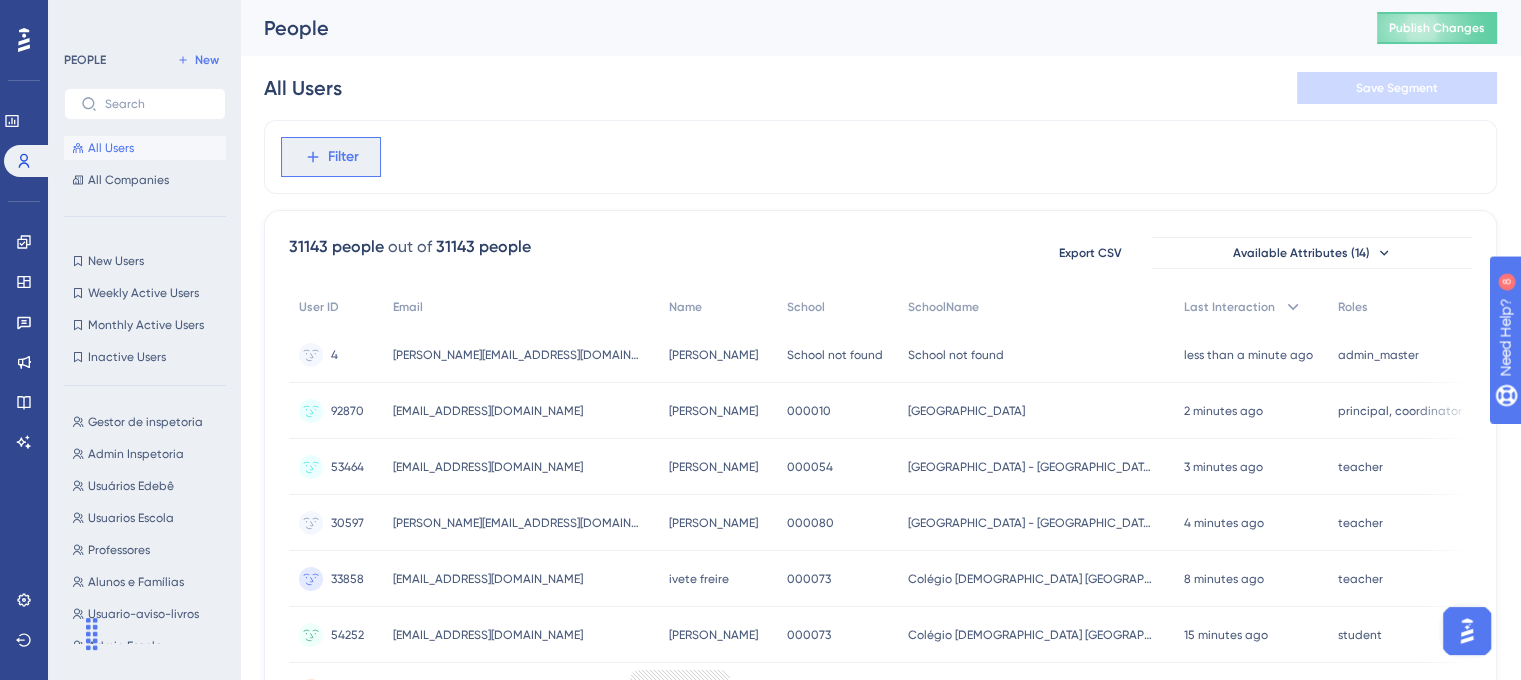 click on "Filter" at bounding box center [343, 157] 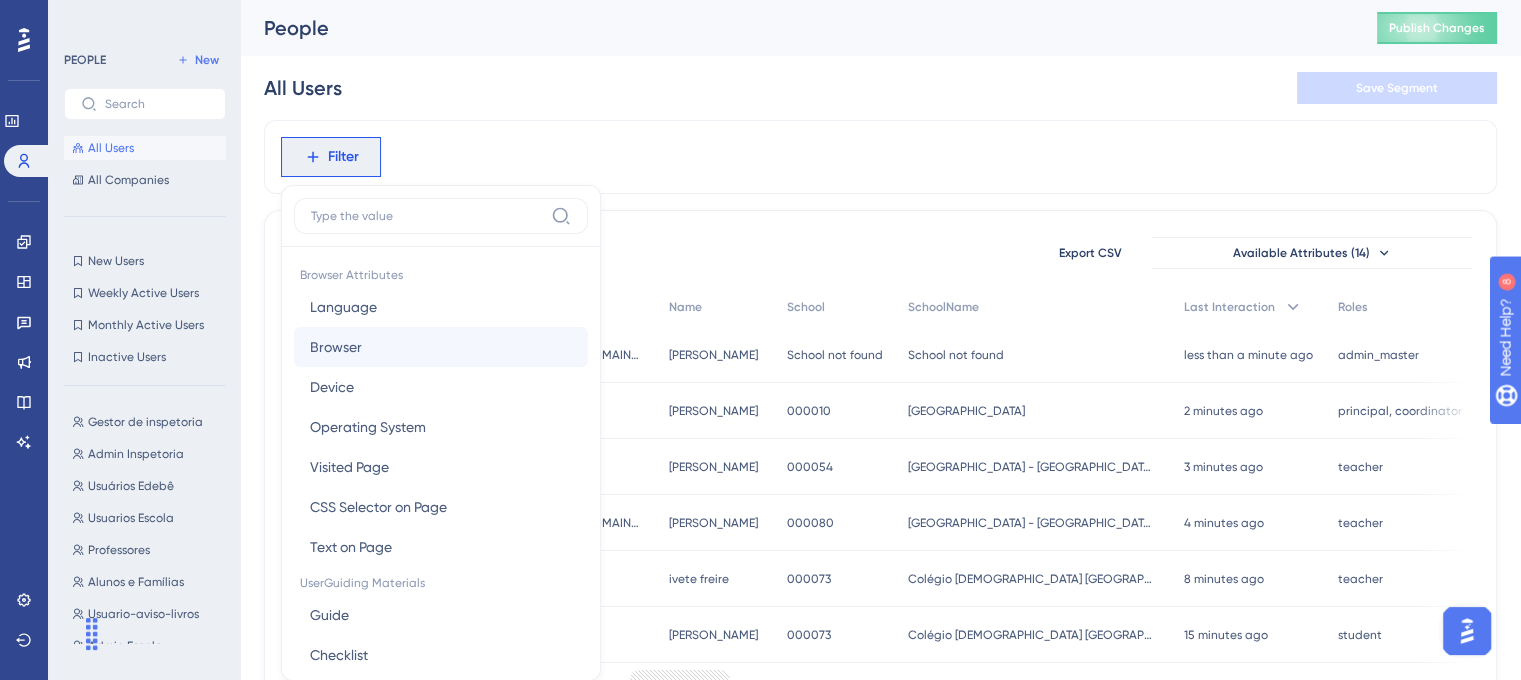 scroll, scrollTop: 92, scrollLeft: 0, axis: vertical 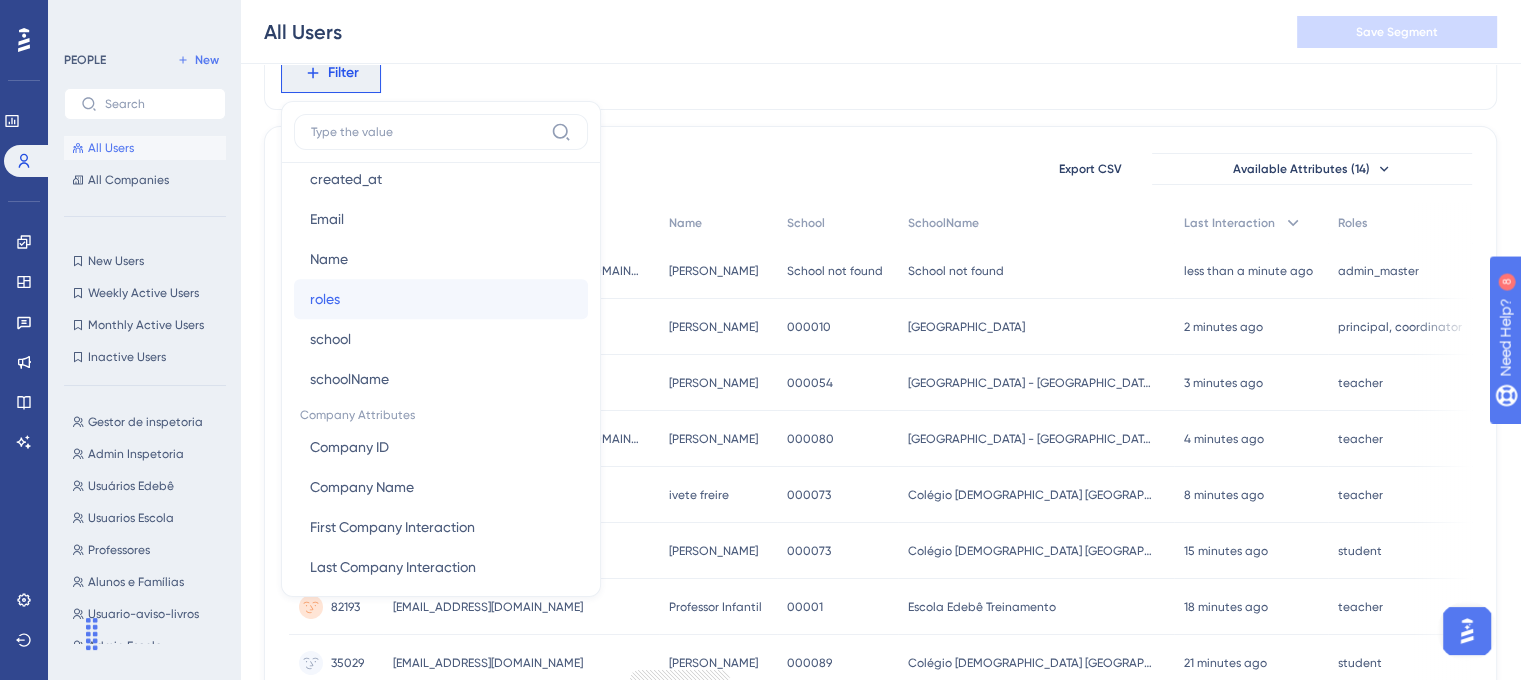 click on "roles roles" at bounding box center (441, 299) 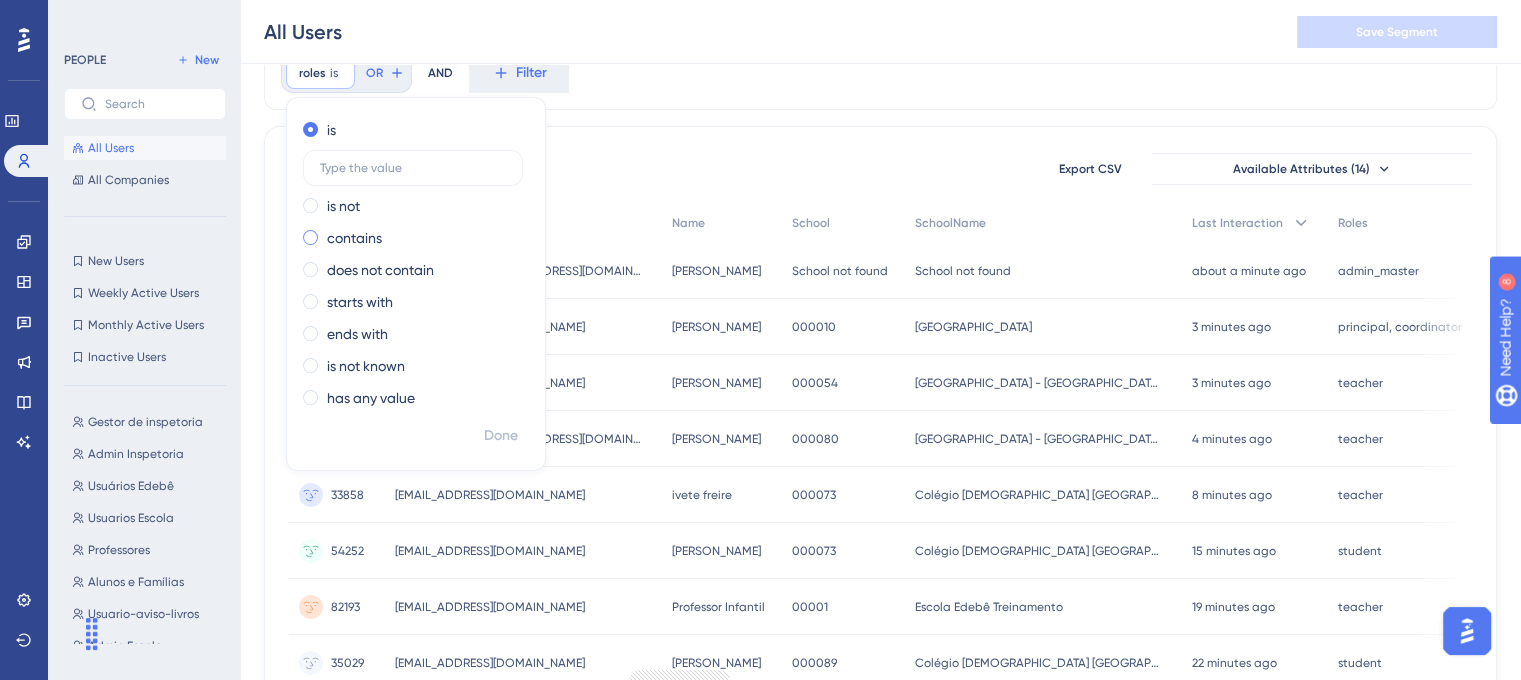 click on "contains" at bounding box center [354, 238] 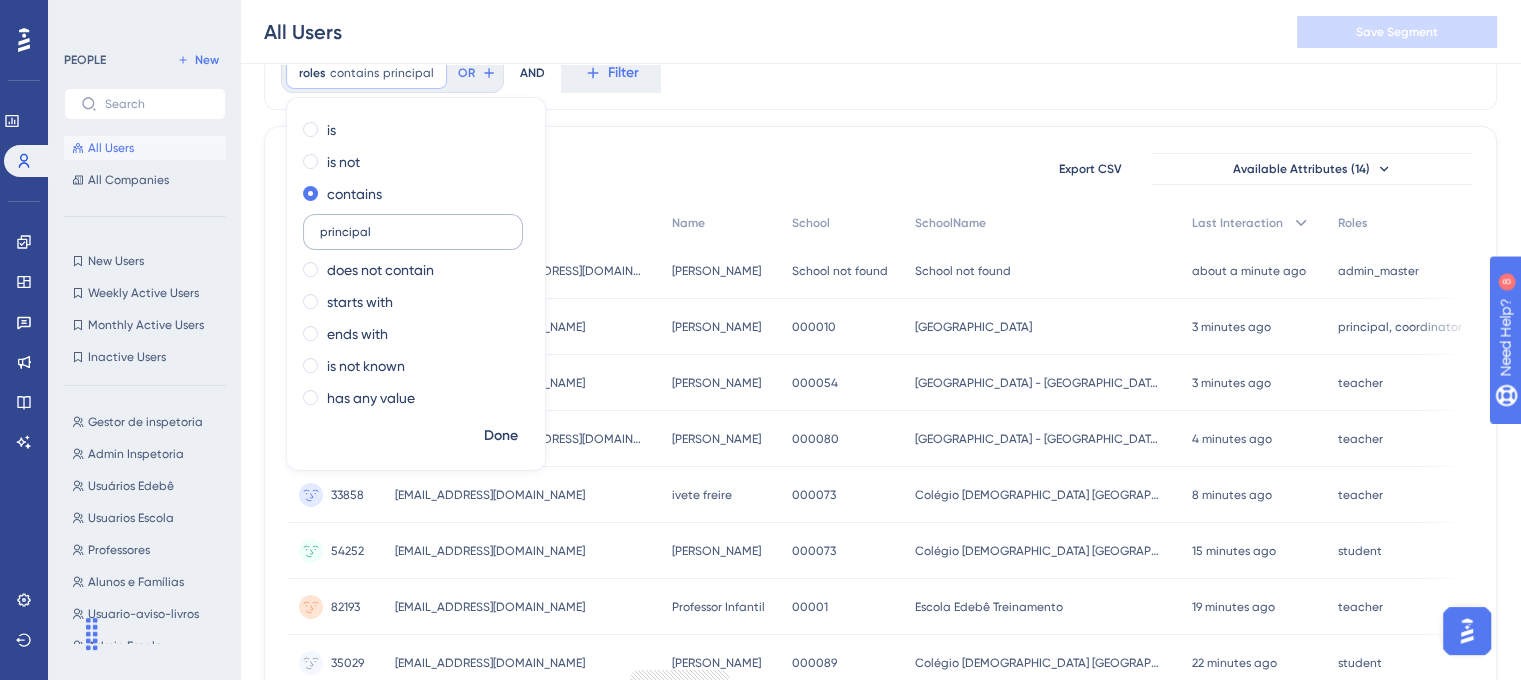 type on "principal" 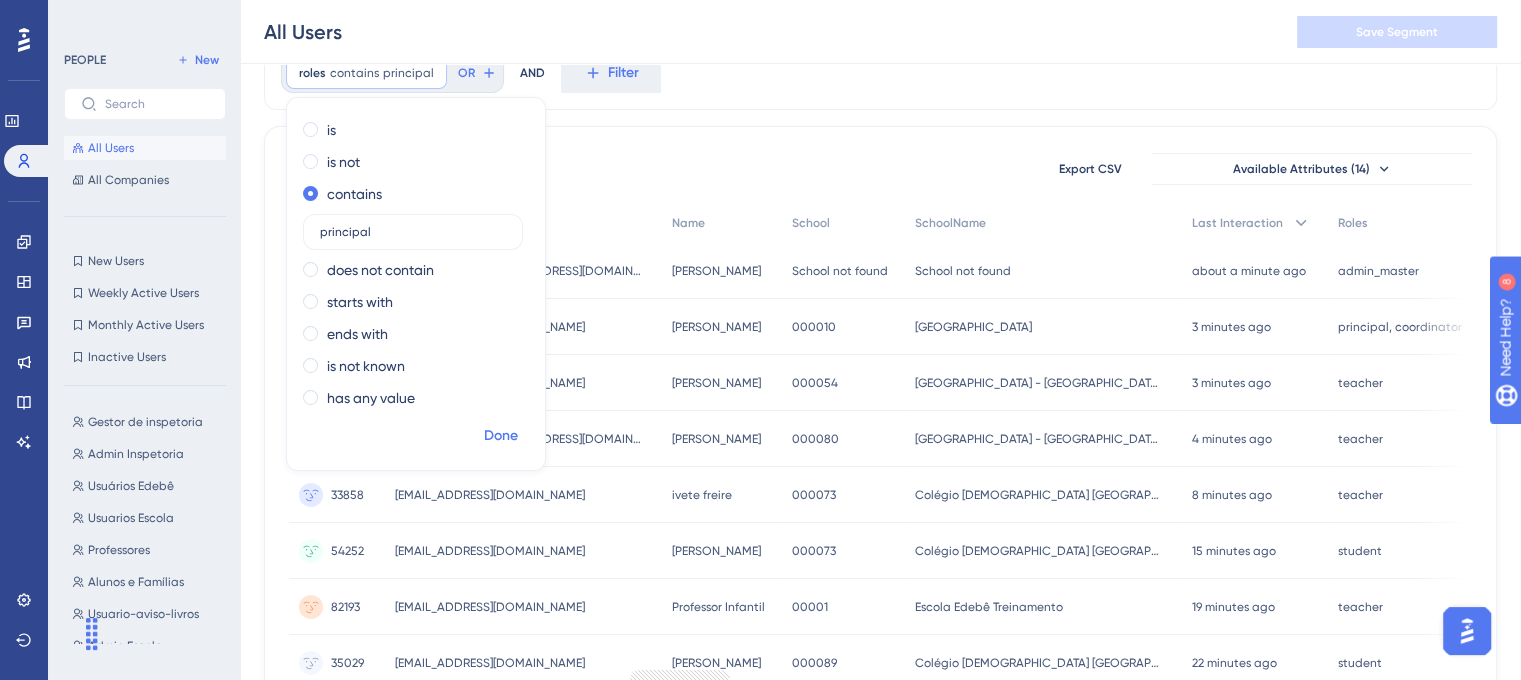 click on "Done" at bounding box center (501, 436) 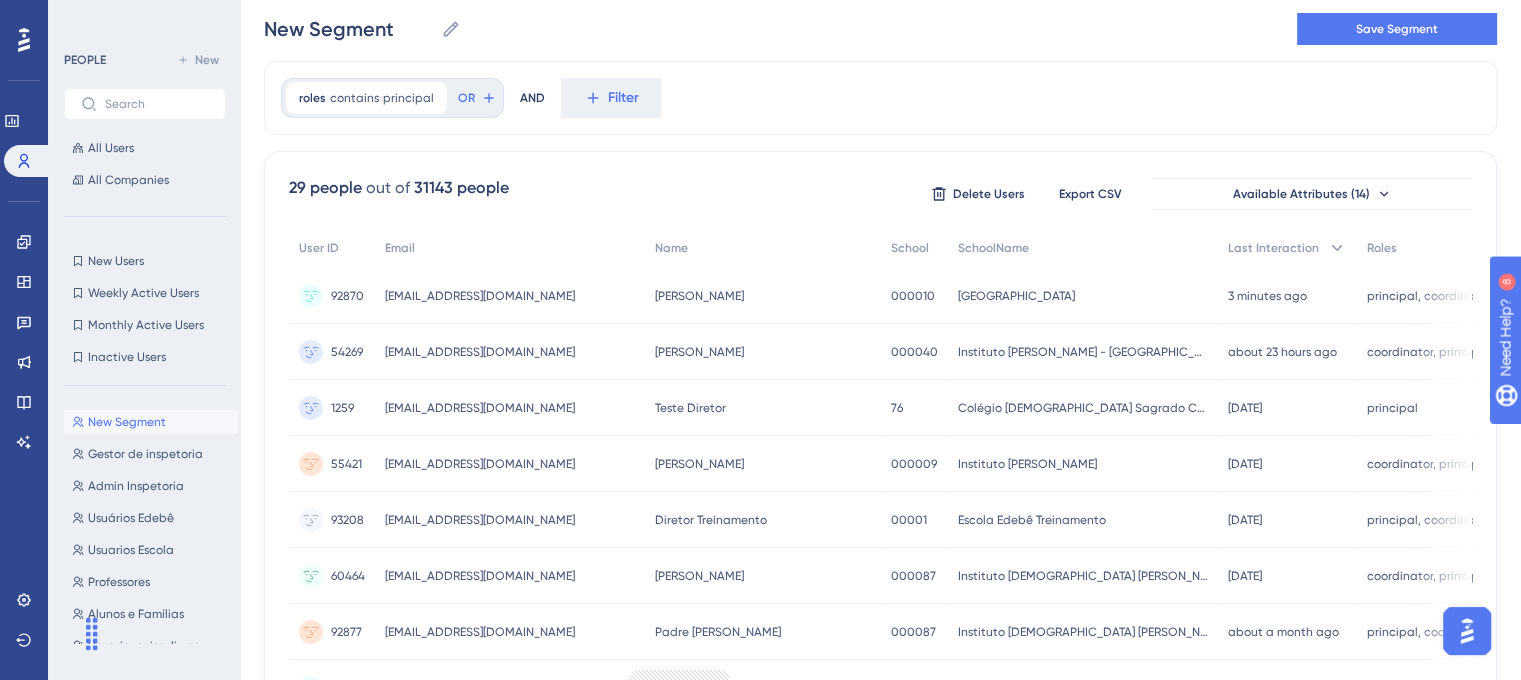 scroll, scrollTop: 0, scrollLeft: 0, axis: both 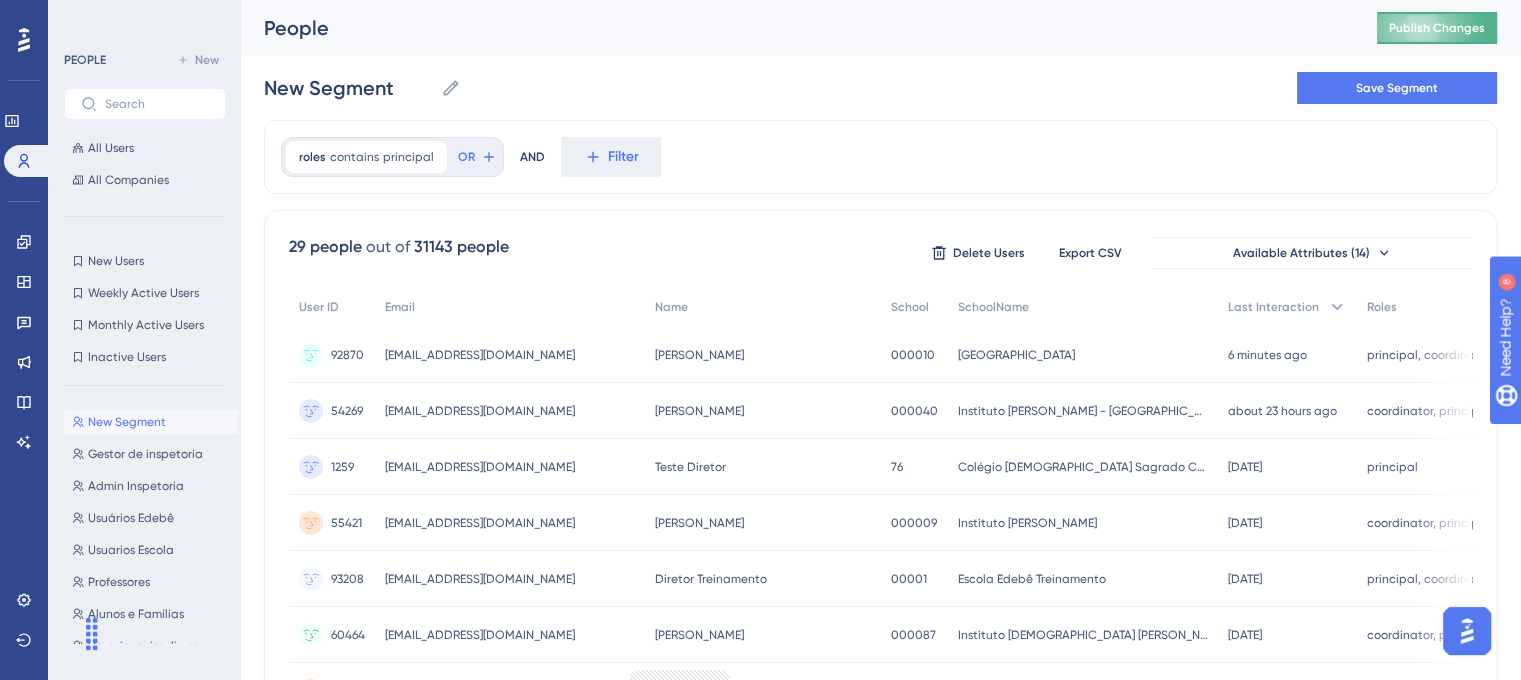 click on "Publish Changes" at bounding box center (1437, 28) 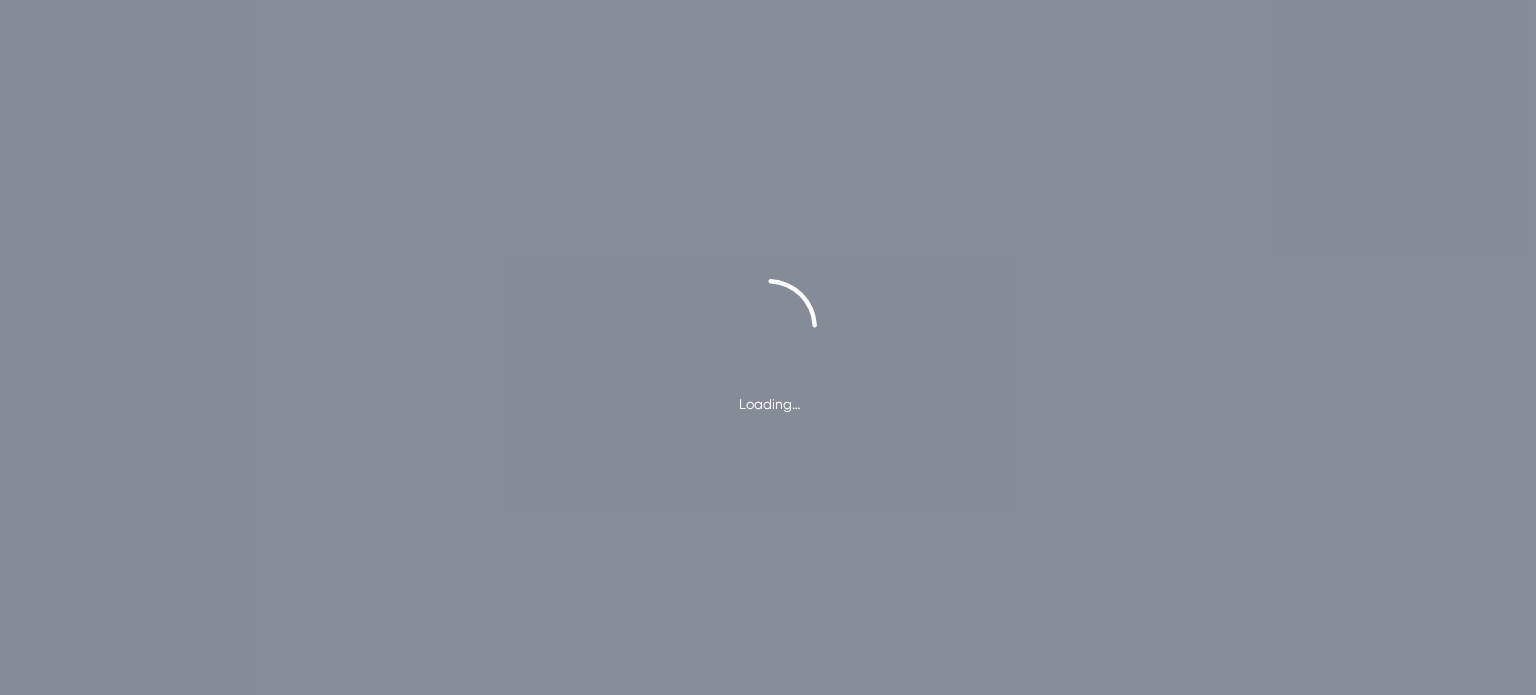 scroll, scrollTop: 0, scrollLeft: 0, axis: both 